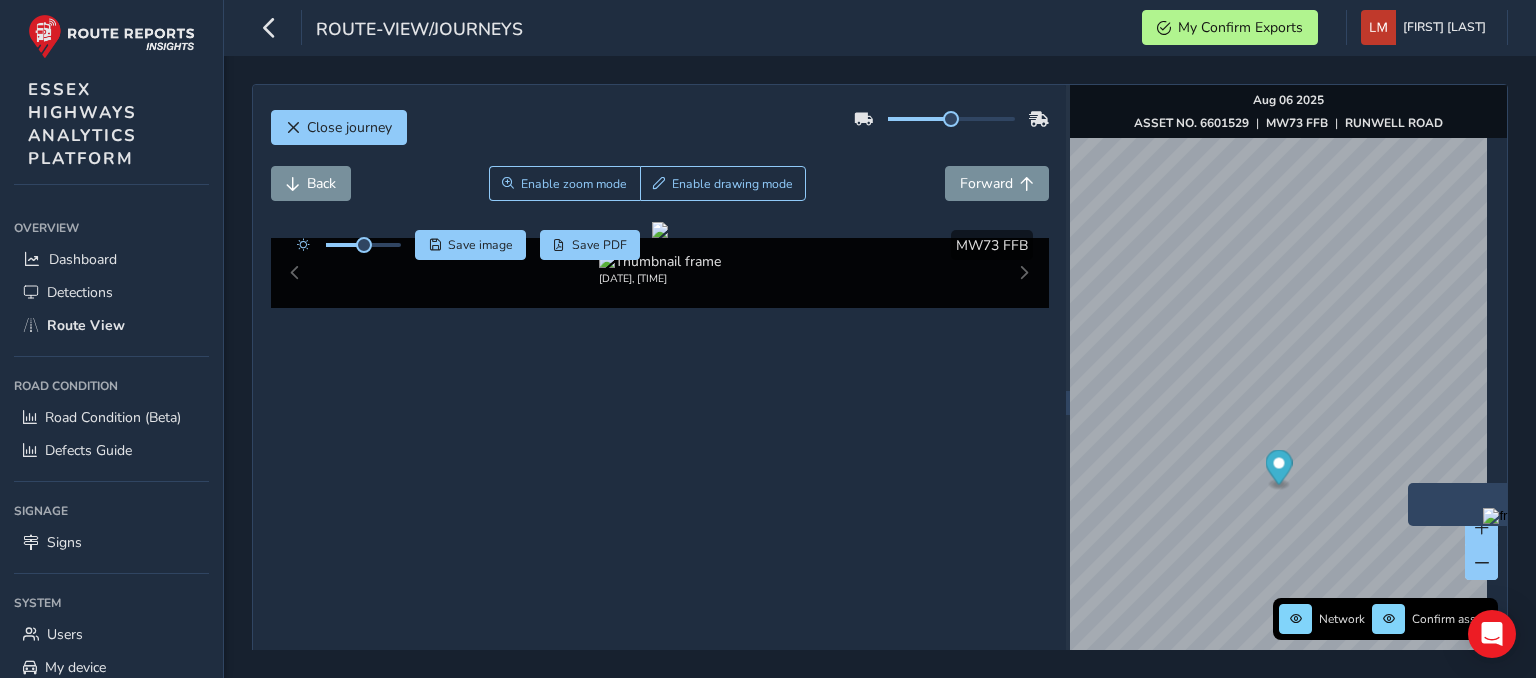 scroll, scrollTop: 0, scrollLeft: 0, axis: both 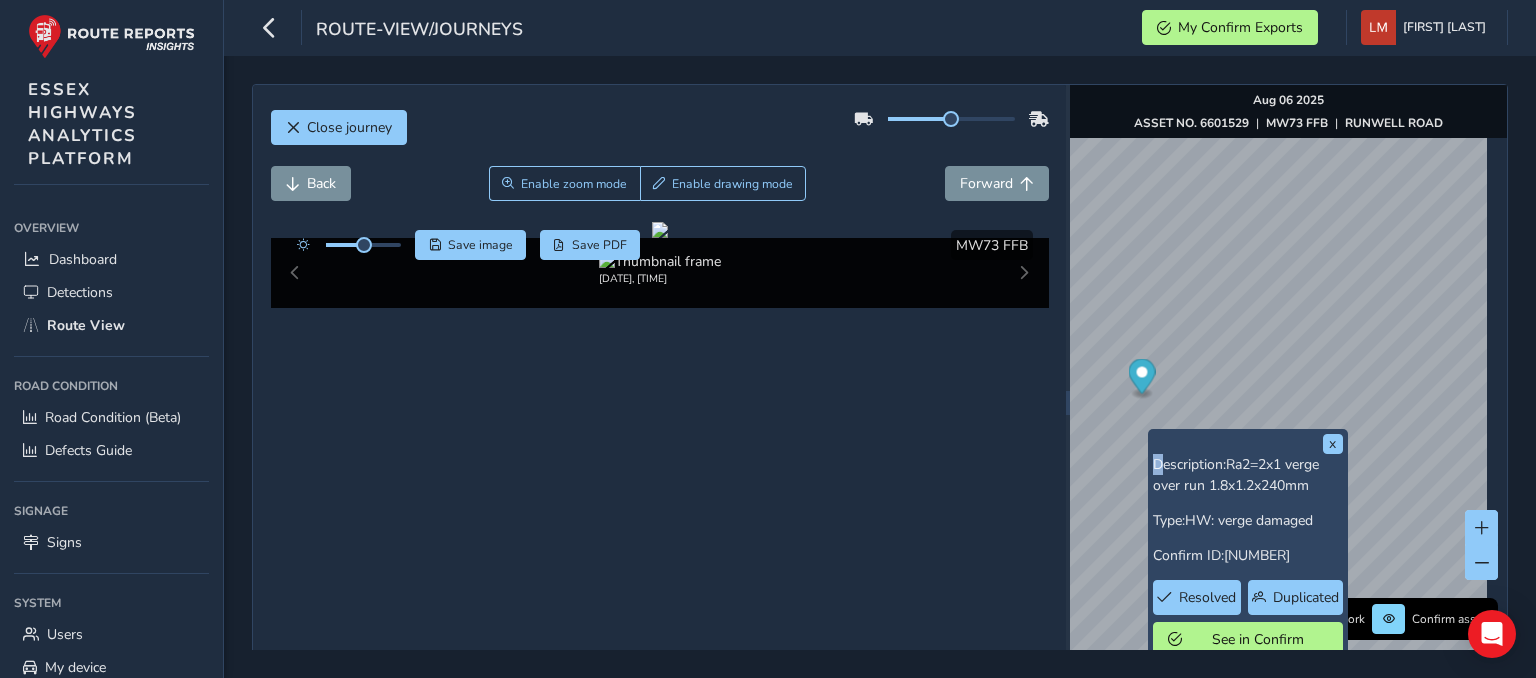 drag, startPoint x: 1171, startPoint y: 435, endPoint x: 1300, endPoint y: 429, distance: 129.13947 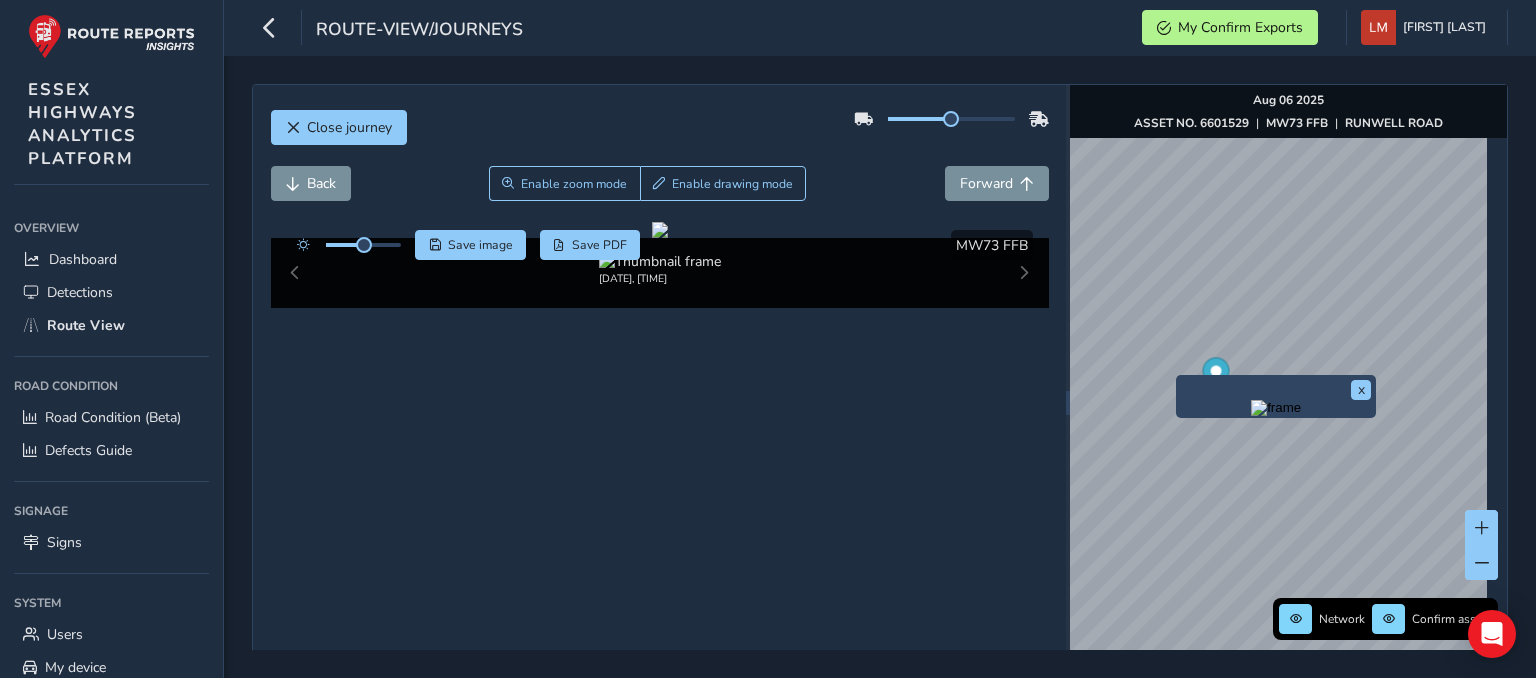 click on "x Network Confirm assets [DATE] ASSET NO. 6601529 | MW73 FFB | RUNWELL ROAD" at bounding box center (1288, 402) 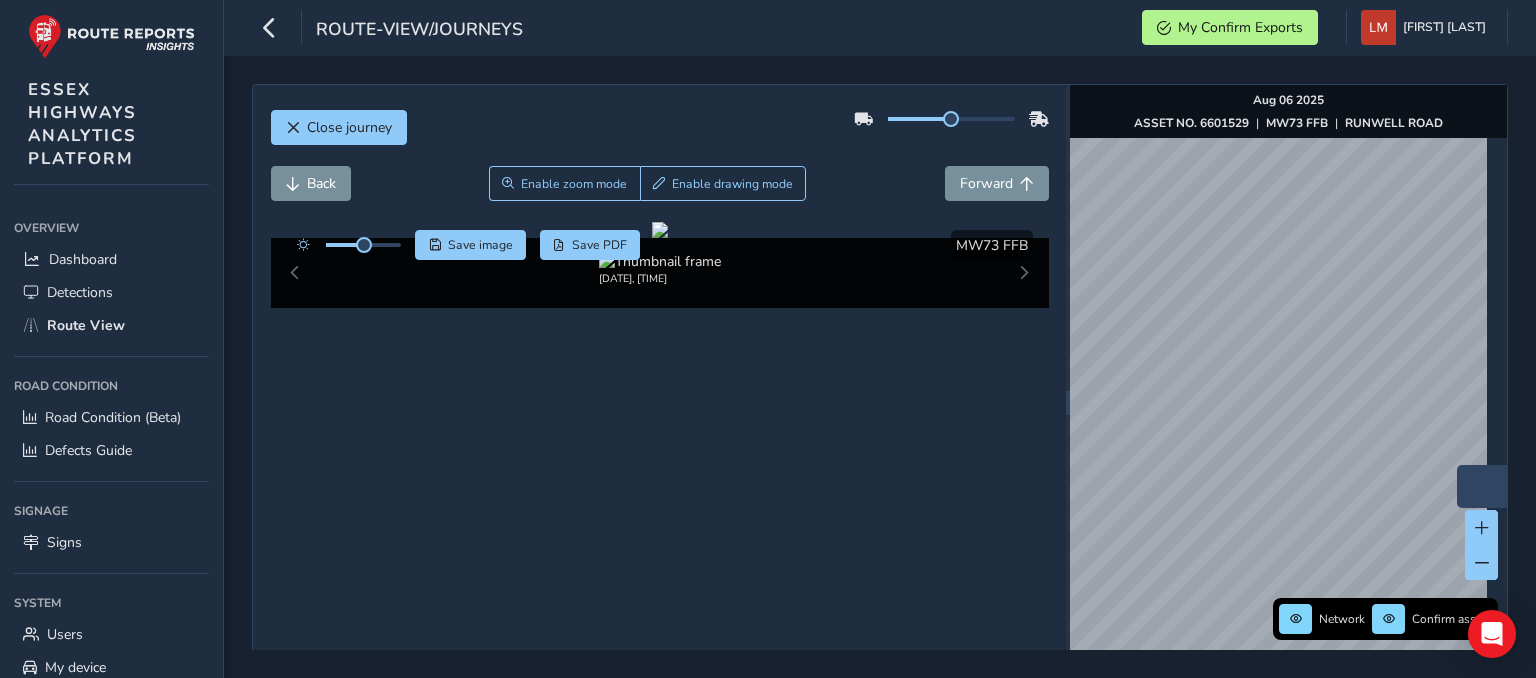 click on "Close journey Back Enable zoom mode Enable drawing mode Forward Click and Drag to Annotate [DATE], [TIME] Save image Save PDF Hide detections MW73 FFB x Network Confirm assets [DATE] ASSET NO. 6601529 | MW73 FFB | RUNWELL ROAD" at bounding box center (880, 402) 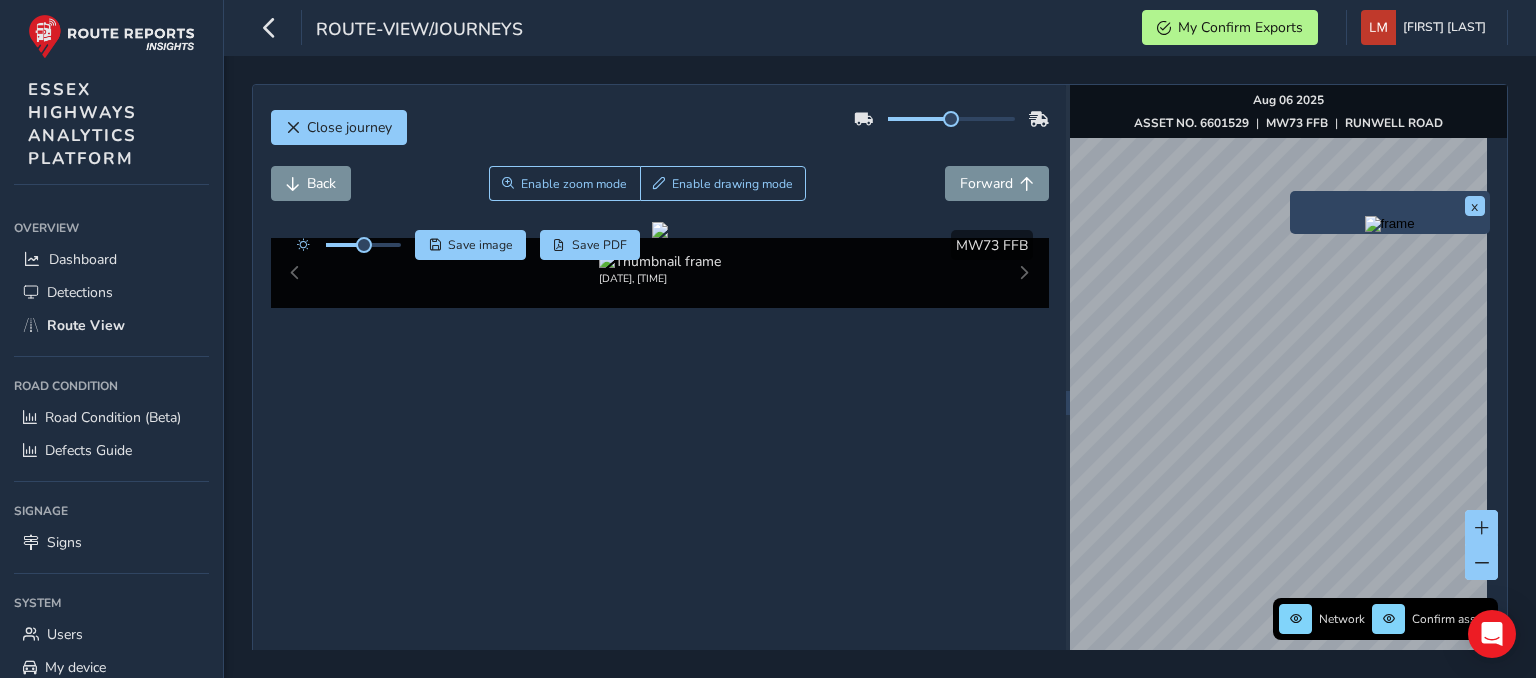 click at bounding box center [1390, 224] 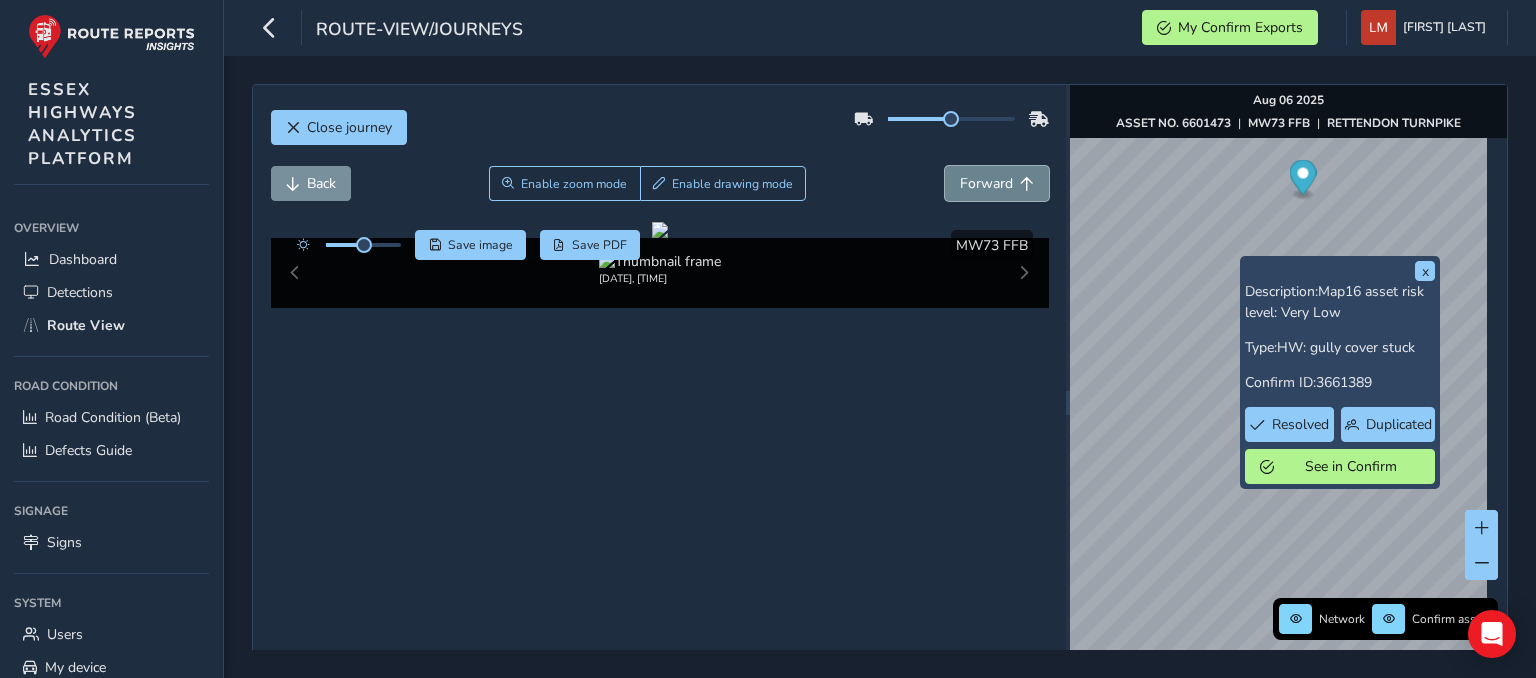 click at bounding box center (1027, 184) 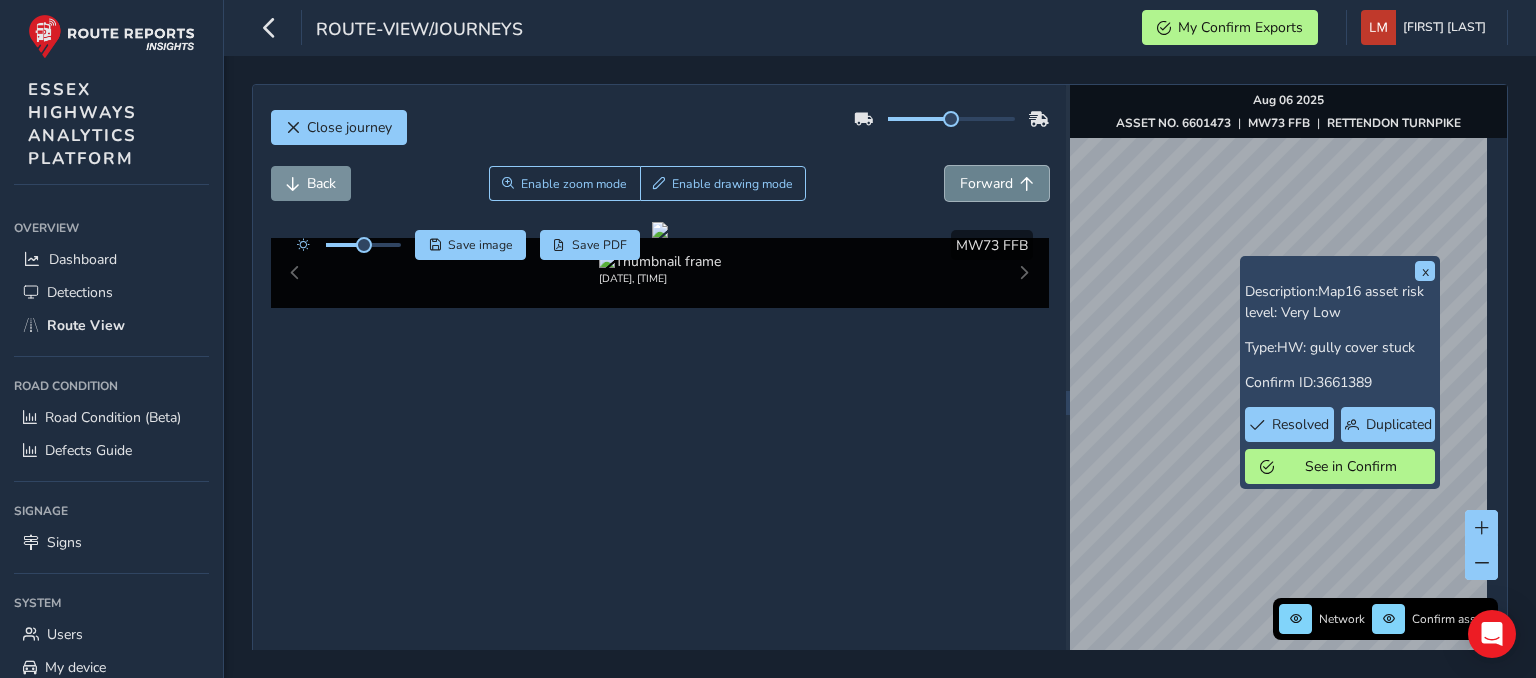 click at bounding box center [1027, 184] 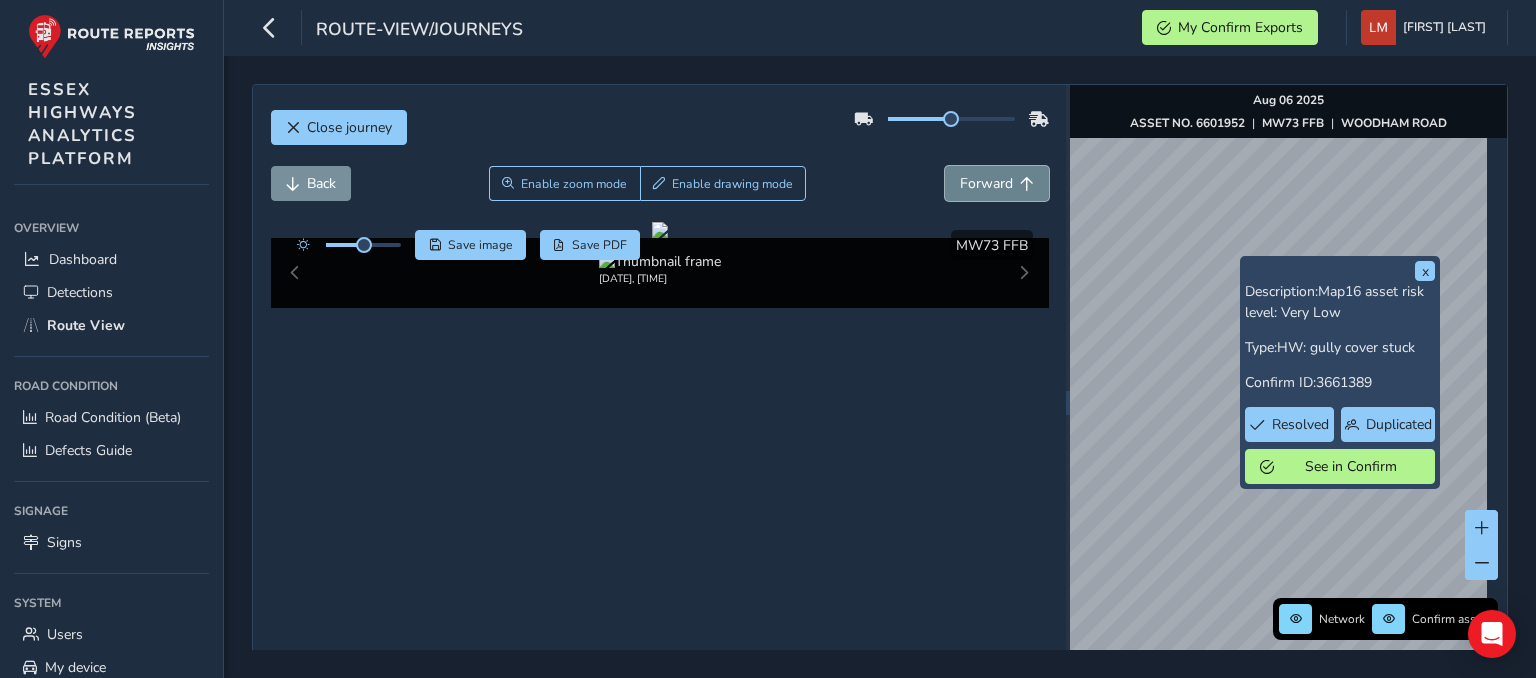 click at bounding box center (1027, 184) 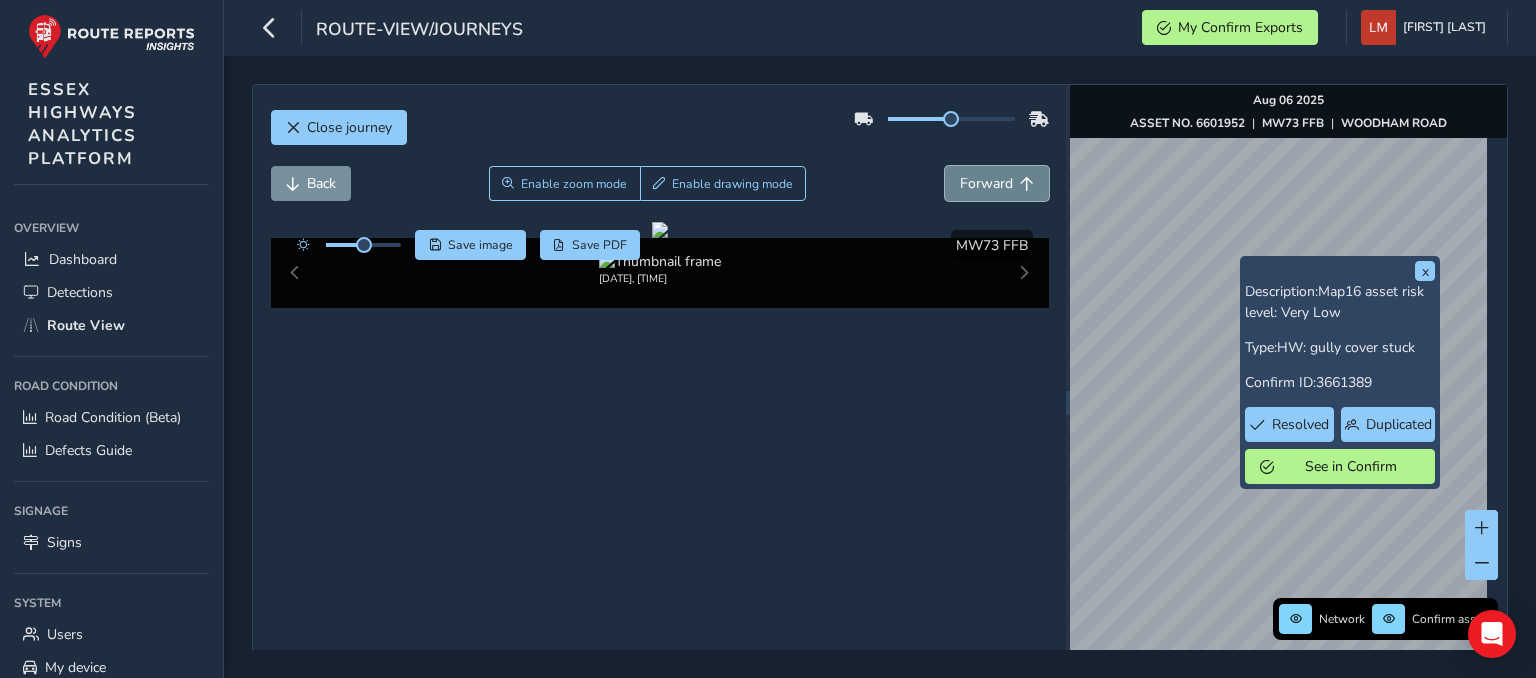 click at bounding box center [1027, 184] 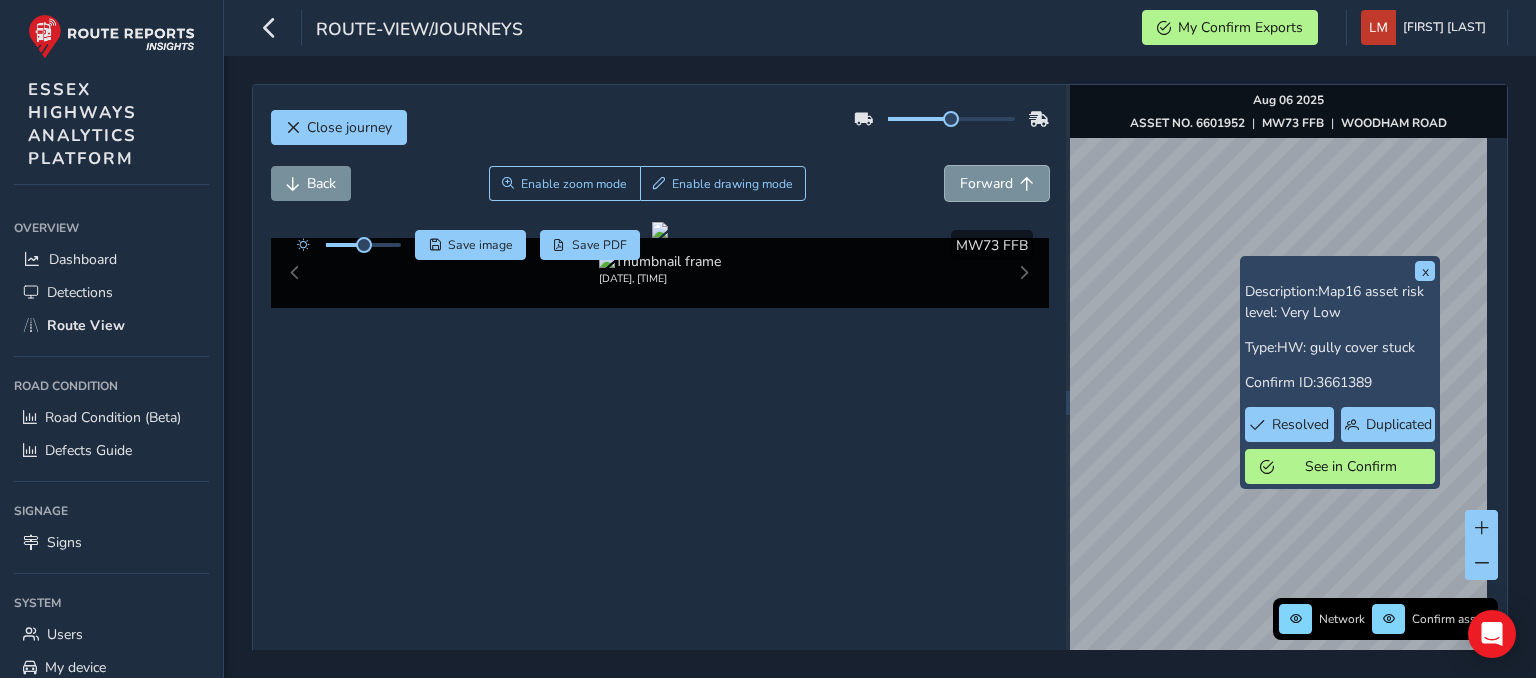 drag, startPoint x: 1020, startPoint y: 177, endPoint x: 1044, endPoint y: 172, distance: 24.5153 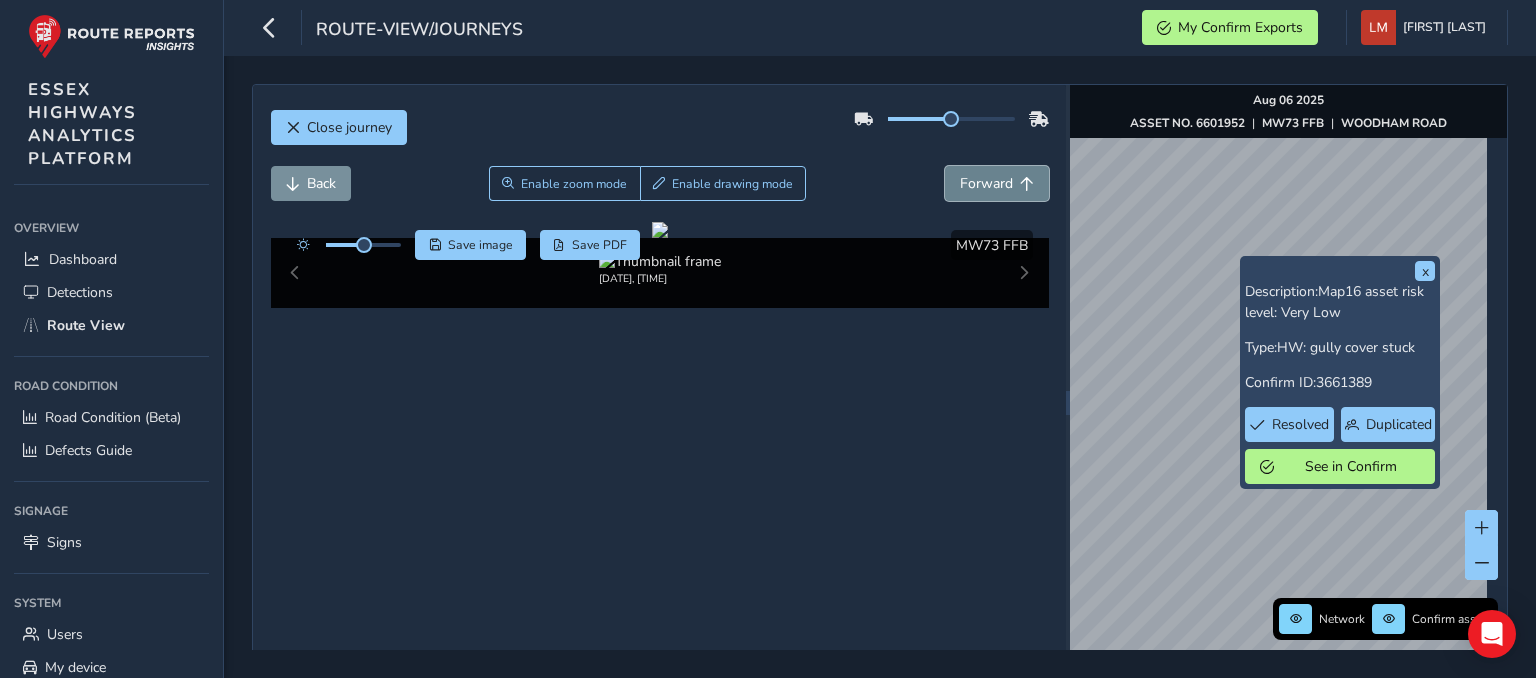 click on "Forward" at bounding box center [997, 183] 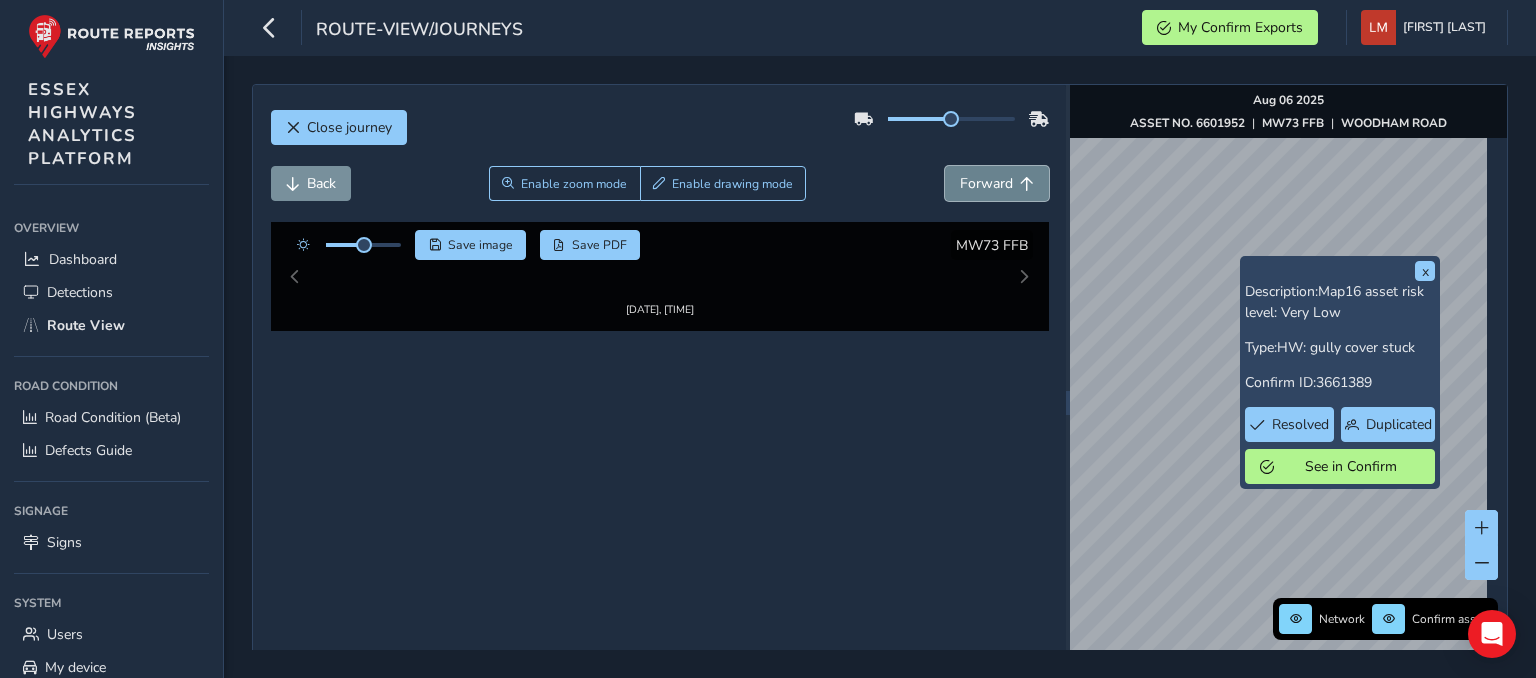 click on "Forward" at bounding box center (997, 183) 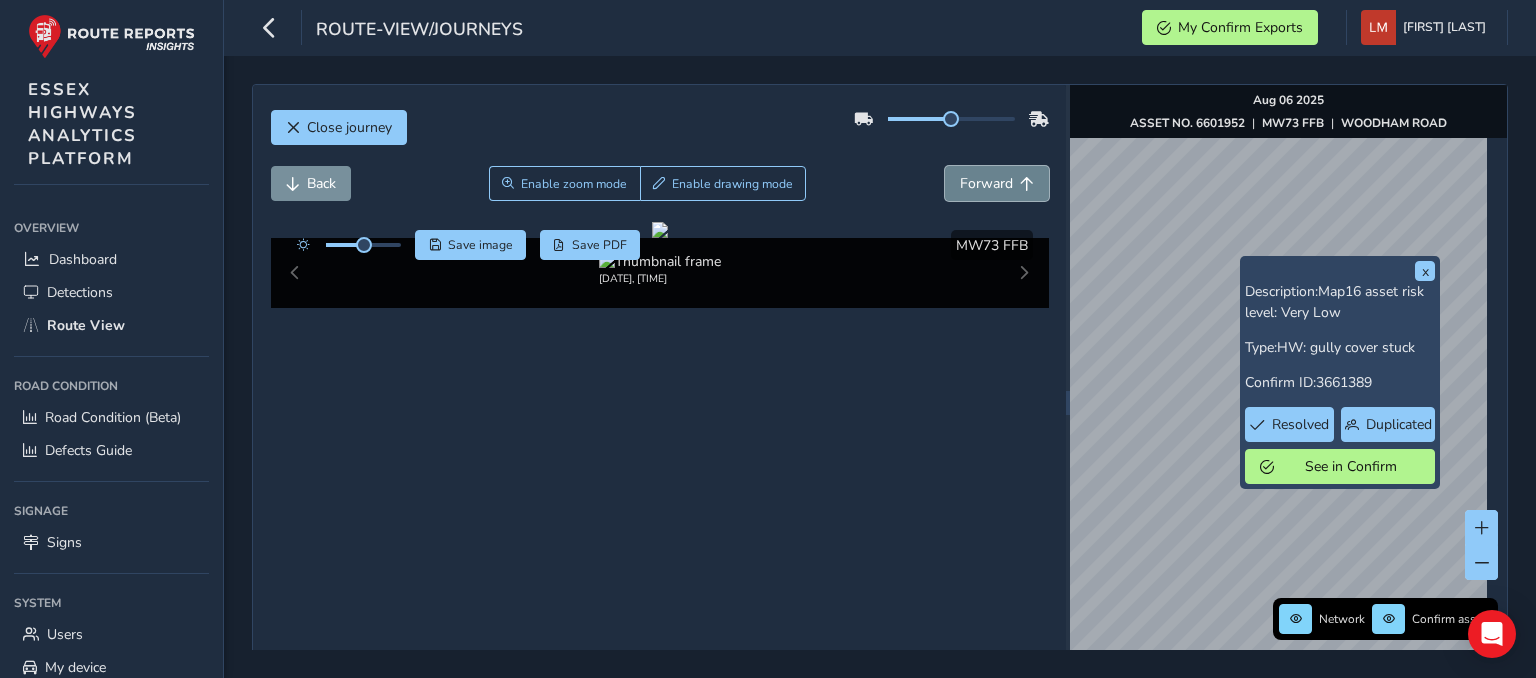 click on "Forward" at bounding box center (997, 183) 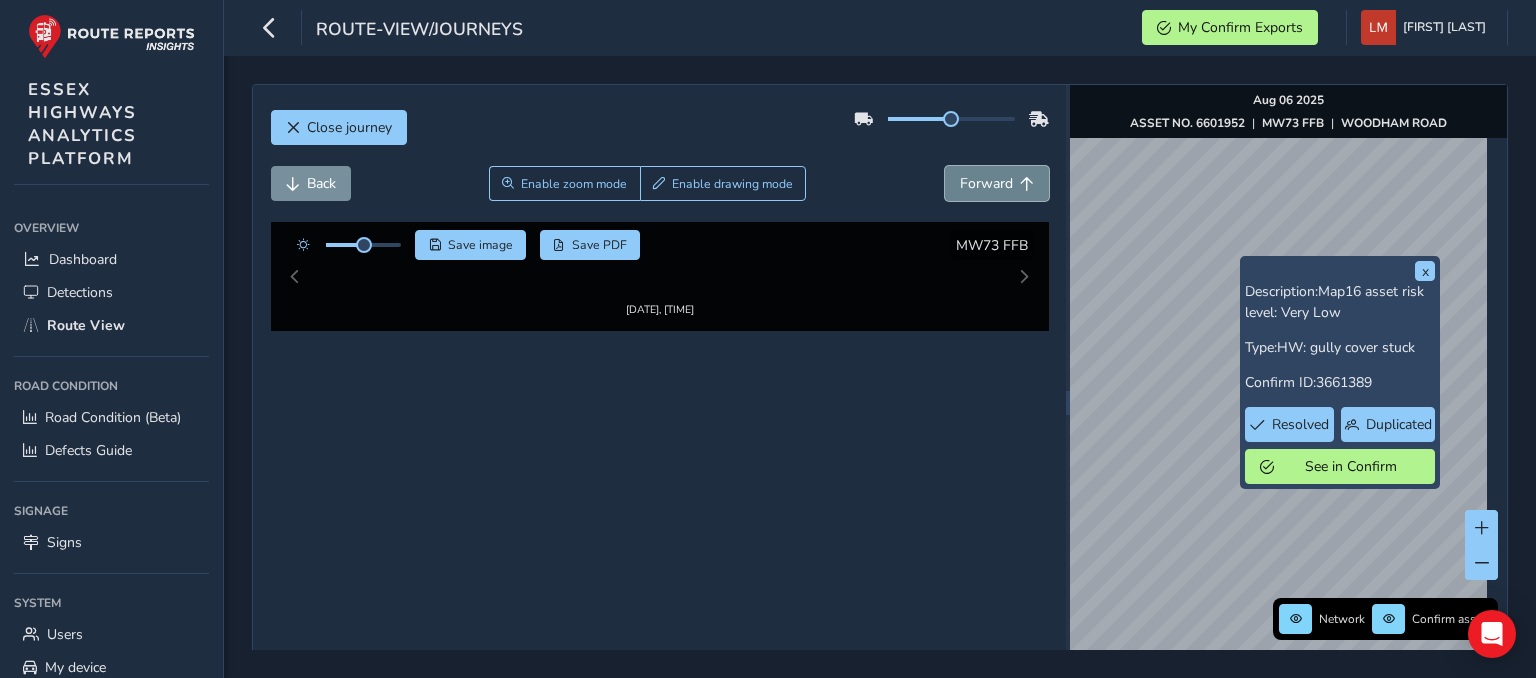 click on "Forward" at bounding box center (997, 183) 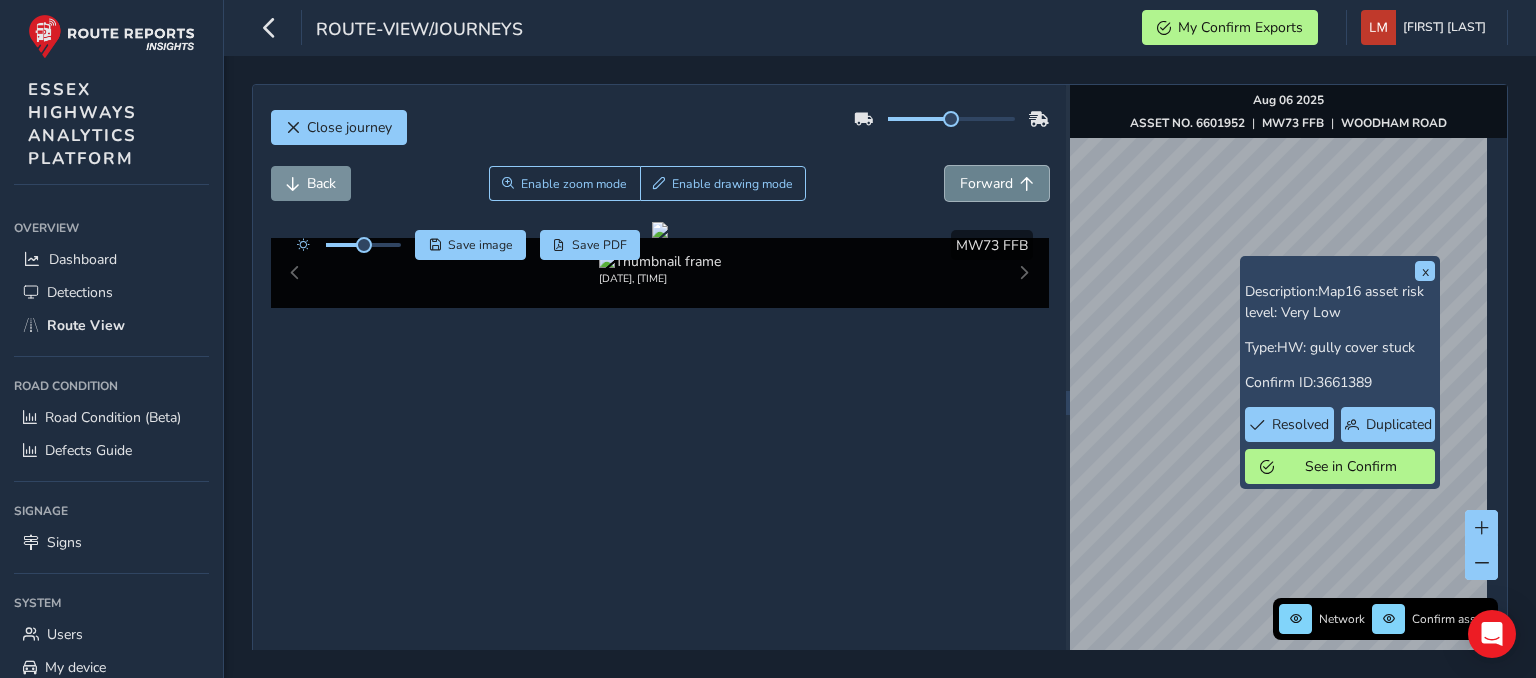 click on "Forward" at bounding box center (997, 183) 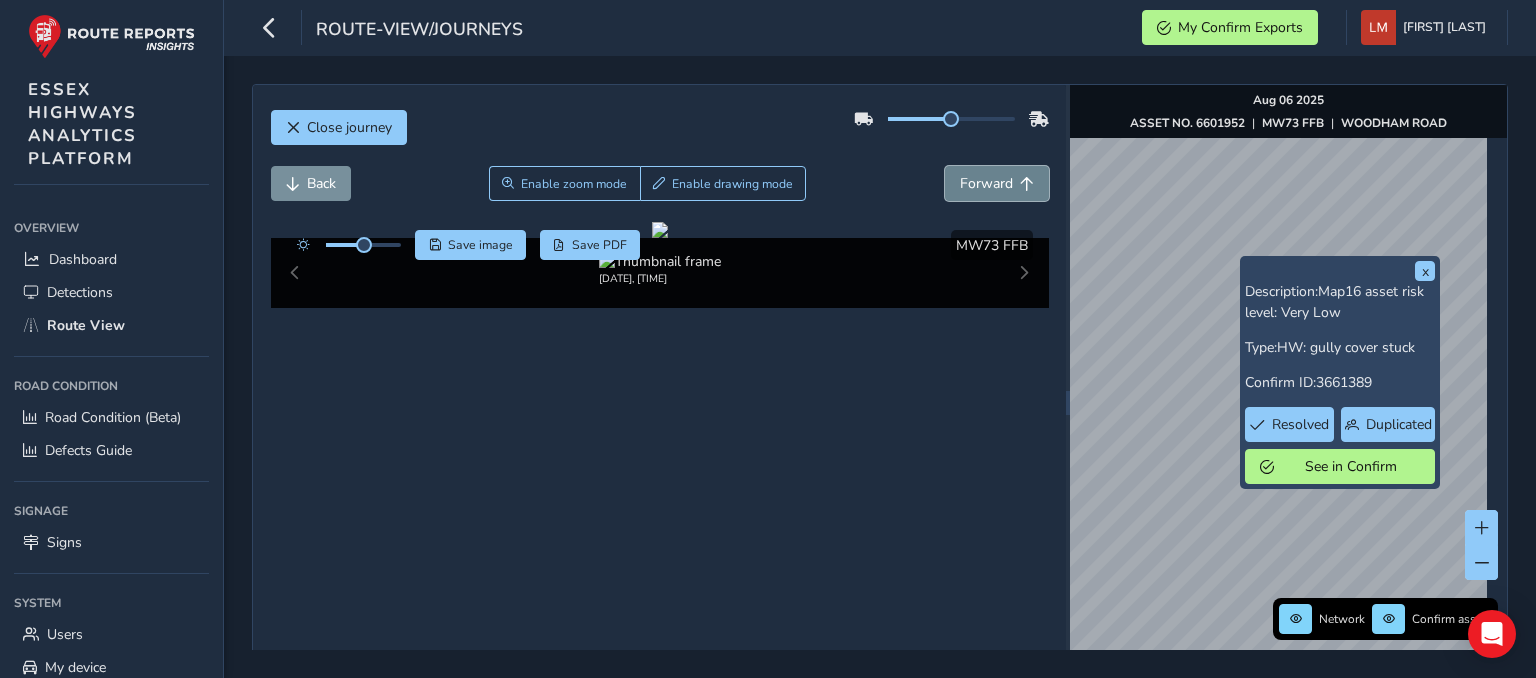 click on "Forward" at bounding box center (997, 183) 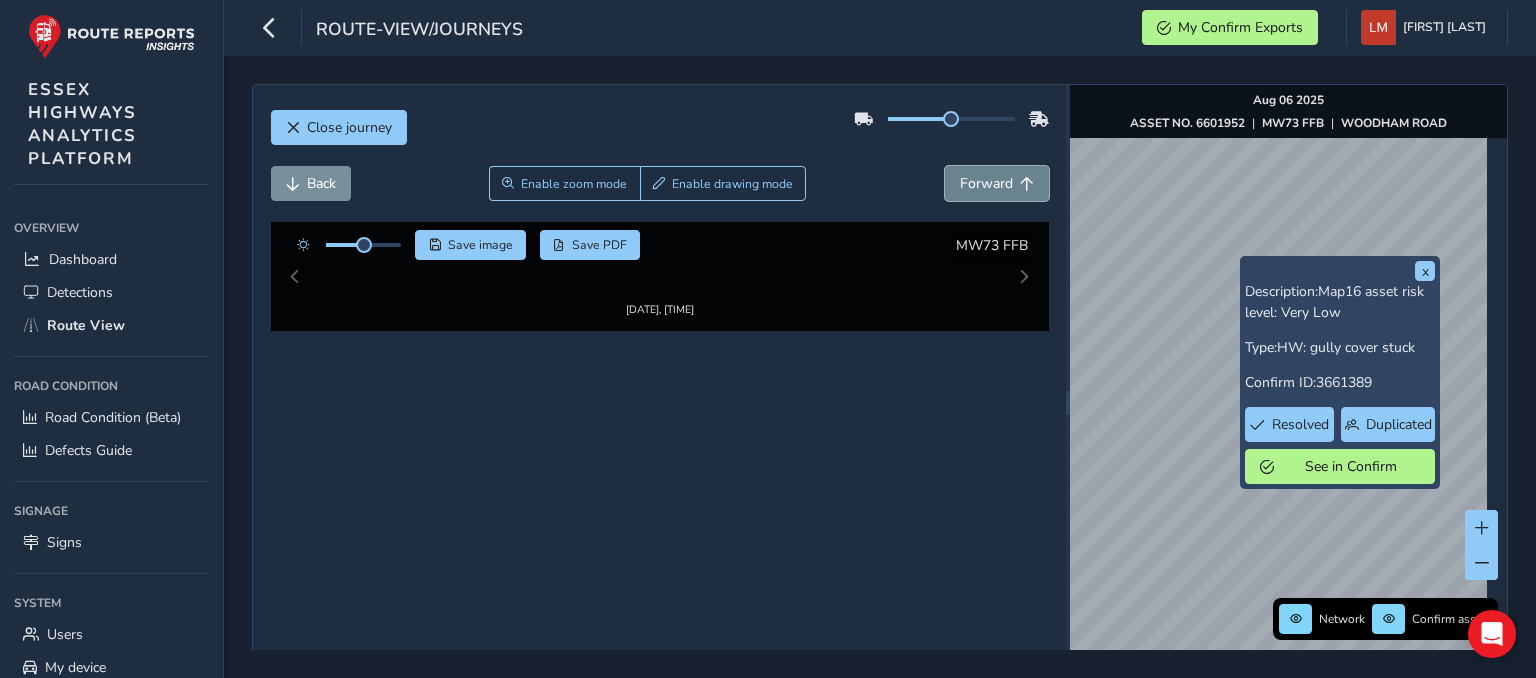 click on "Forward" at bounding box center (997, 183) 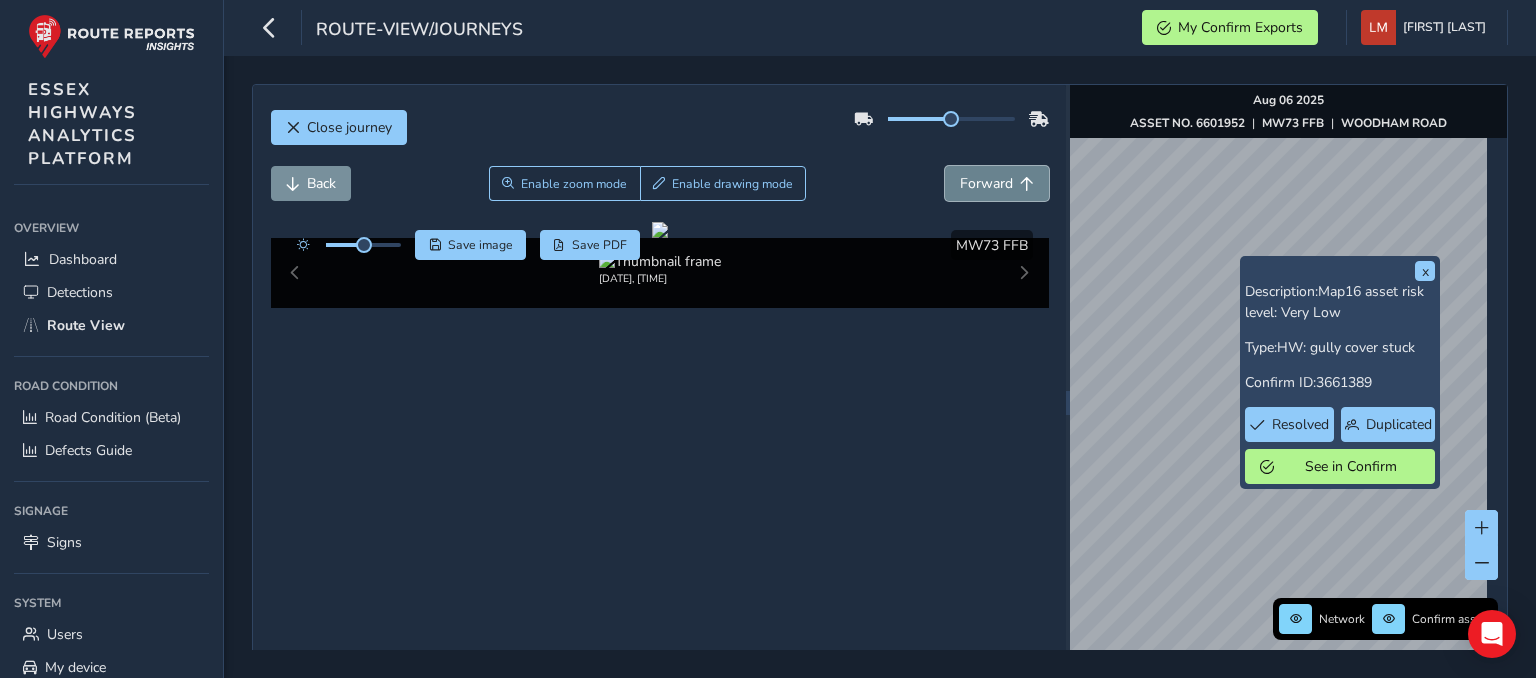 click on "Forward" at bounding box center (997, 183) 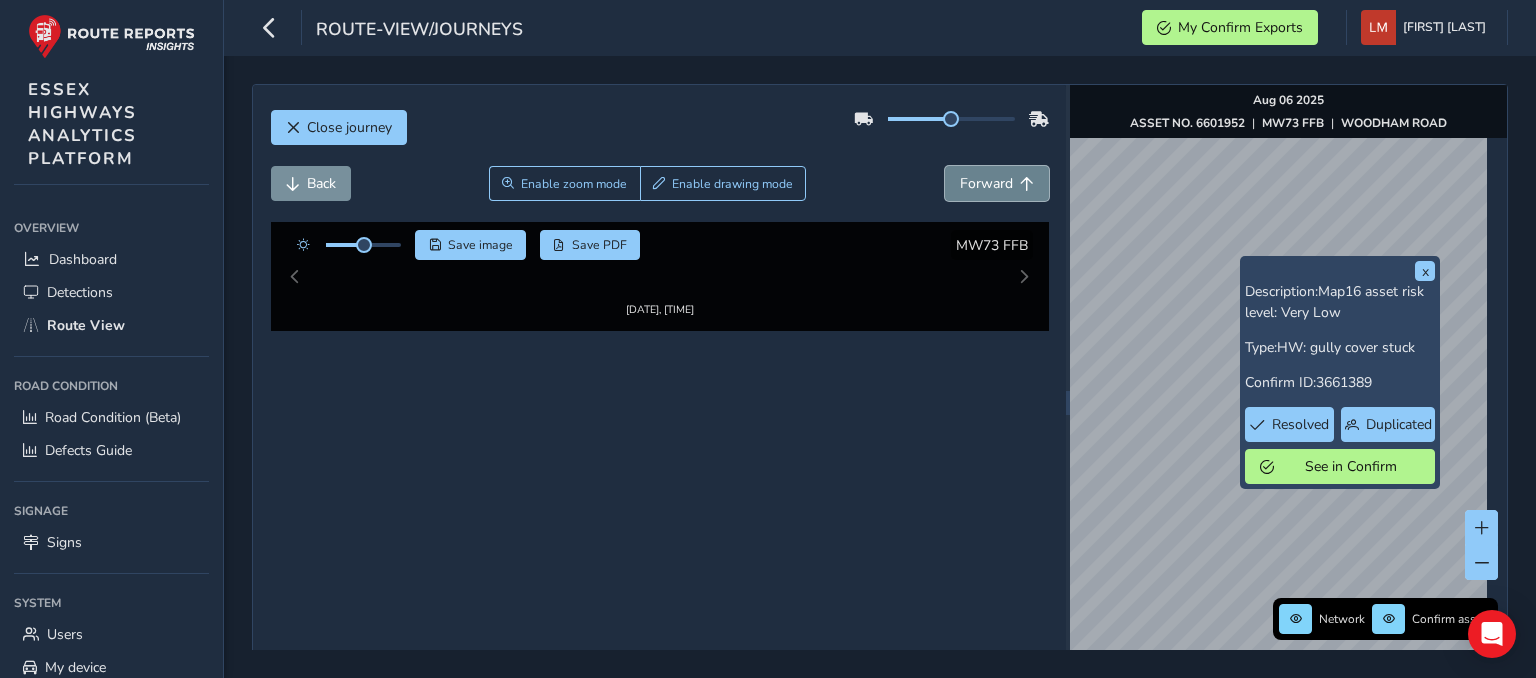 click on "Forward" at bounding box center [997, 183] 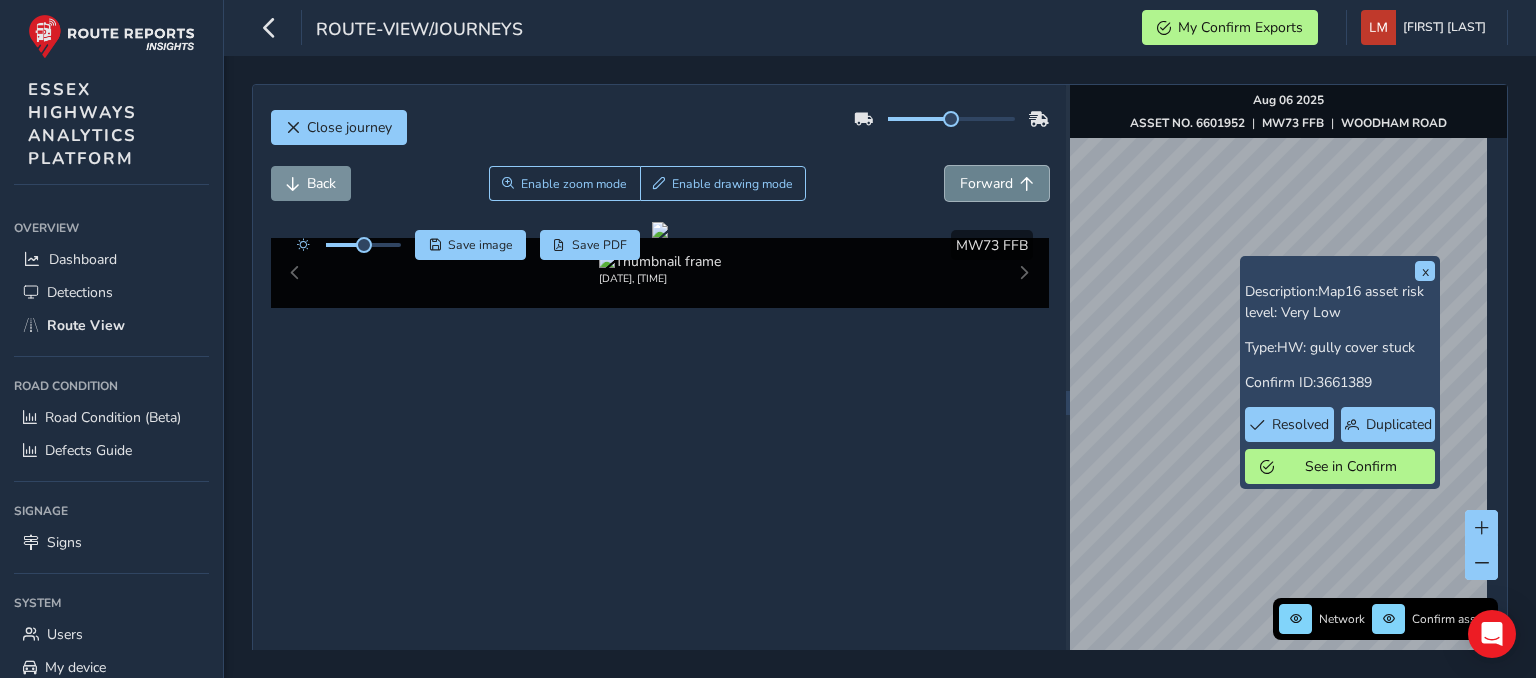 click on "Forward" at bounding box center [997, 183] 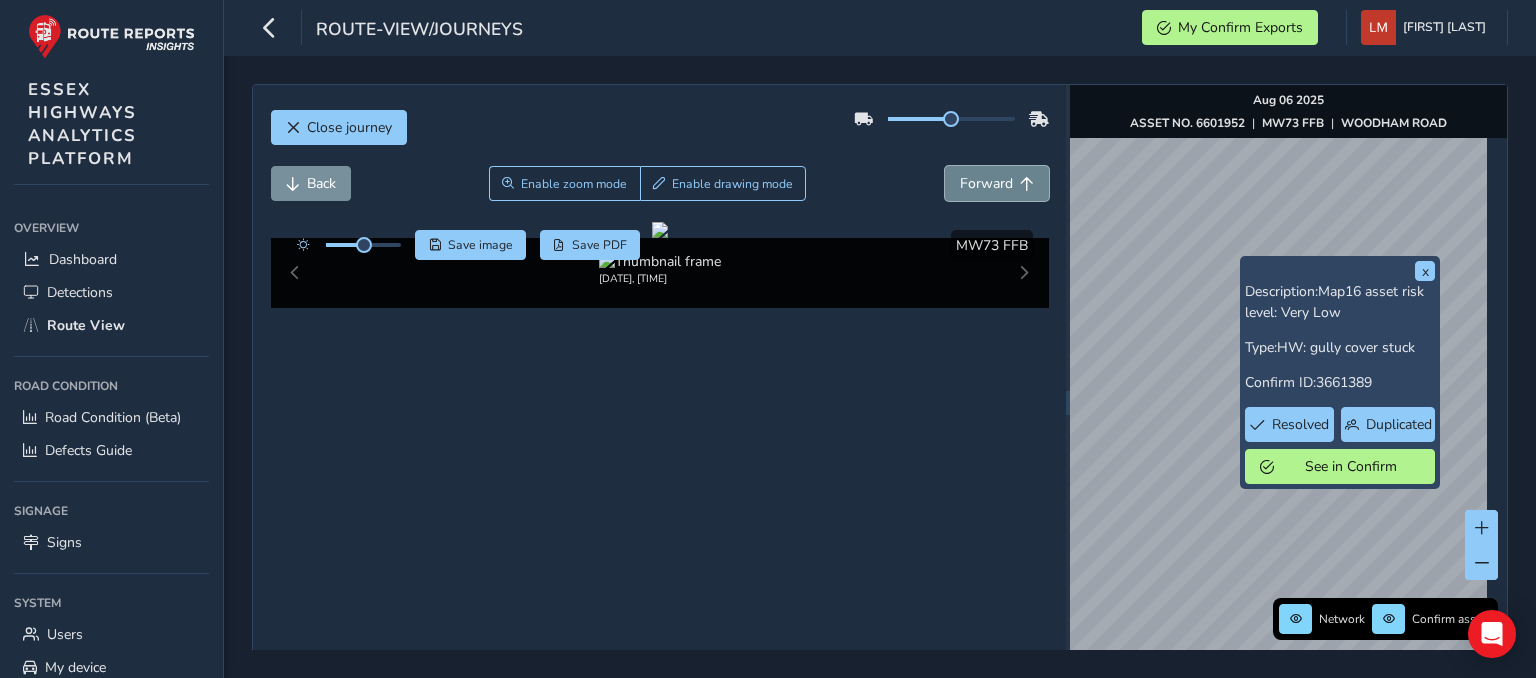 click on "Forward" at bounding box center [997, 183] 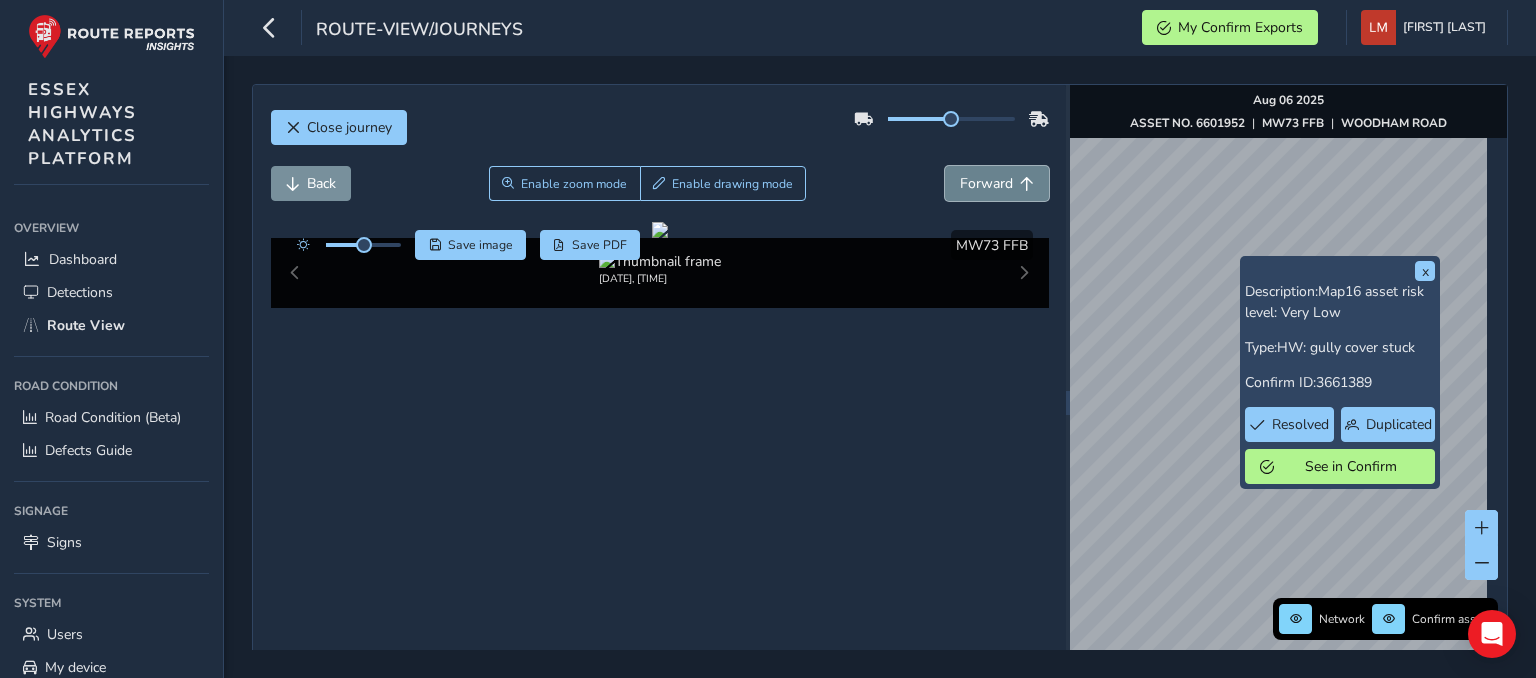 click on "Forward" at bounding box center [997, 183] 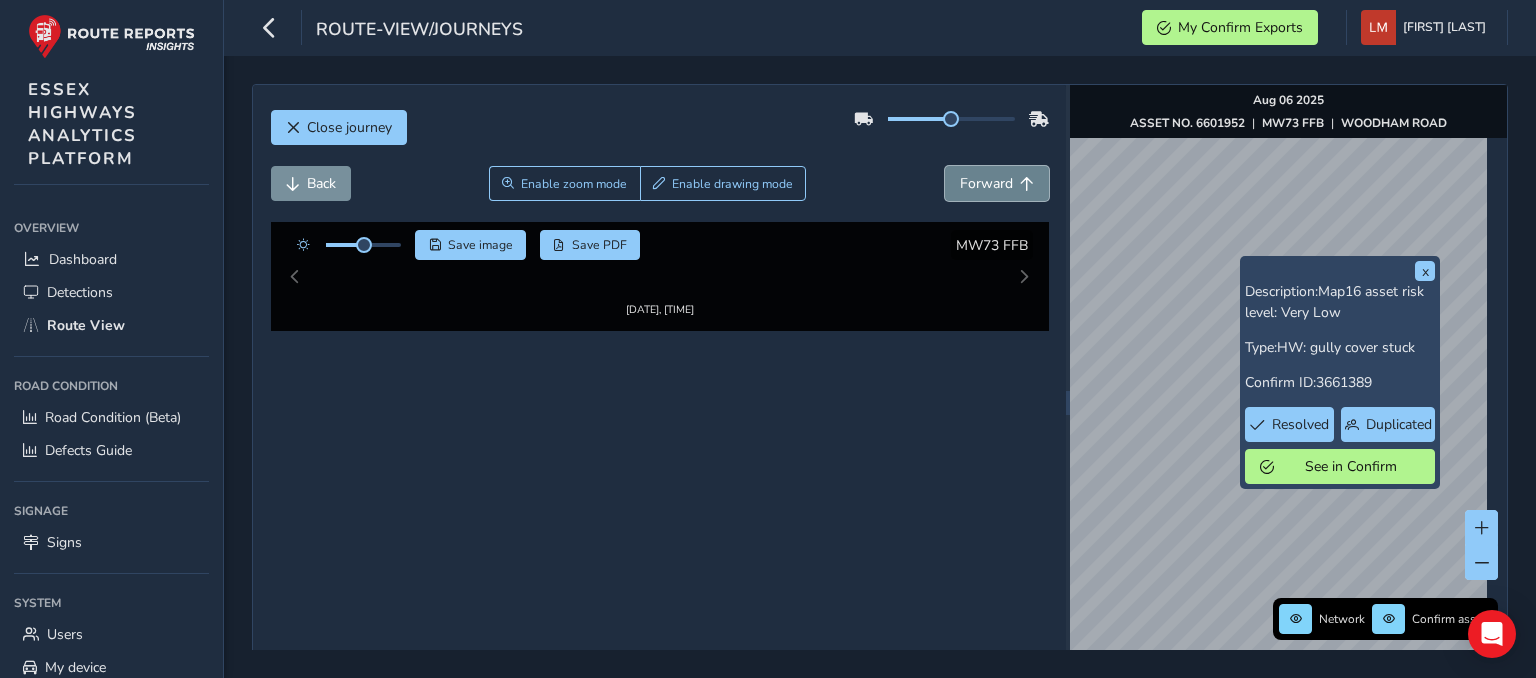click on "Forward" at bounding box center [997, 183] 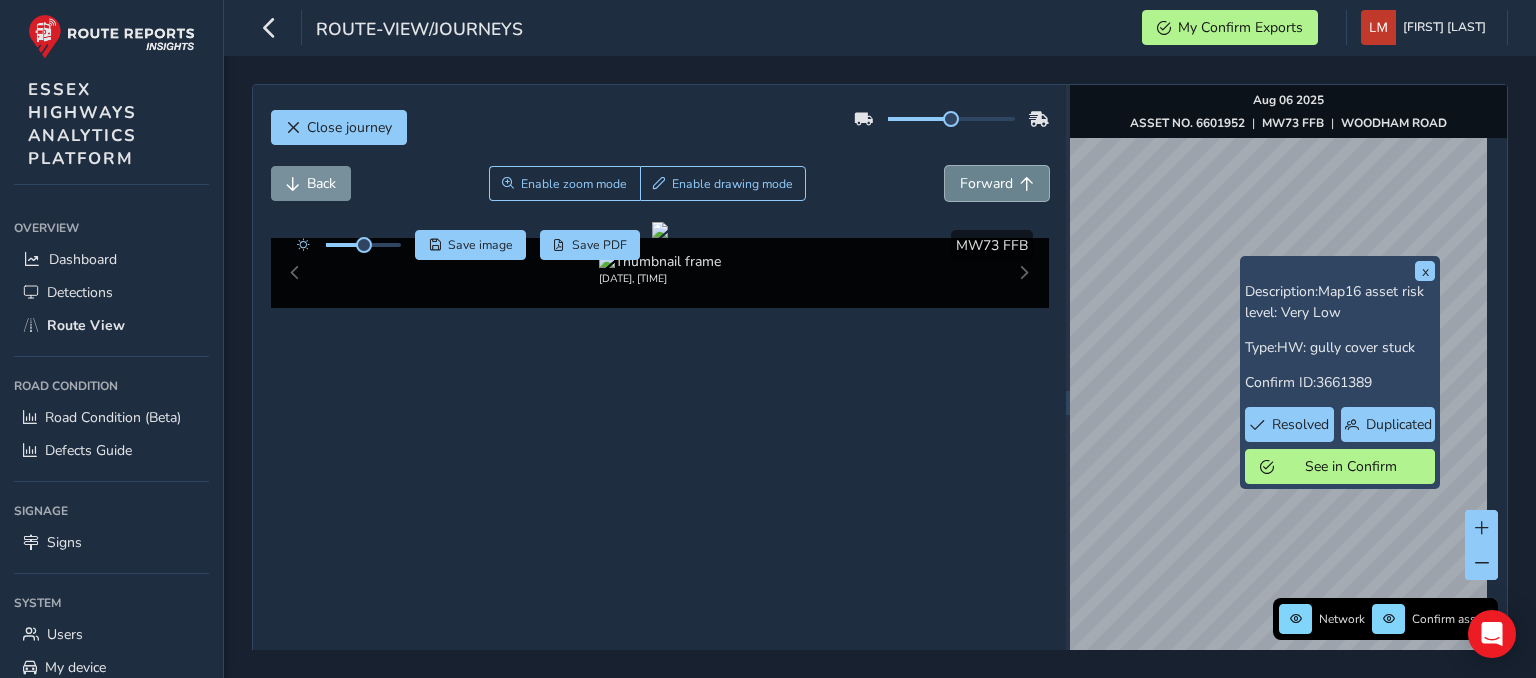 click on "Forward" at bounding box center [997, 183] 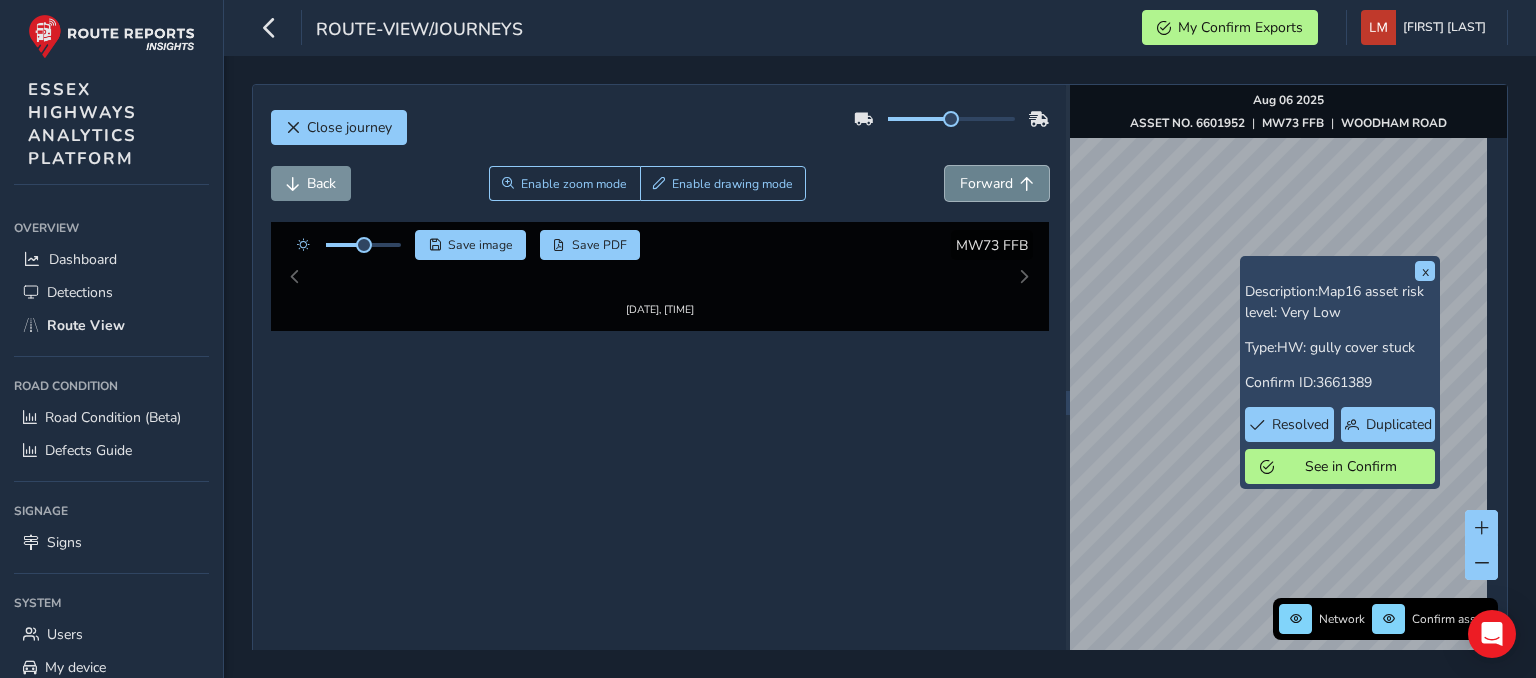 click on "Forward" at bounding box center (997, 183) 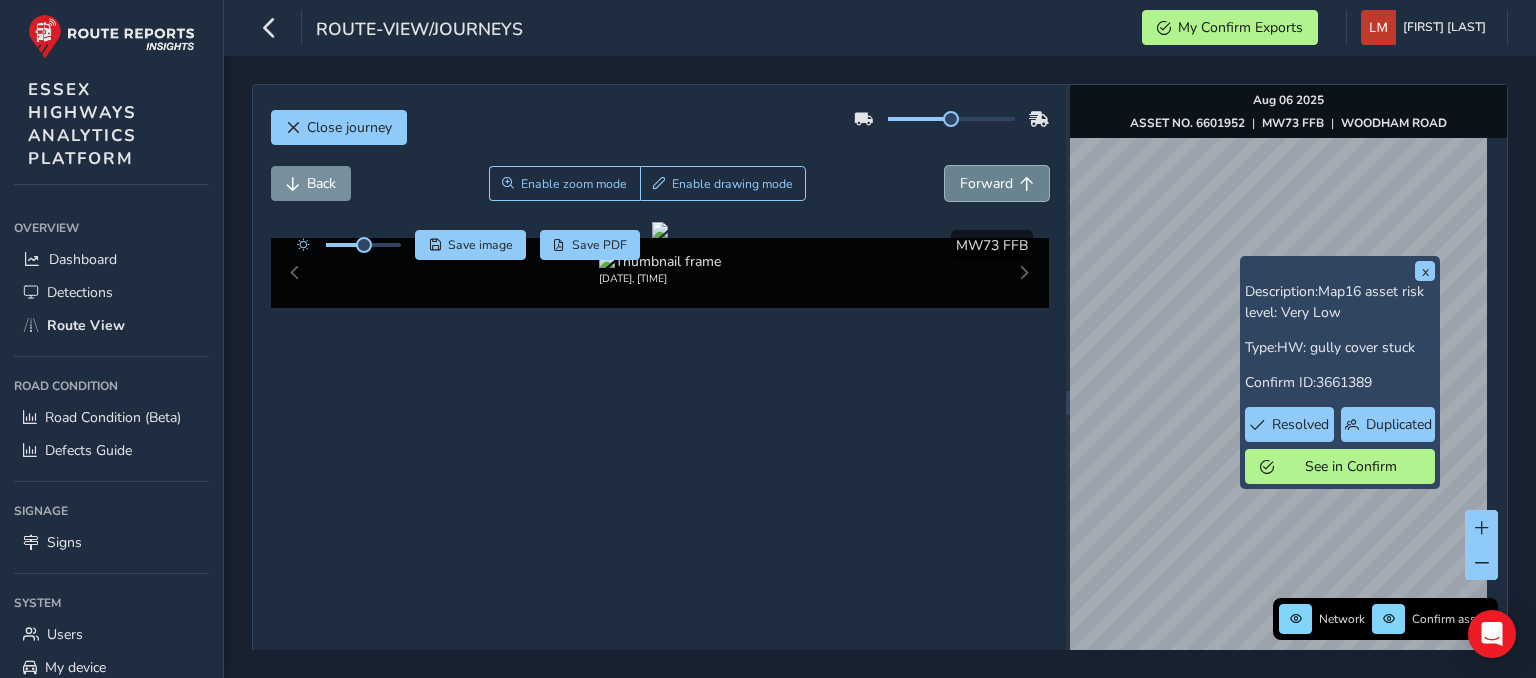 click on "Forward" at bounding box center [997, 183] 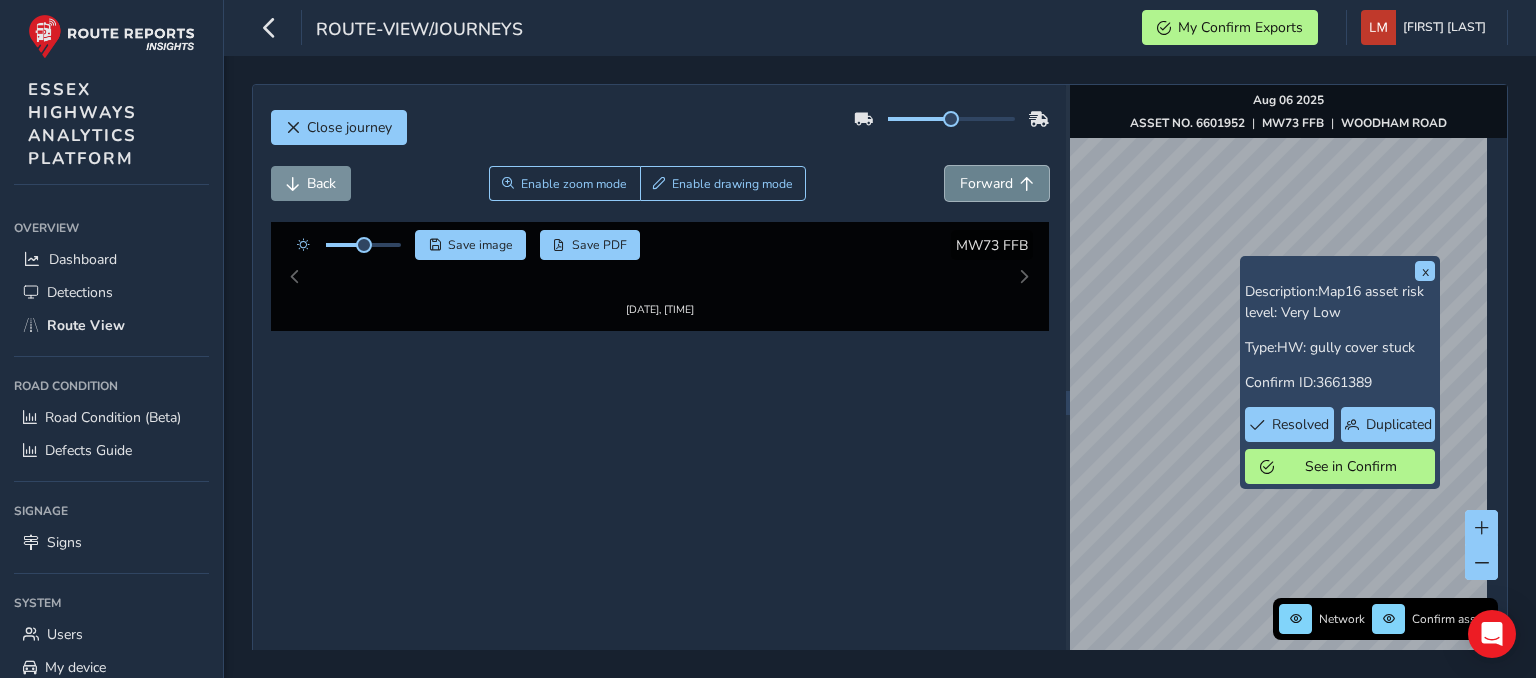 click on "Forward" at bounding box center [997, 183] 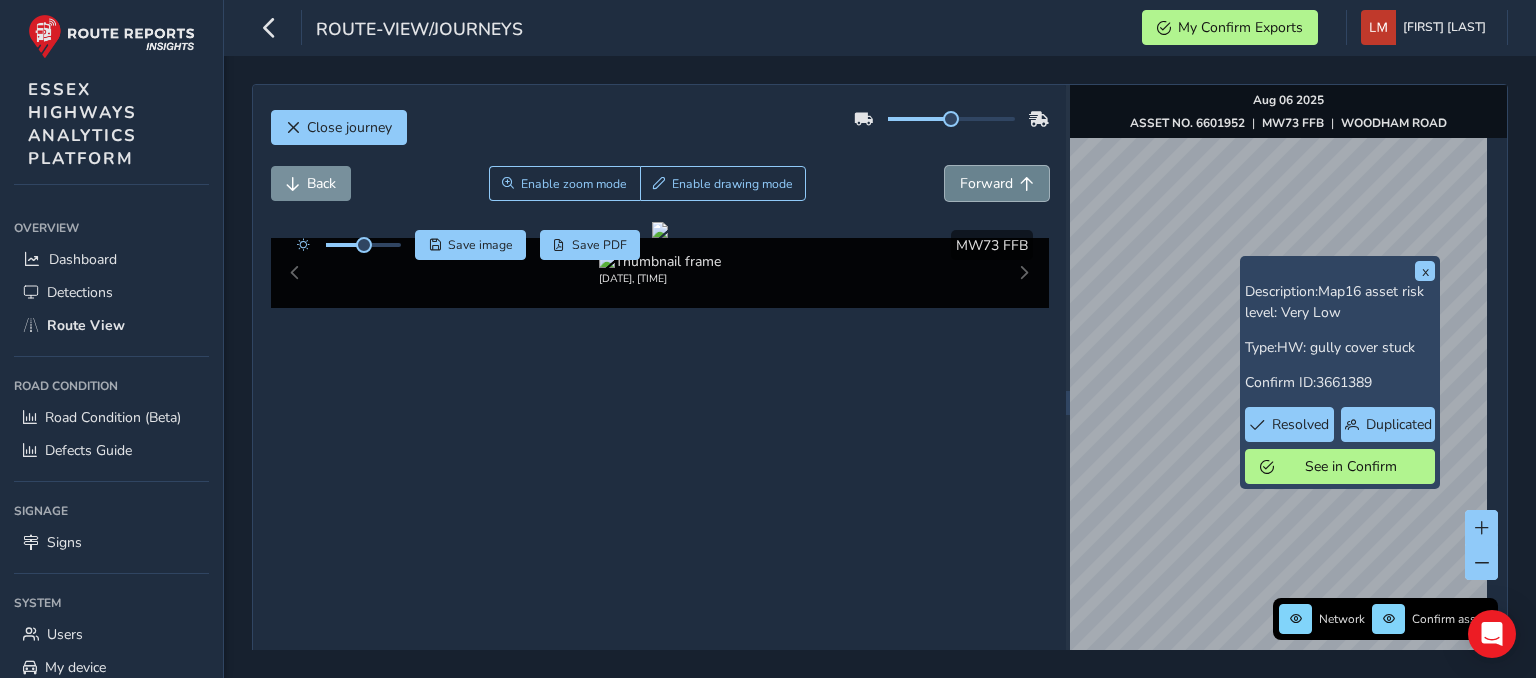 click on "Forward" at bounding box center (997, 183) 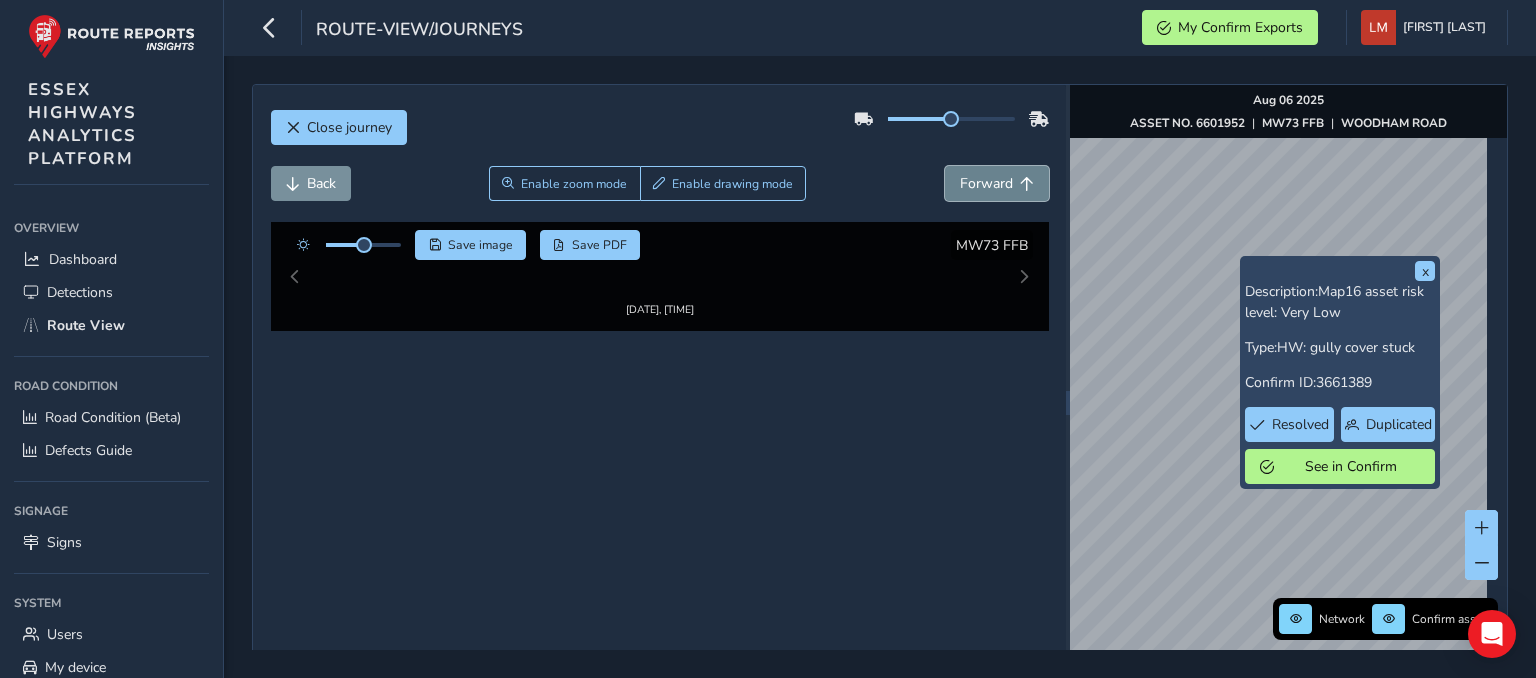 click on "Forward" at bounding box center [997, 183] 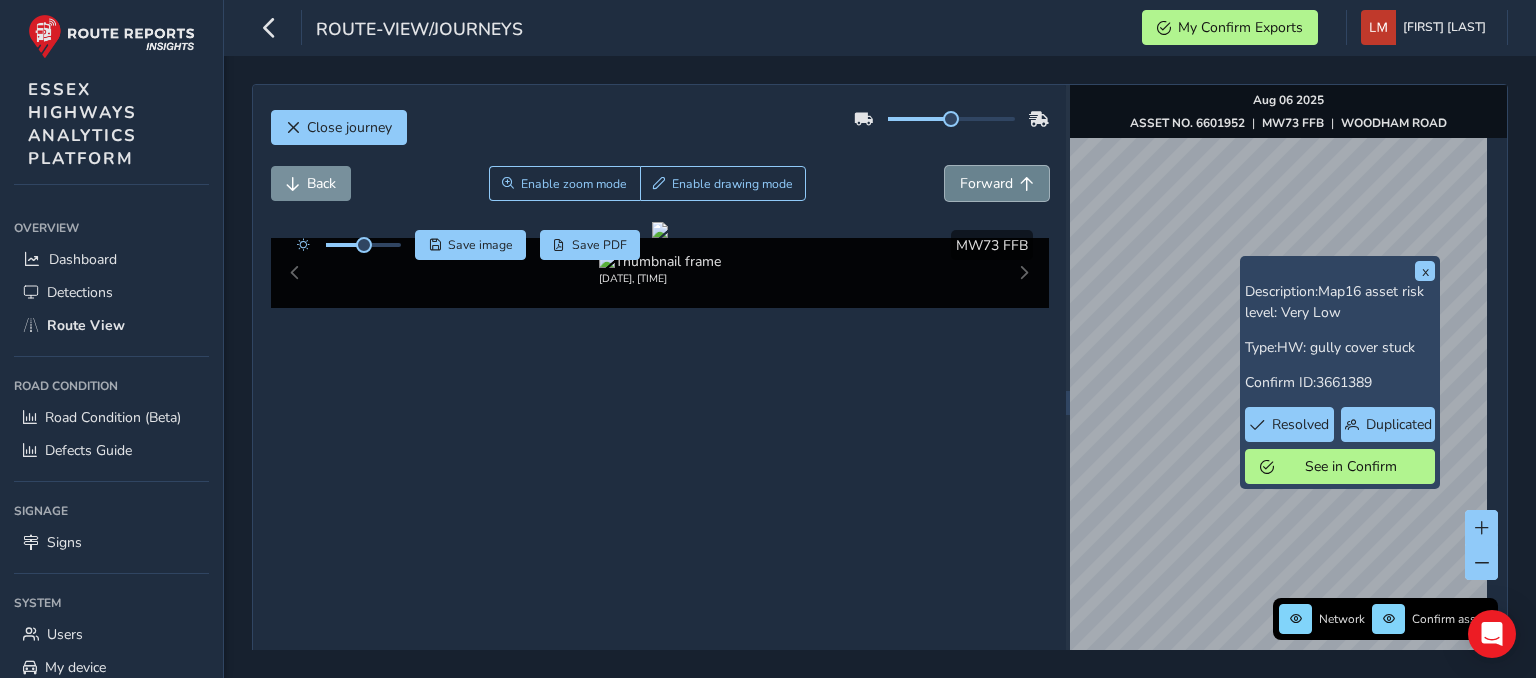 click on "Forward" at bounding box center (997, 183) 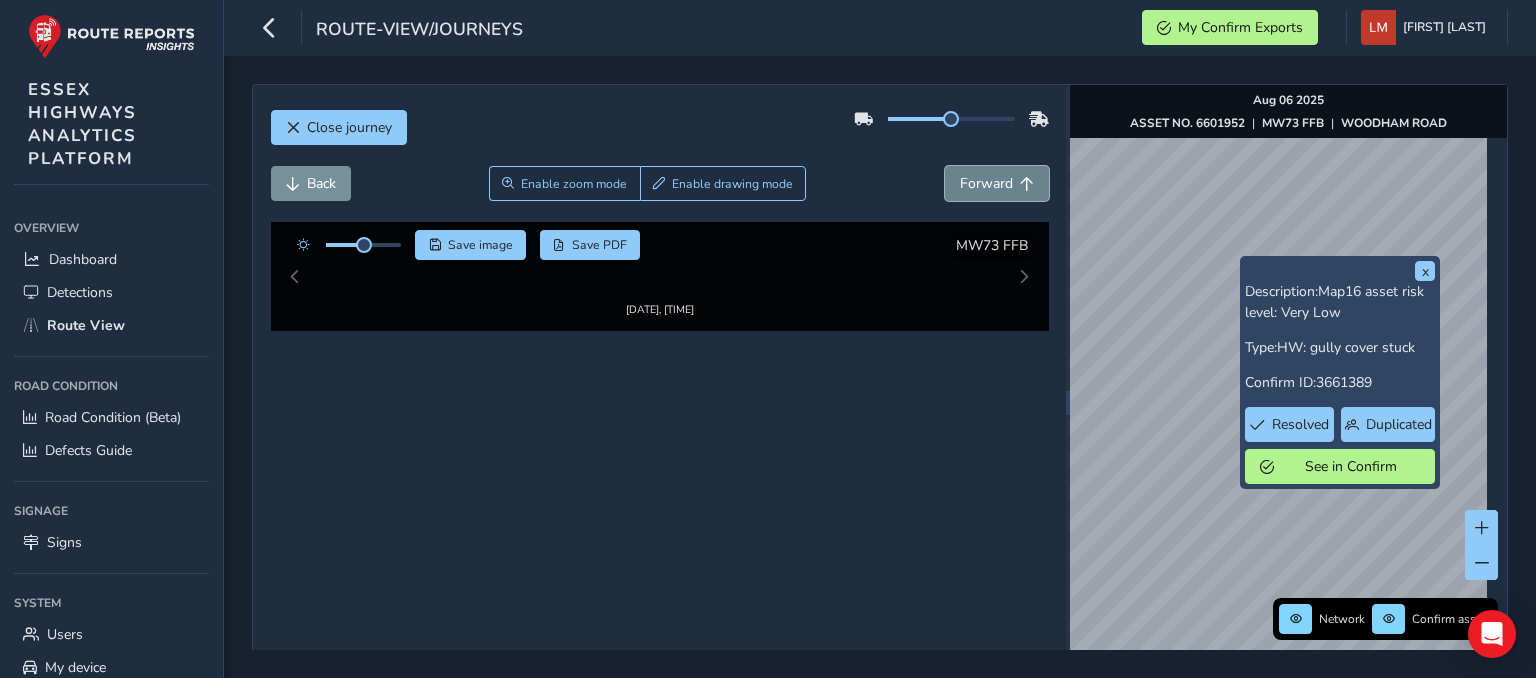 click on "Forward" at bounding box center (997, 183) 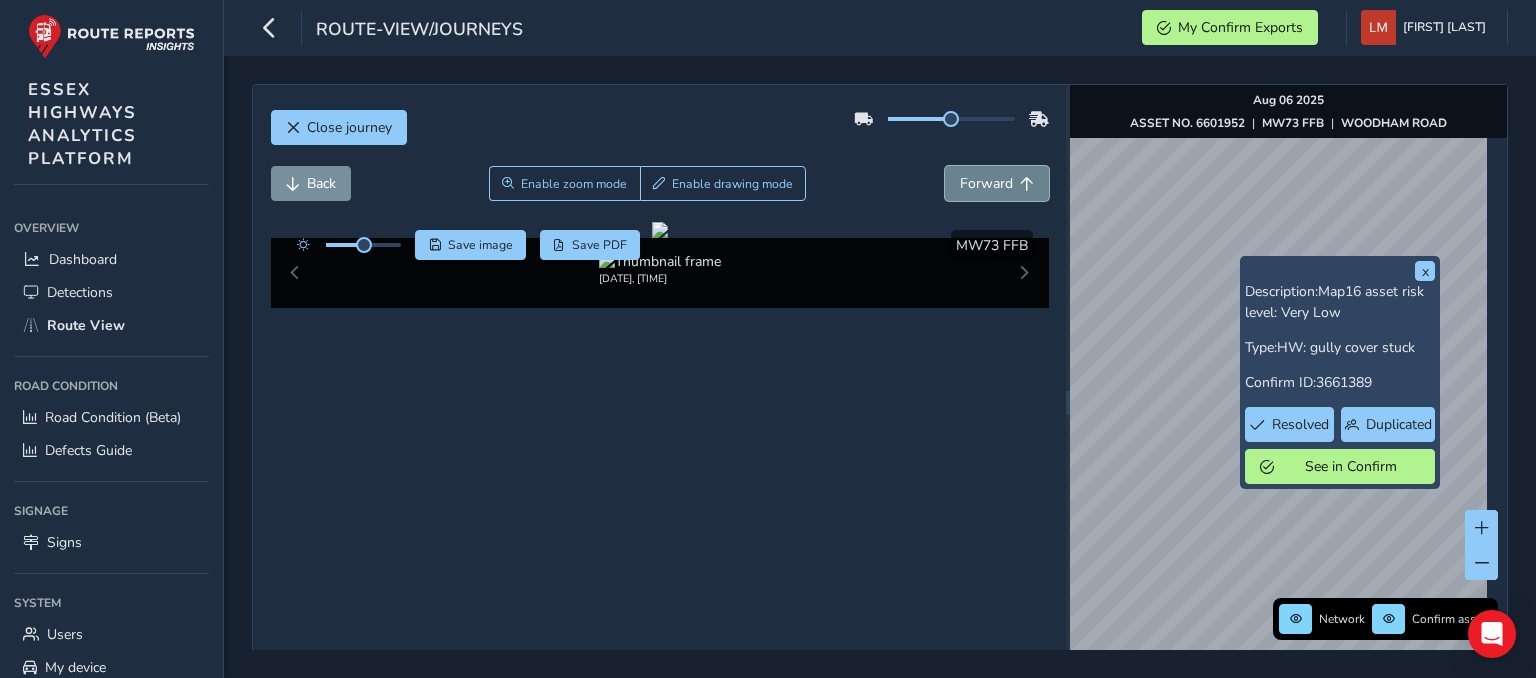 click on "Forward" at bounding box center (997, 183) 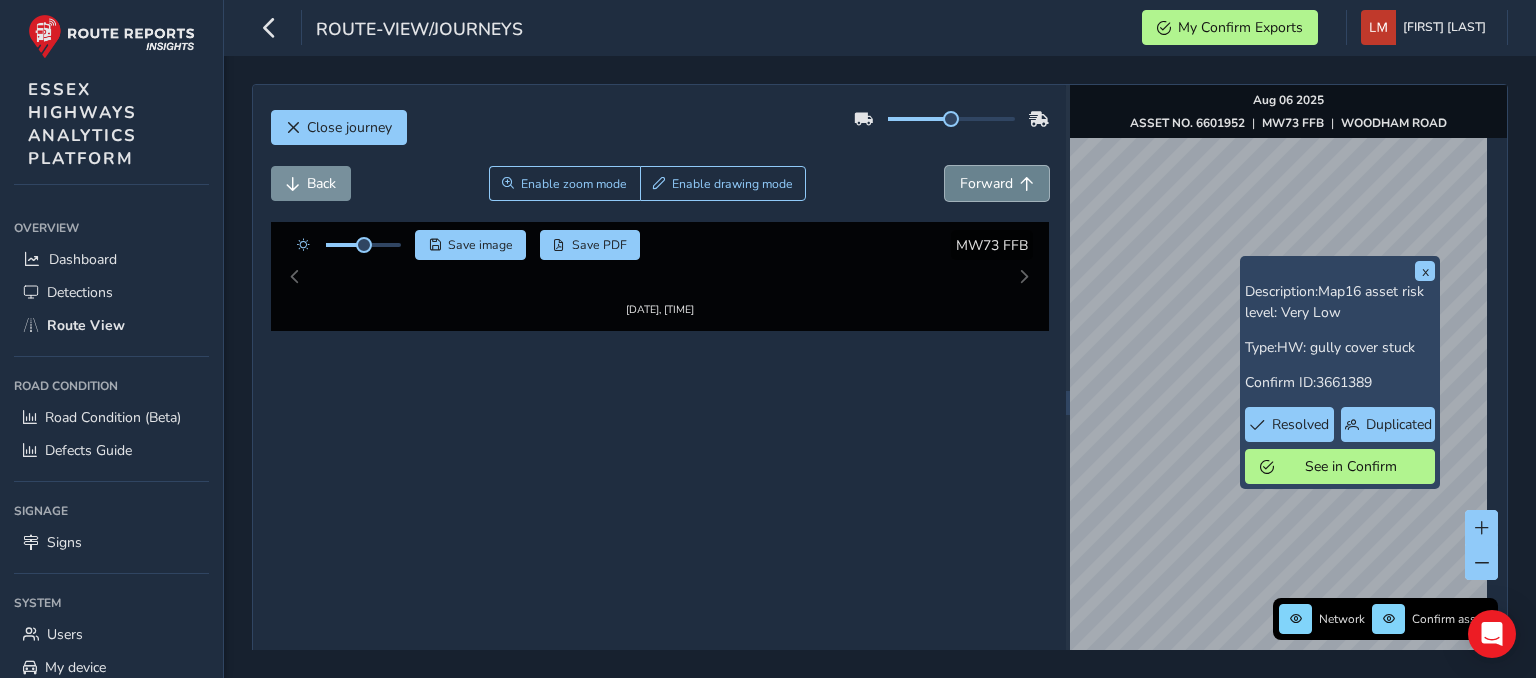 click on "Forward" at bounding box center (997, 183) 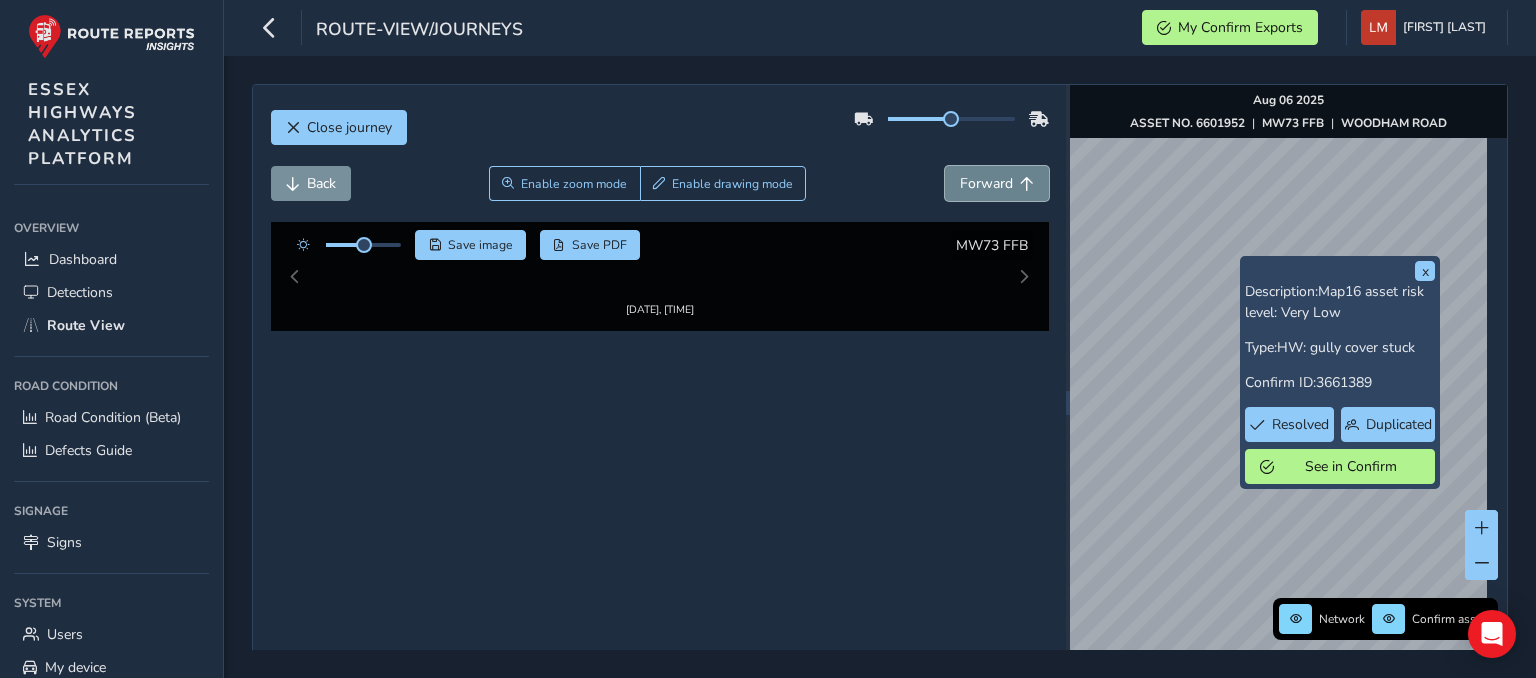 click on "Forward" at bounding box center [997, 183] 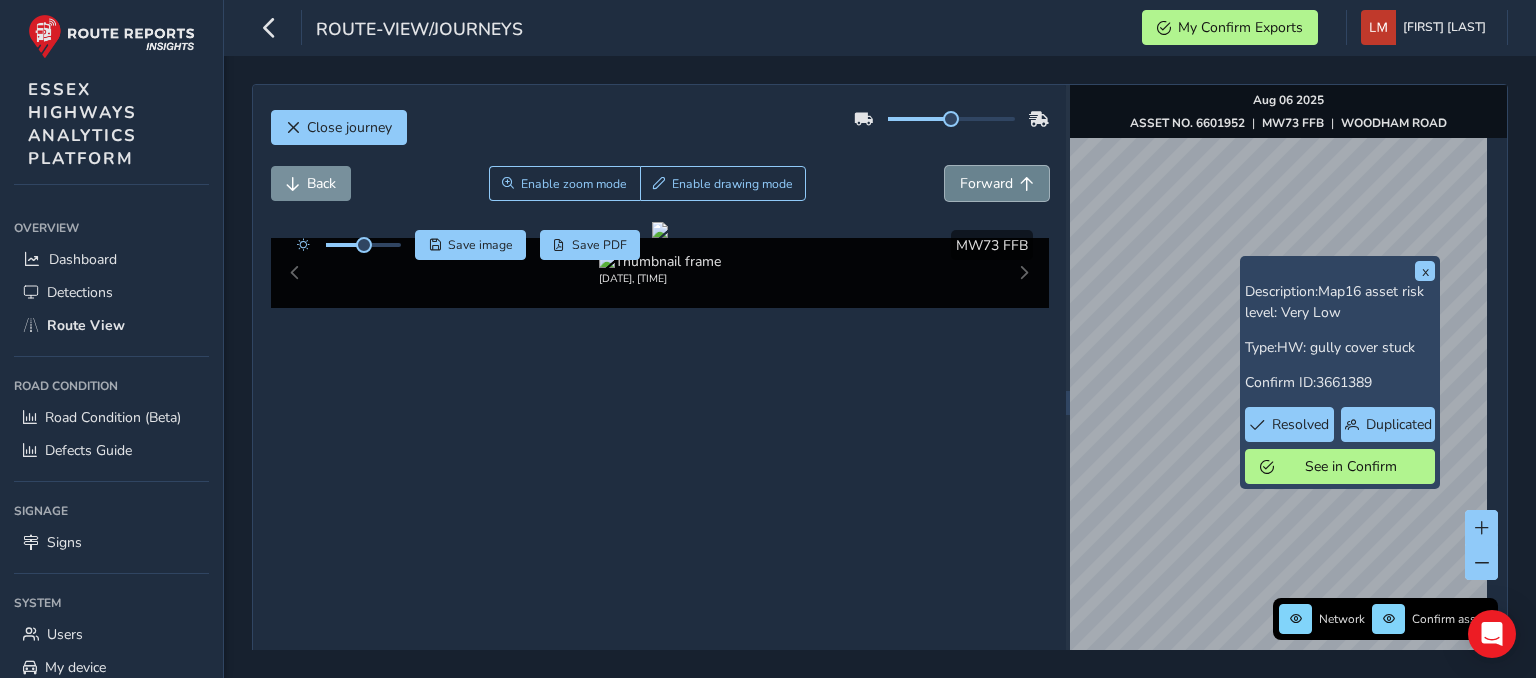 click on "Forward" at bounding box center [997, 183] 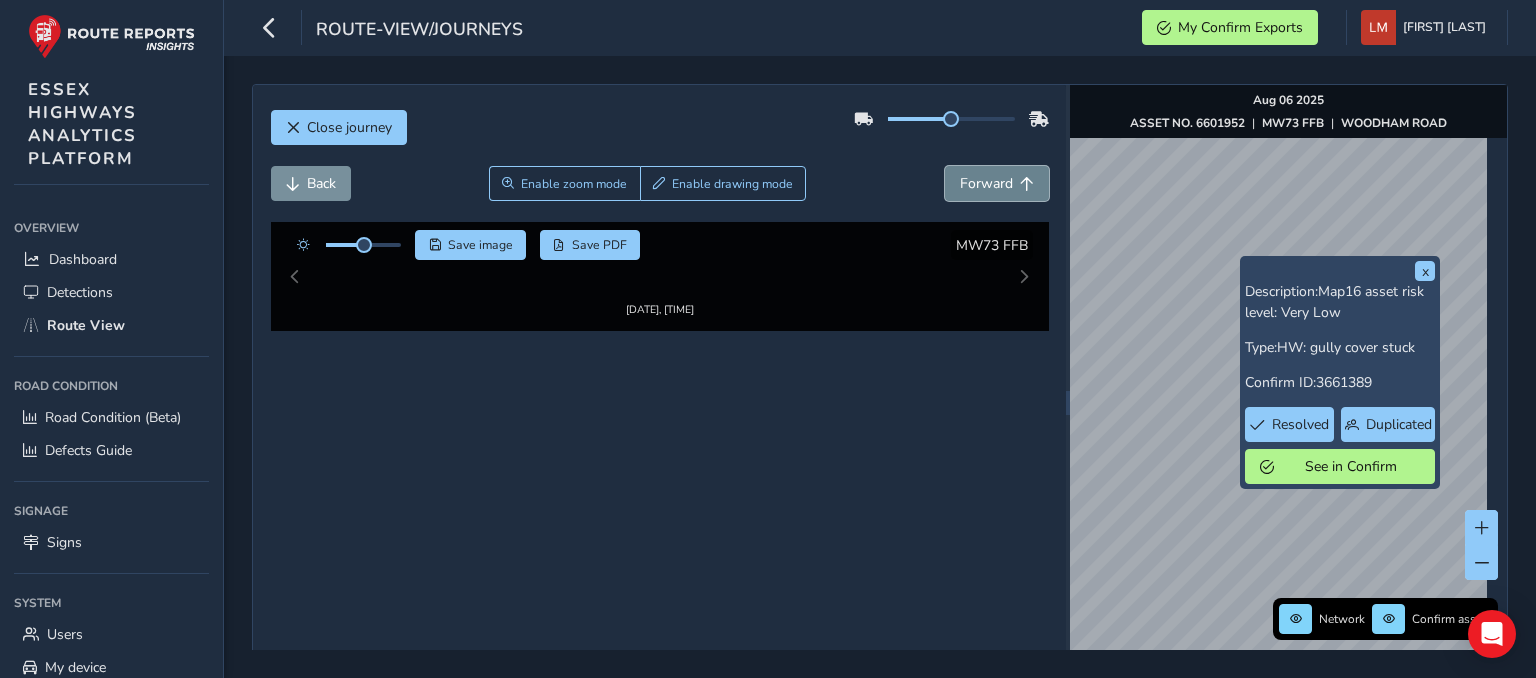 click on "Forward" at bounding box center [997, 183] 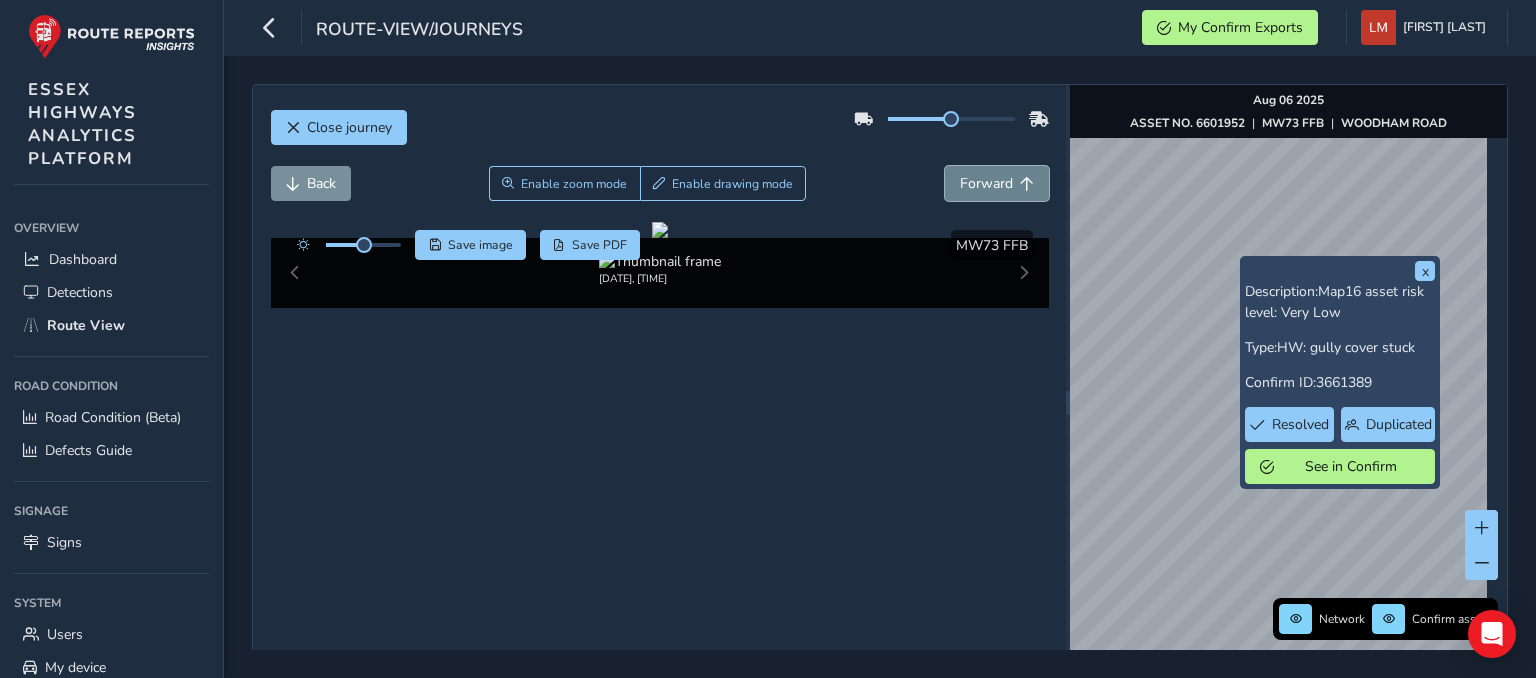 click on "Forward" at bounding box center [997, 183] 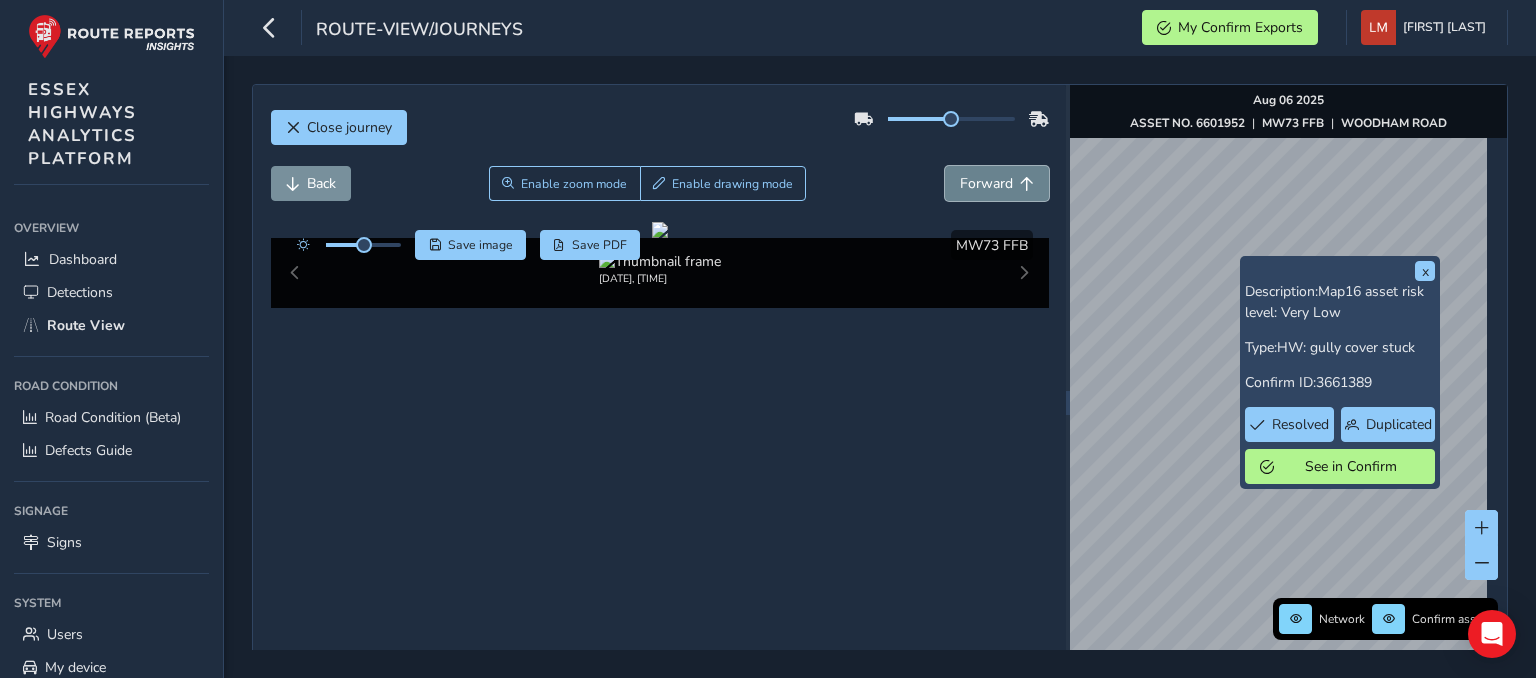 click on "Forward" at bounding box center (997, 183) 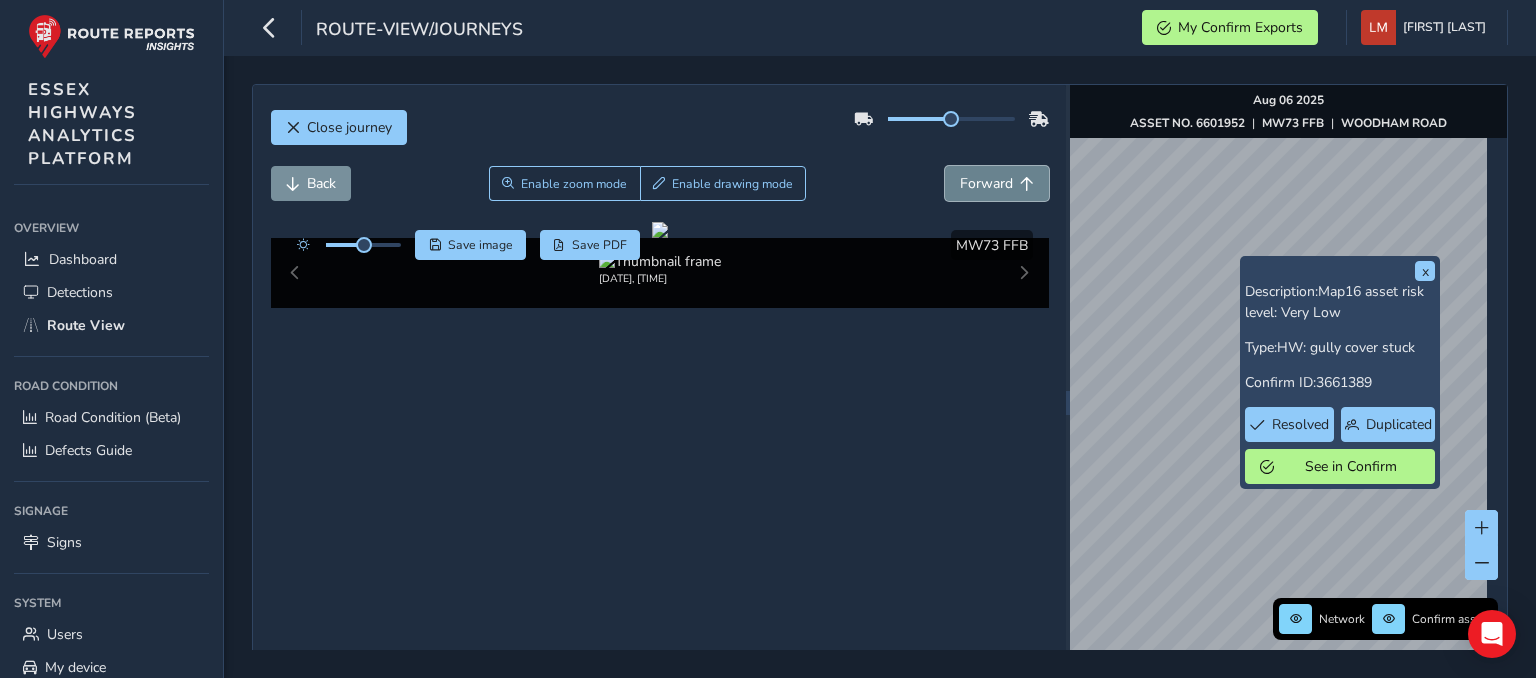 click on "Forward" at bounding box center (997, 183) 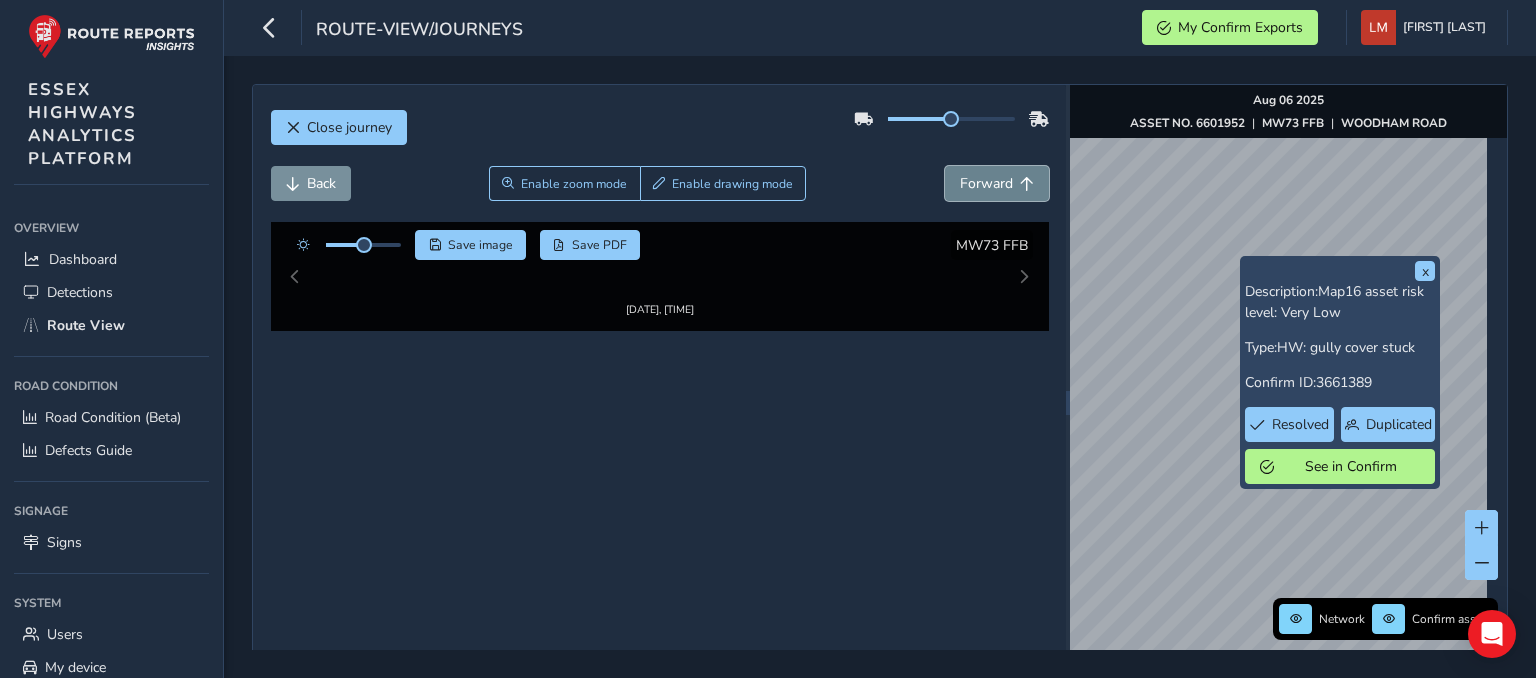click on "Forward" at bounding box center [997, 183] 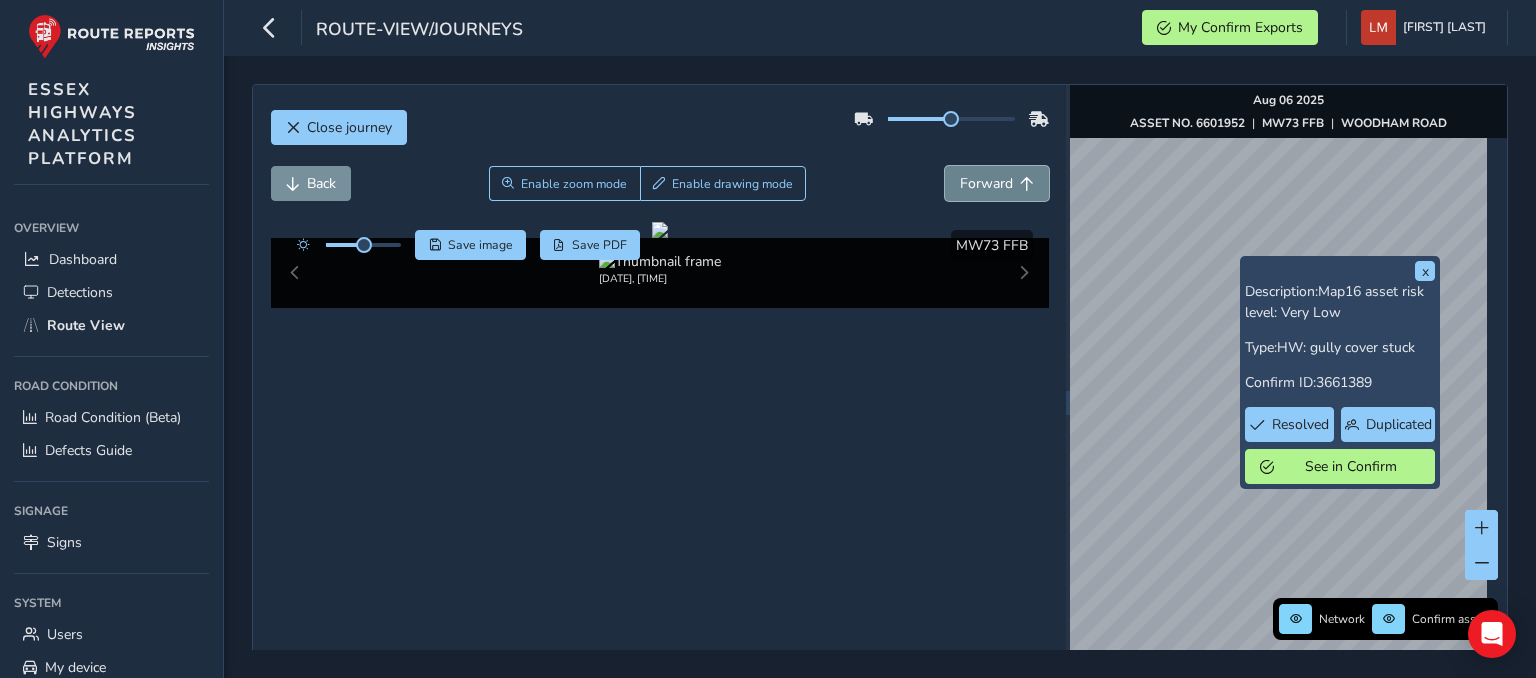 click on "Forward" at bounding box center [997, 183] 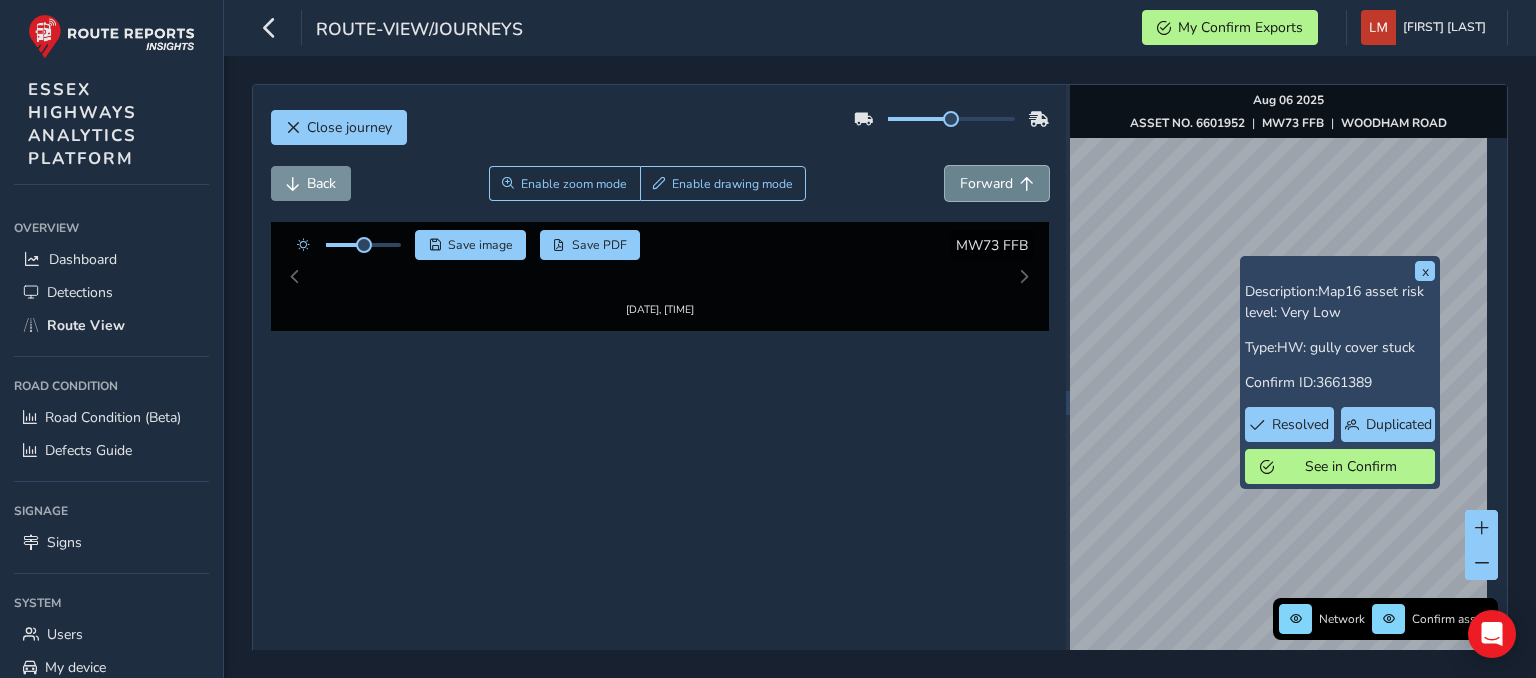 click on "Forward" at bounding box center [997, 183] 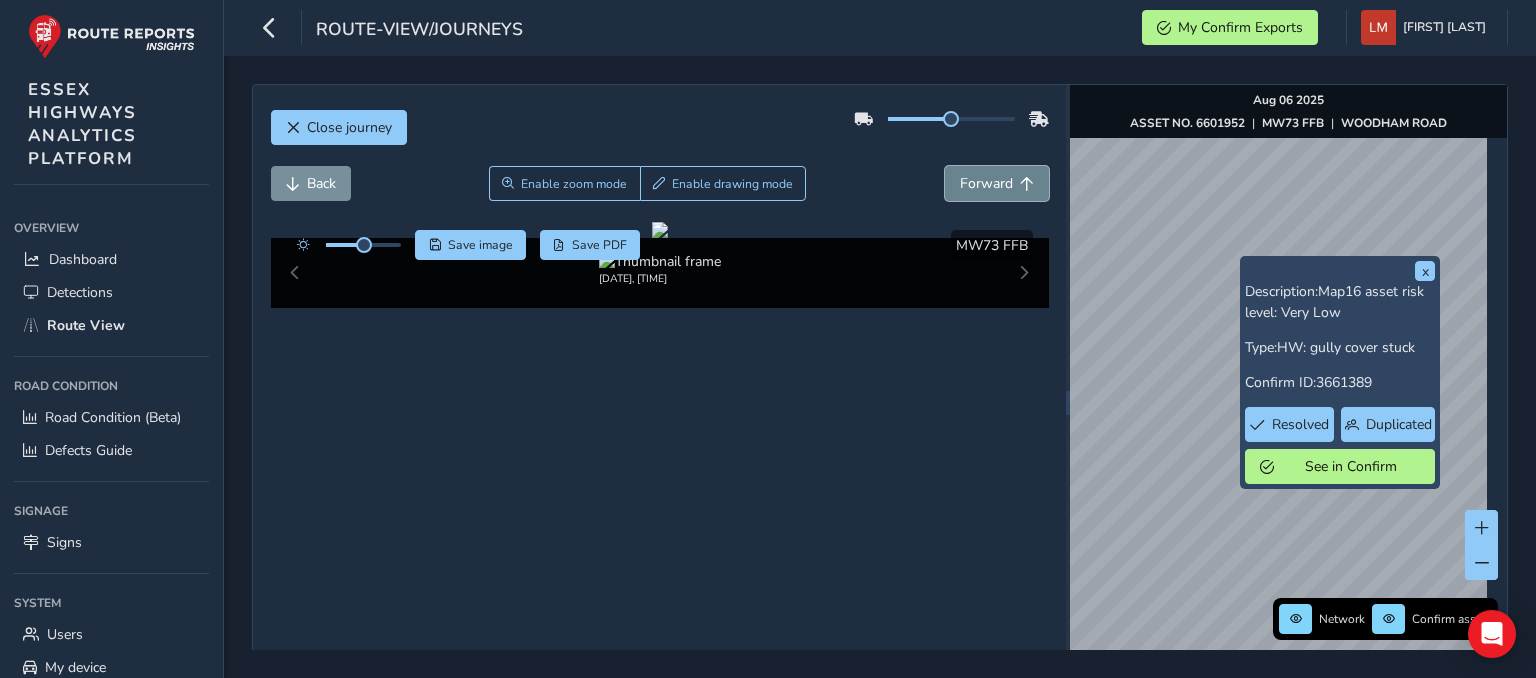 click on "Forward" at bounding box center (997, 183) 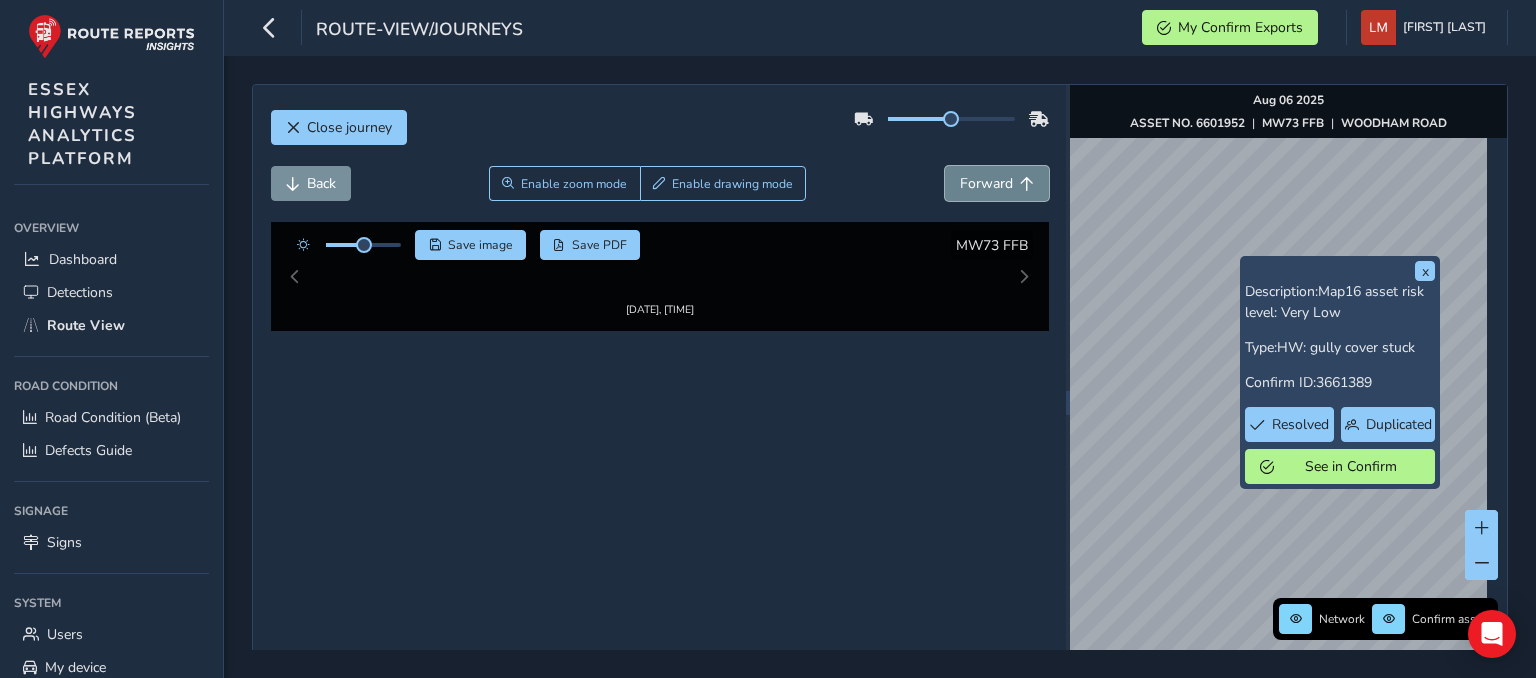 click on "Forward" at bounding box center (997, 183) 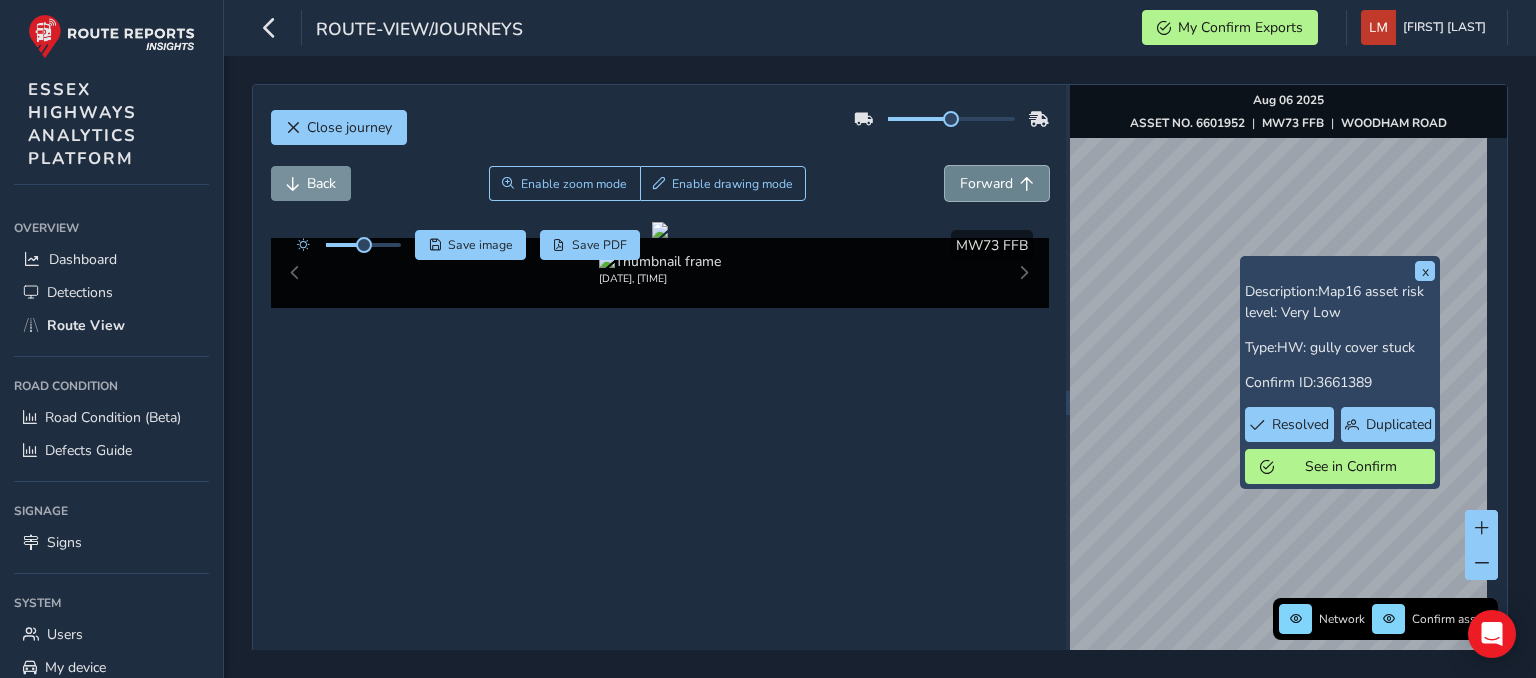 click on "Forward" at bounding box center (997, 183) 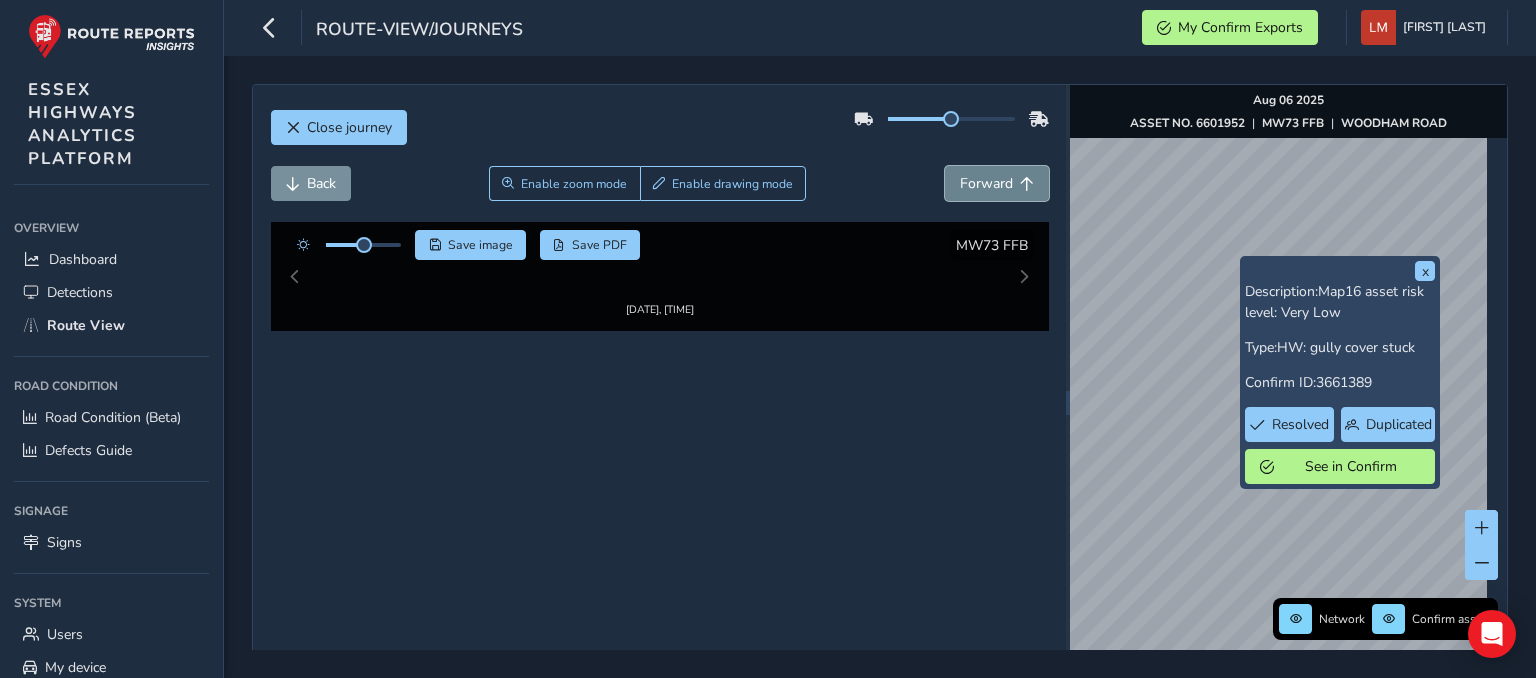 click on "Forward" at bounding box center [997, 183] 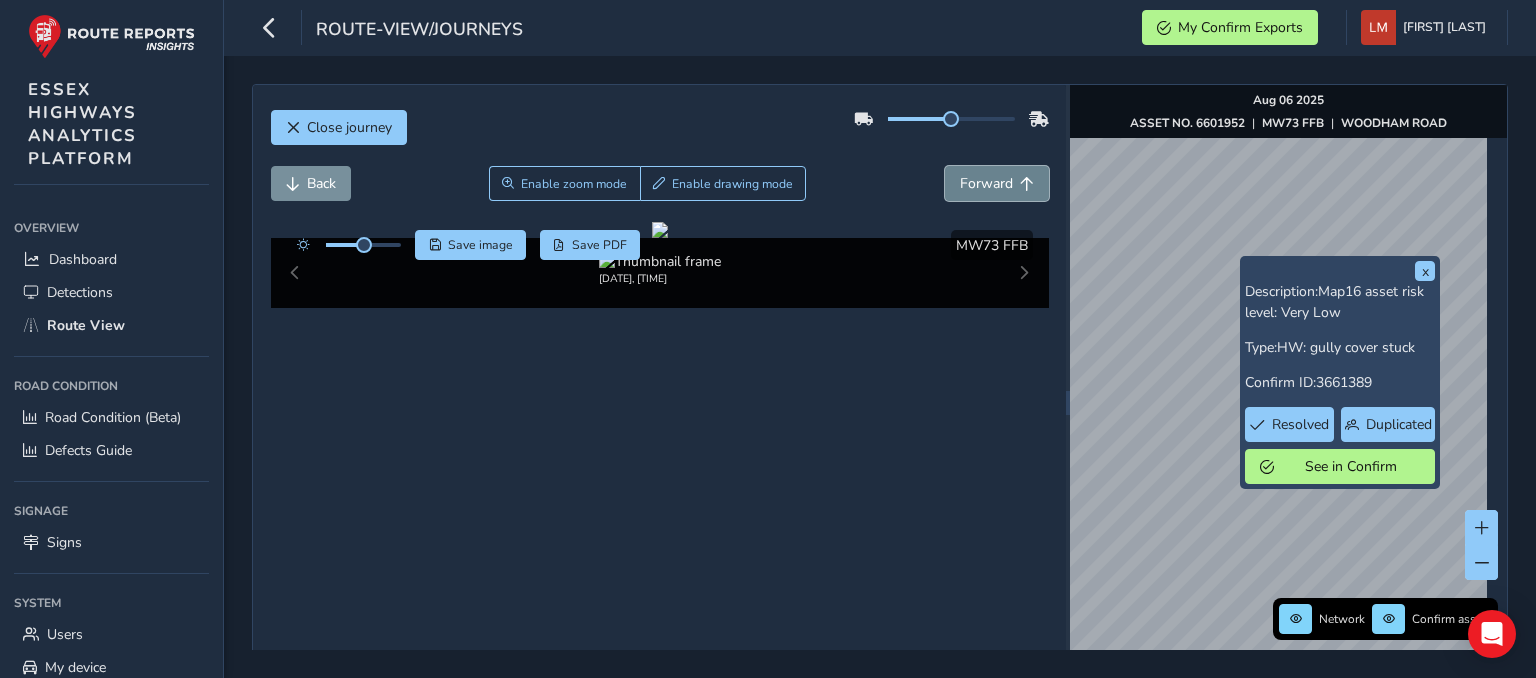 click on "Forward" at bounding box center [997, 183] 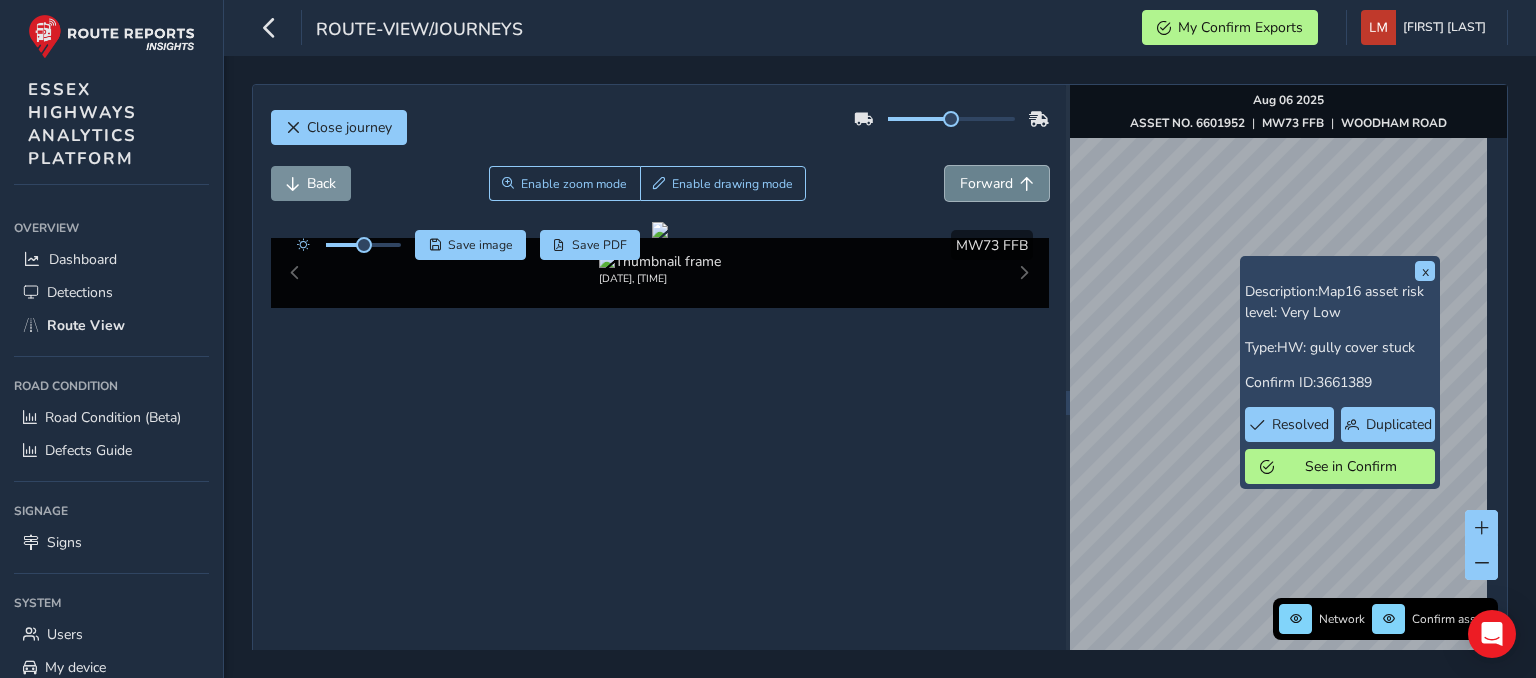 click on "Forward" at bounding box center [997, 183] 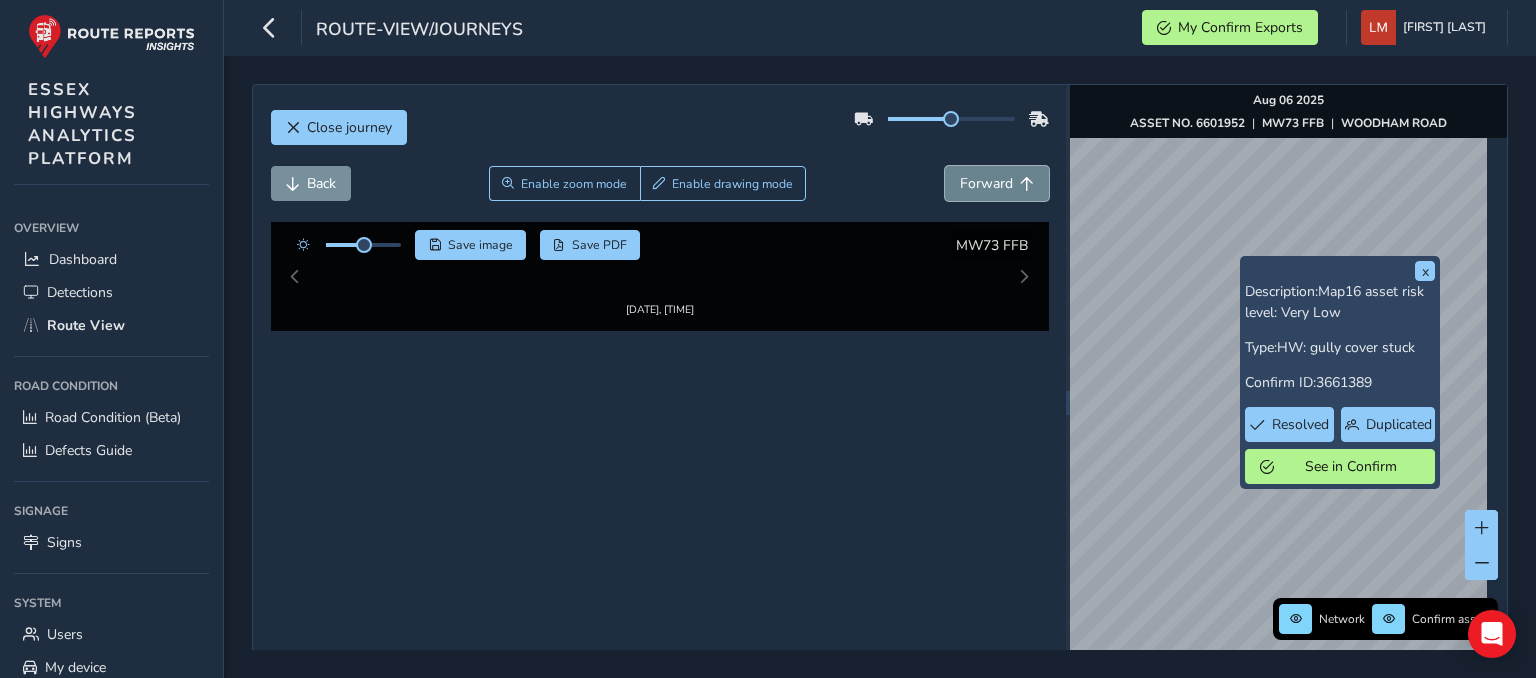 click on "Forward" at bounding box center [997, 183] 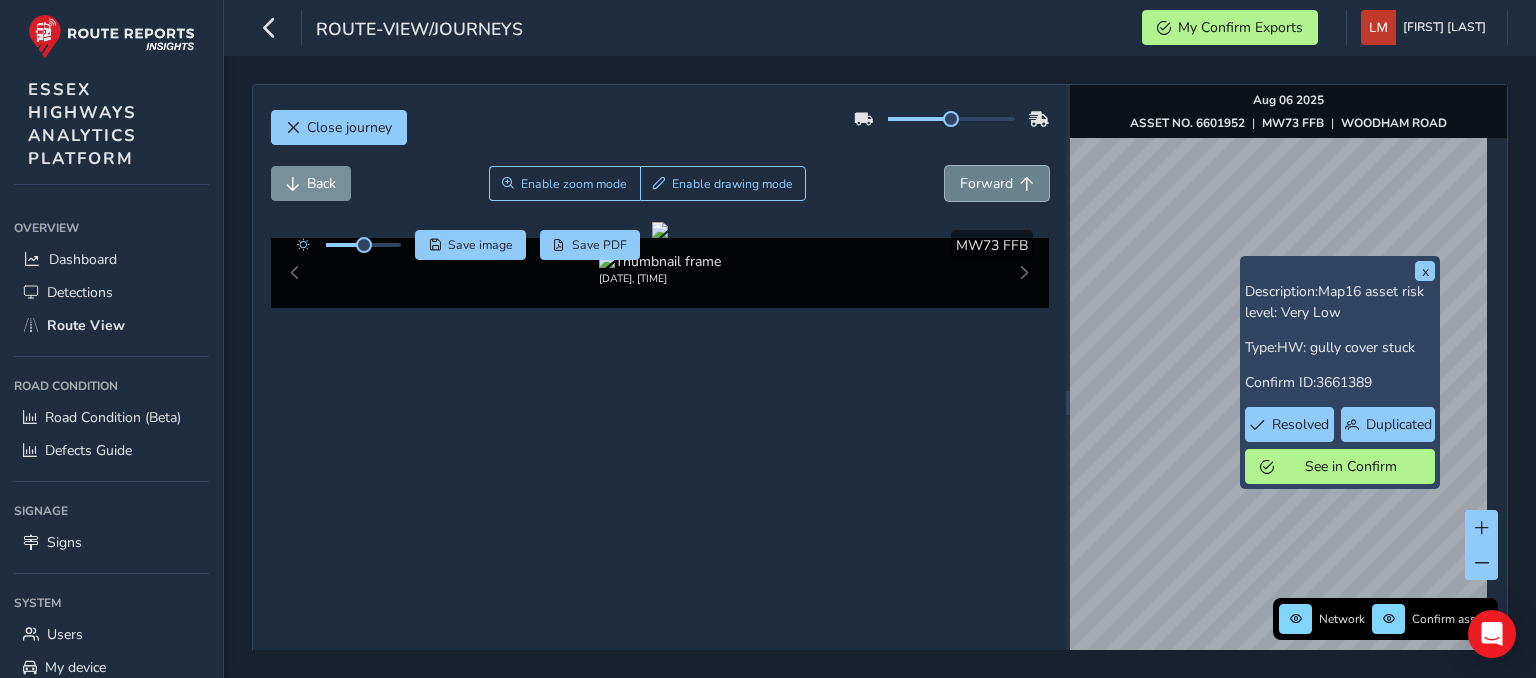 click on "Forward" at bounding box center (997, 183) 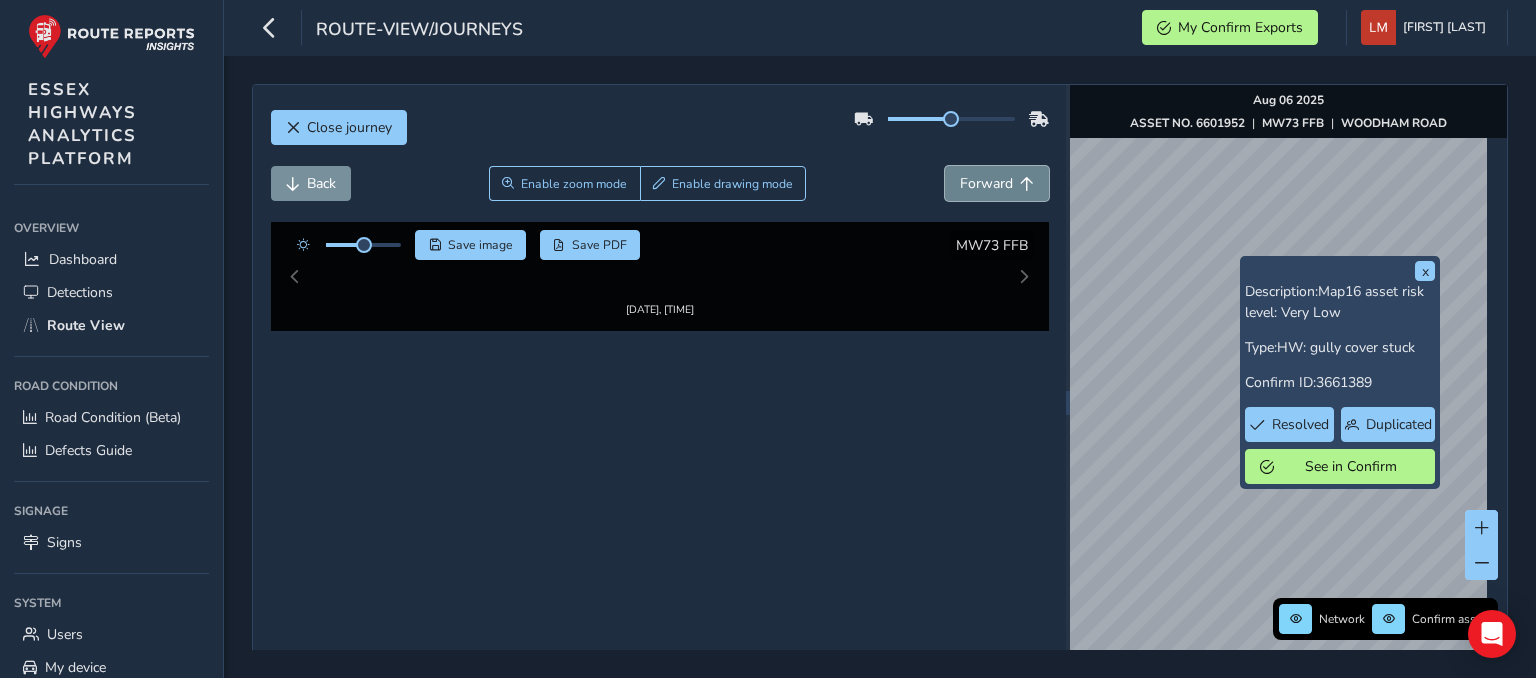 click on "Forward" at bounding box center (997, 183) 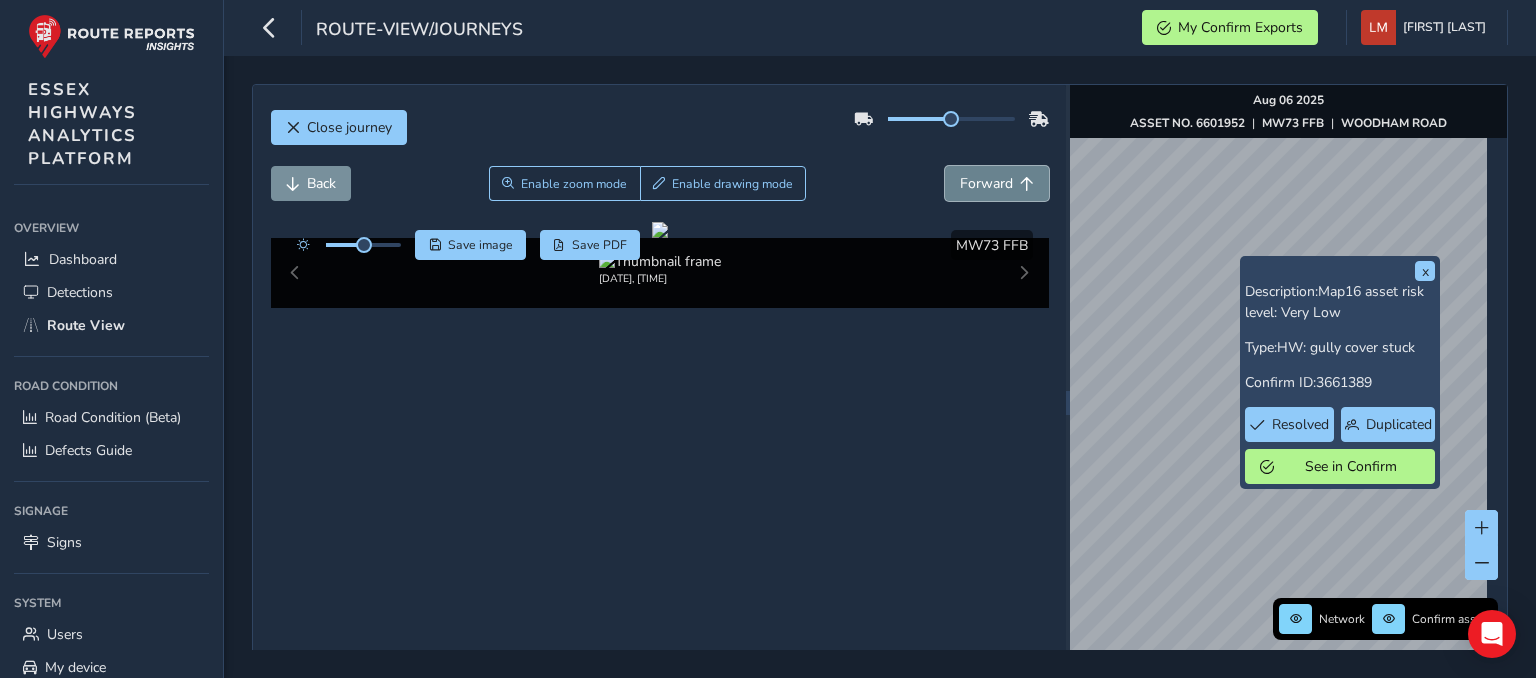 click on "Forward" at bounding box center (997, 183) 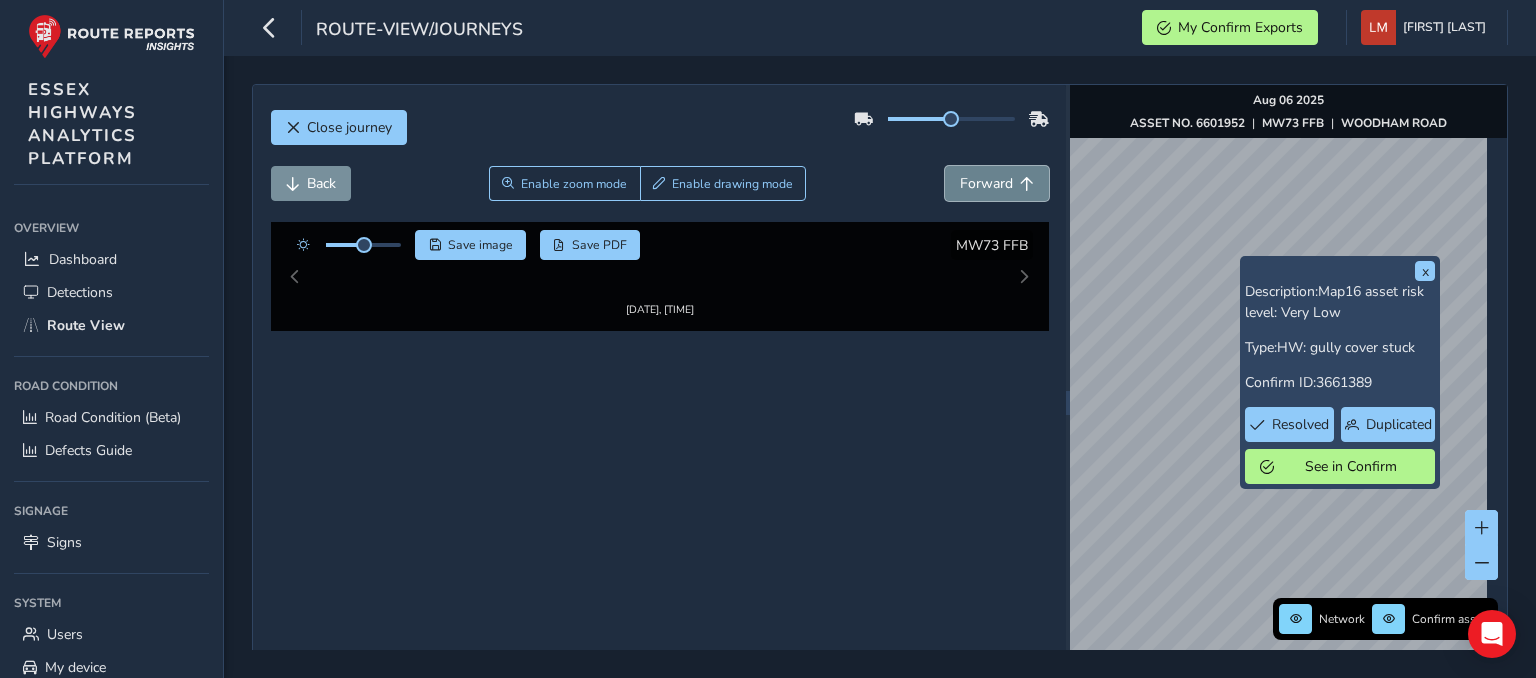 click on "Forward" at bounding box center (997, 183) 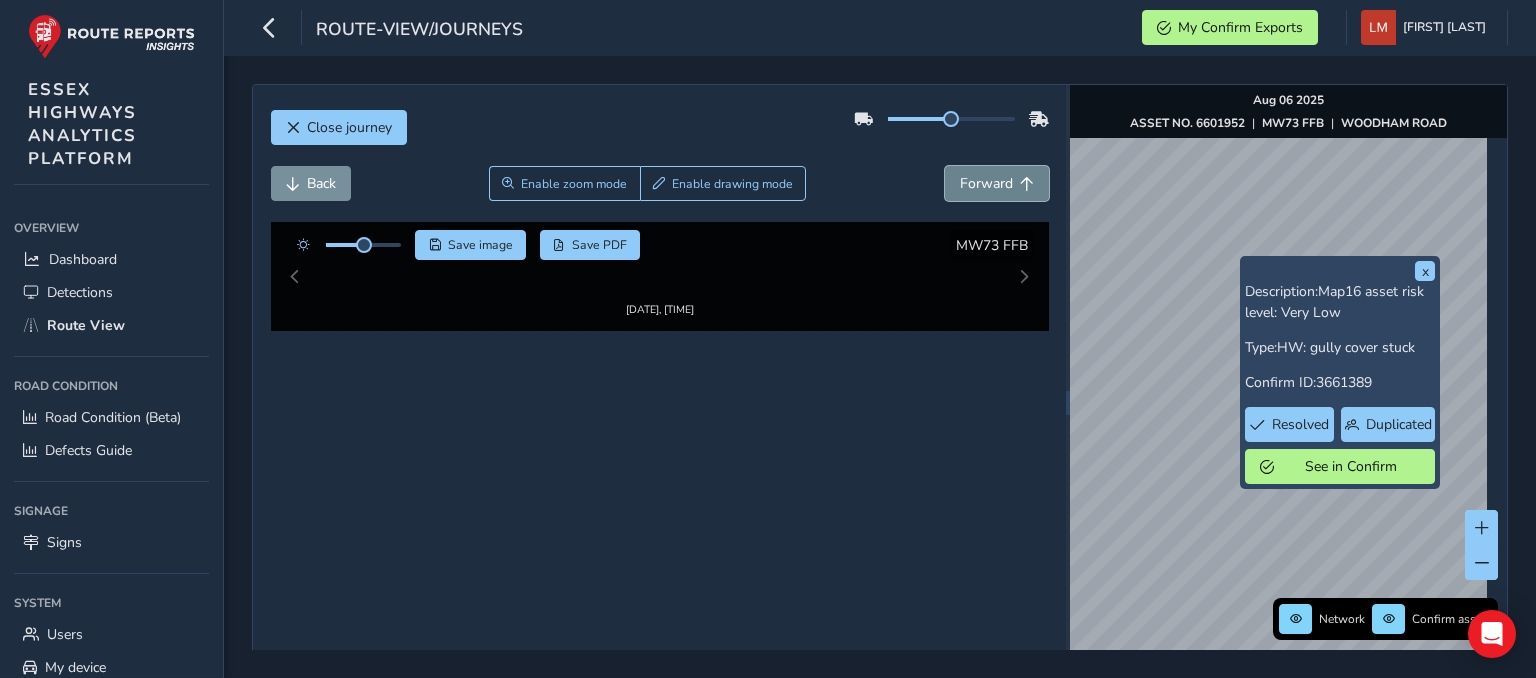 click on "Forward" at bounding box center [997, 183] 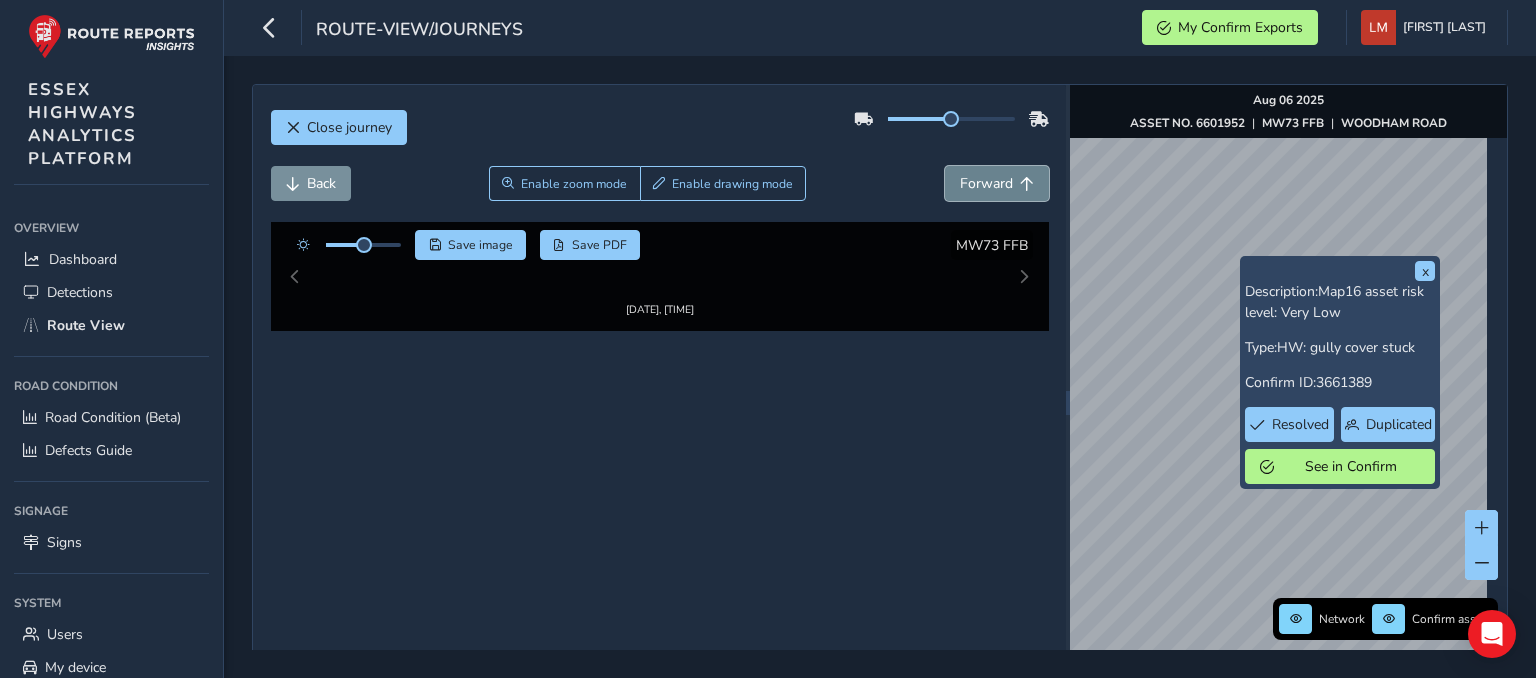 click on "Forward" at bounding box center (997, 183) 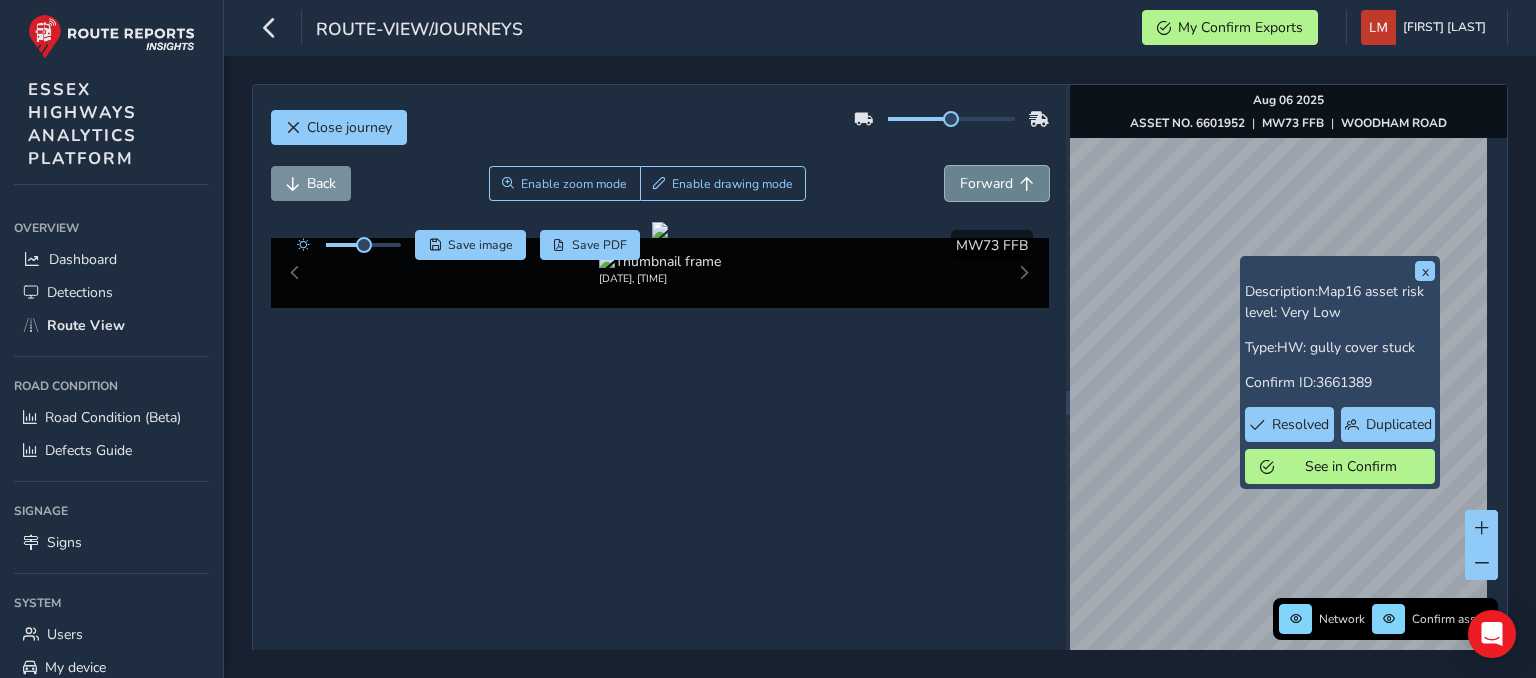click on "Forward" at bounding box center [997, 183] 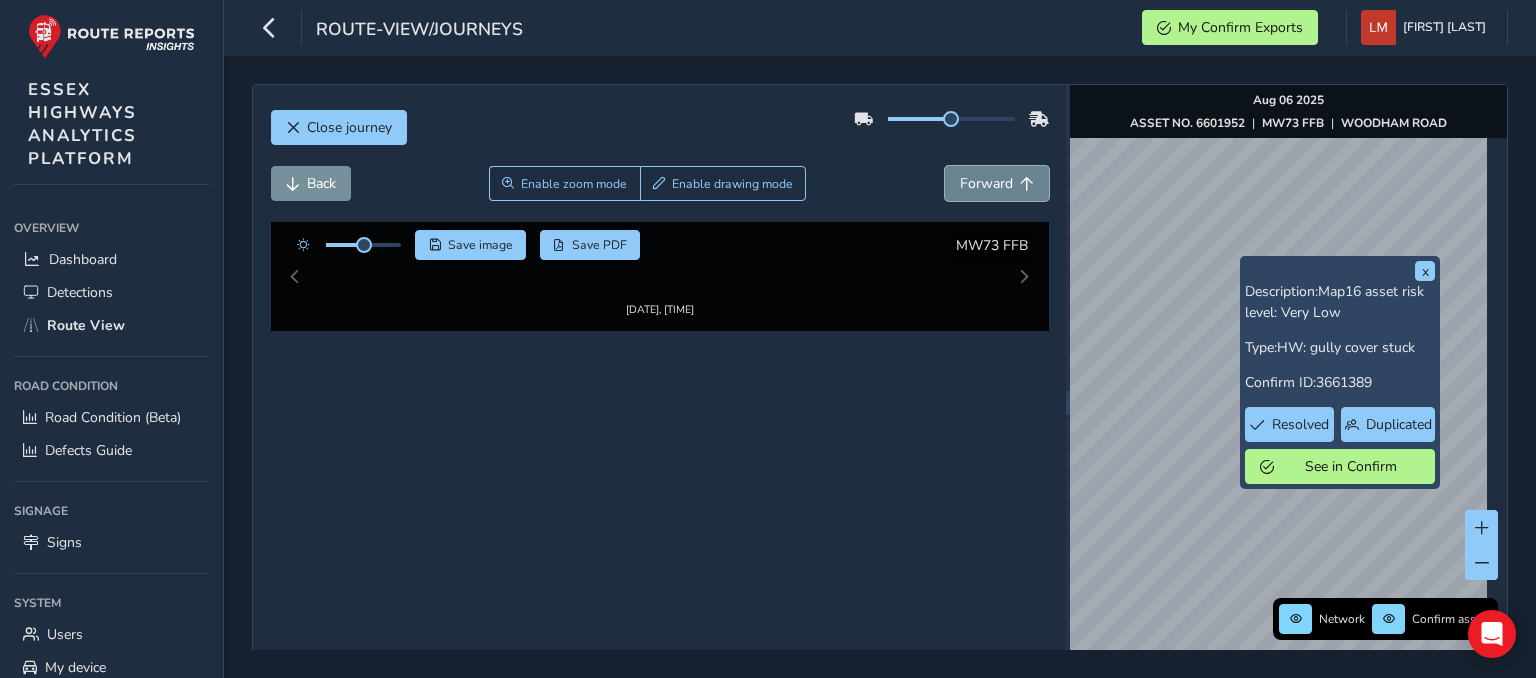 click on "Forward" at bounding box center [997, 183] 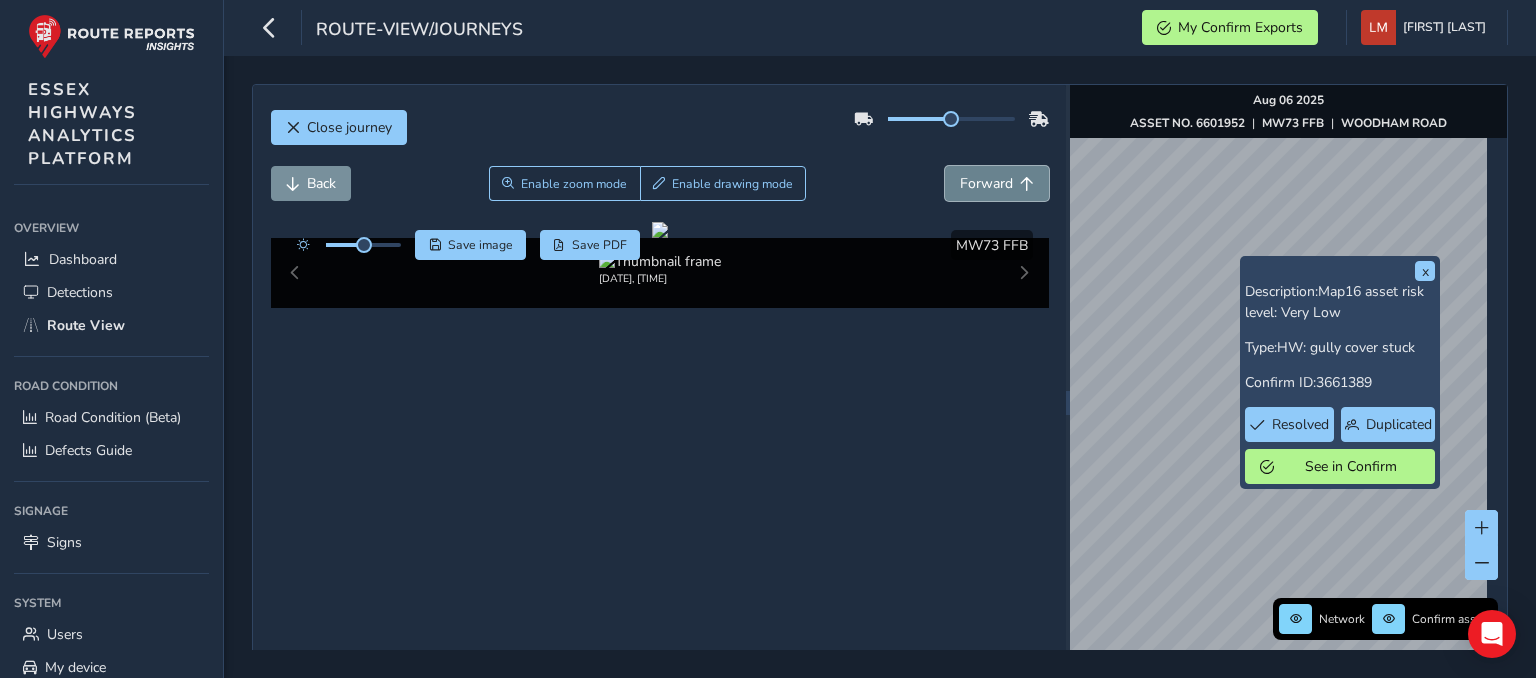 click on "Forward" at bounding box center [997, 183] 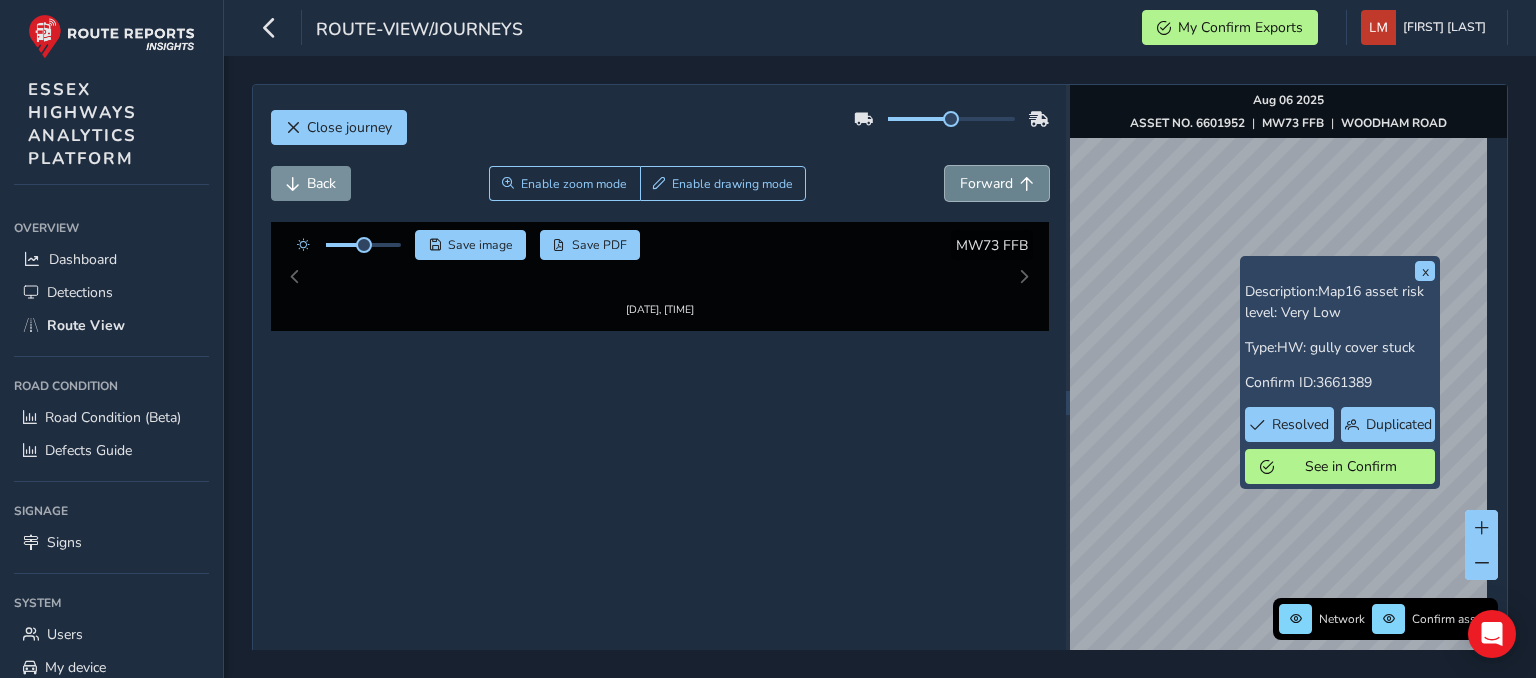 click on "Forward" at bounding box center (997, 183) 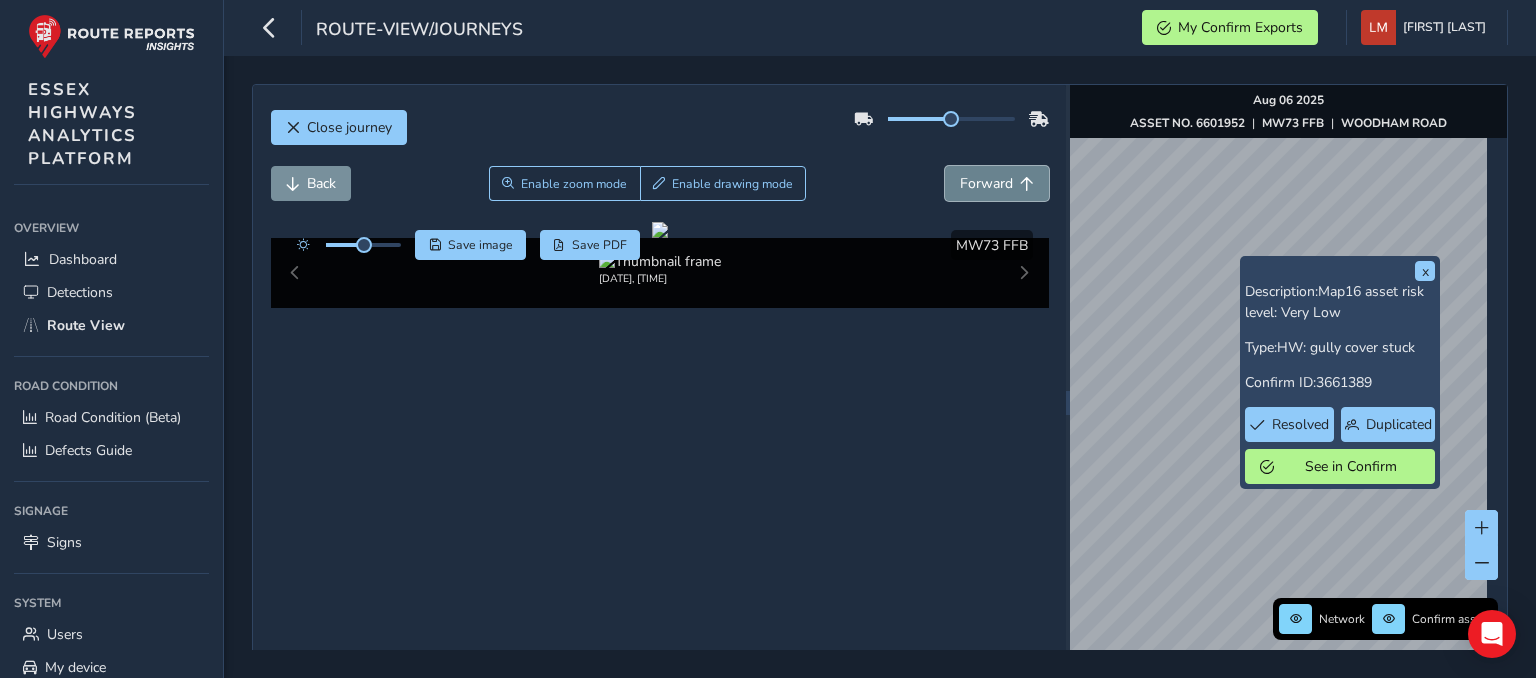 click on "Forward" at bounding box center [997, 183] 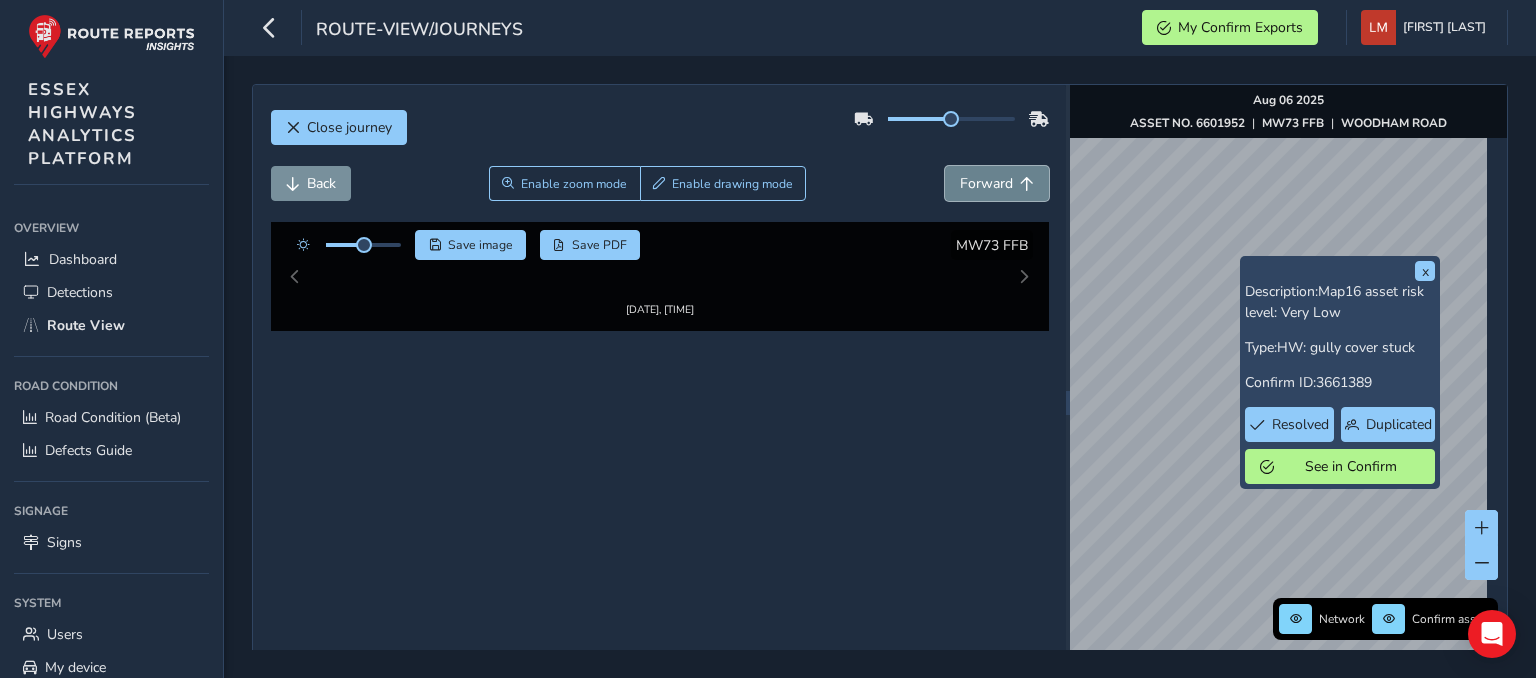 click on "Forward" at bounding box center (997, 183) 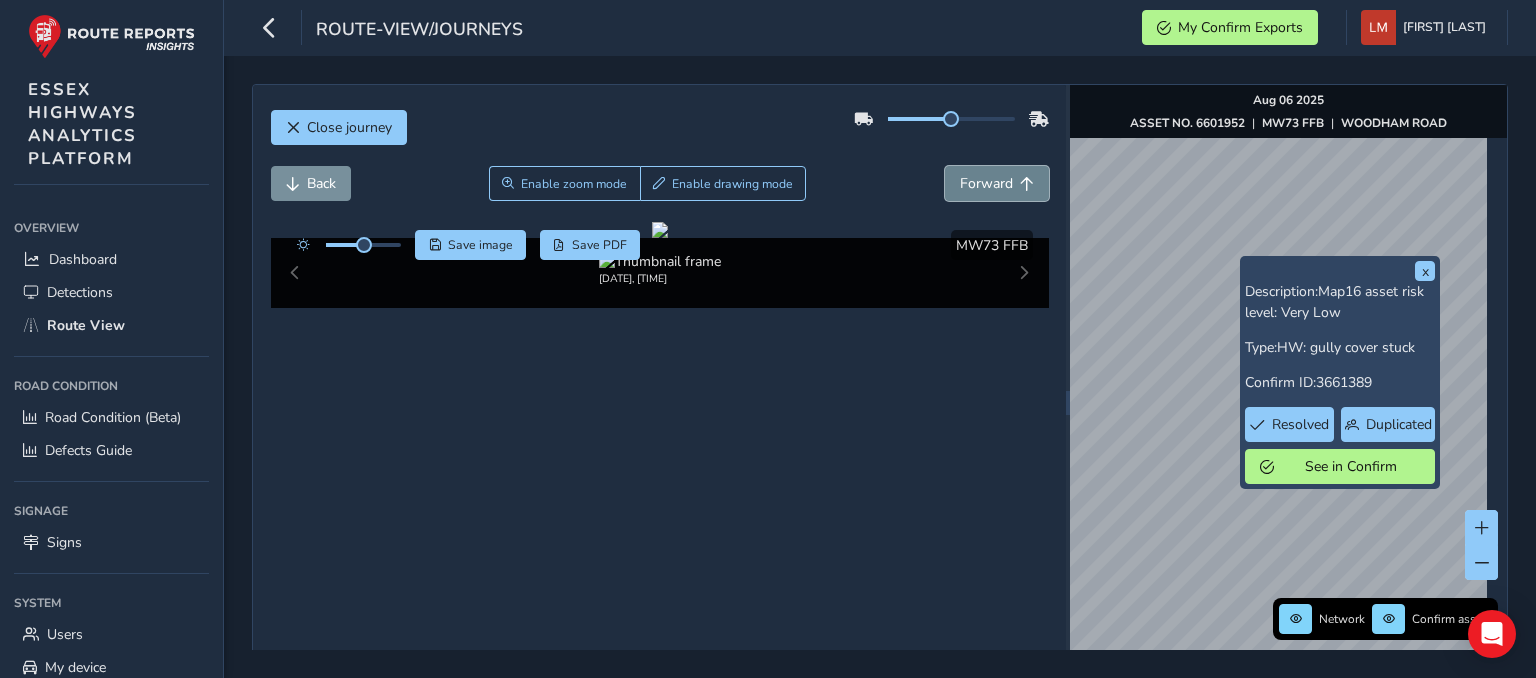 click on "Forward" at bounding box center (997, 183) 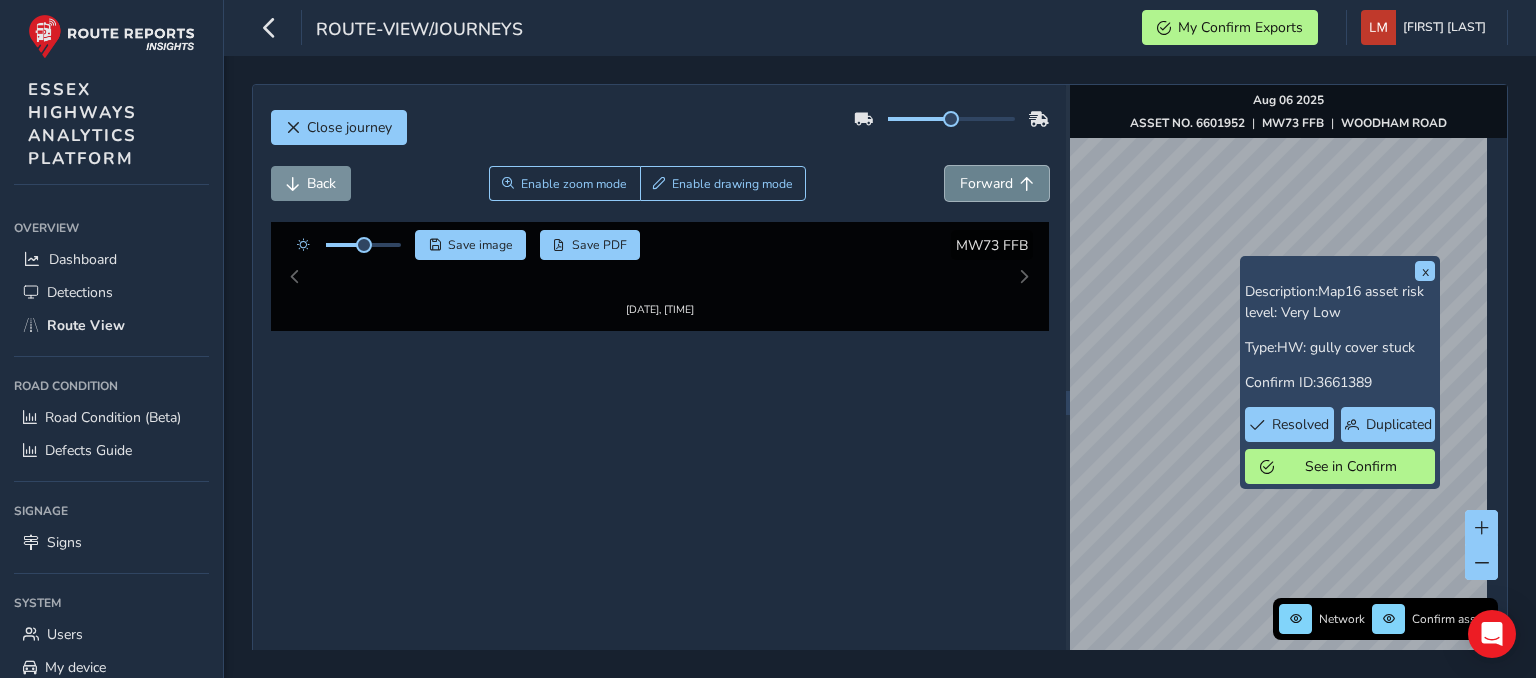 click on "Forward" at bounding box center [997, 183] 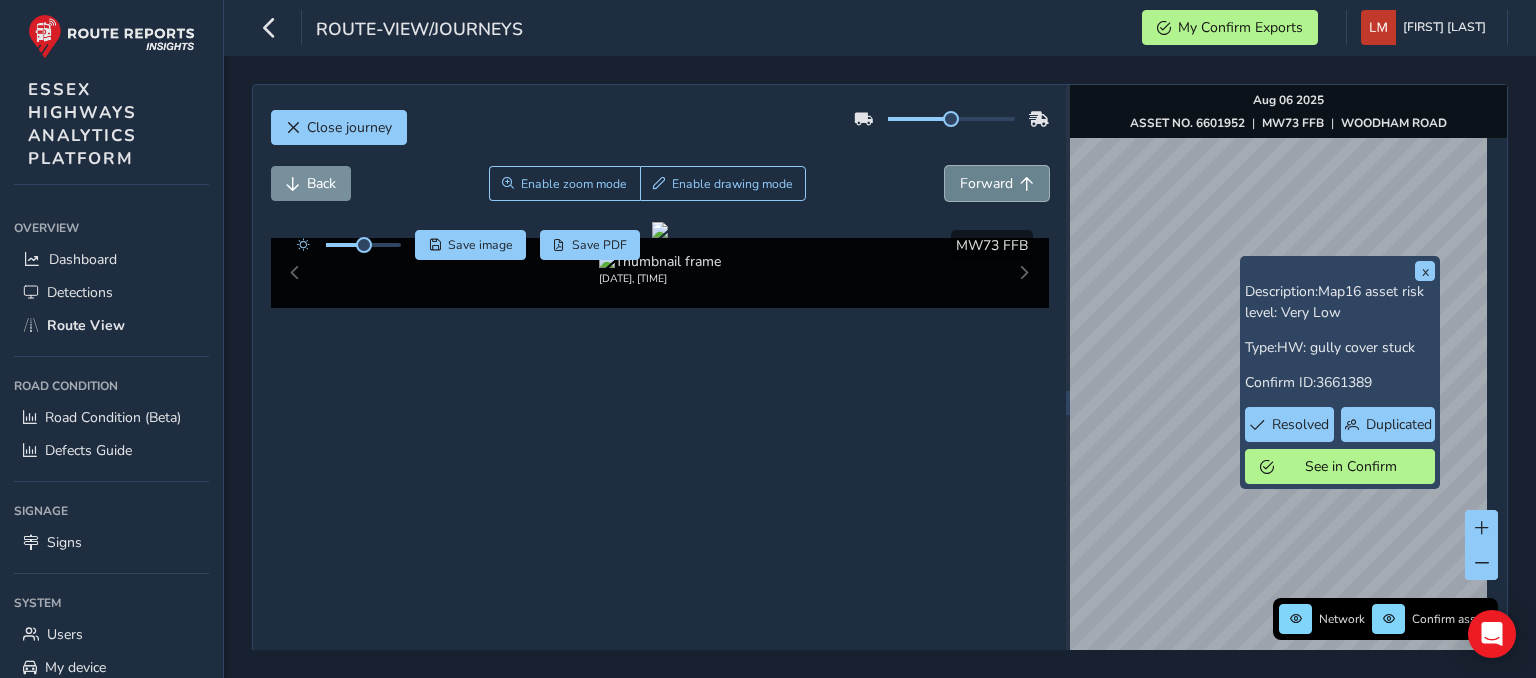 click on "Forward" at bounding box center [997, 183] 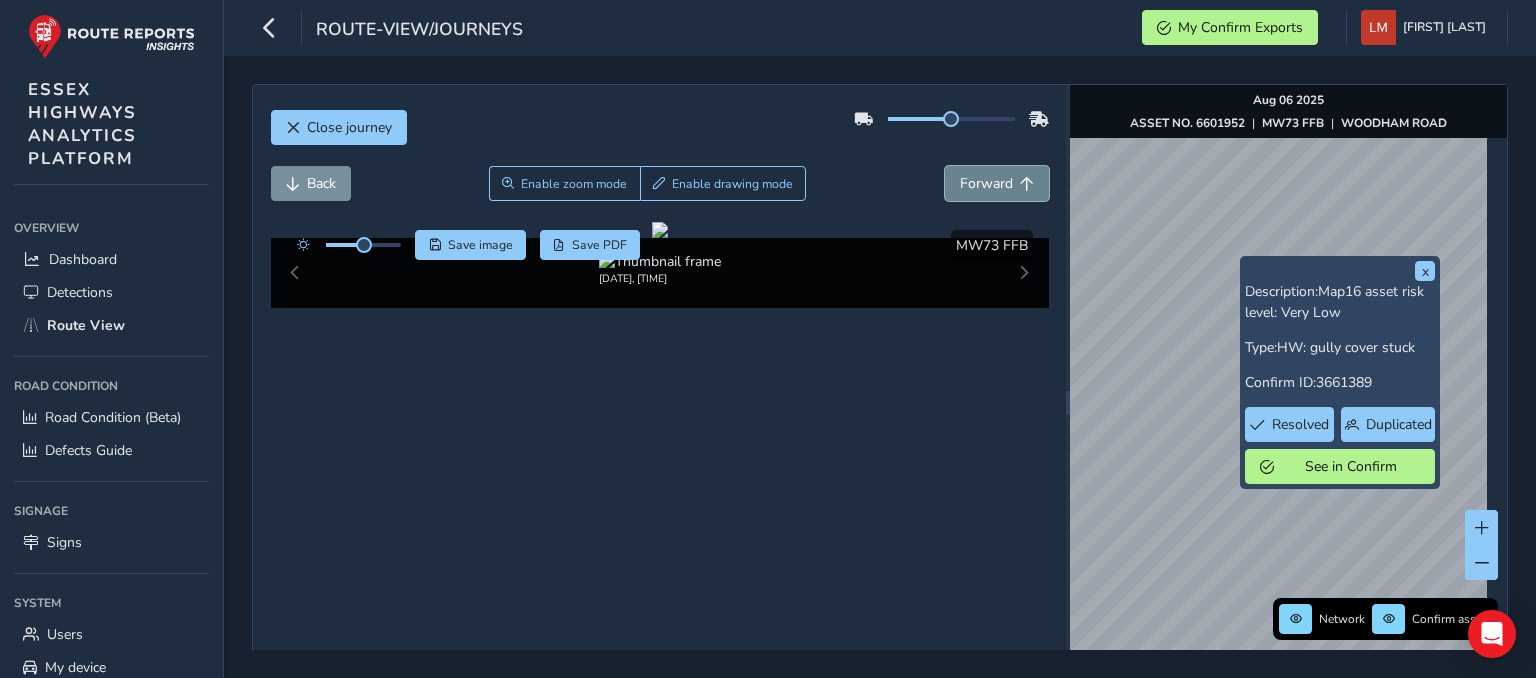 click on "Forward" at bounding box center [997, 183] 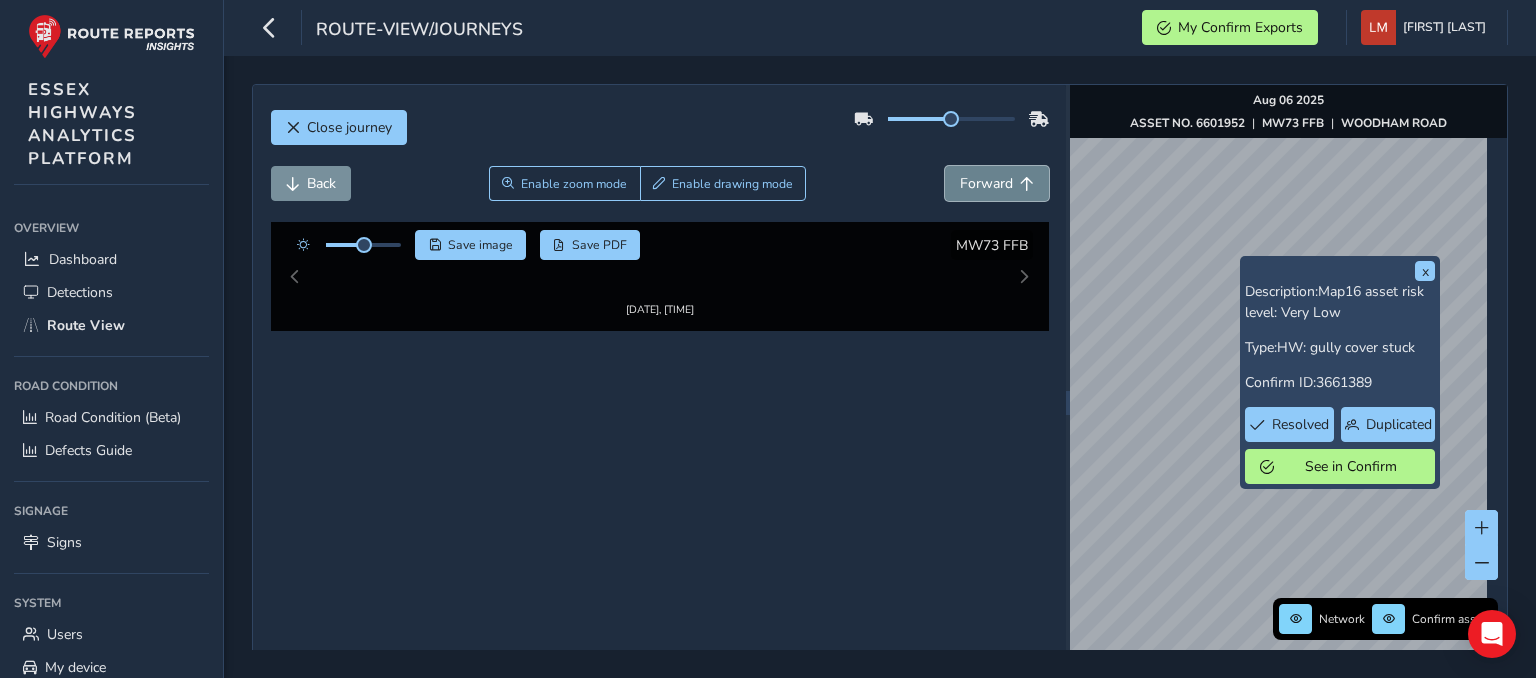 click on "Forward" at bounding box center (997, 183) 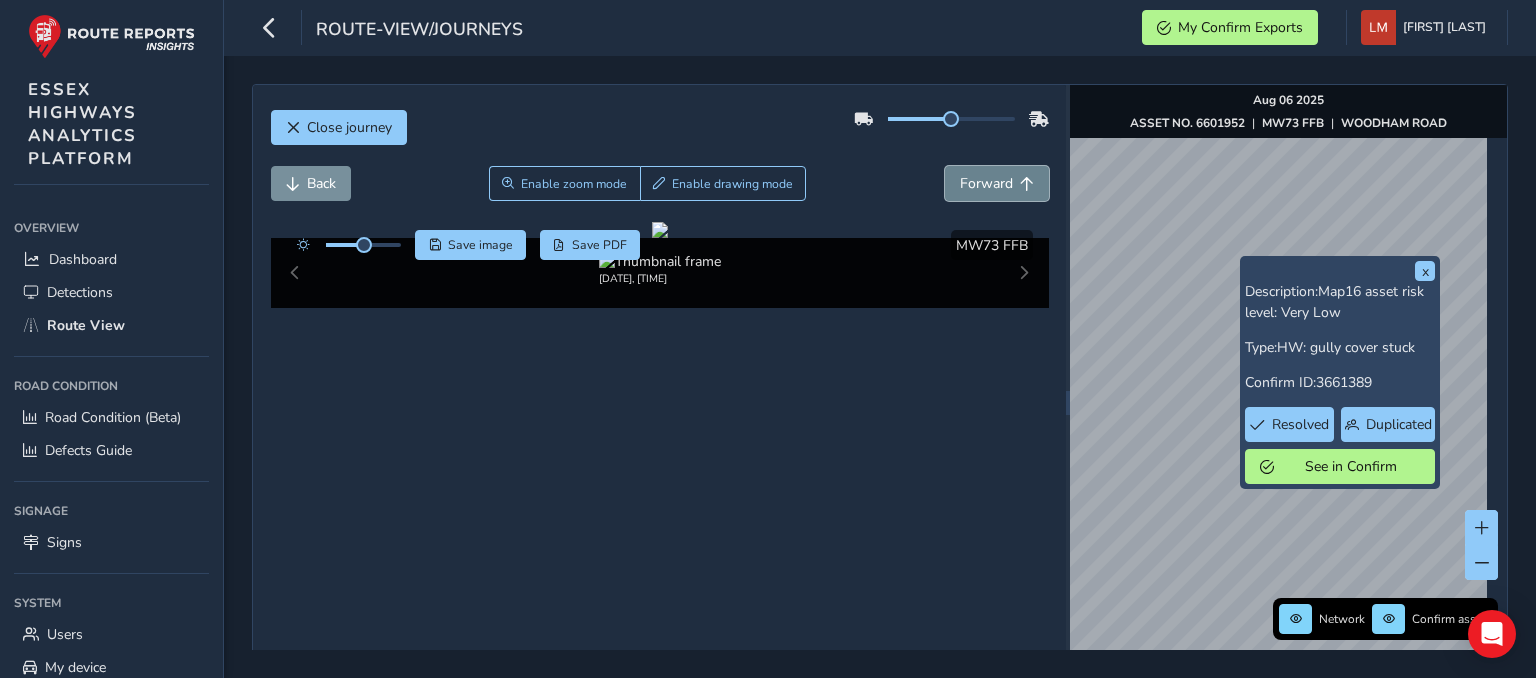 click on "Forward" at bounding box center [997, 183] 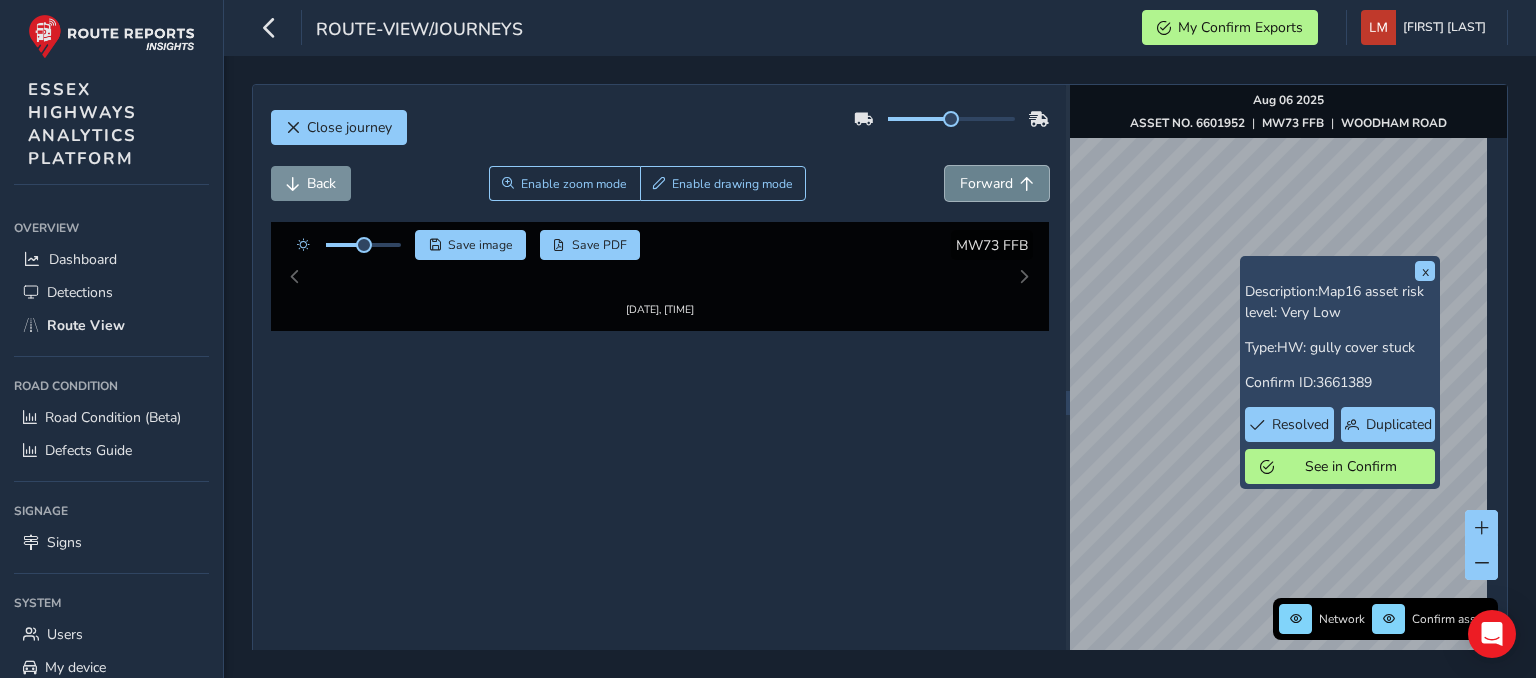 click on "Forward" at bounding box center (997, 183) 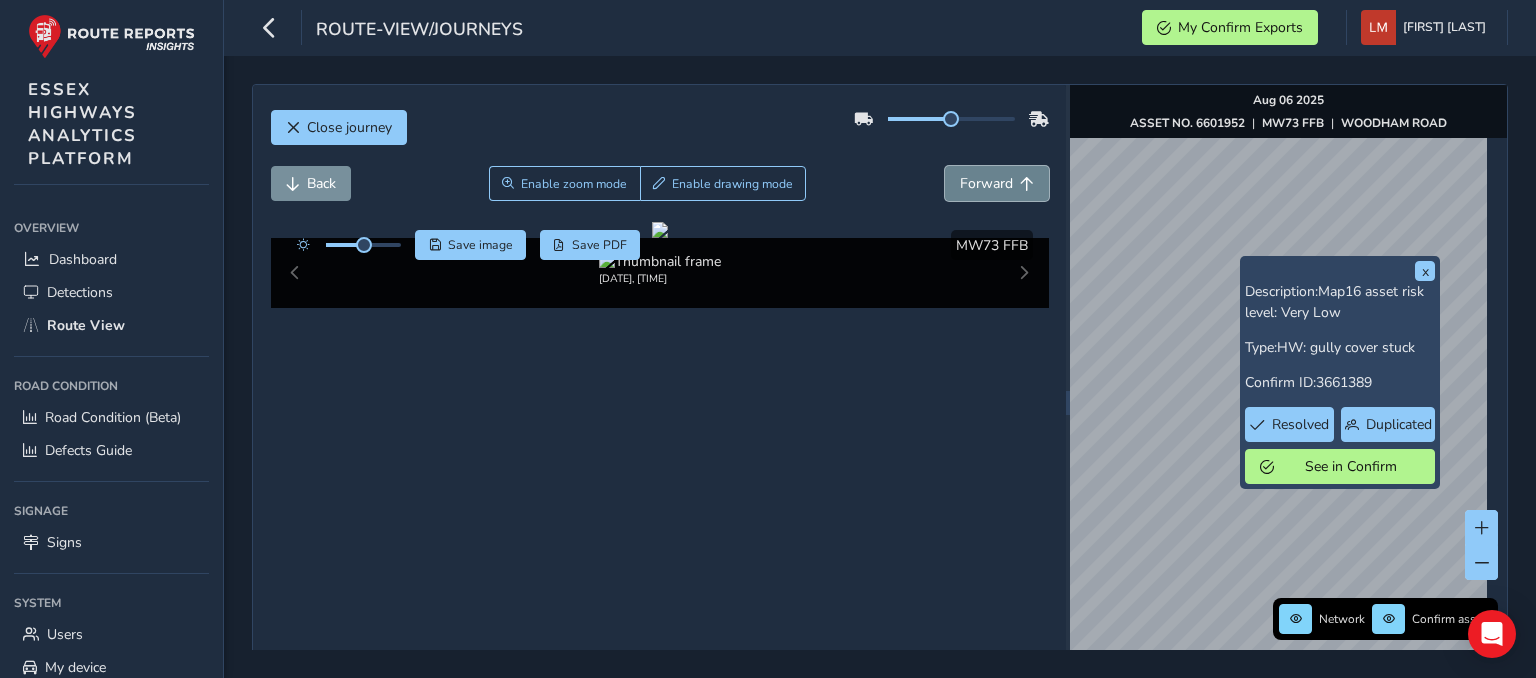 click on "Forward" at bounding box center (997, 183) 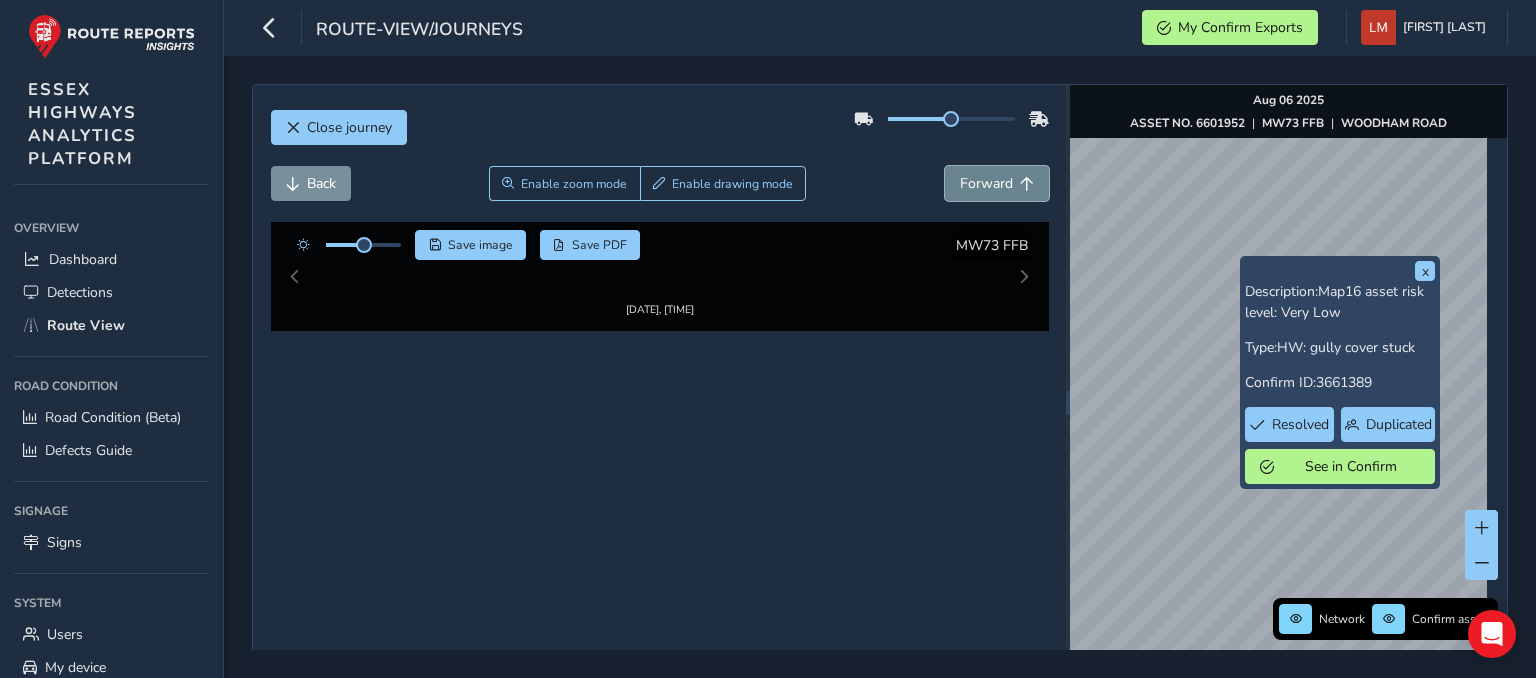 click on "Forward" at bounding box center (997, 183) 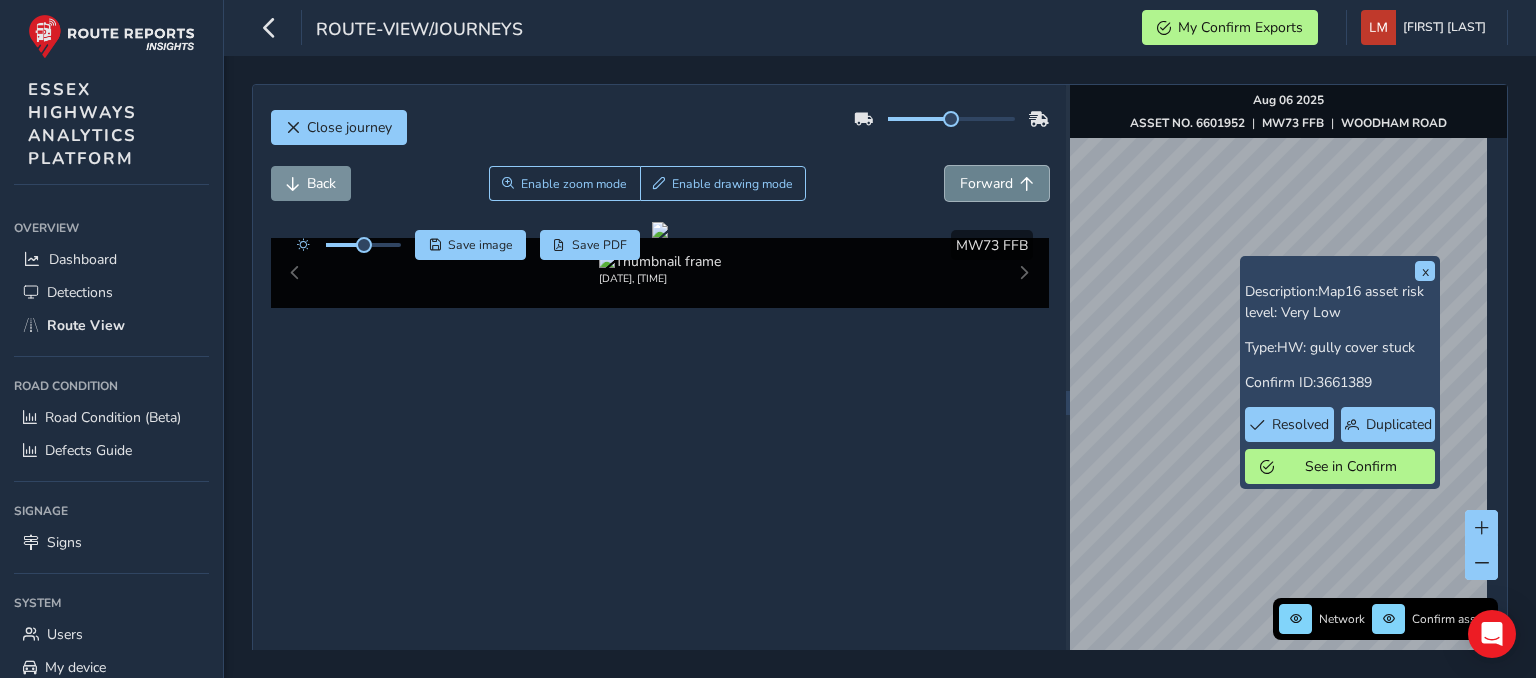 click on "Forward" at bounding box center (997, 183) 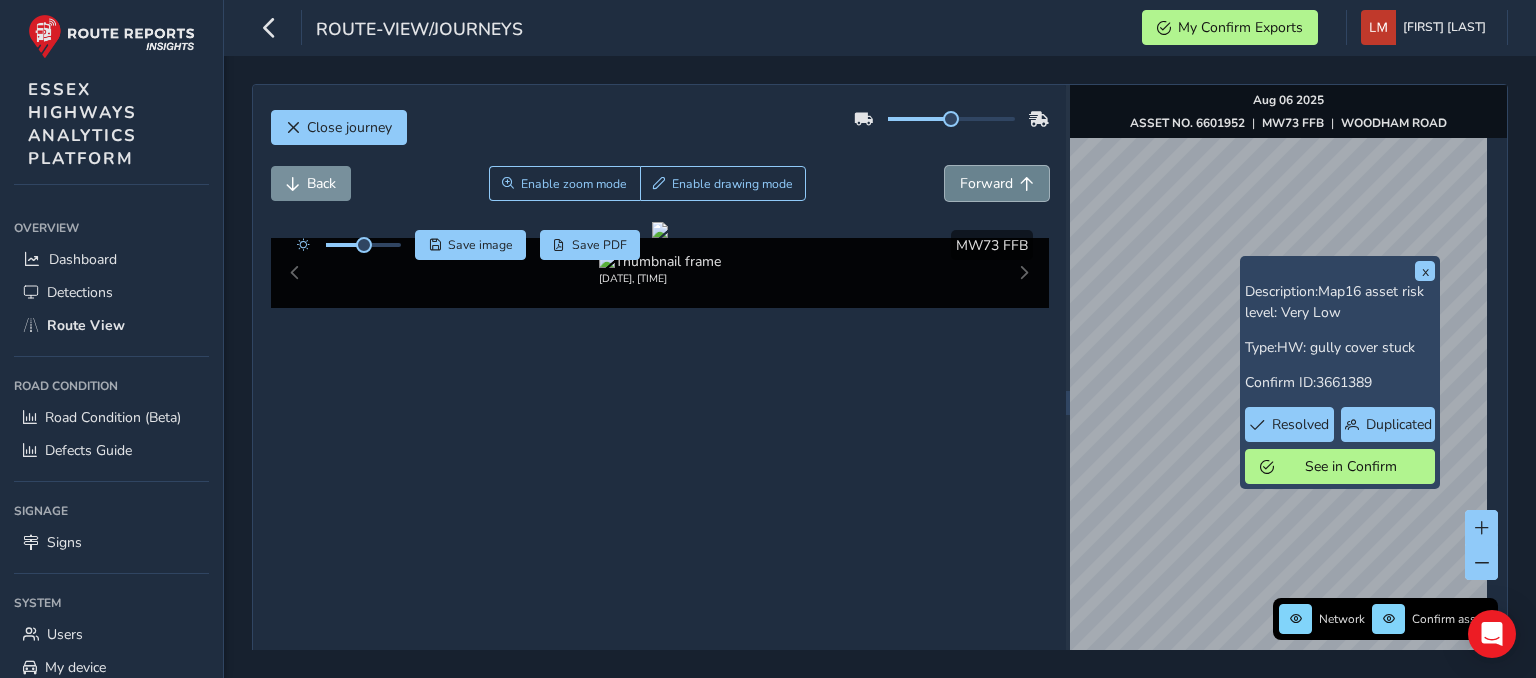 click on "Forward" at bounding box center [997, 183] 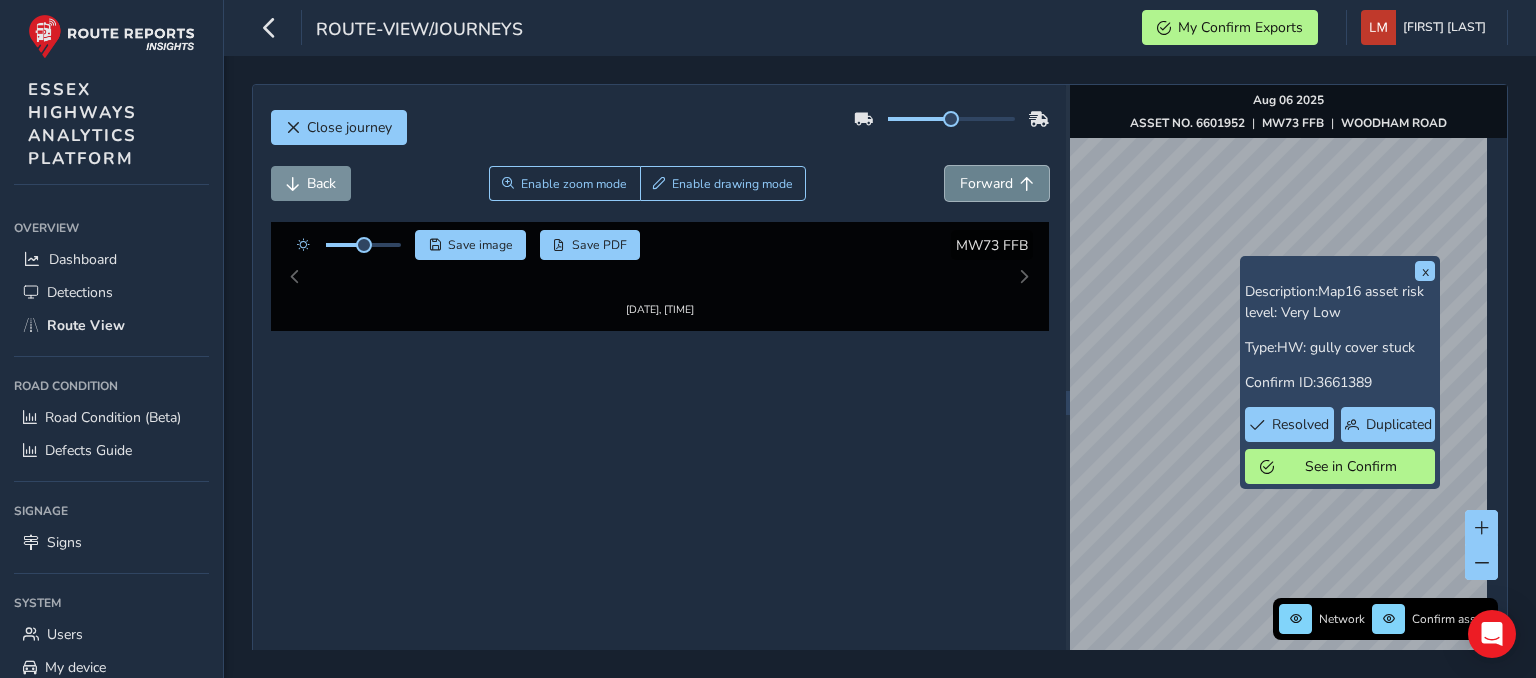 click on "Forward" at bounding box center [997, 183] 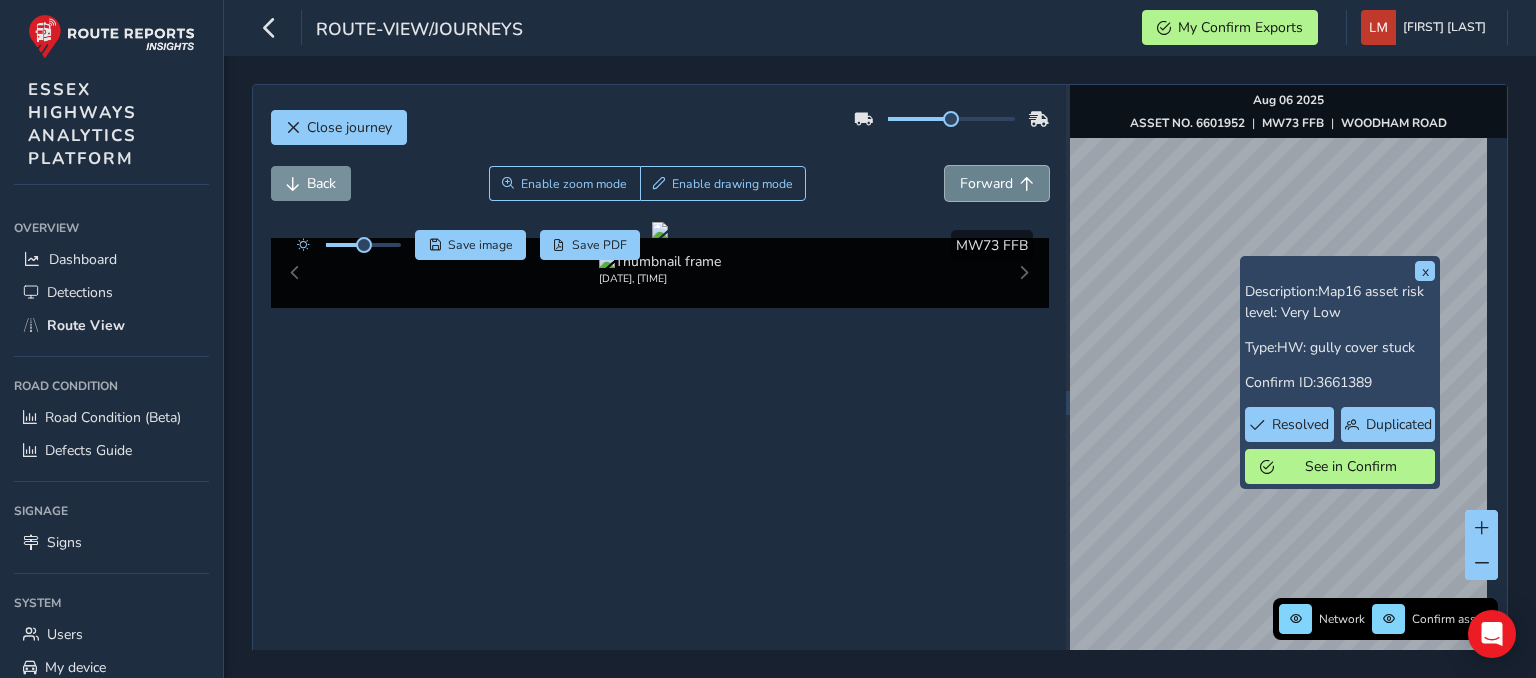 click on "Forward" at bounding box center (997, 183) 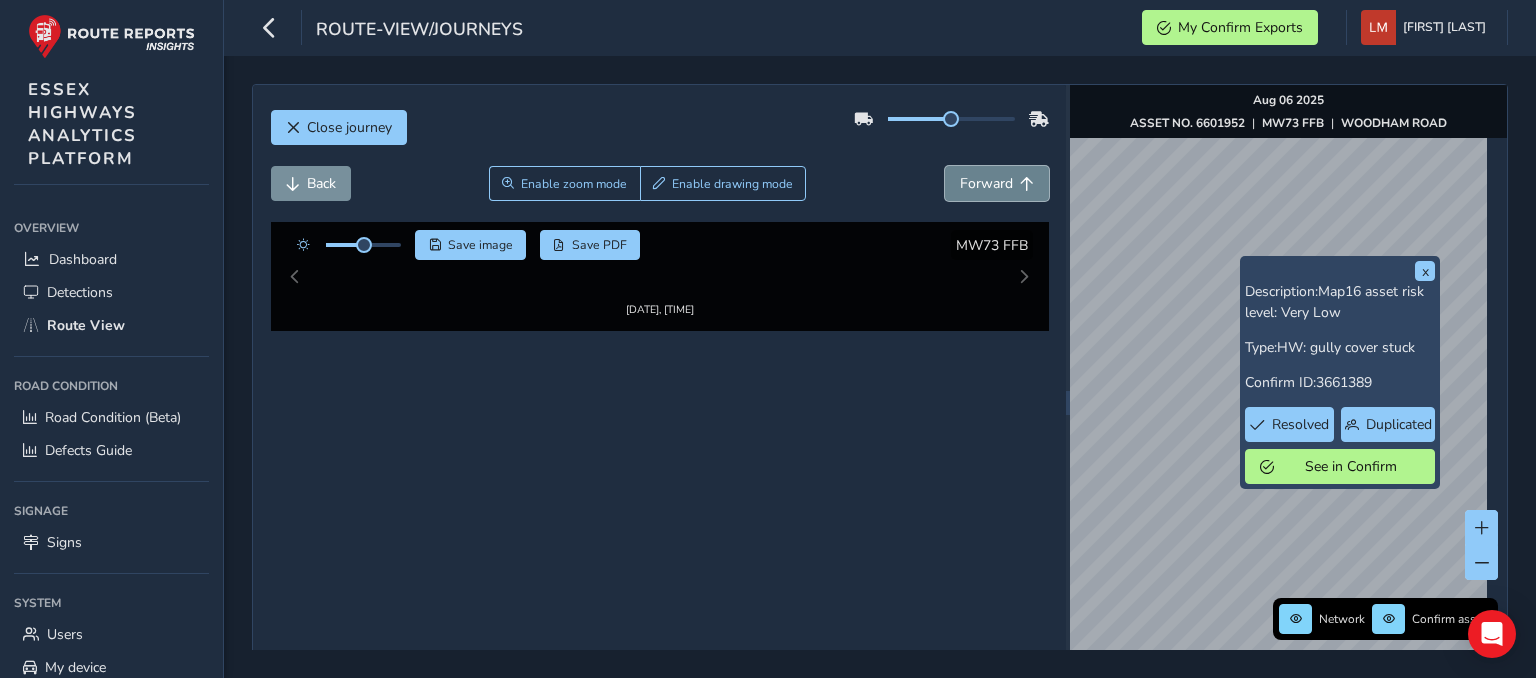 click on "Forward" at bounding box center [997, 183] 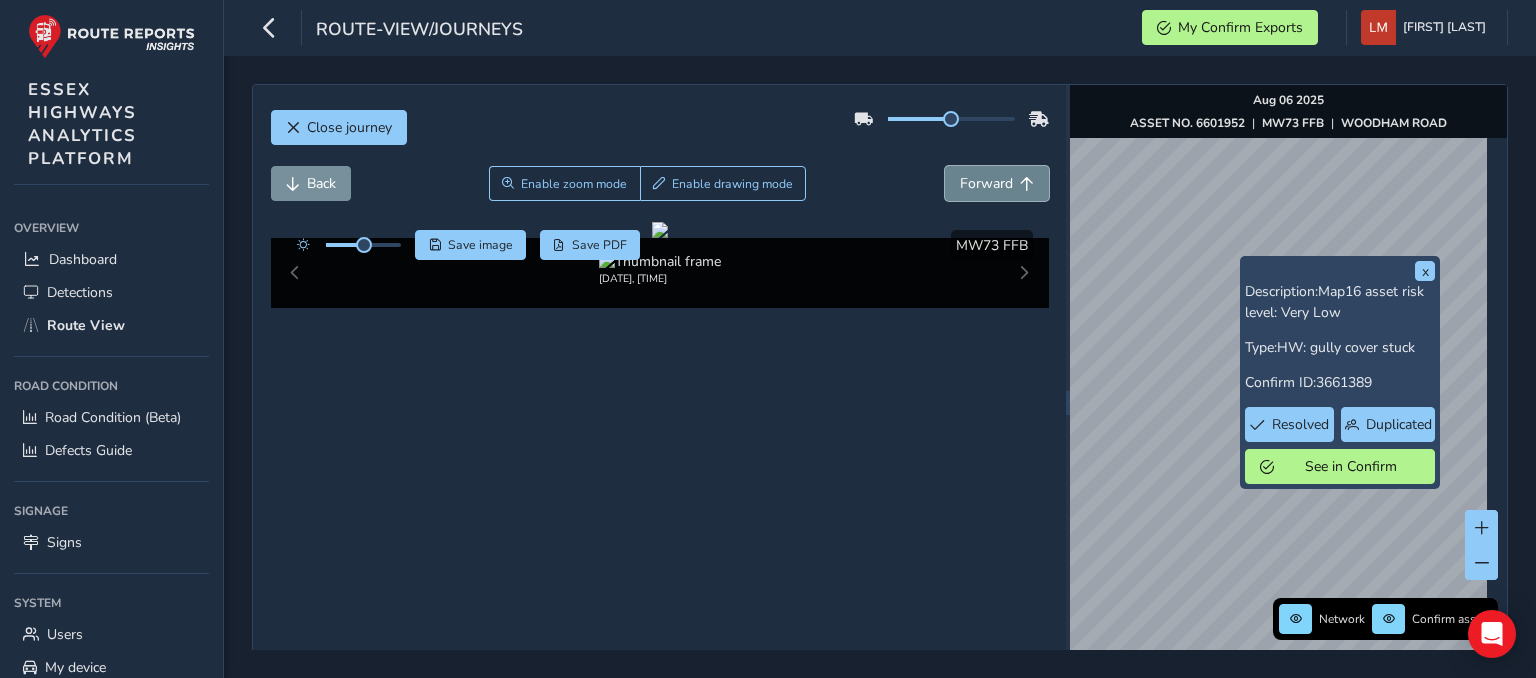 click on "Forward" at bounding box center [997, 183] 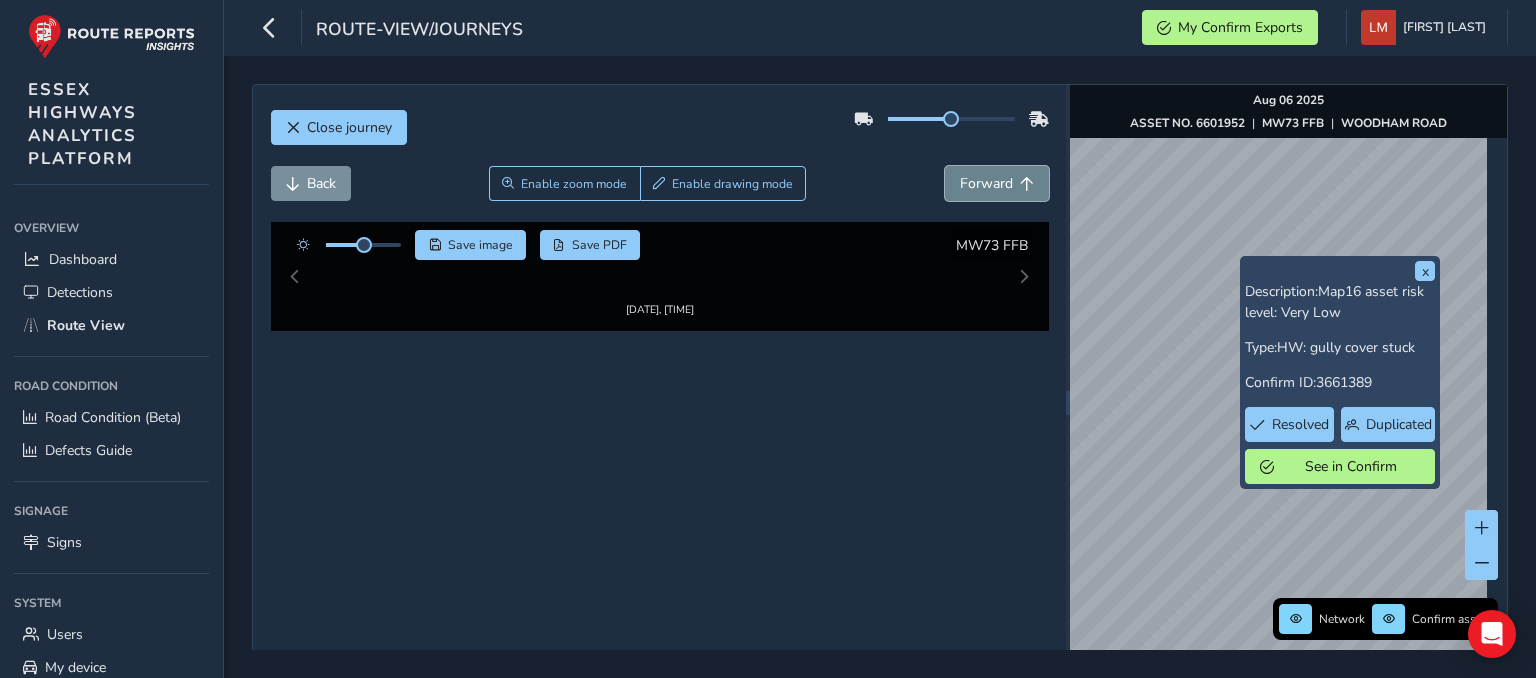 click on "Forward" at bounding box center [997, 183] 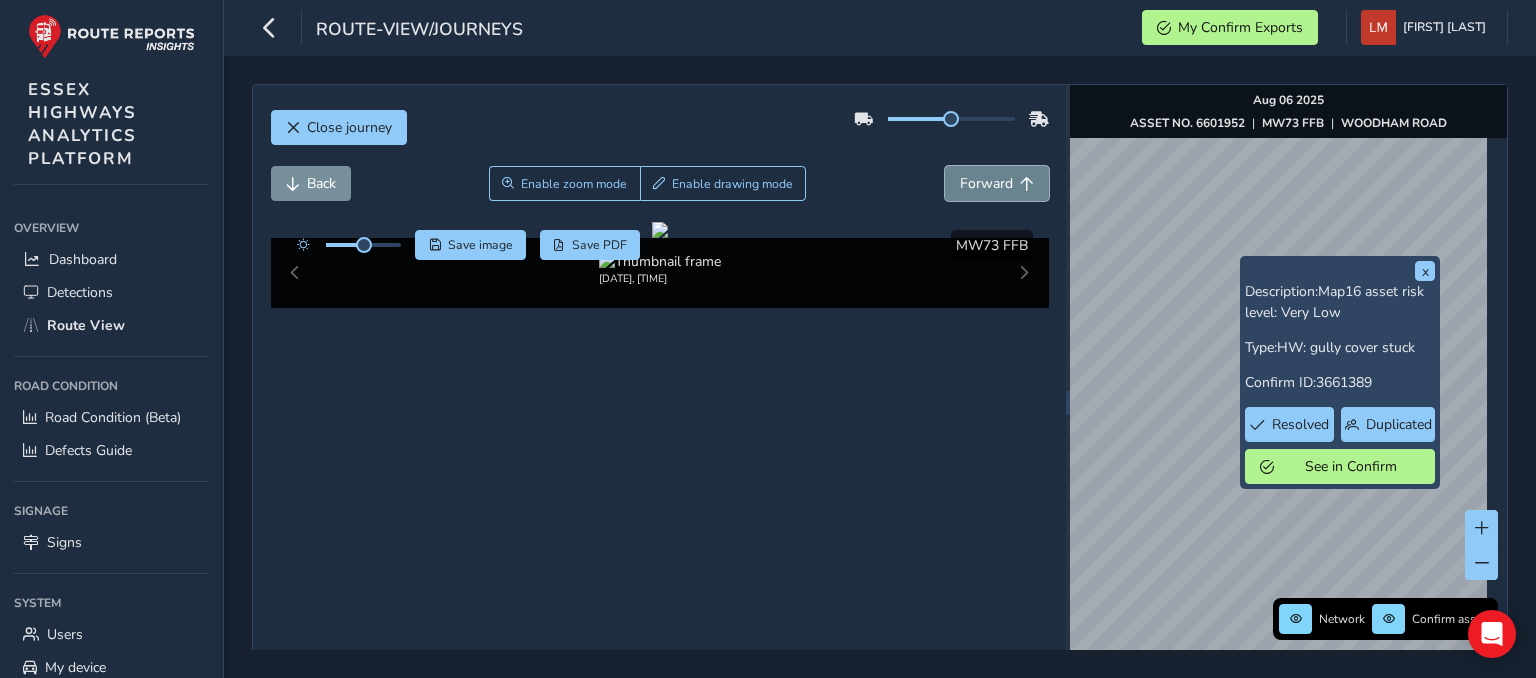 click on "Forward" at bounding box center (997, 183) 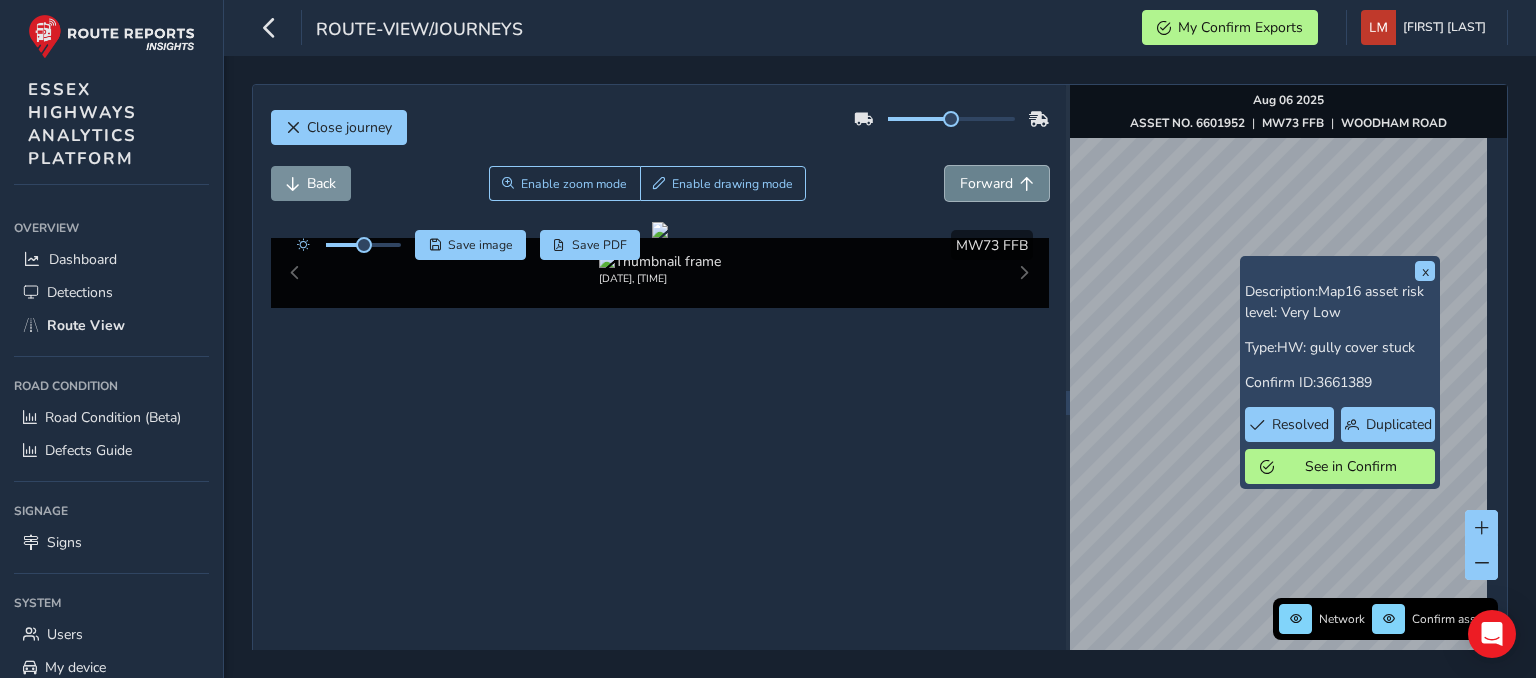 click on "Forward" at bounding box center [997, 183] 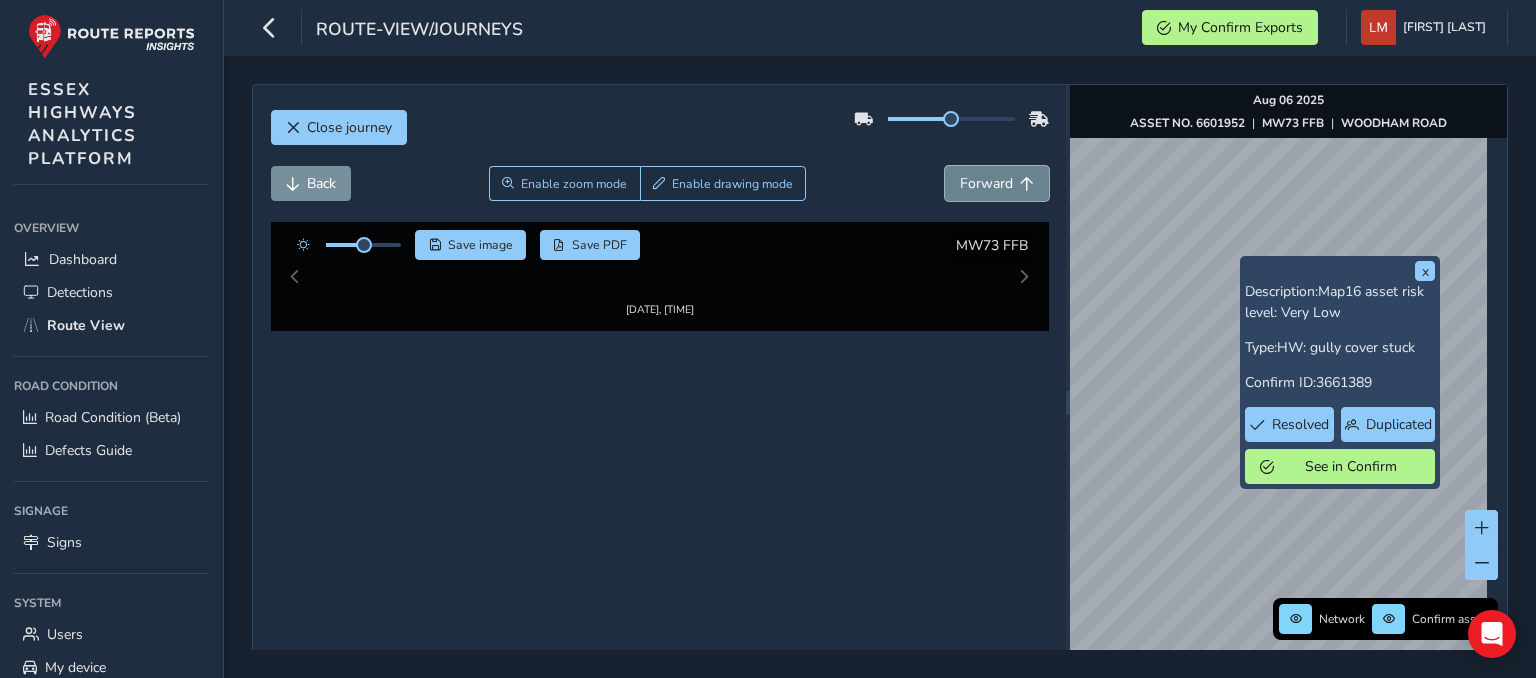click on "Forward" at bounding box center [997, 183] 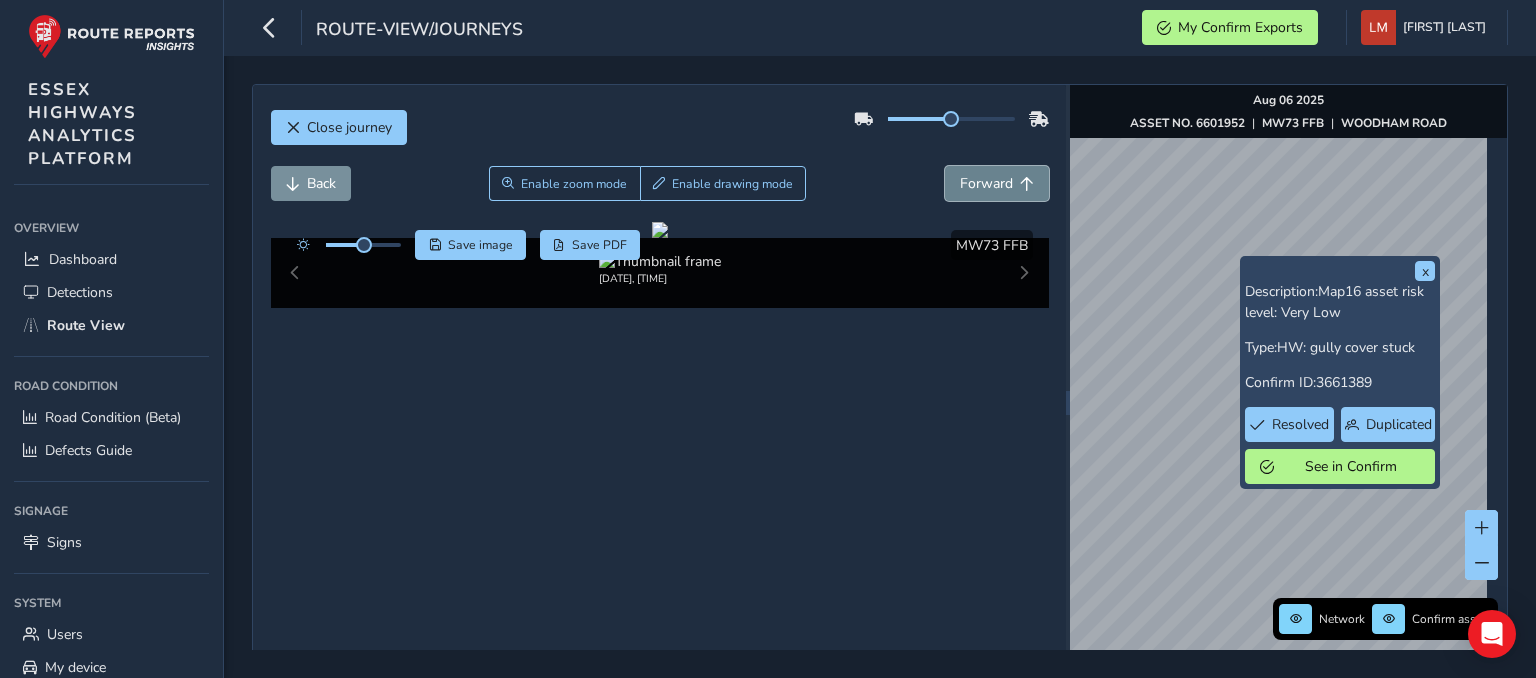 click on "Forward" at bounding box center (997, 183) 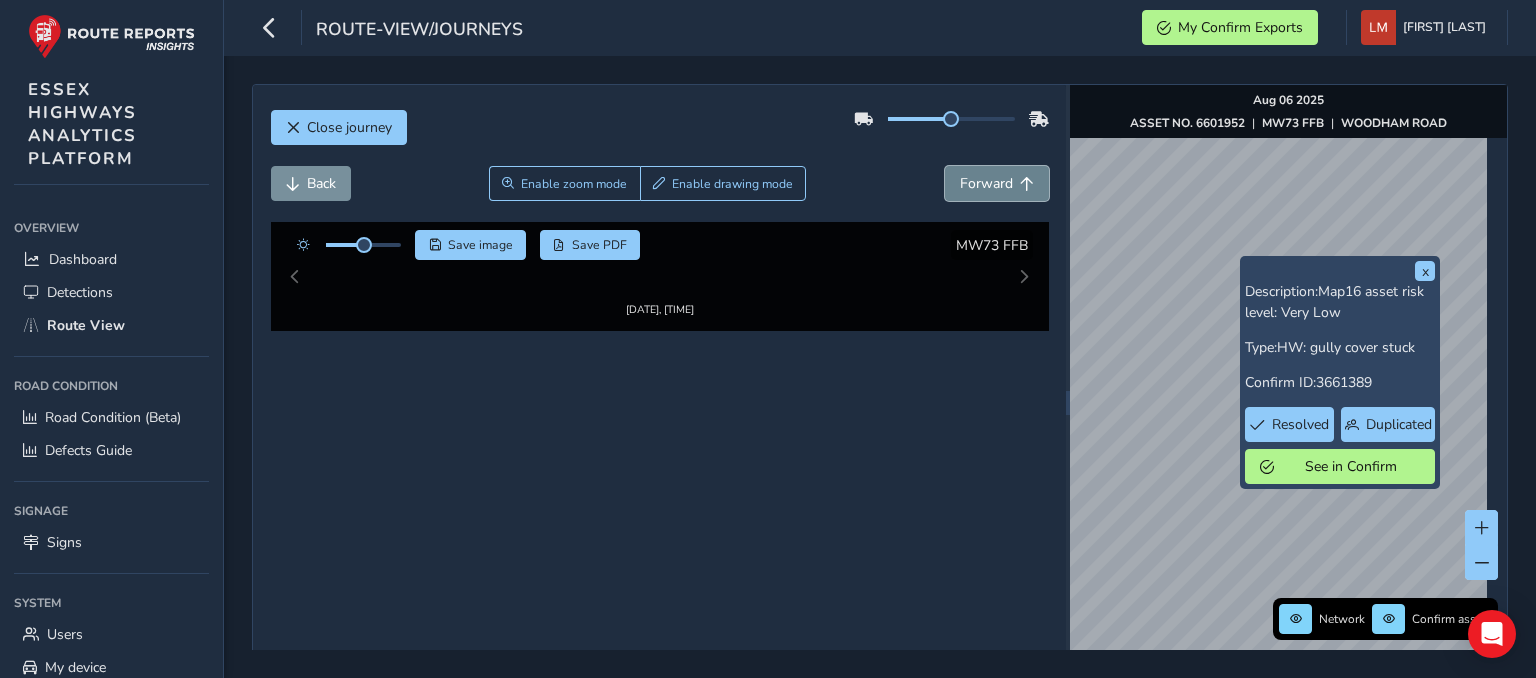 click on "Forward" at bounding box center [997, 183] 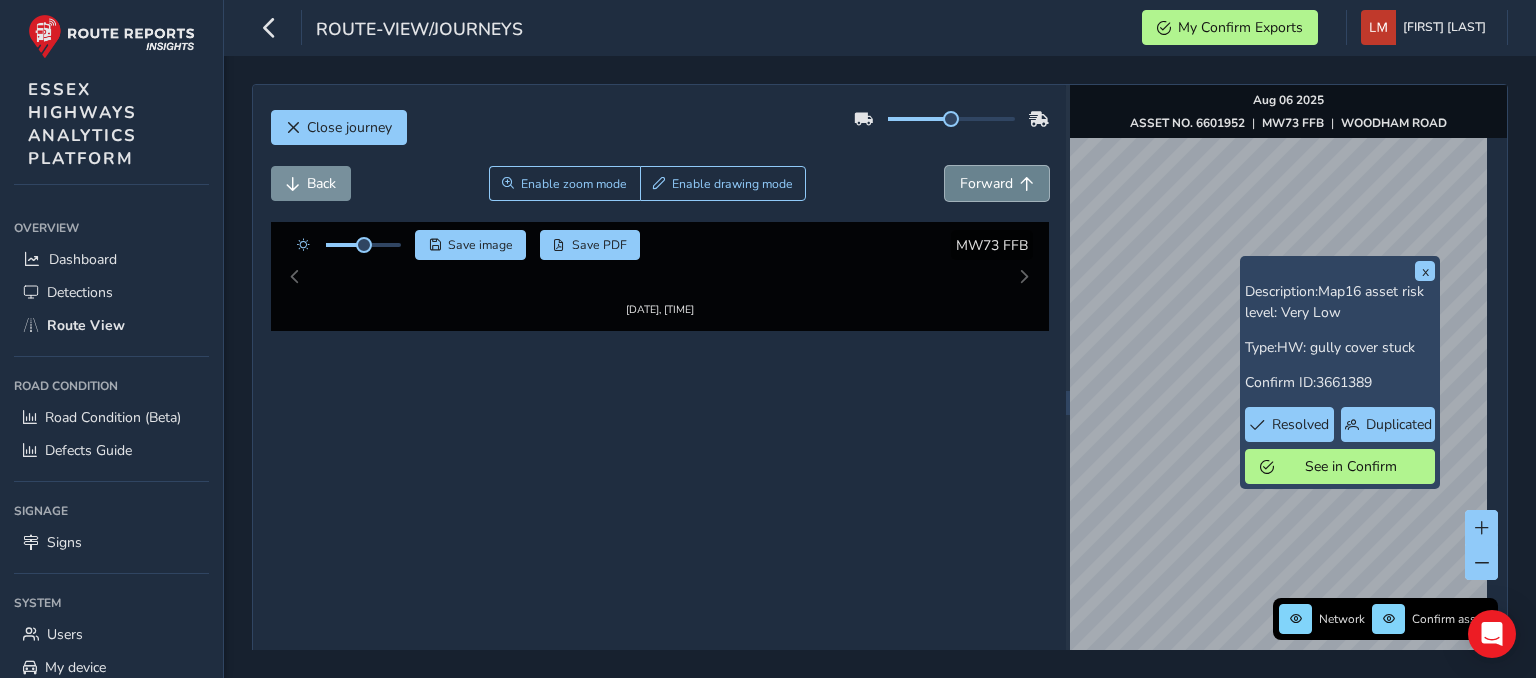 click on "Forward" at bounding box center [997, 183] 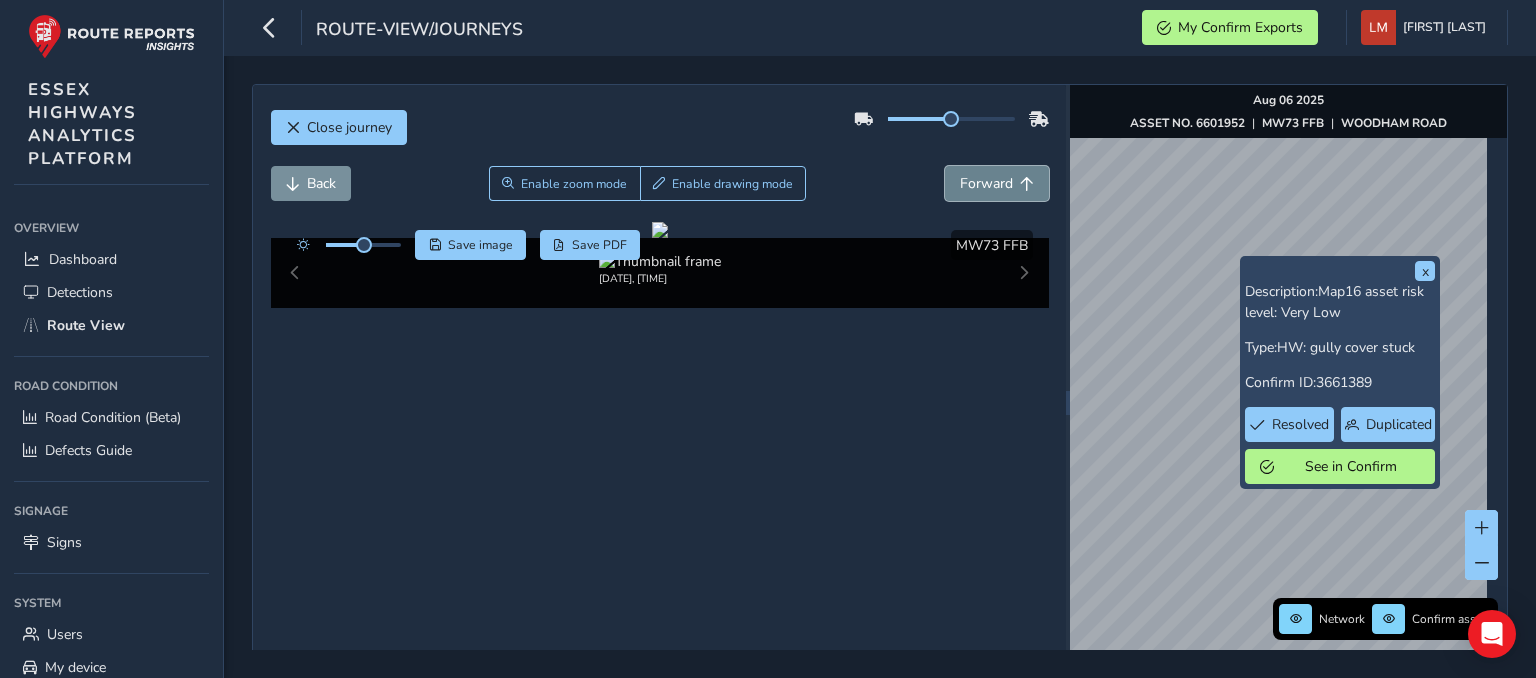 click on "Forward" at bounding box center (997, 183) 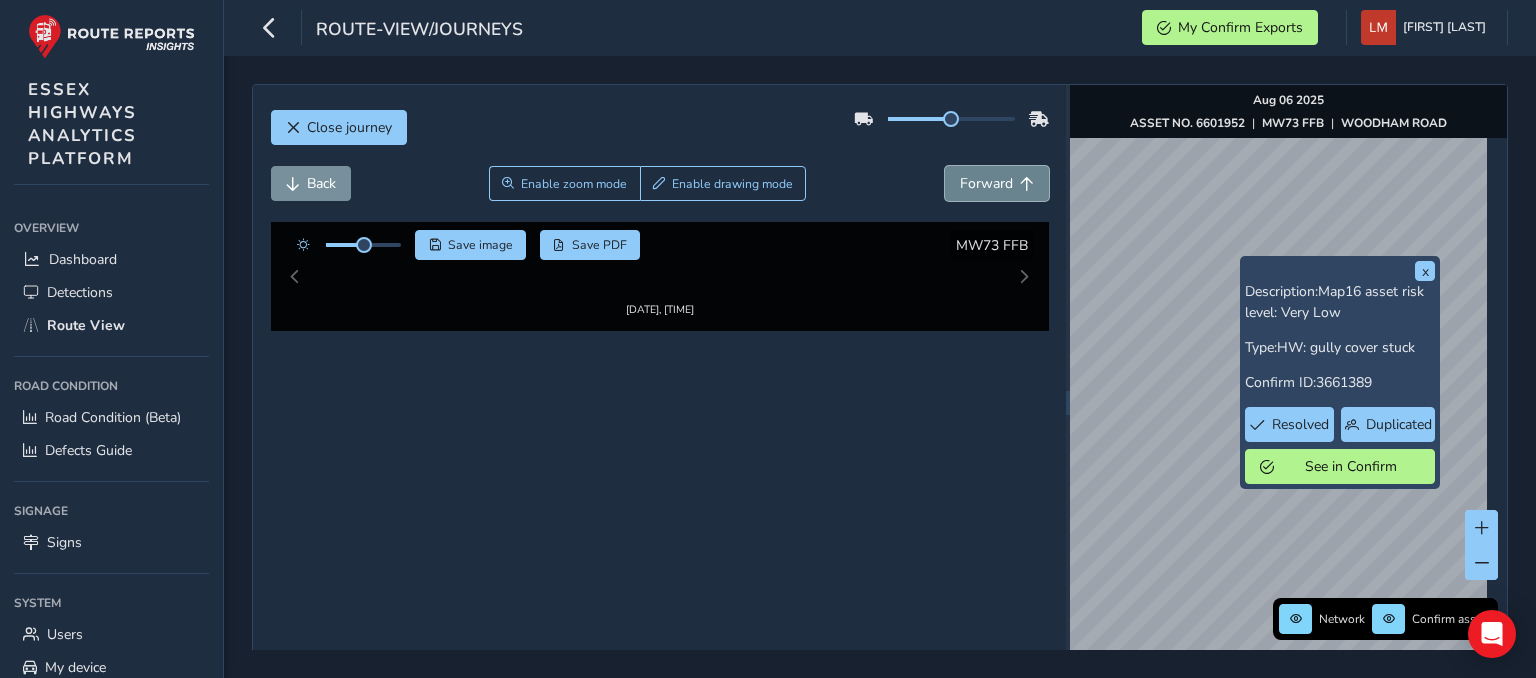 click on "Forward" at bounding box center (997, 183) 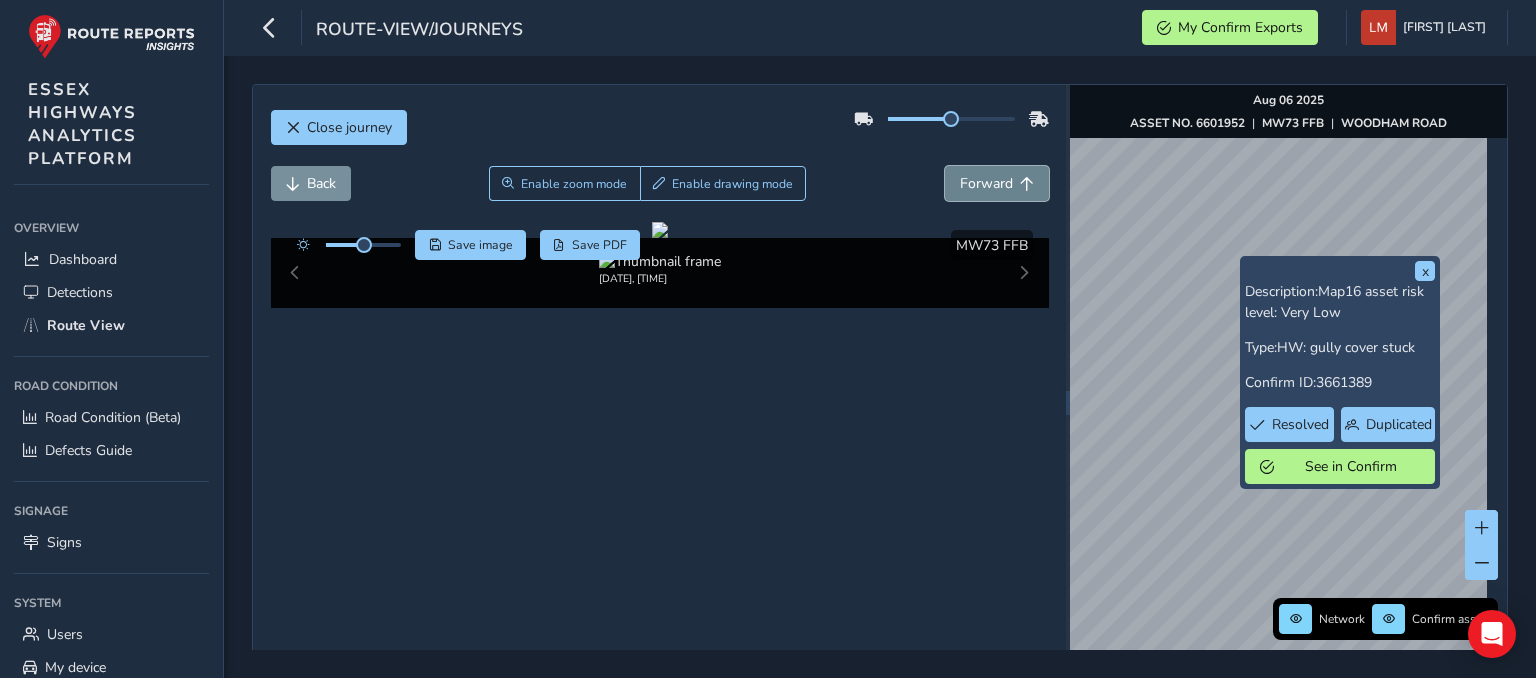 click on "Forward" at bounding box center (997, 183) 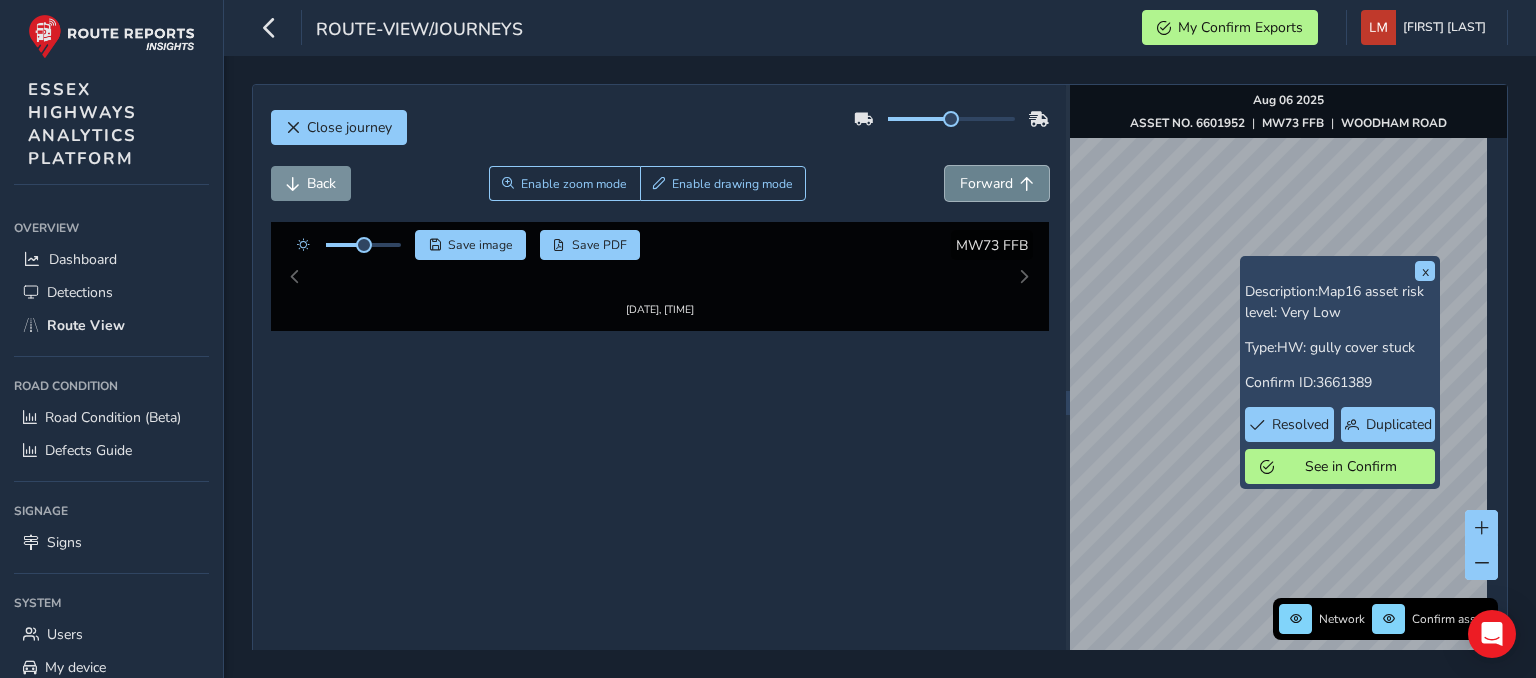 click on "Forward" at bounding box center [997, 183] 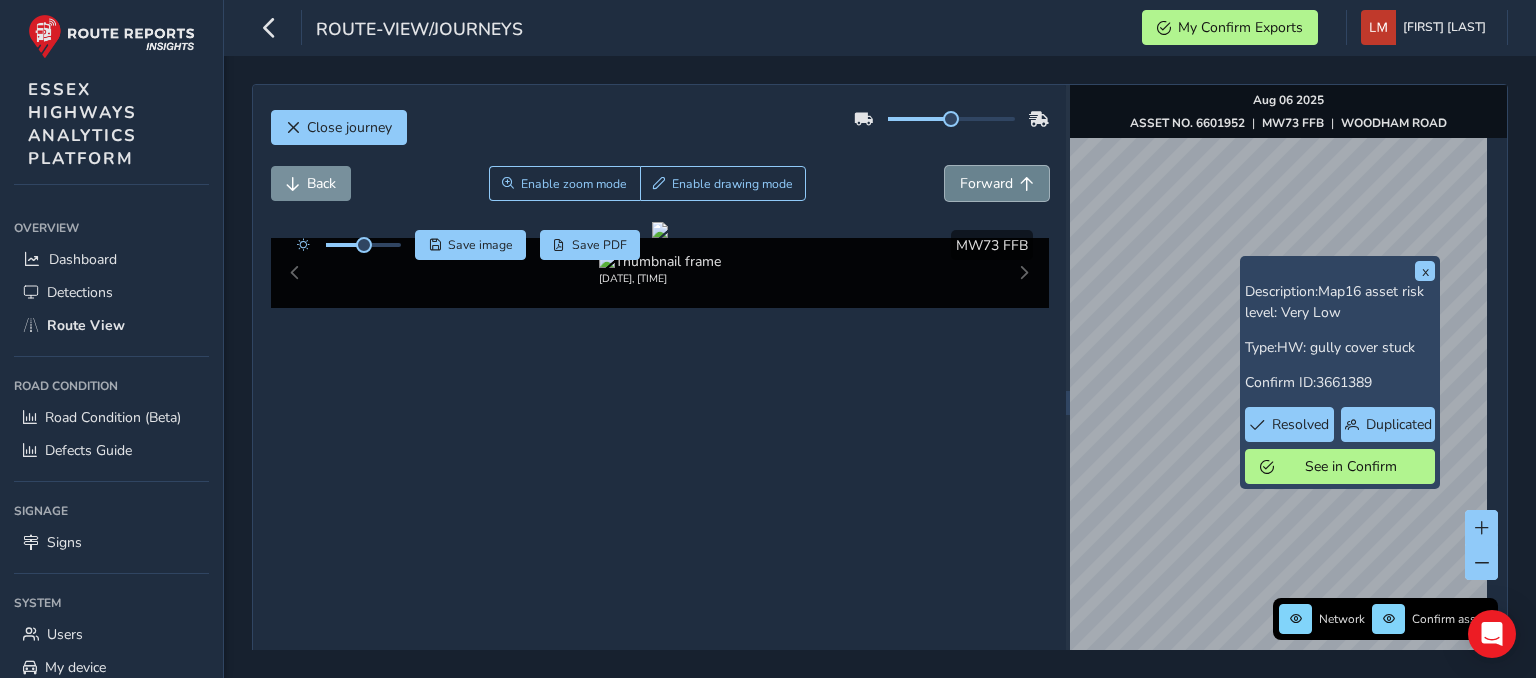 click on "Forward" at bounding box center [997, 183] 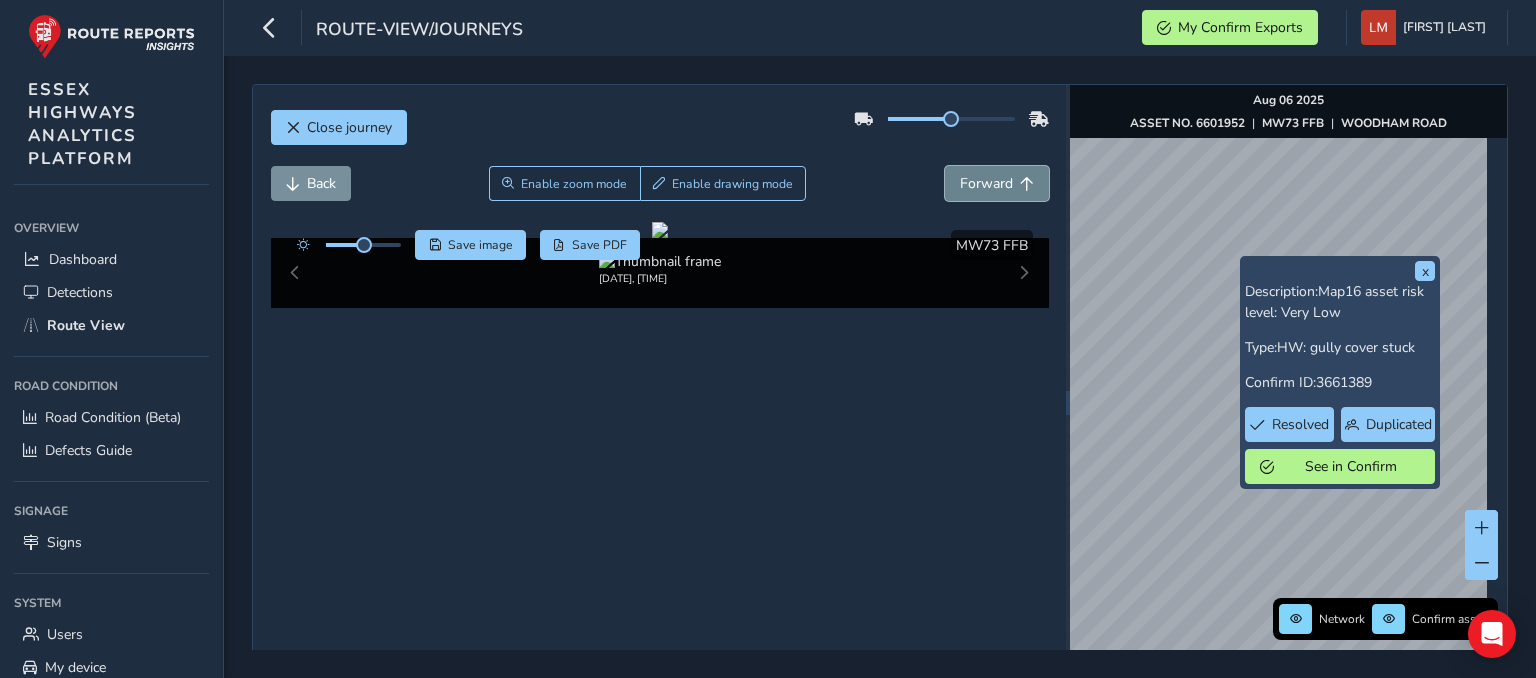 click on "Forward" at bounding box center [997, 183] 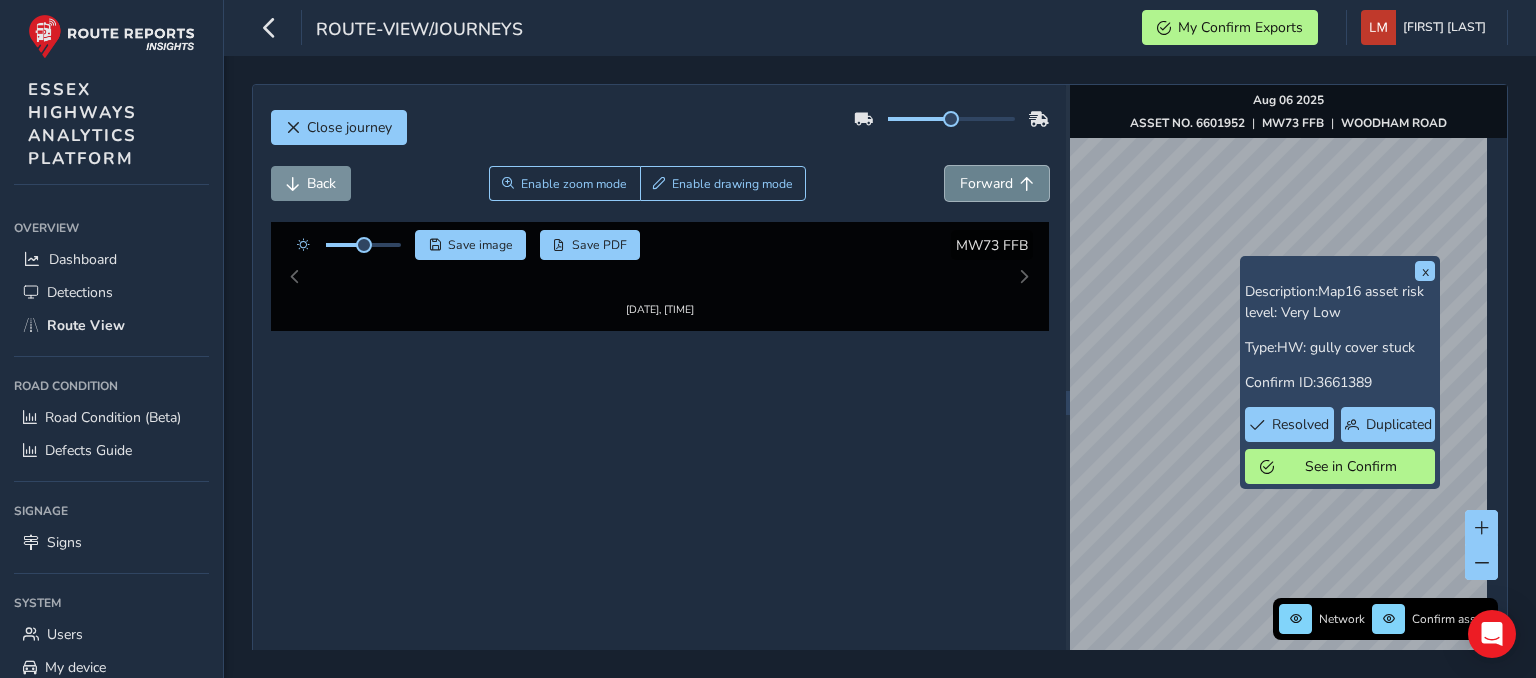 click on "Forward" at bounding box center [997, 183] 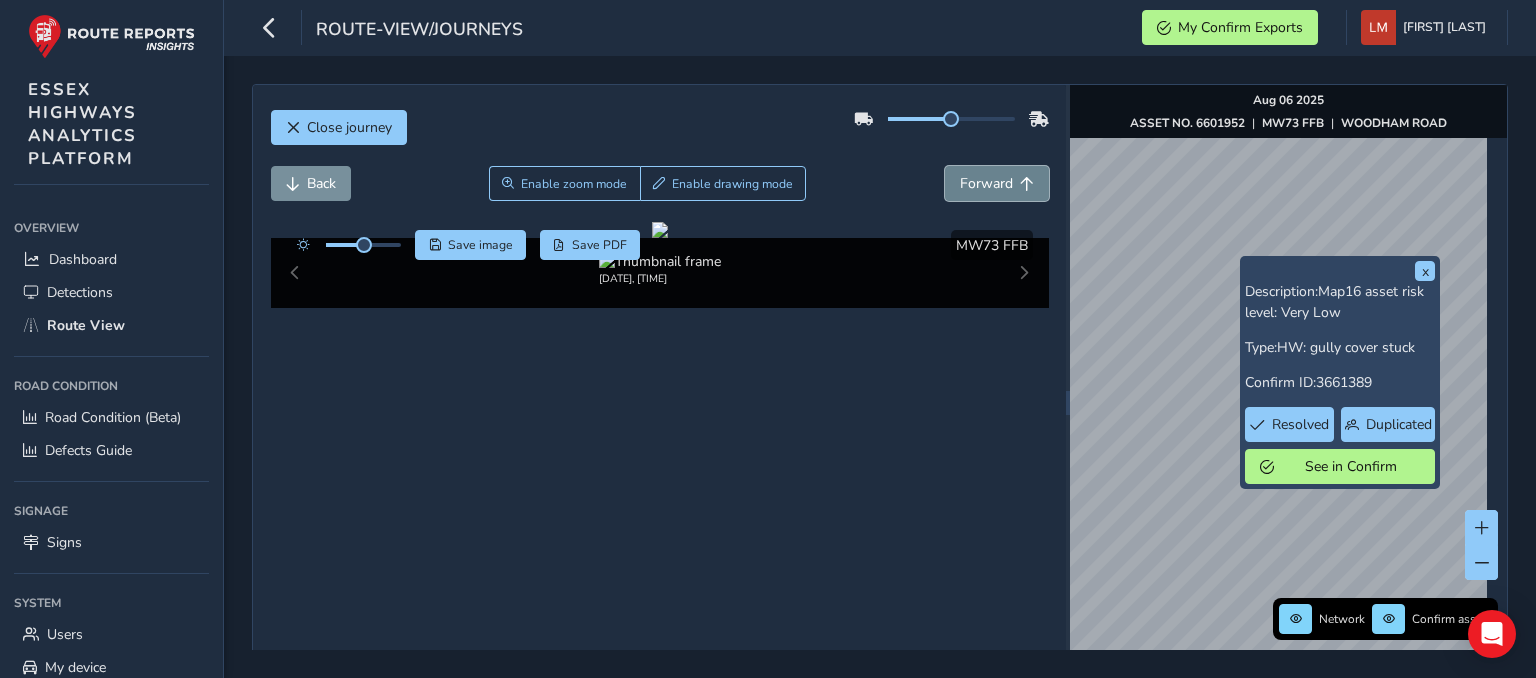 click on "Forward" at bounding box center (997, 183) 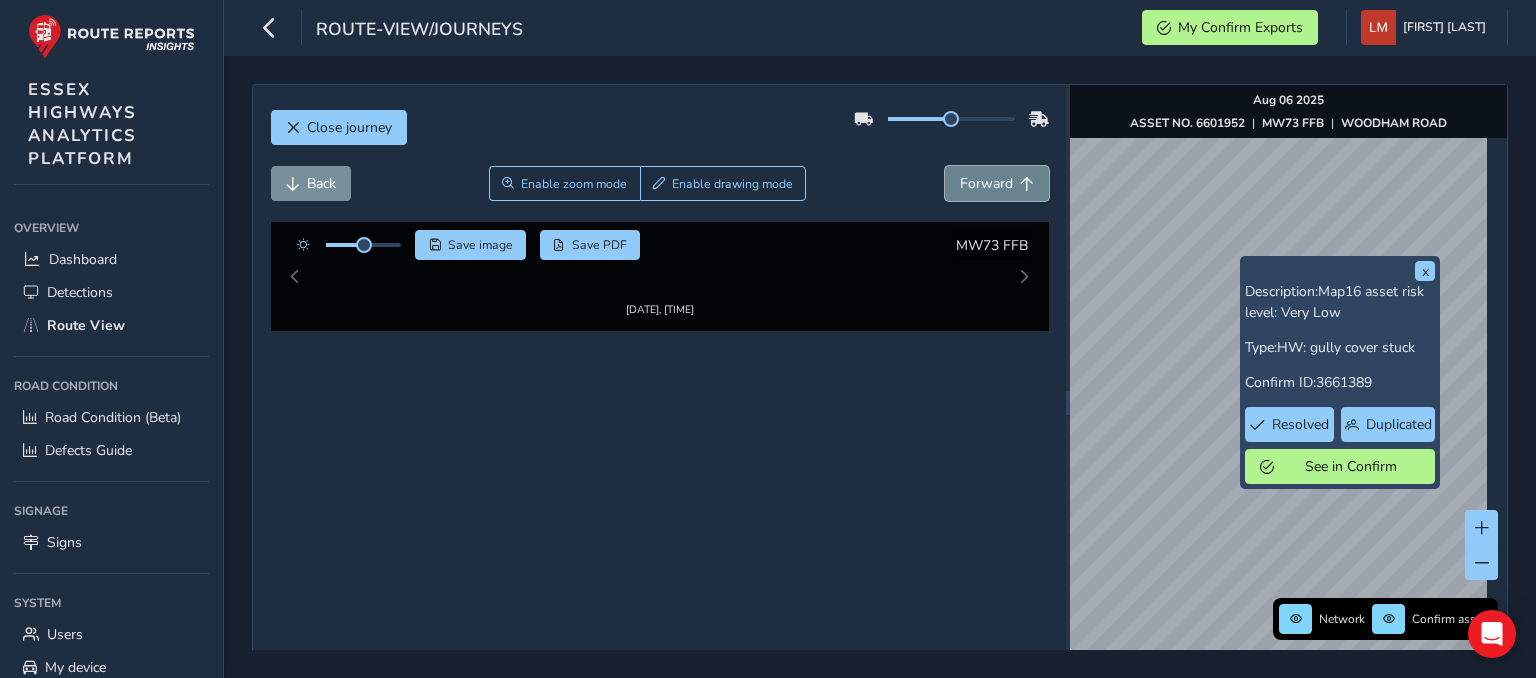 click on "Forward" at bounding box center [997, 183] 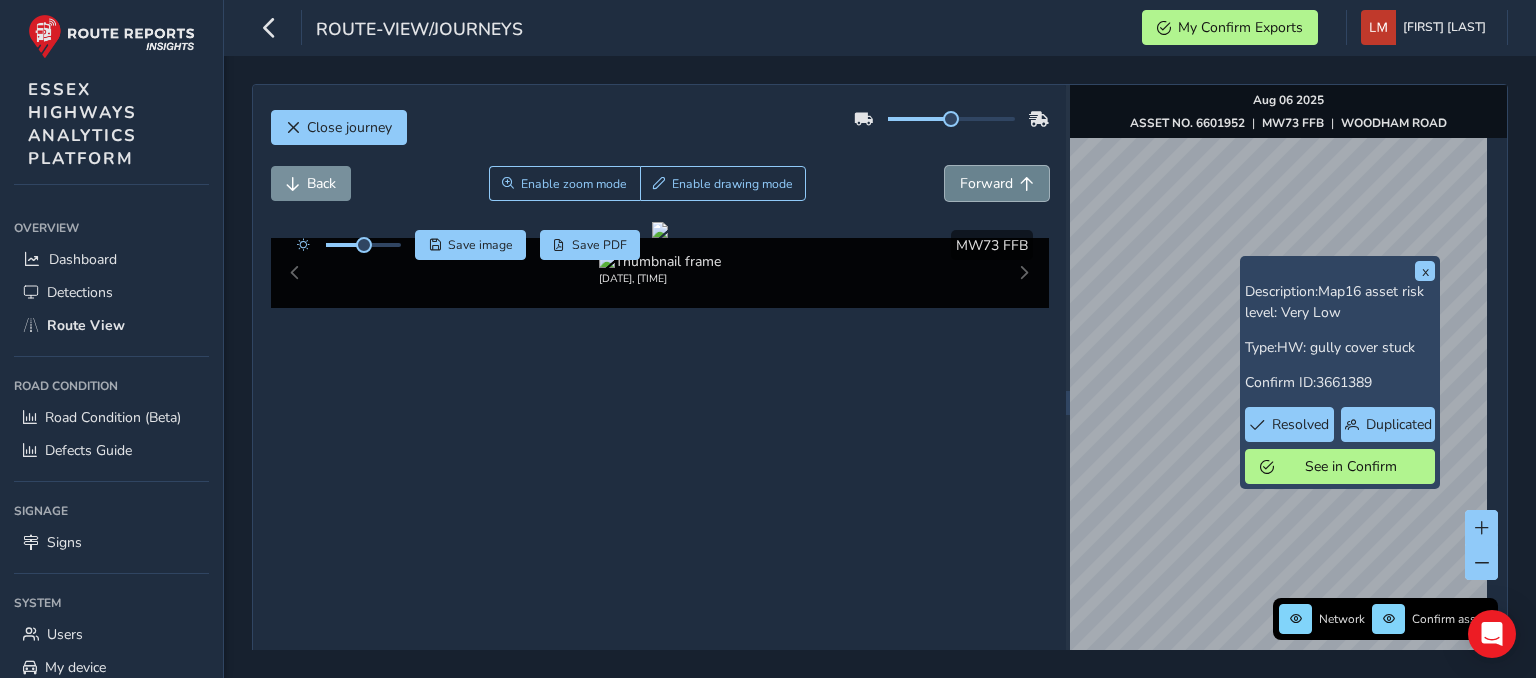 click on "Forward" at bounding box center (997, 183) 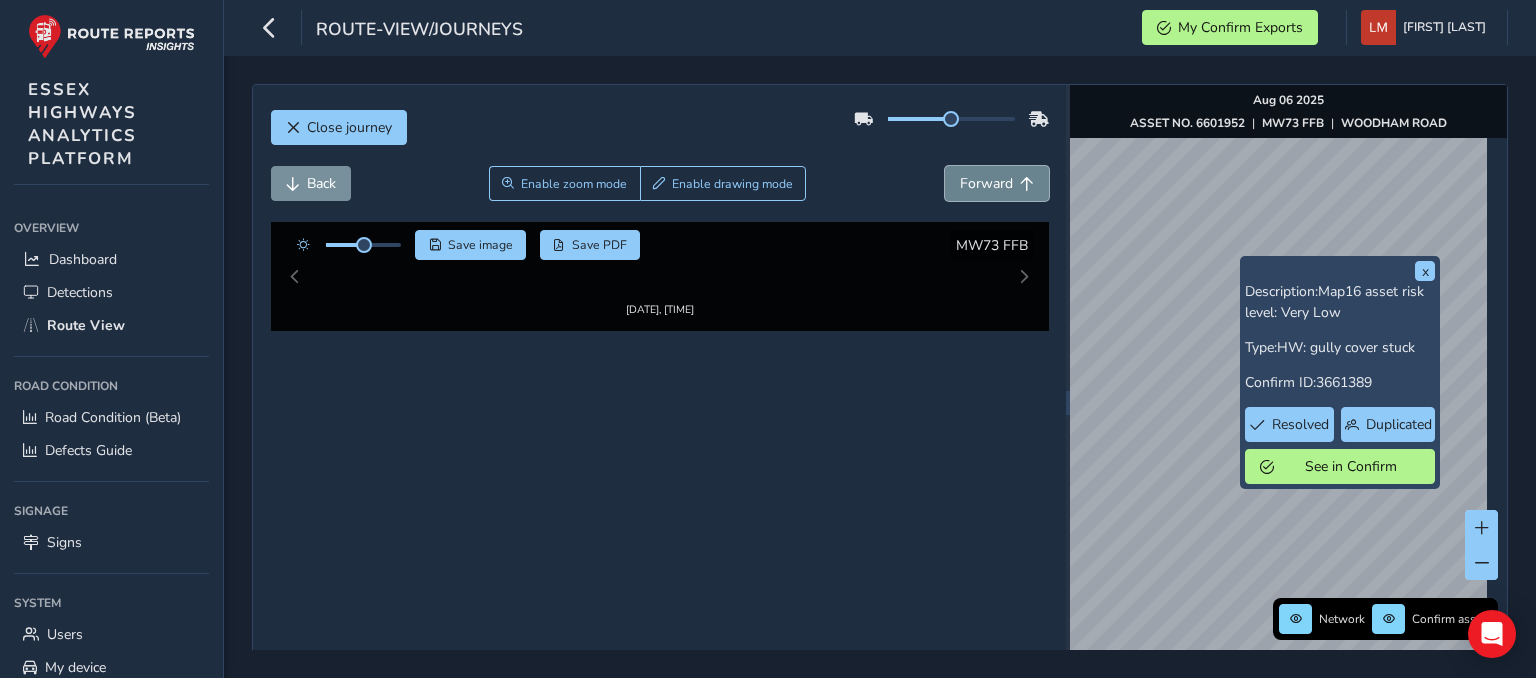 click on "Forward" at bounding box center (997, 183) 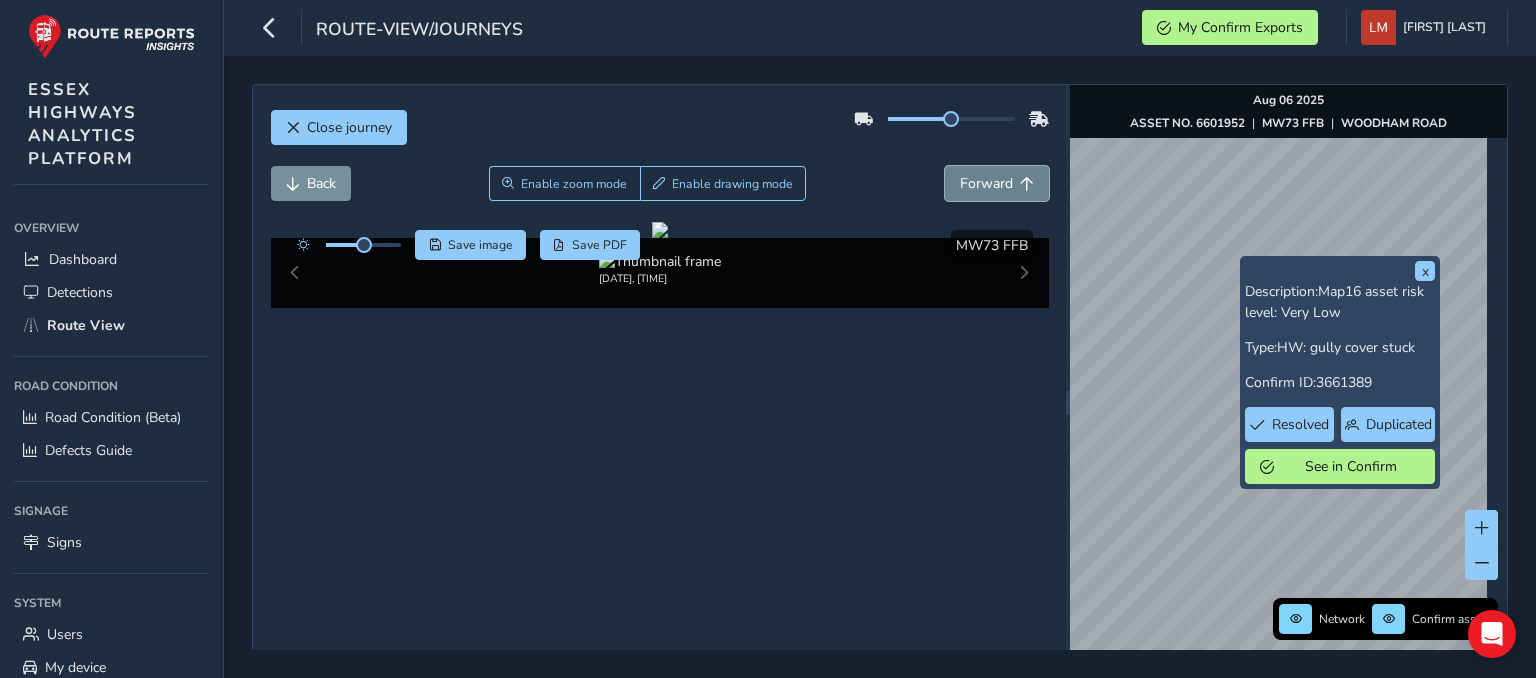 click on "Forward" at bounding box center (997, 183) 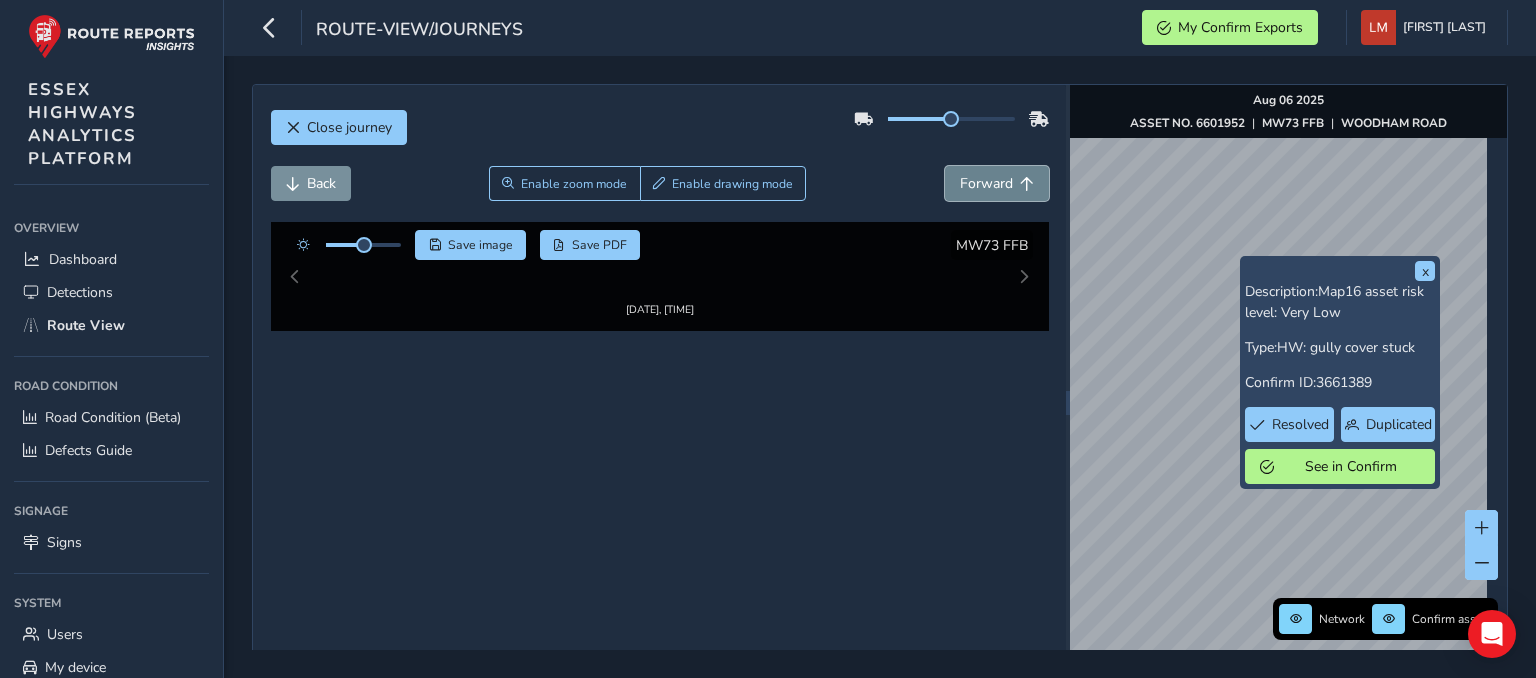 click on "Forward" at bounding box center (997, 183) 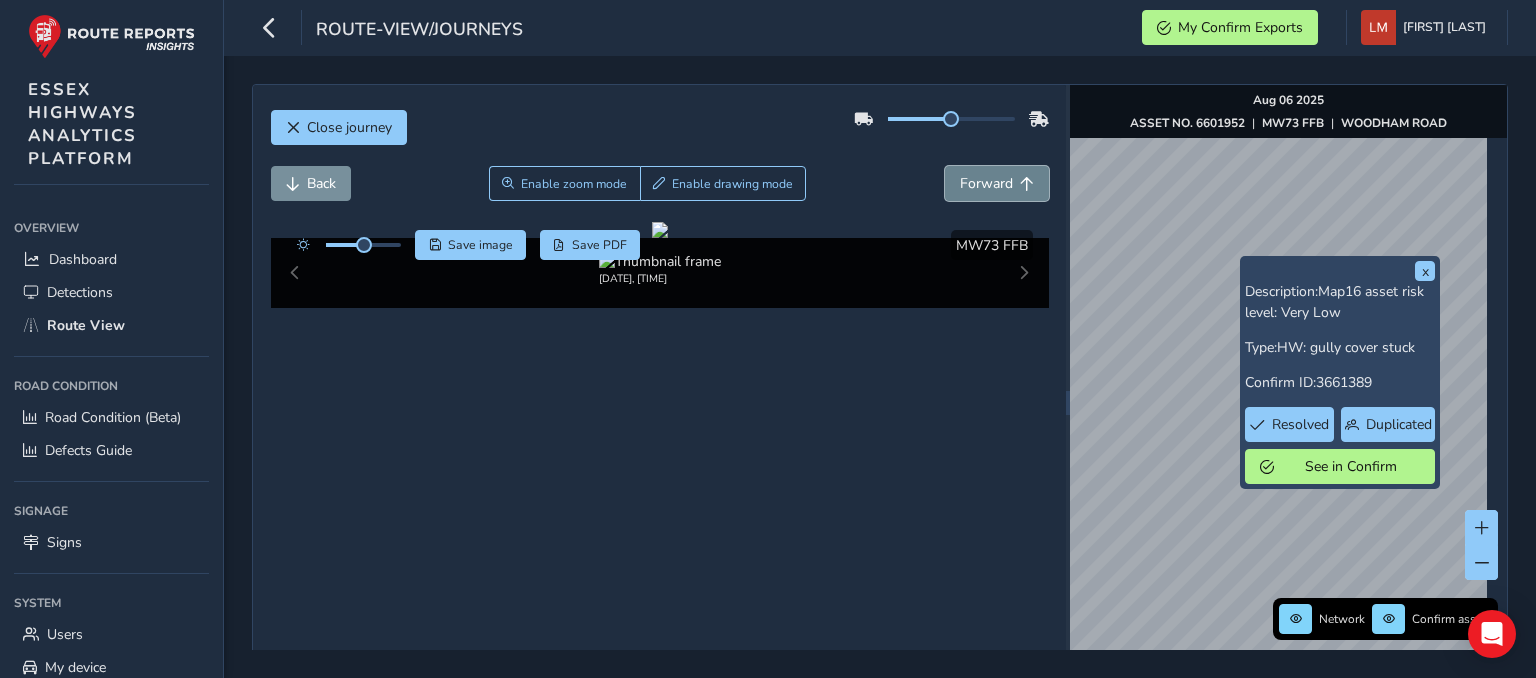 click on "Forward" at bounding box center [997, 183] 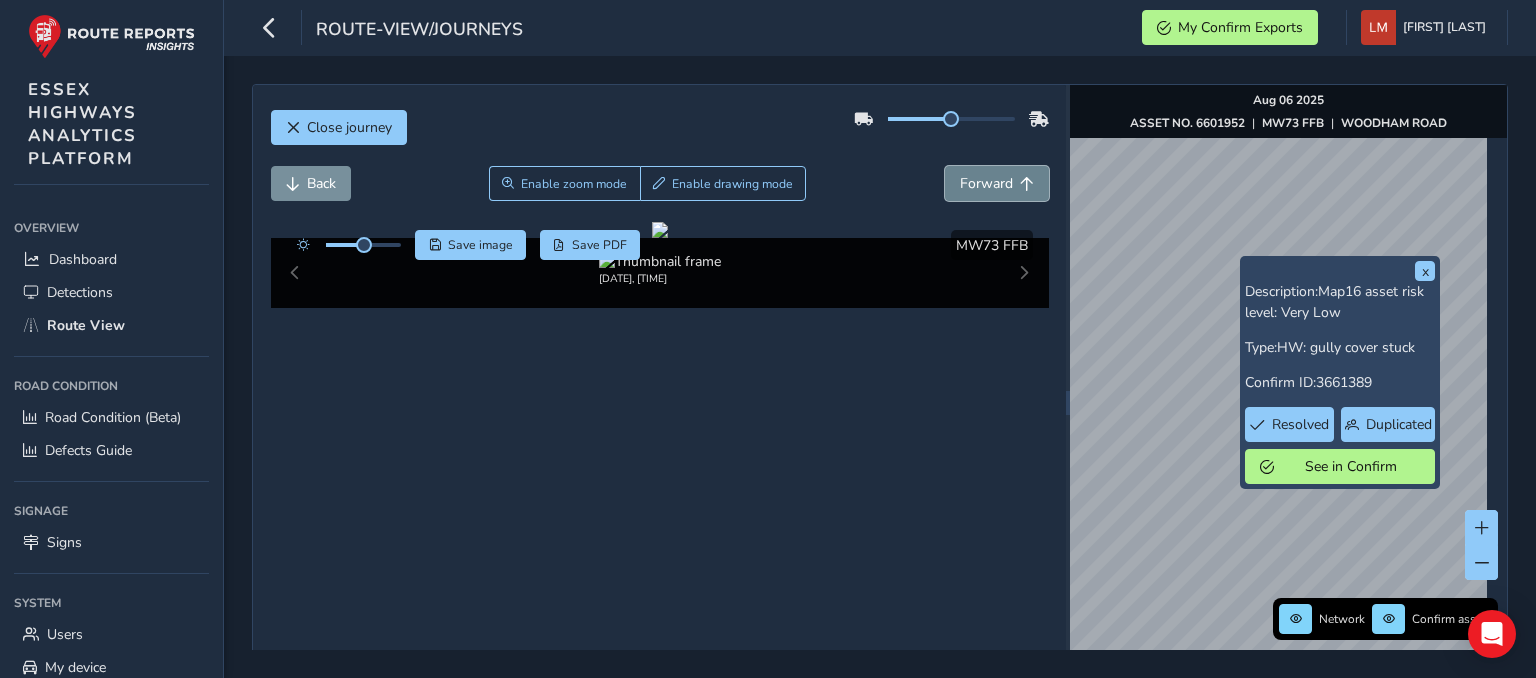 click on "Forward" at bounding box center [997, 183] 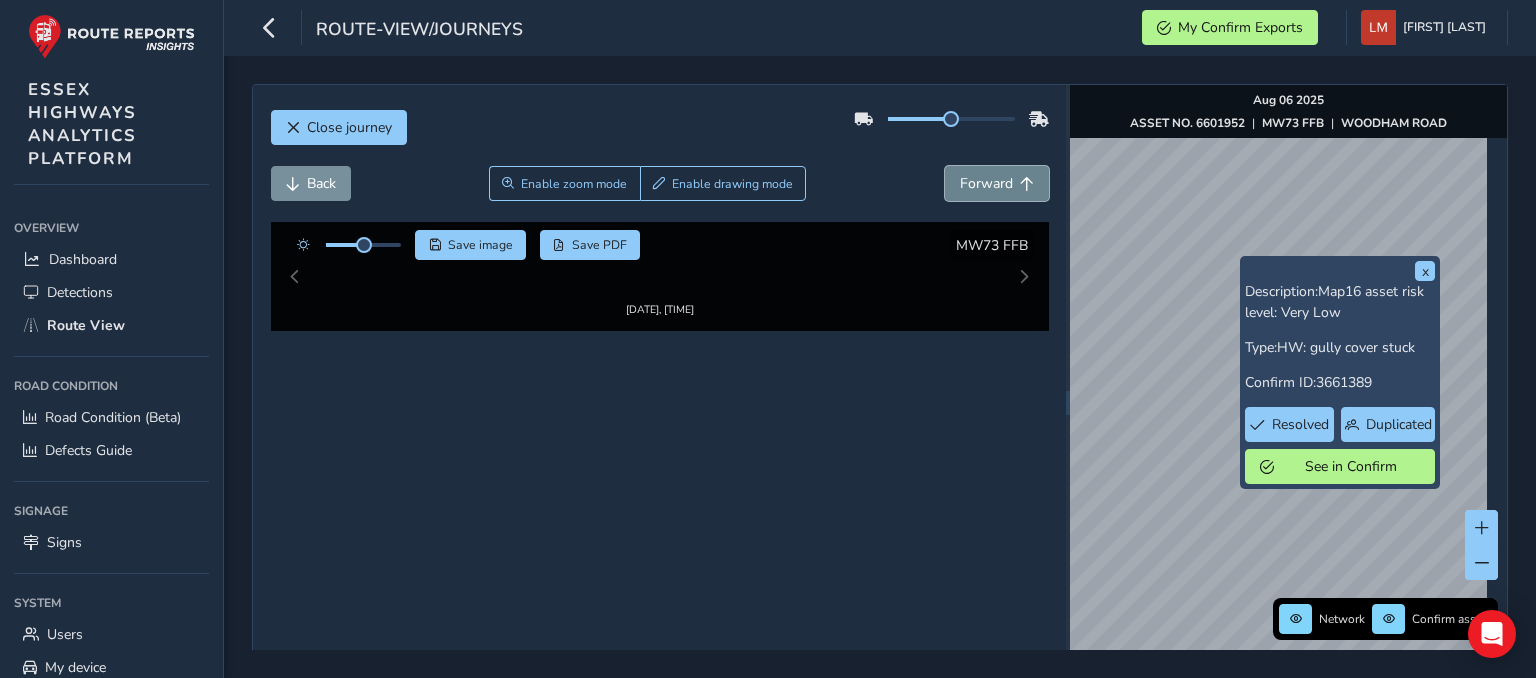 click on "Forward" at bounding box center [997, 183] 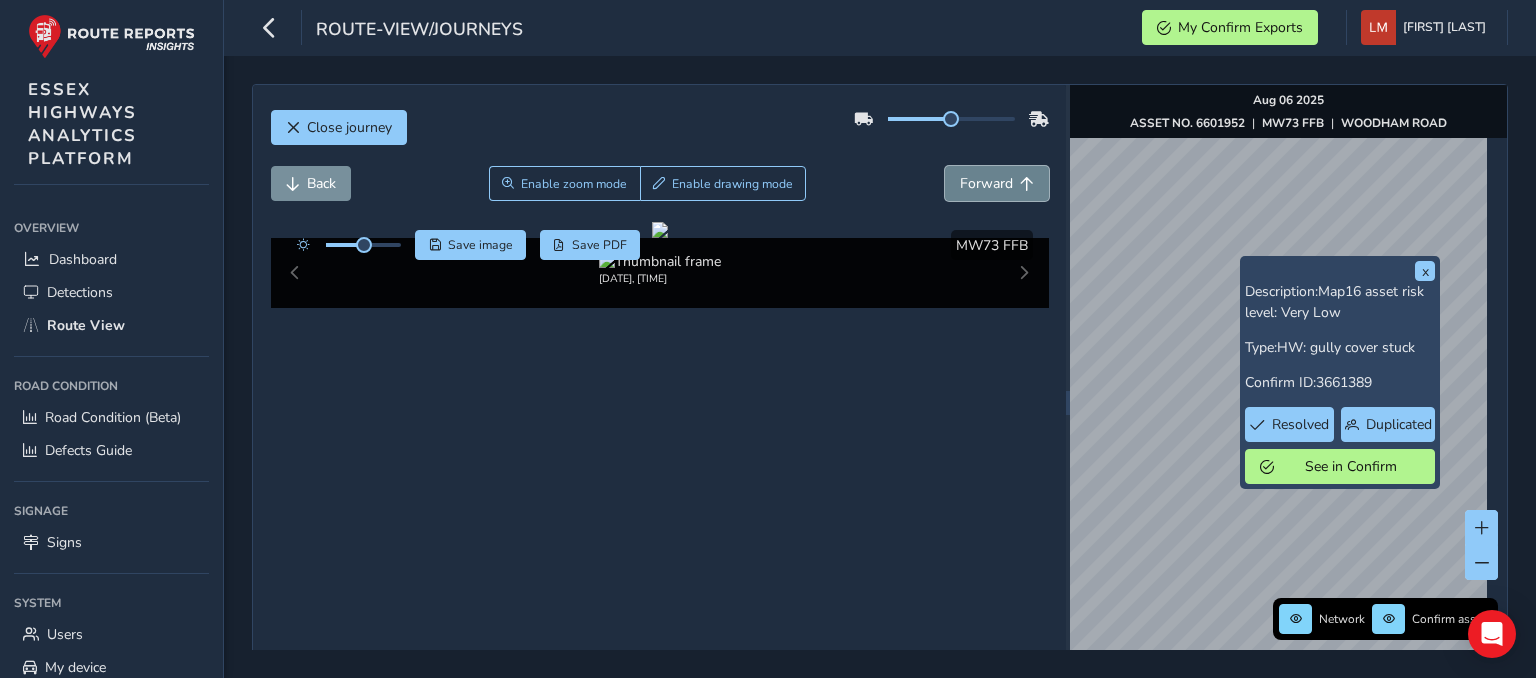 click on "Forward" at bounding box center (997, 183) 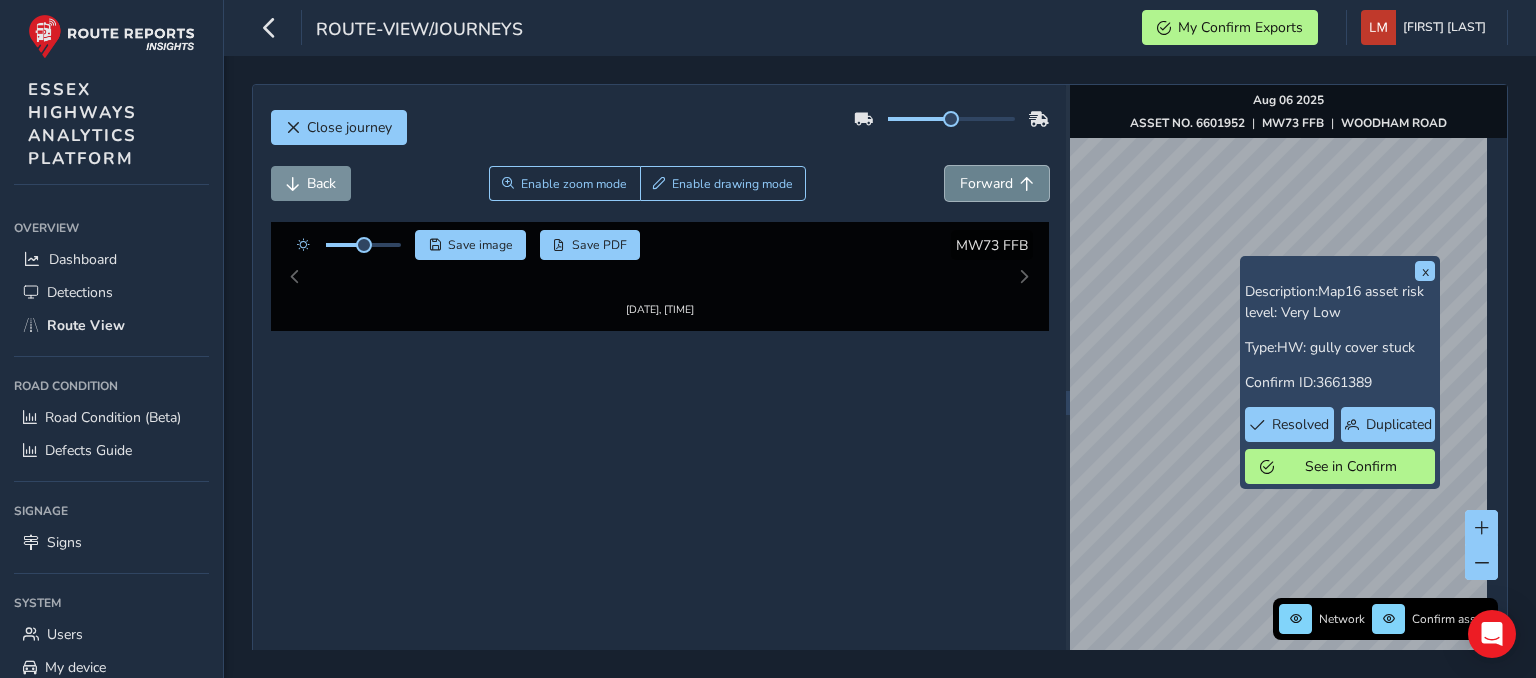 click on "Forward" at bounding box center [997, 183] 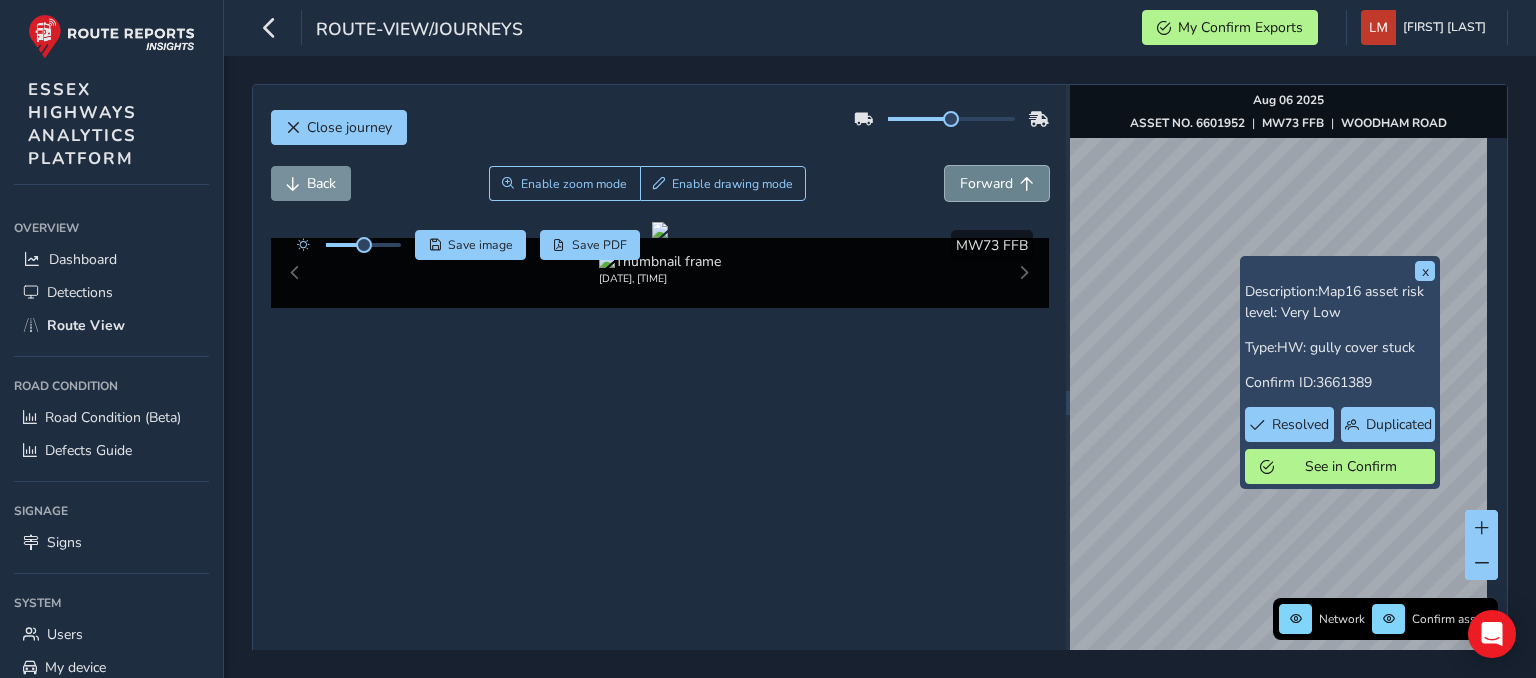 click on "Forward" at bounding box center [997, 183] 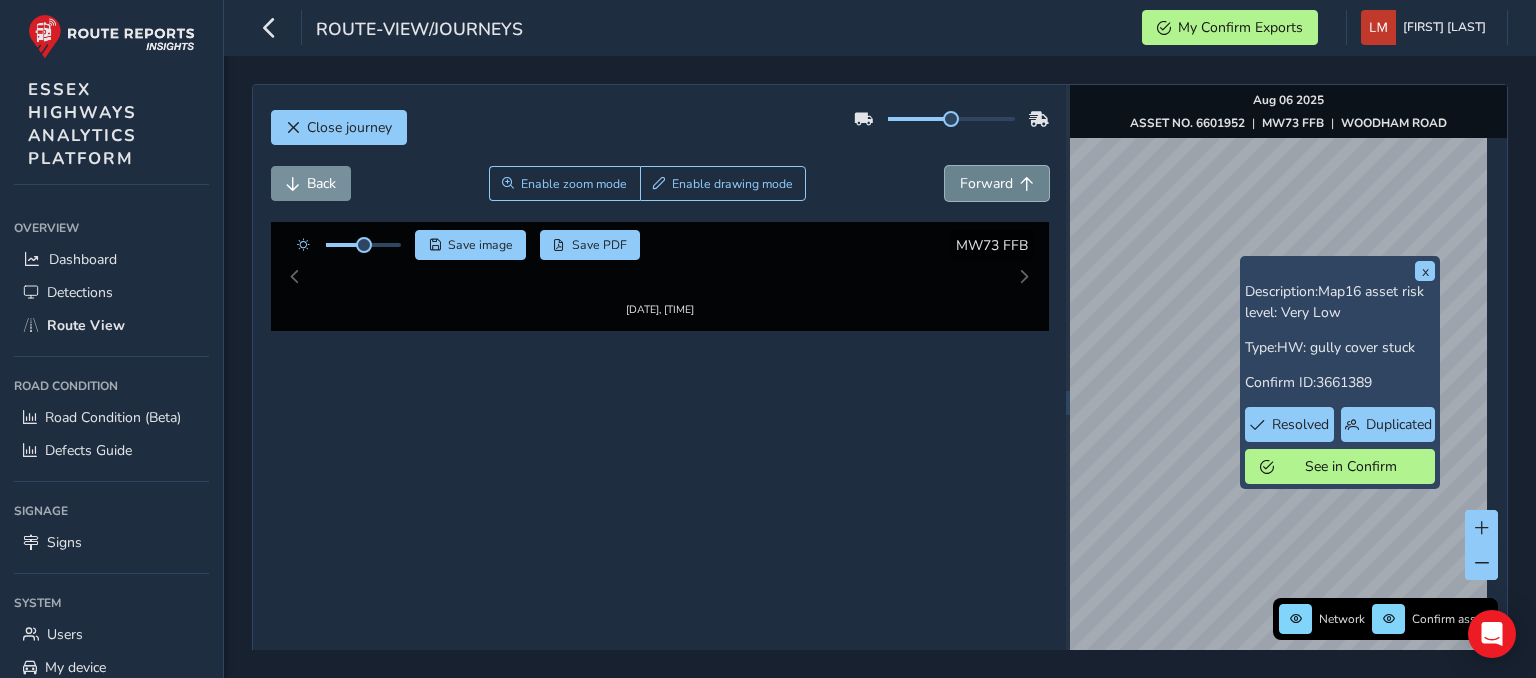 click on "Forward" at bounding box center [997, 183] 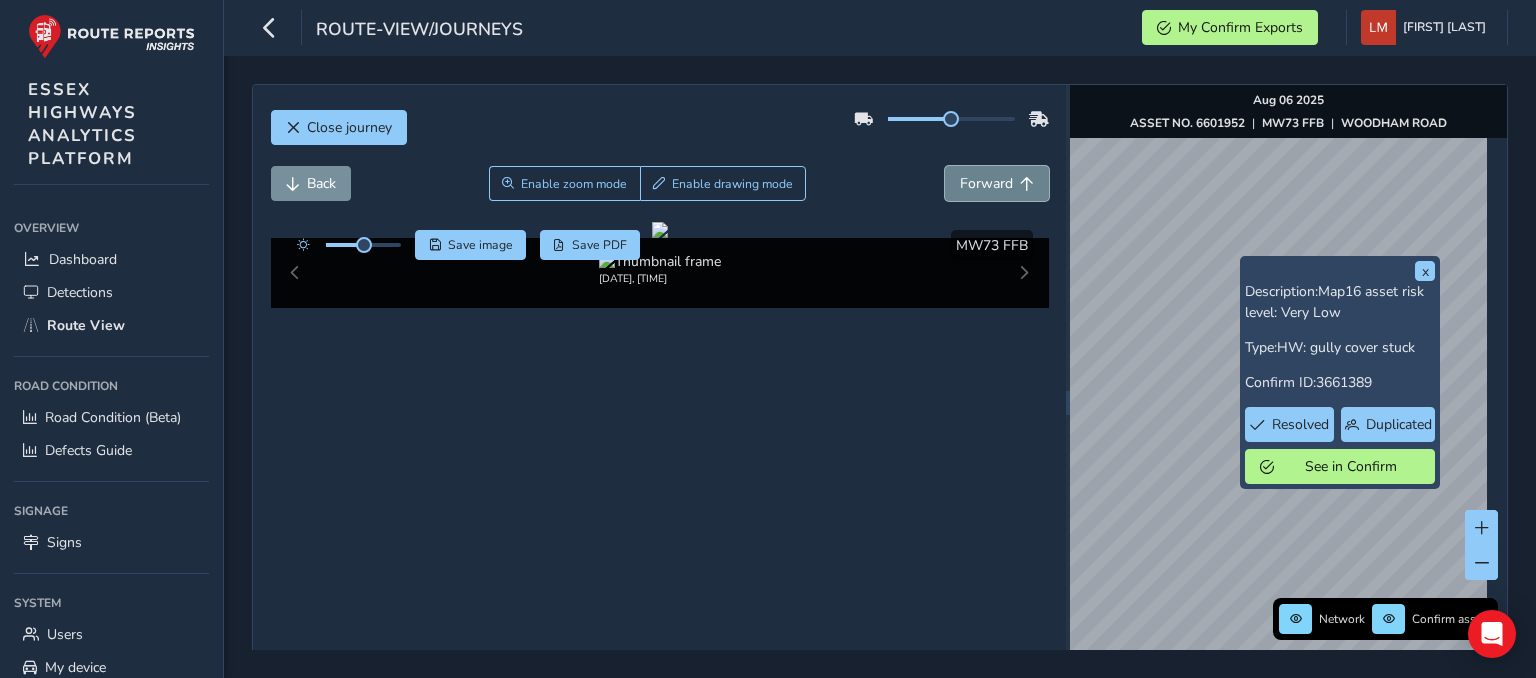 click on "Forward" at bounding box center [997, 183] 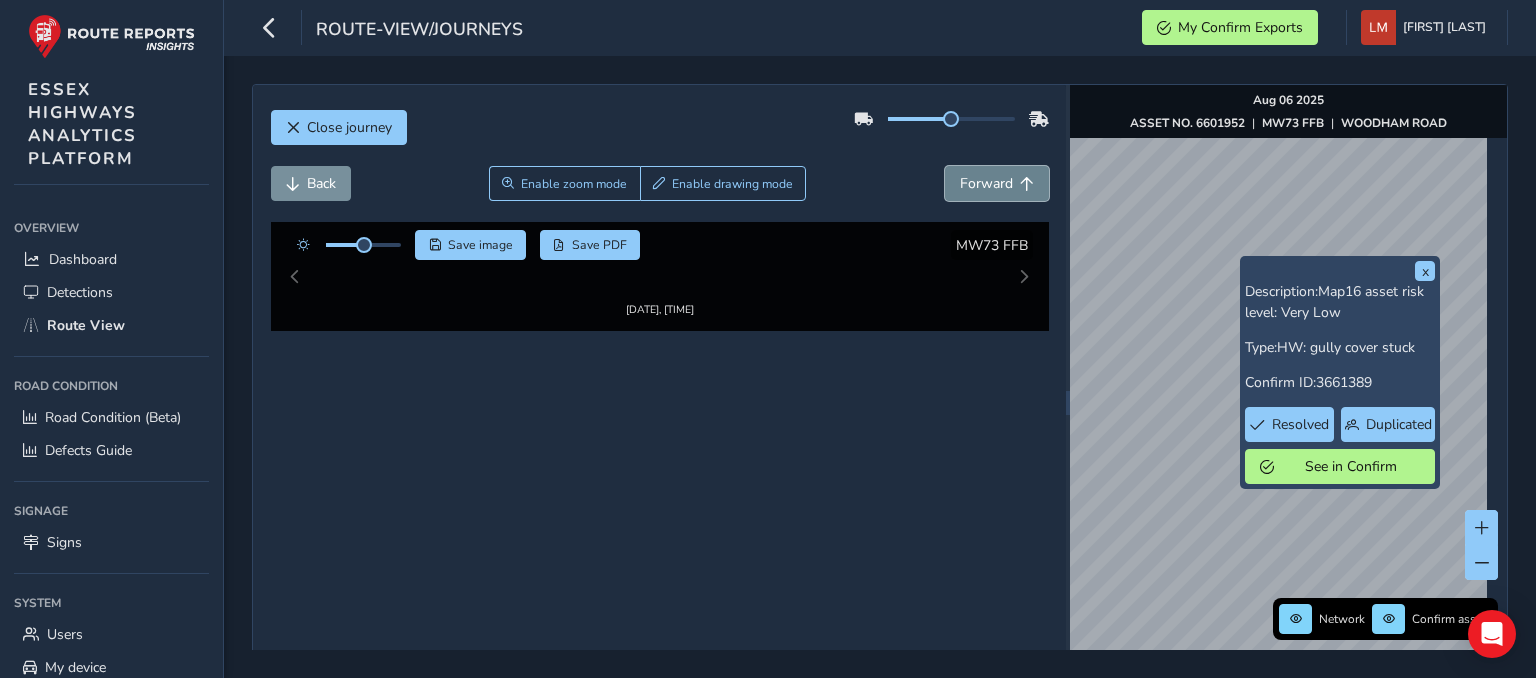 click on "Forward" at bounding box center (997, 183) 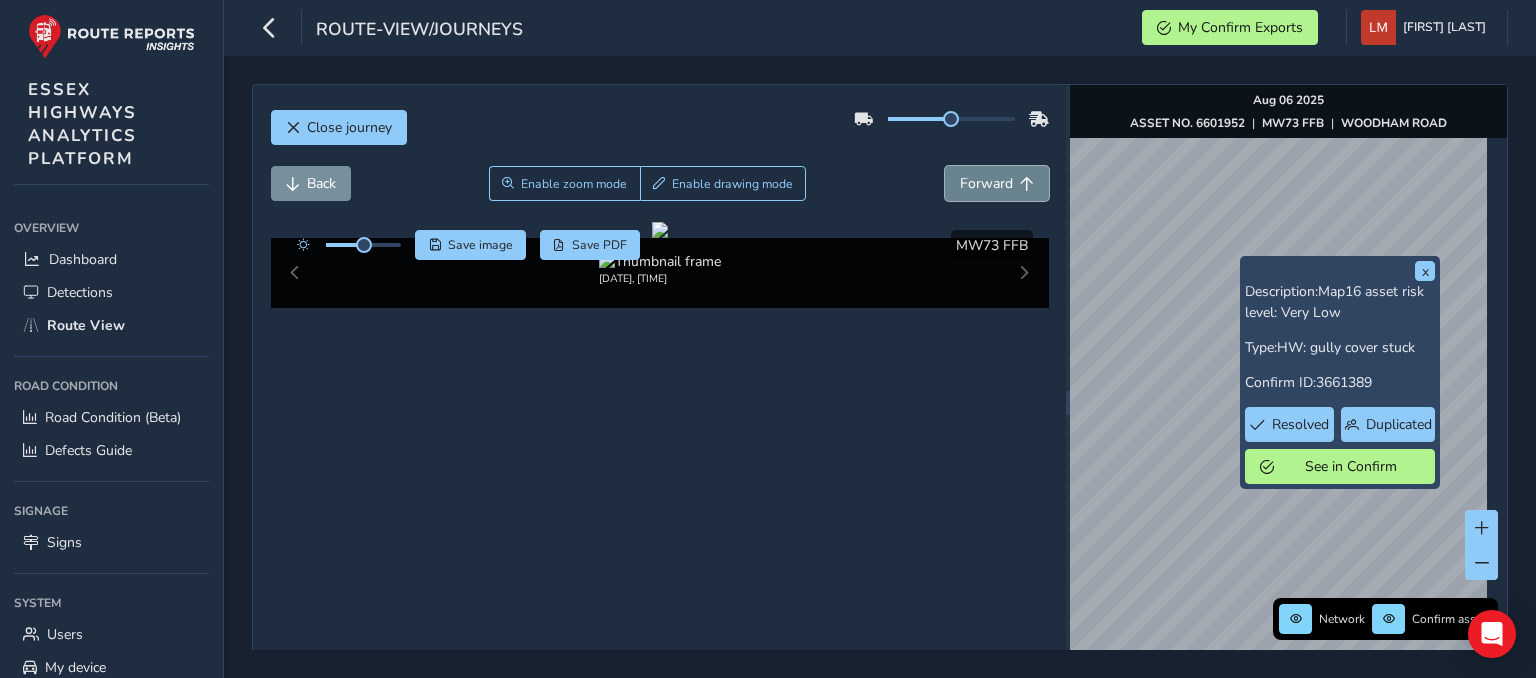 click on "Forward" at bounding box center [997, 183] 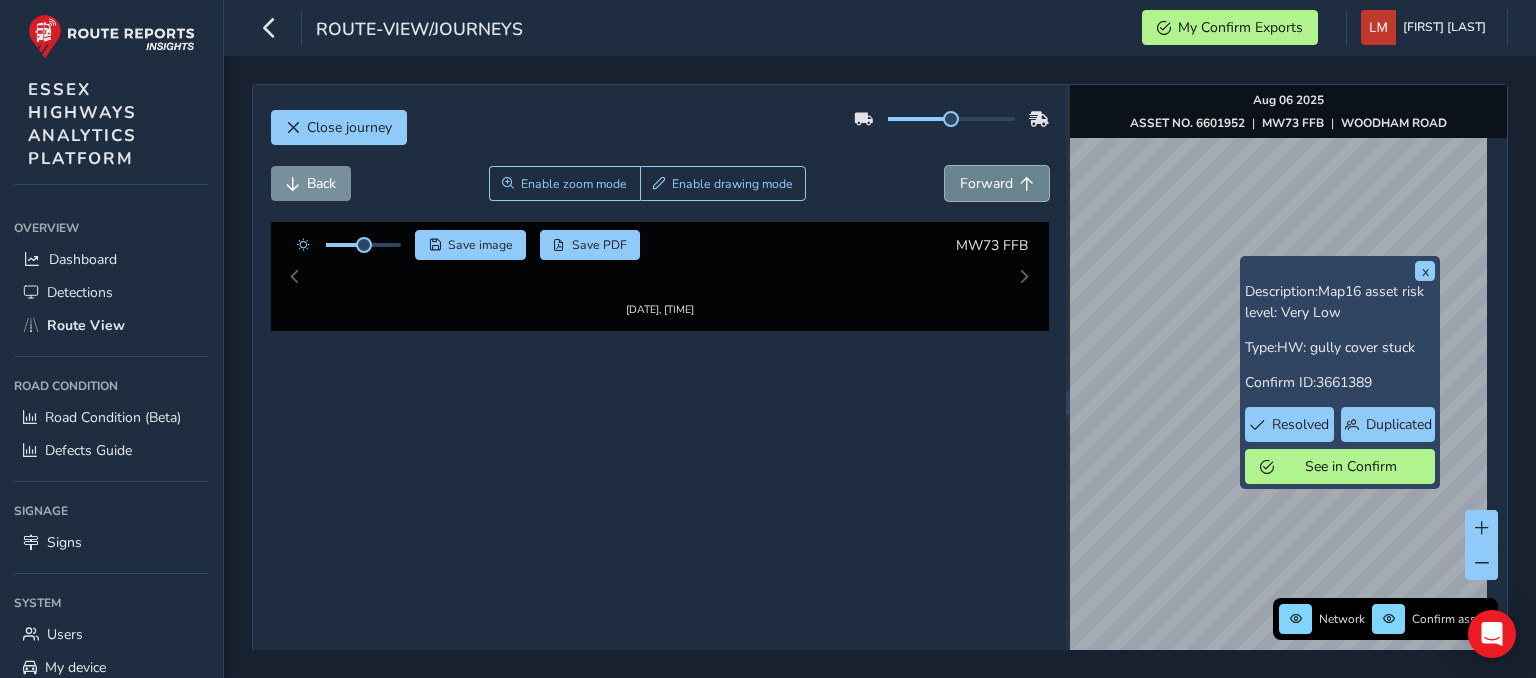 click on "Forward" at bounding box center (997, 183) 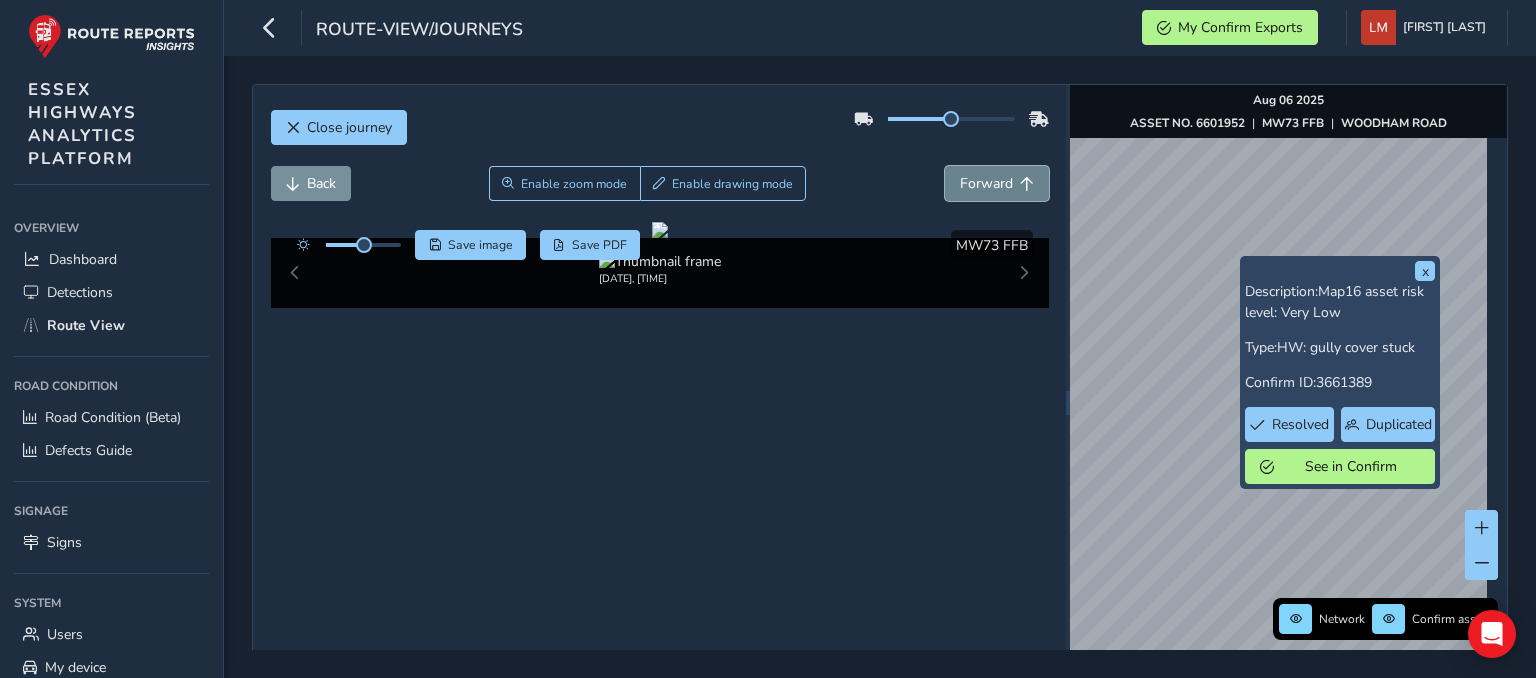 click on "Forward" at bounding box center [997, 183] 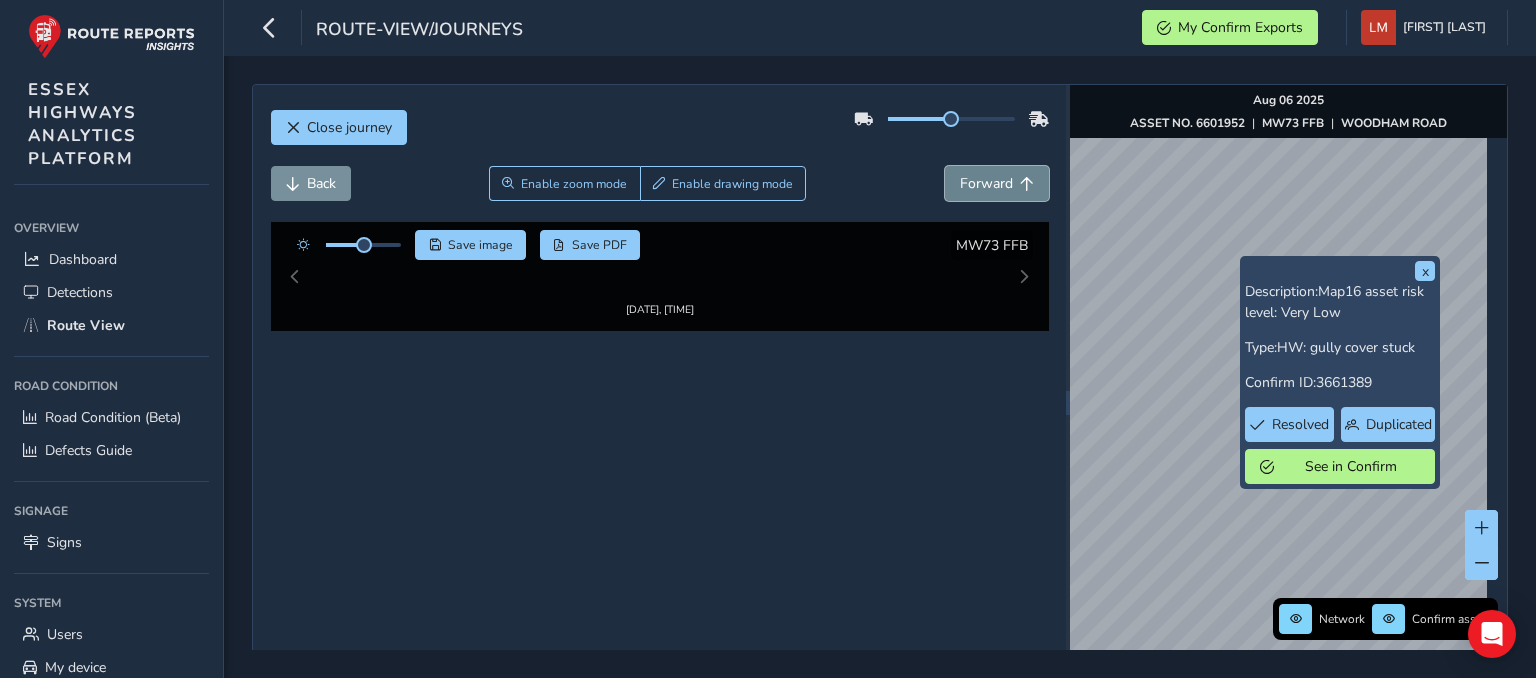 click on "Forward" at bounding box center (997, 183) 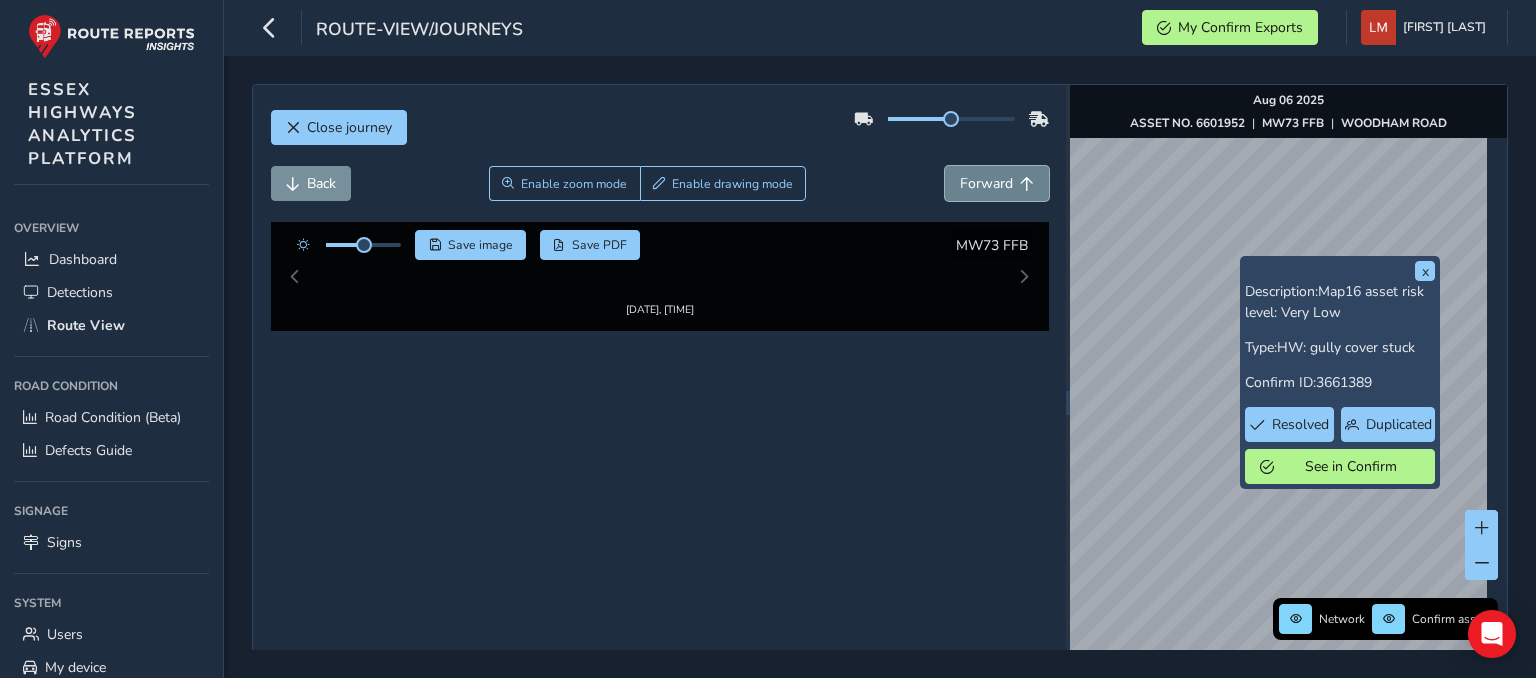 click on "Forward" at bounding box center [997, 183] 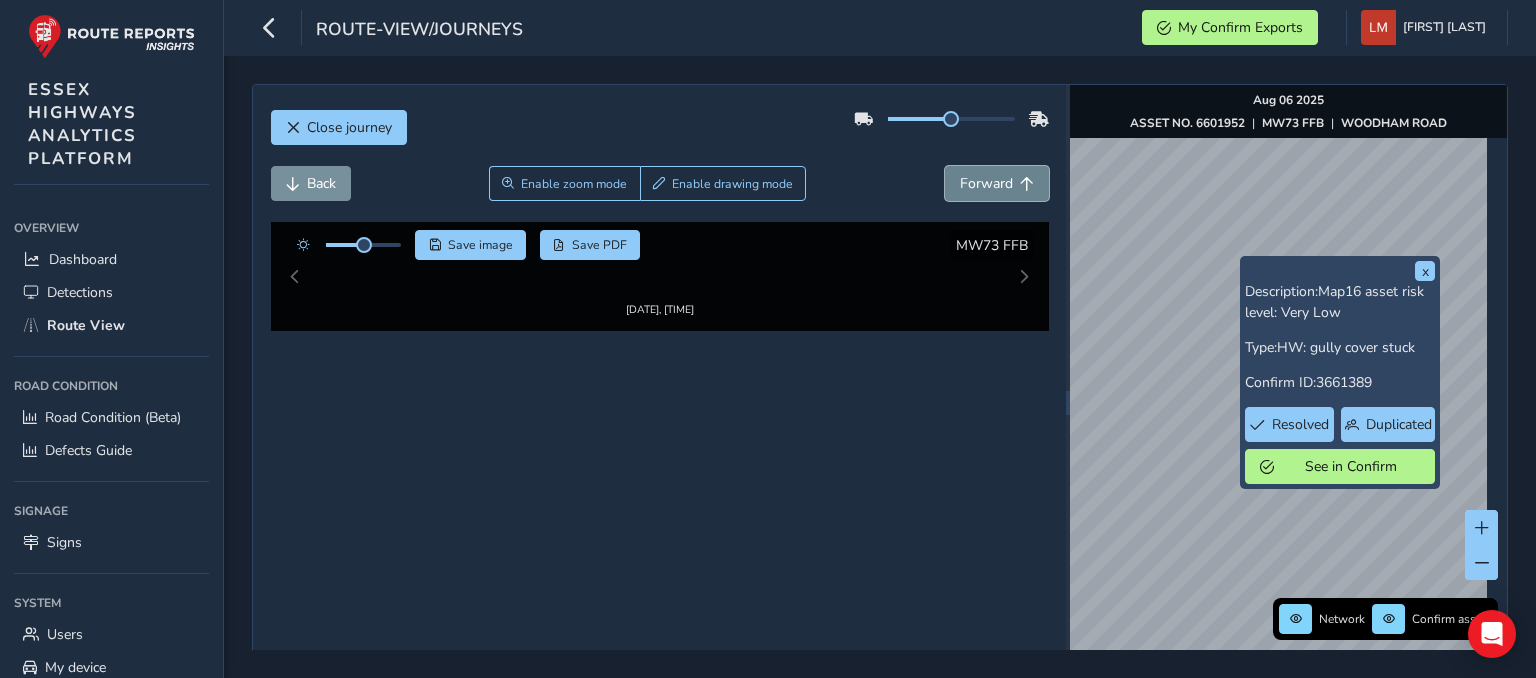 click on "Forward" at bounding box center [997, 183] 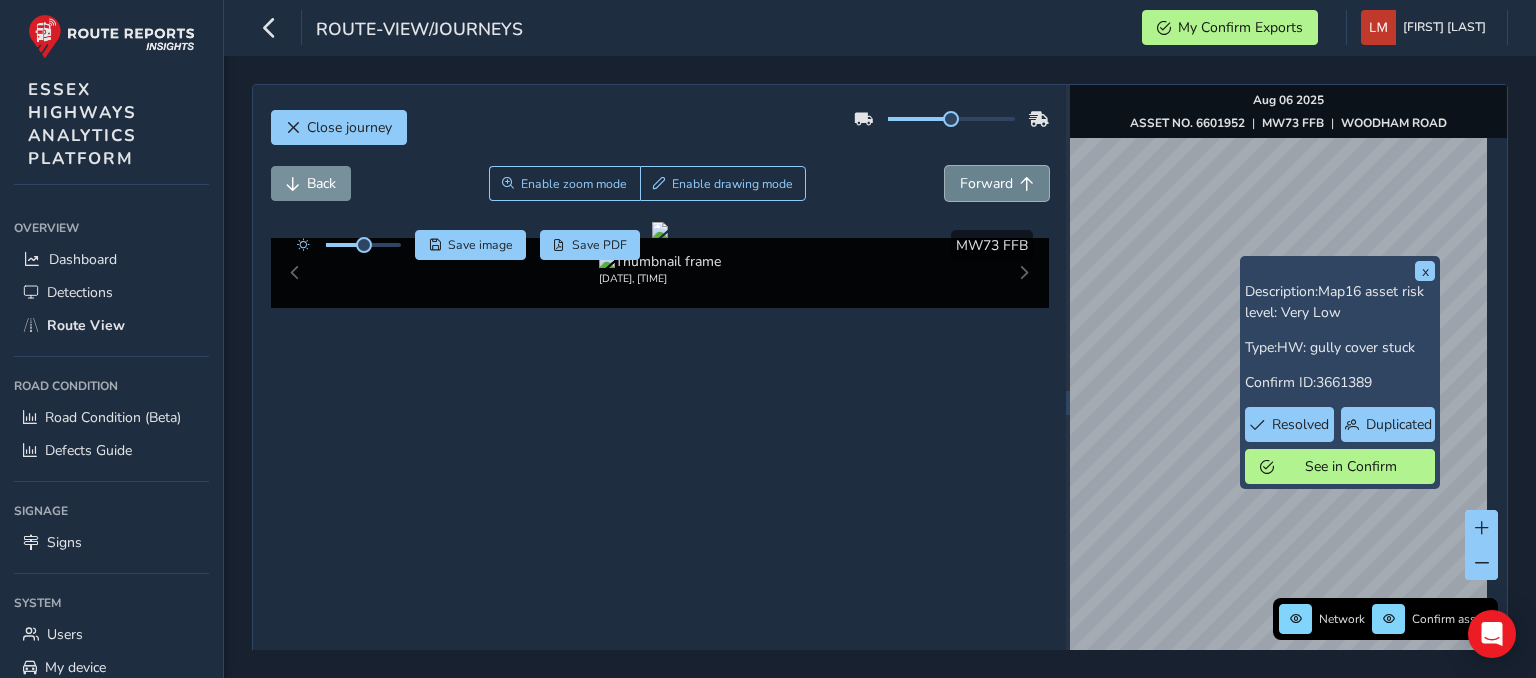click on "Forward" at bounding box center [997, 183] 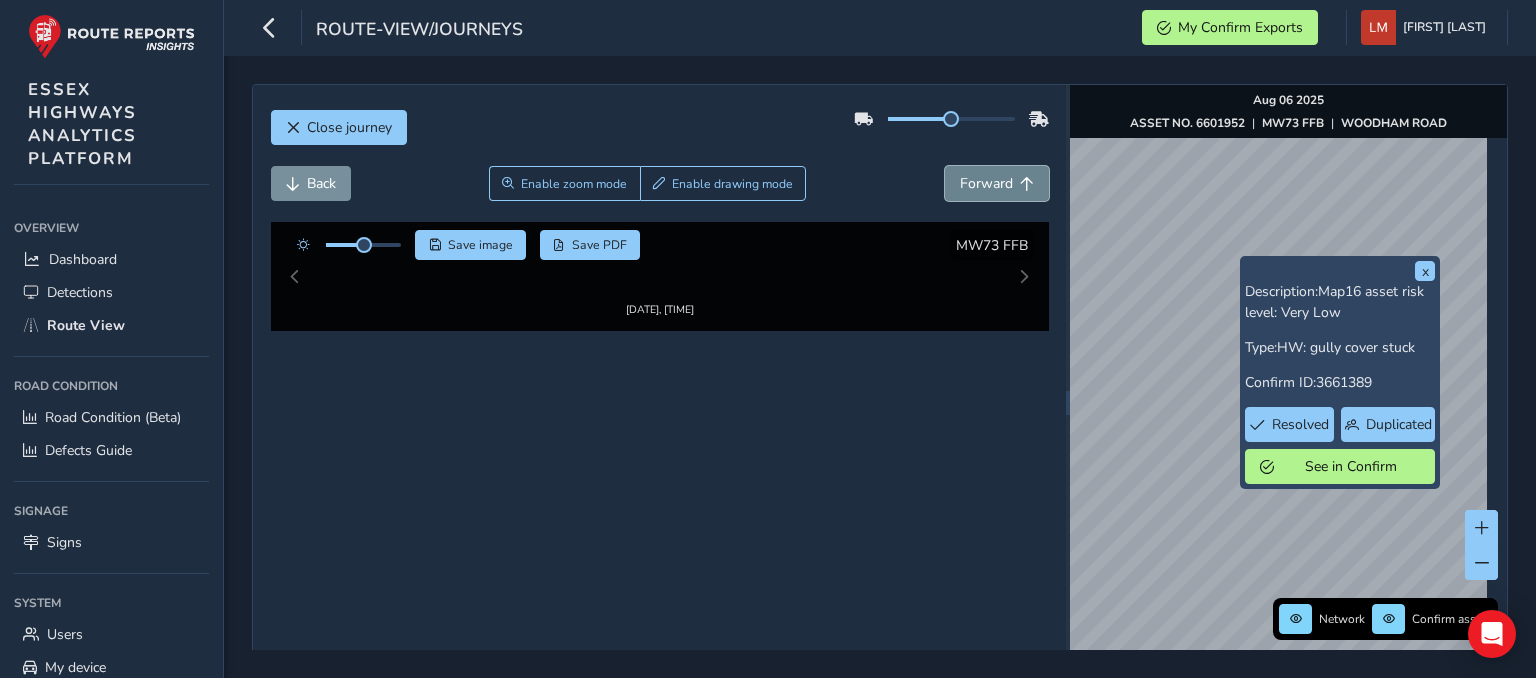 click on "Forward" at bounding box center [997, 183] 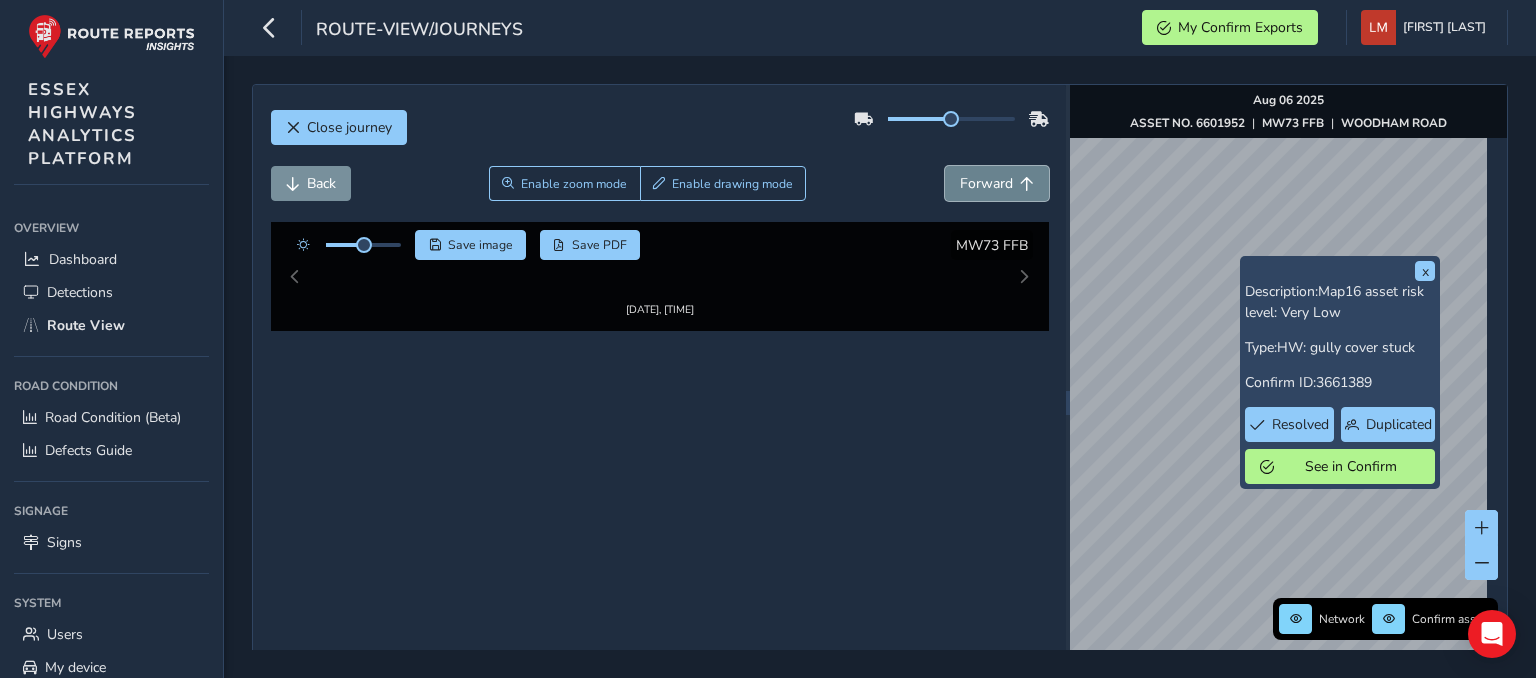 click on "Forward" at bounding box center (997, 183) 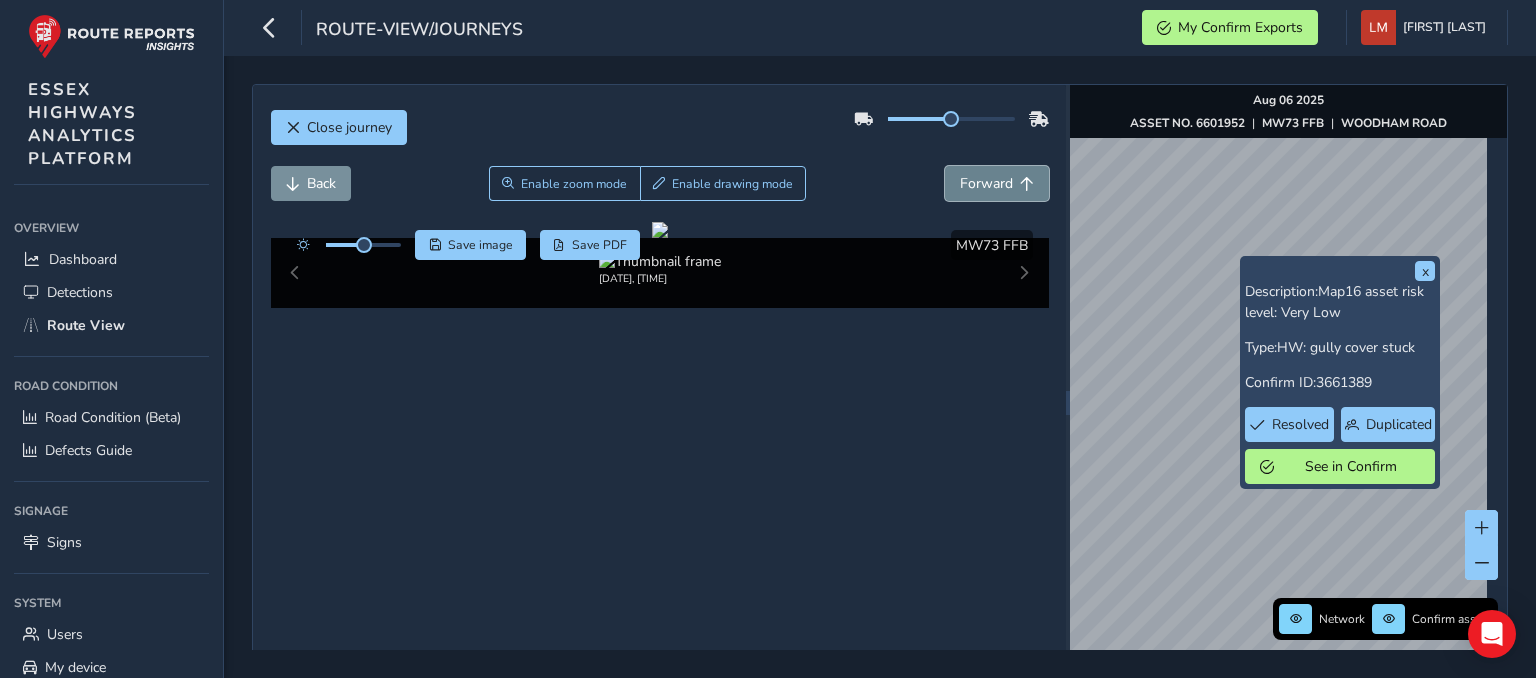 click on "Forward" at bounding box center [997, 183] 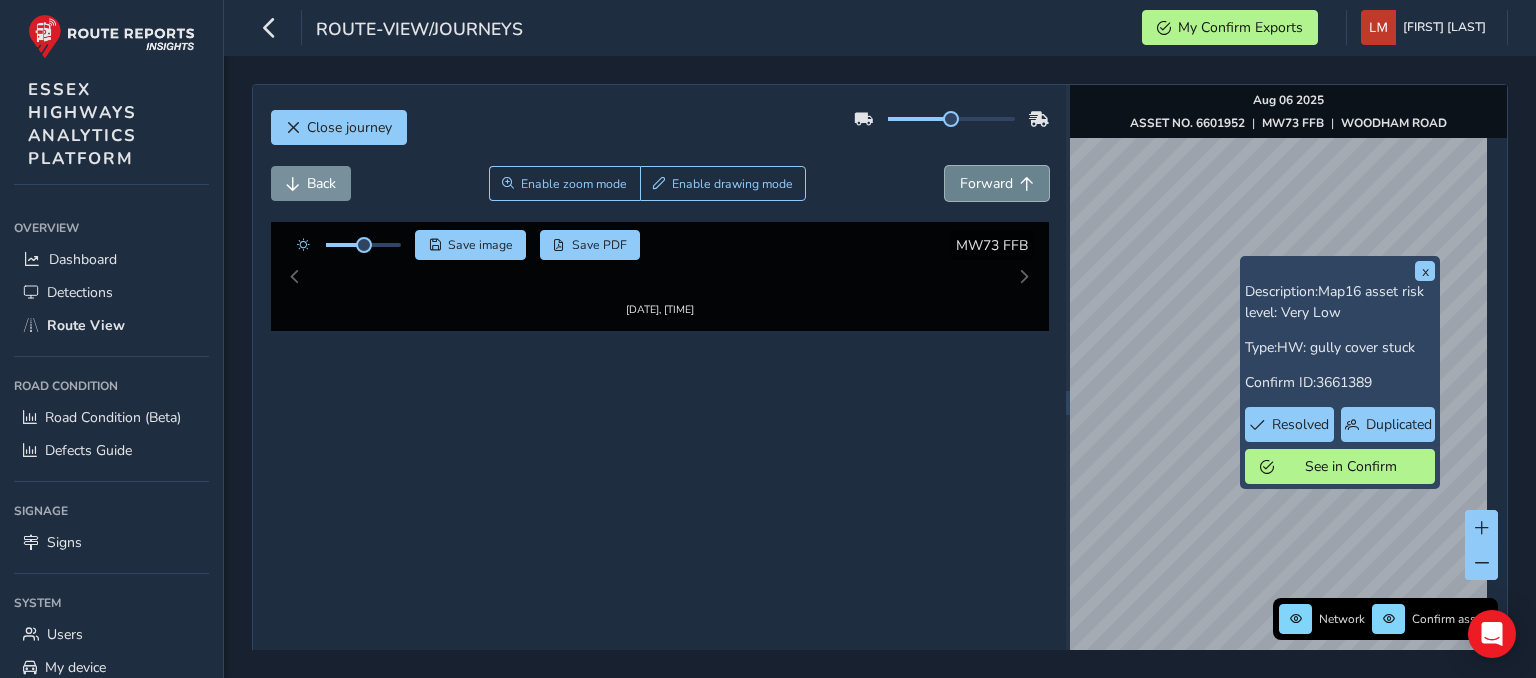 click on "Forward" at bounding box center [997, 183] 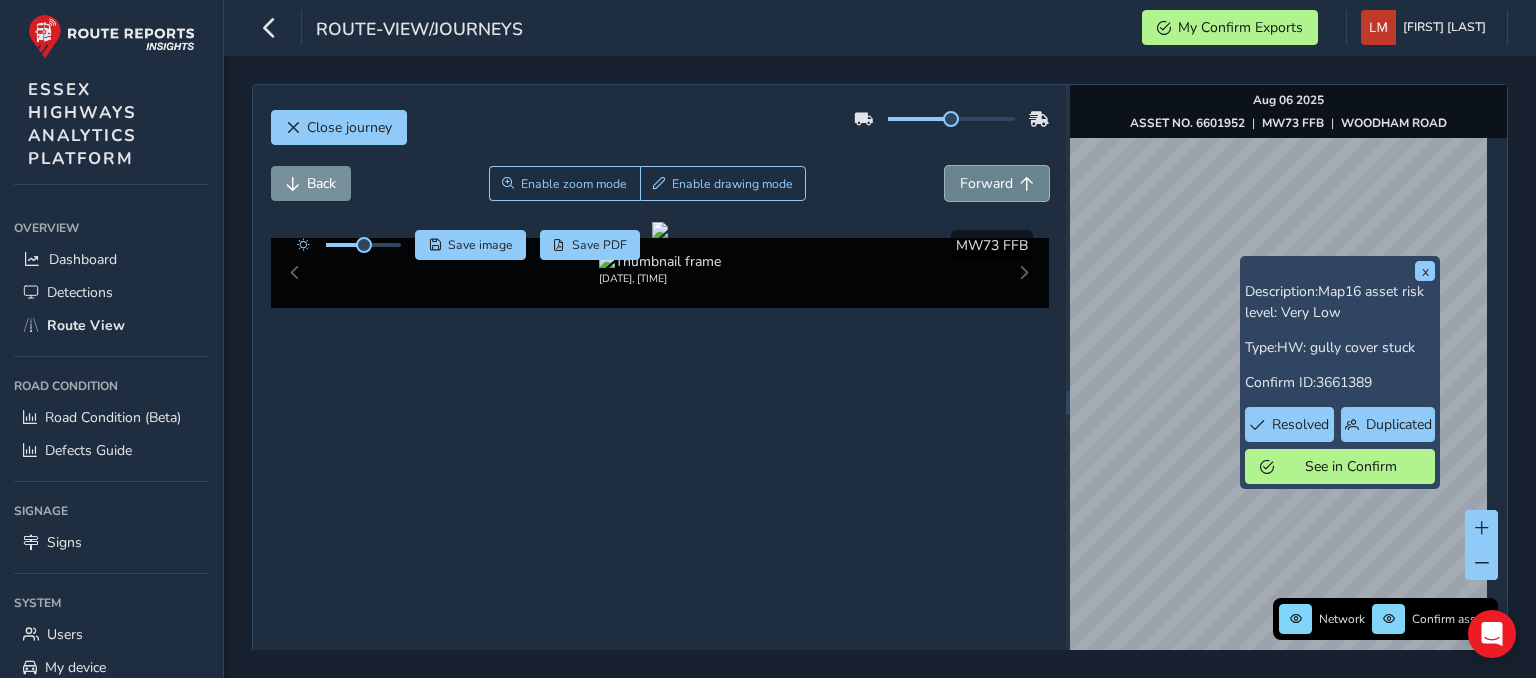 click on "Forward" at bounding box center [997, 183] 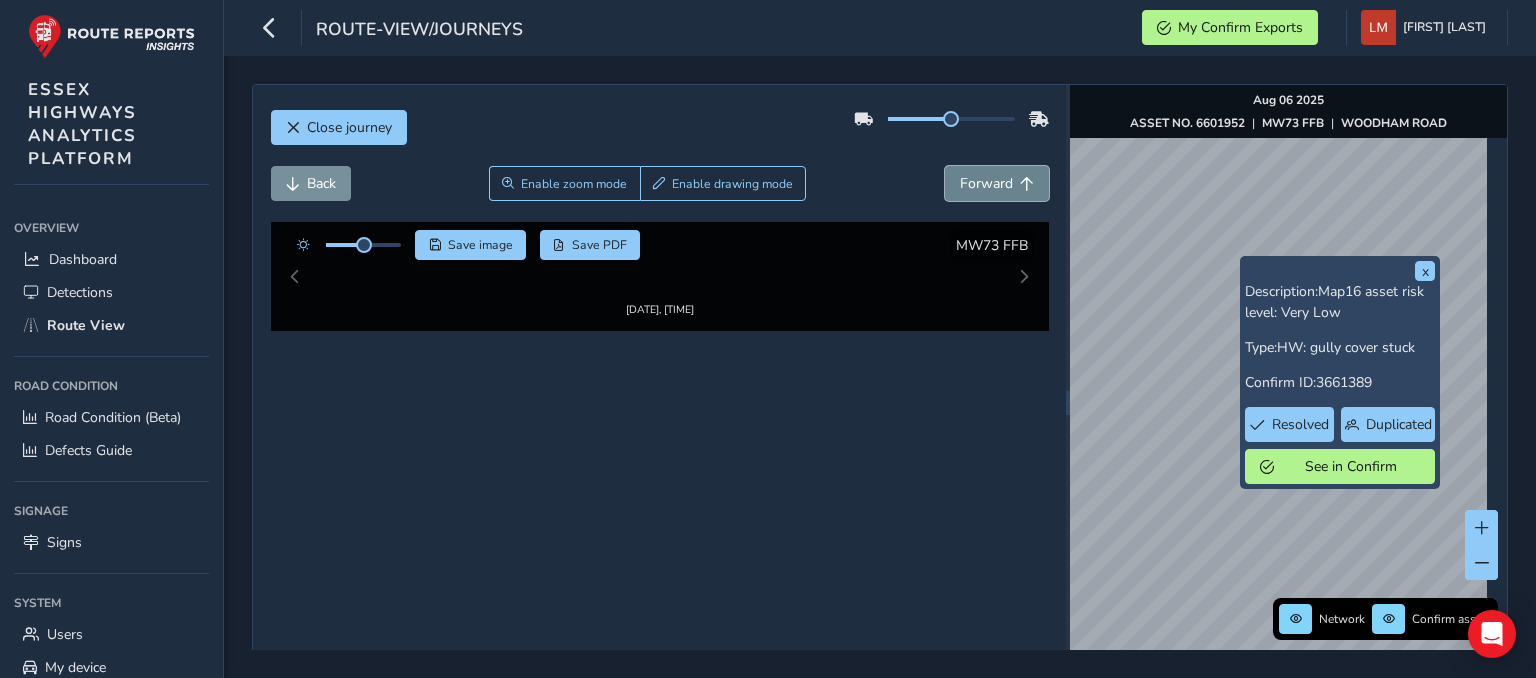 click on "Forward" at bounding box center [997, 183] 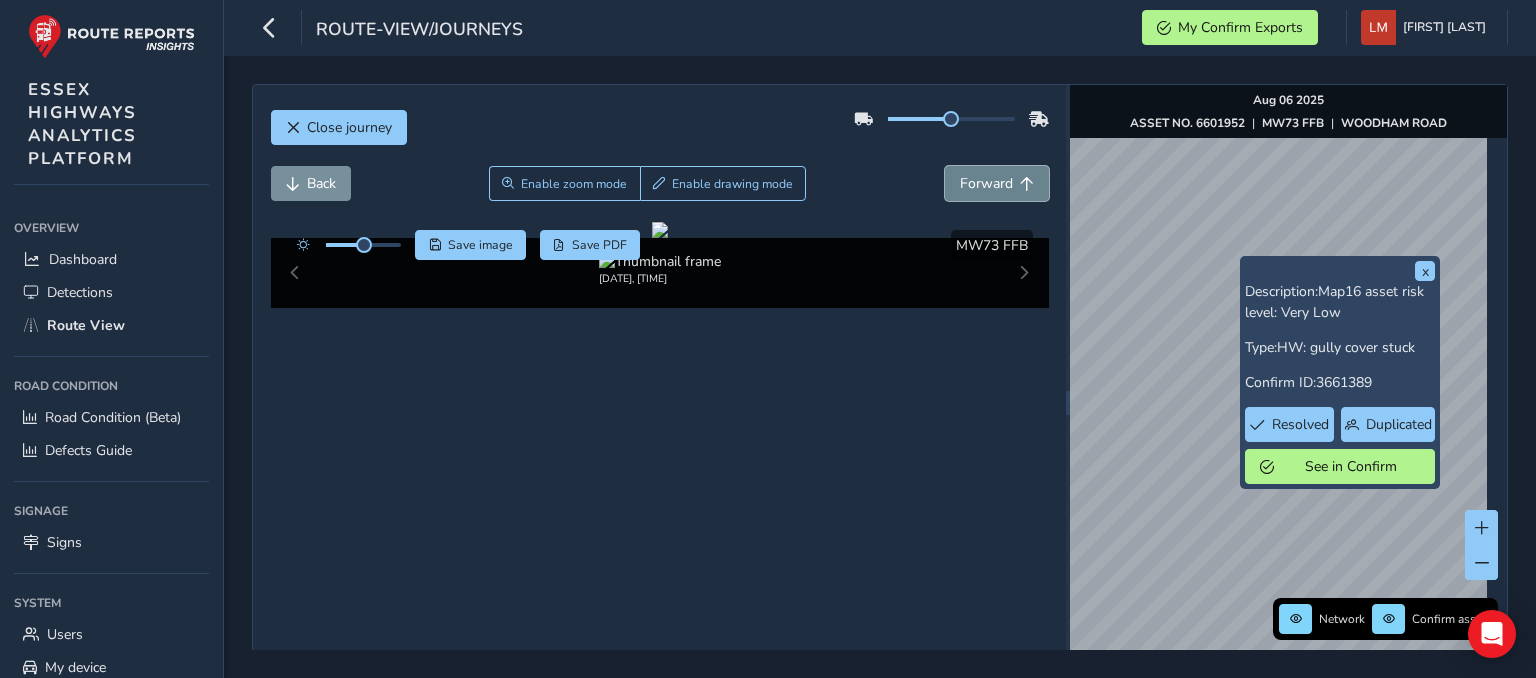 click on "Forward" at bounding box center (997, 183) 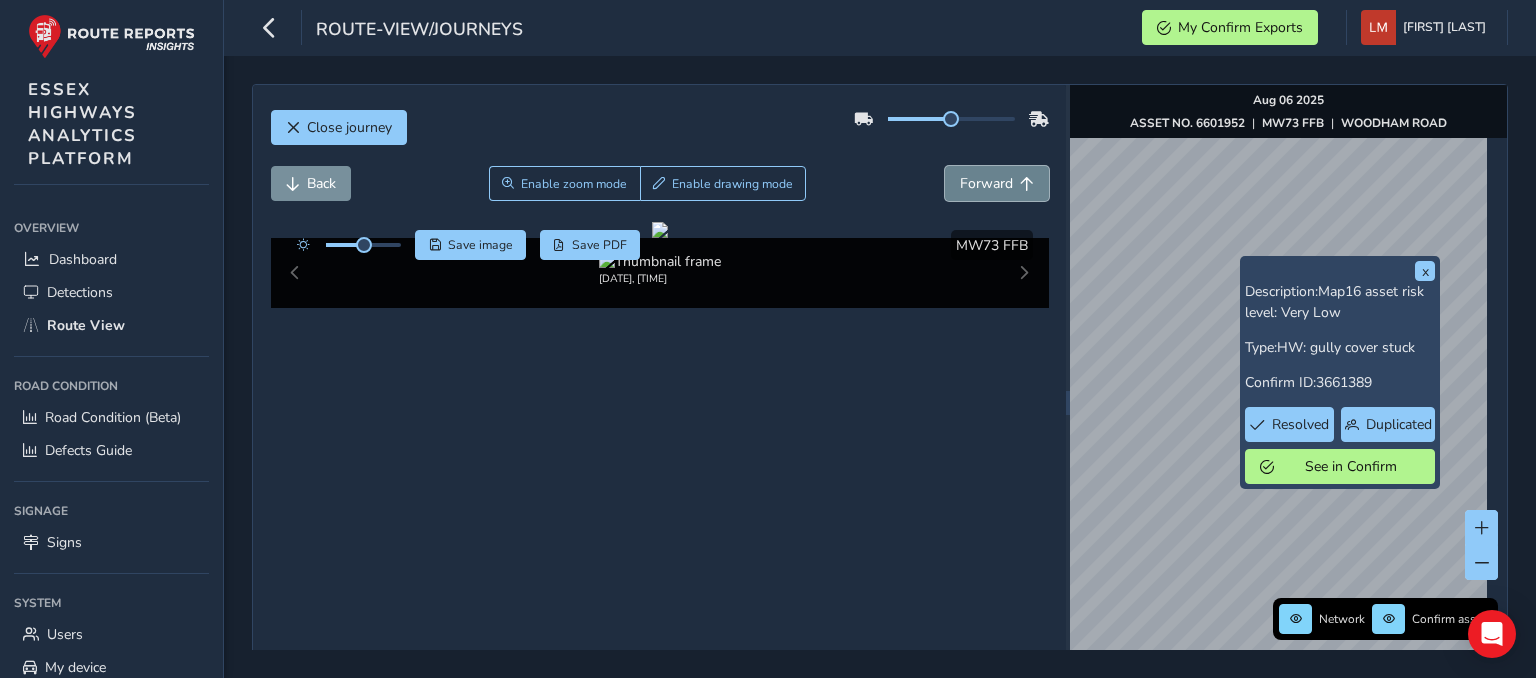 click on "Forward" at bounding box center [997, 183] 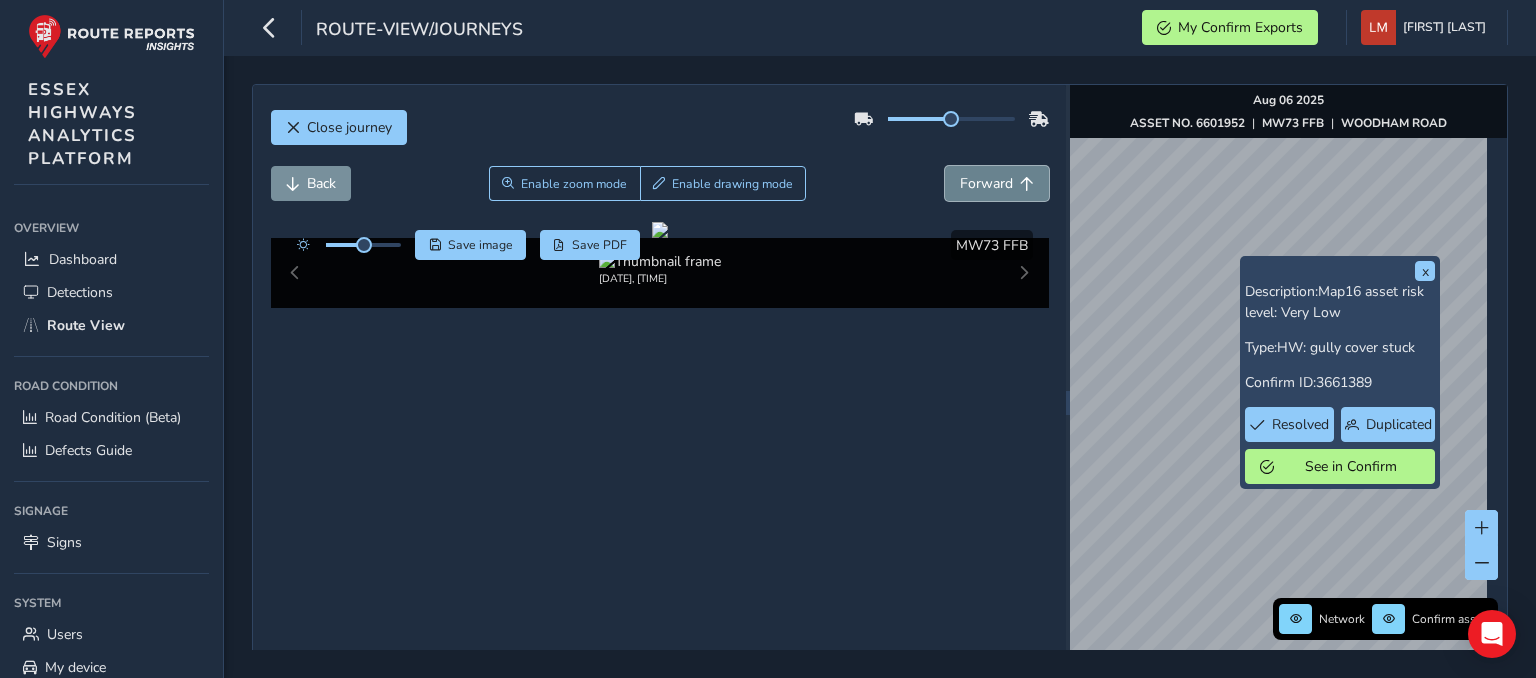 click on "Forward" at bounding box center [997, 183] 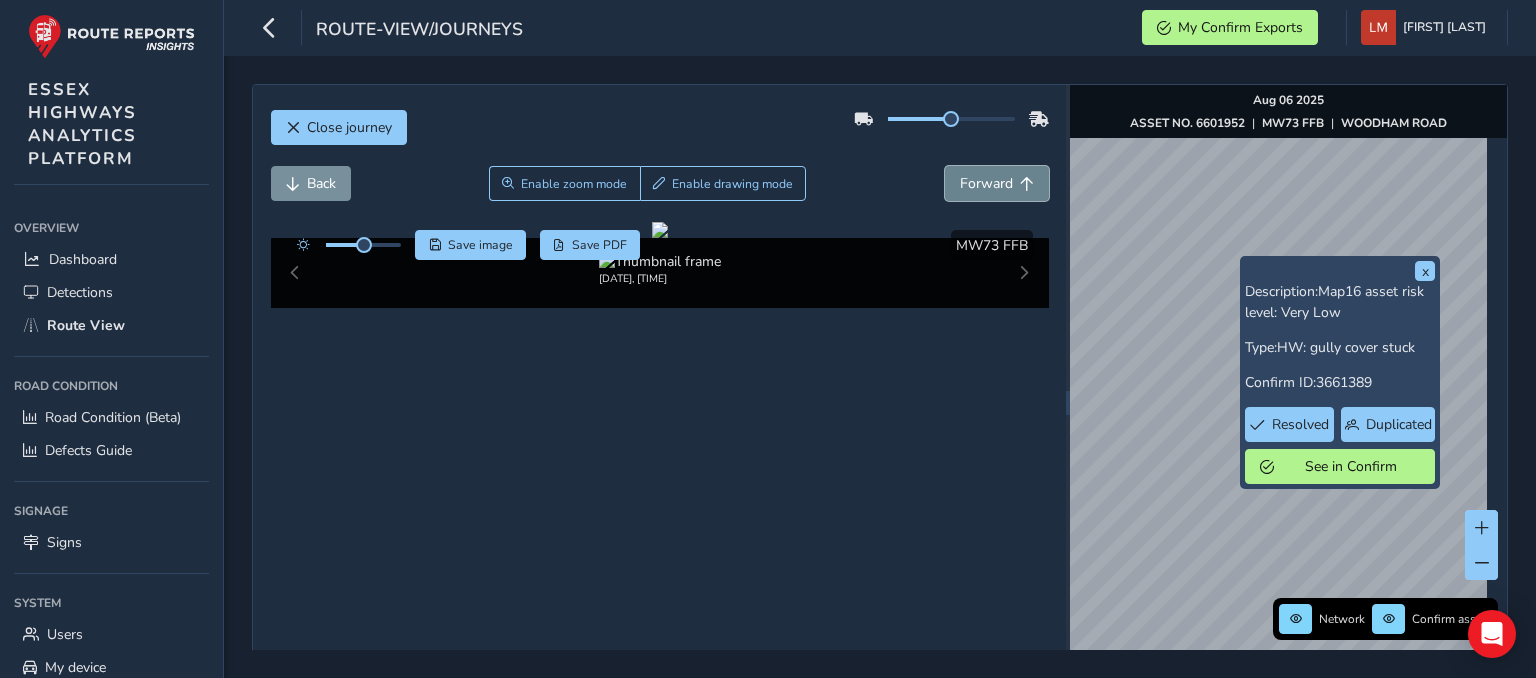 click on "Forward" at bounding box center (997, 183) 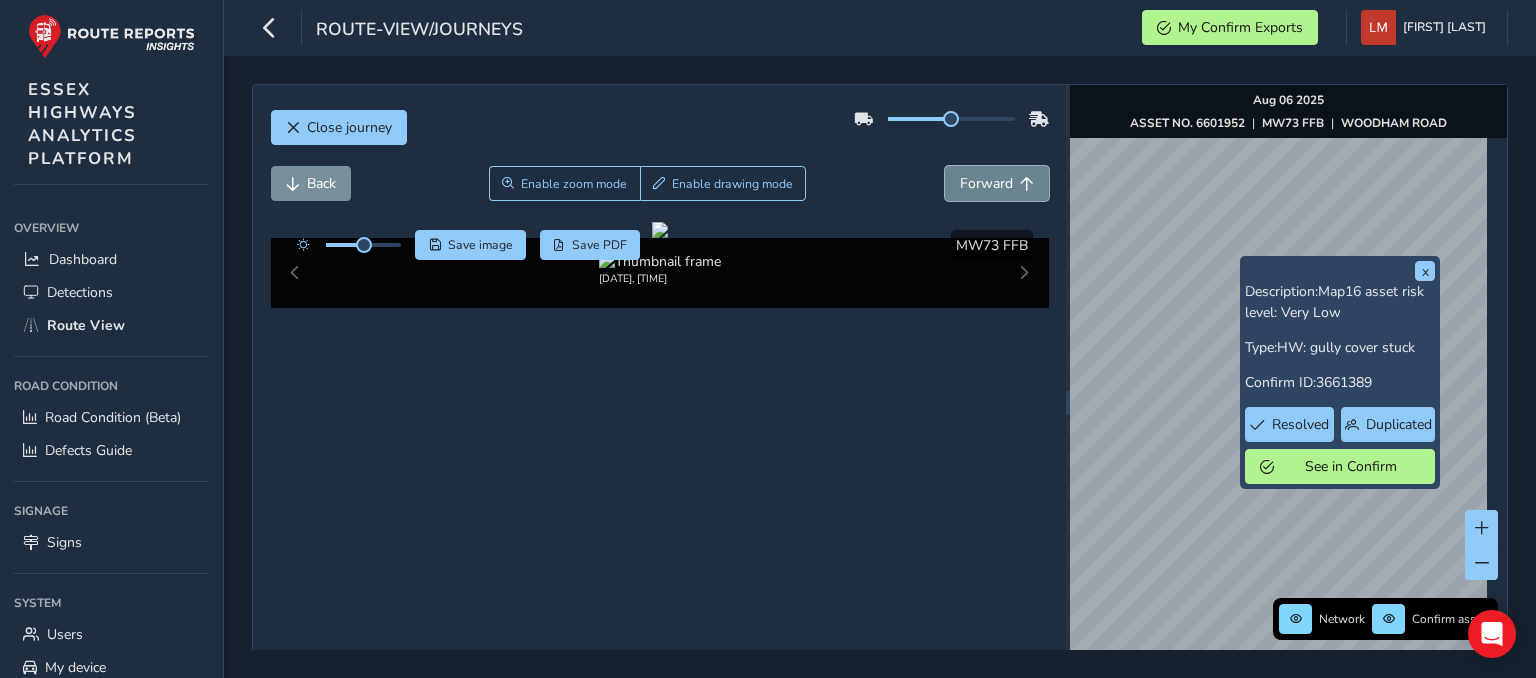 click on "Forward" at bounding box center [997, 183] 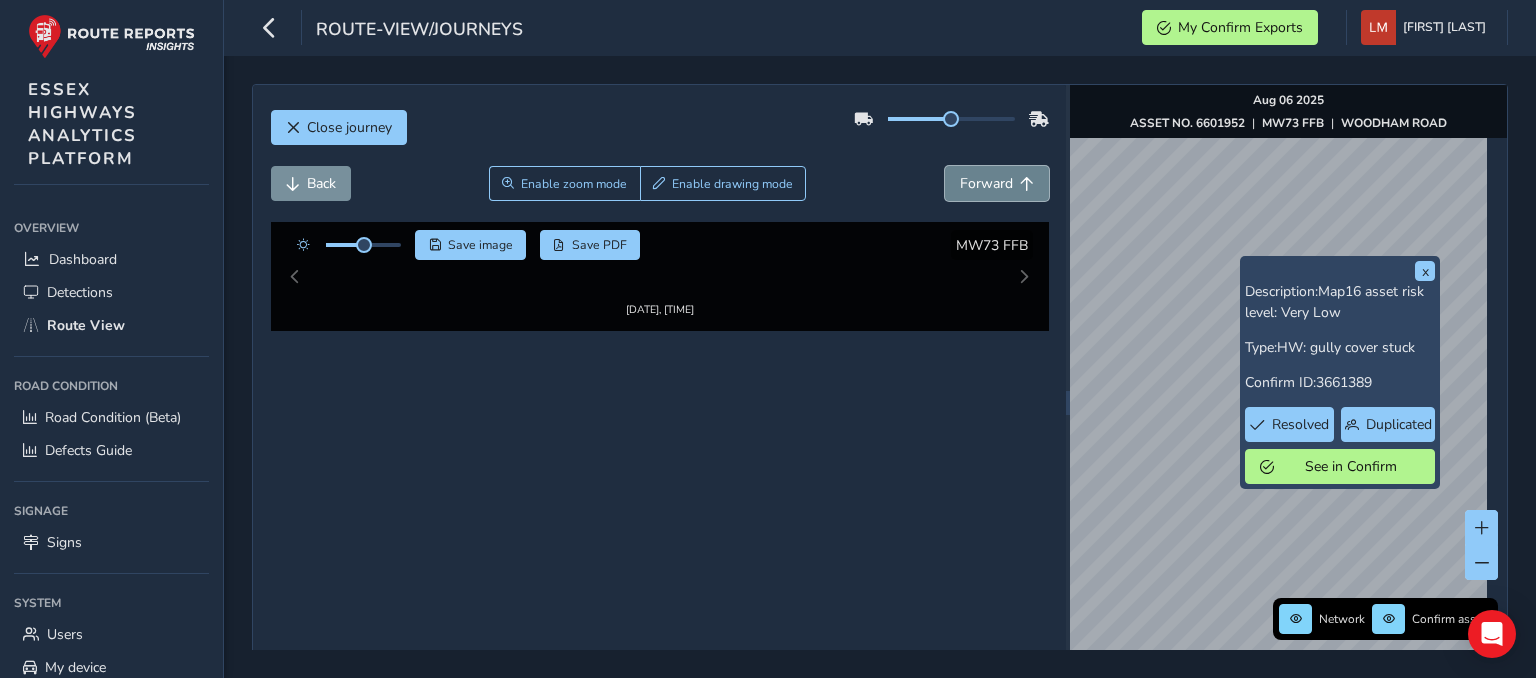 click on "Forward" at bounding box center (997, 183) 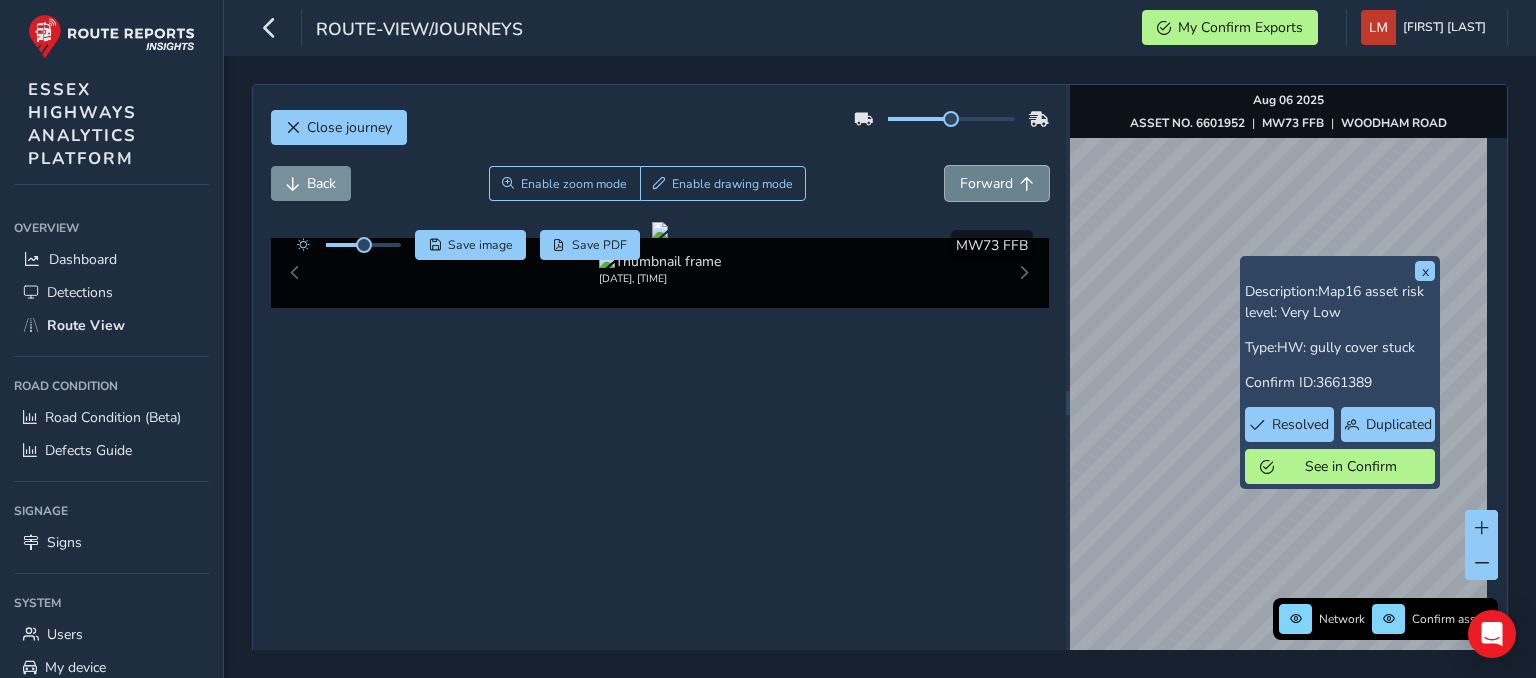 click on "Forward" at bounding box center (997, 183) 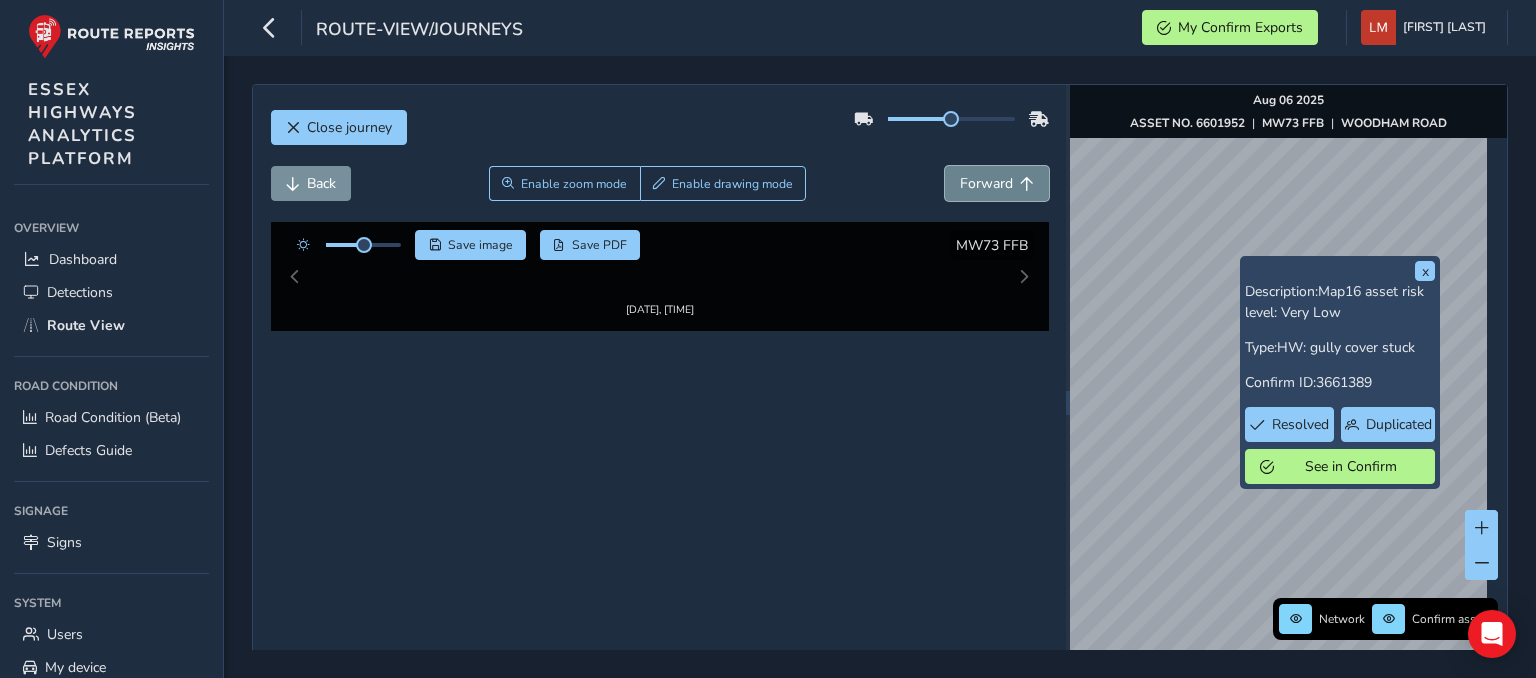 click on "Forward" at bounding box center (997, 183) 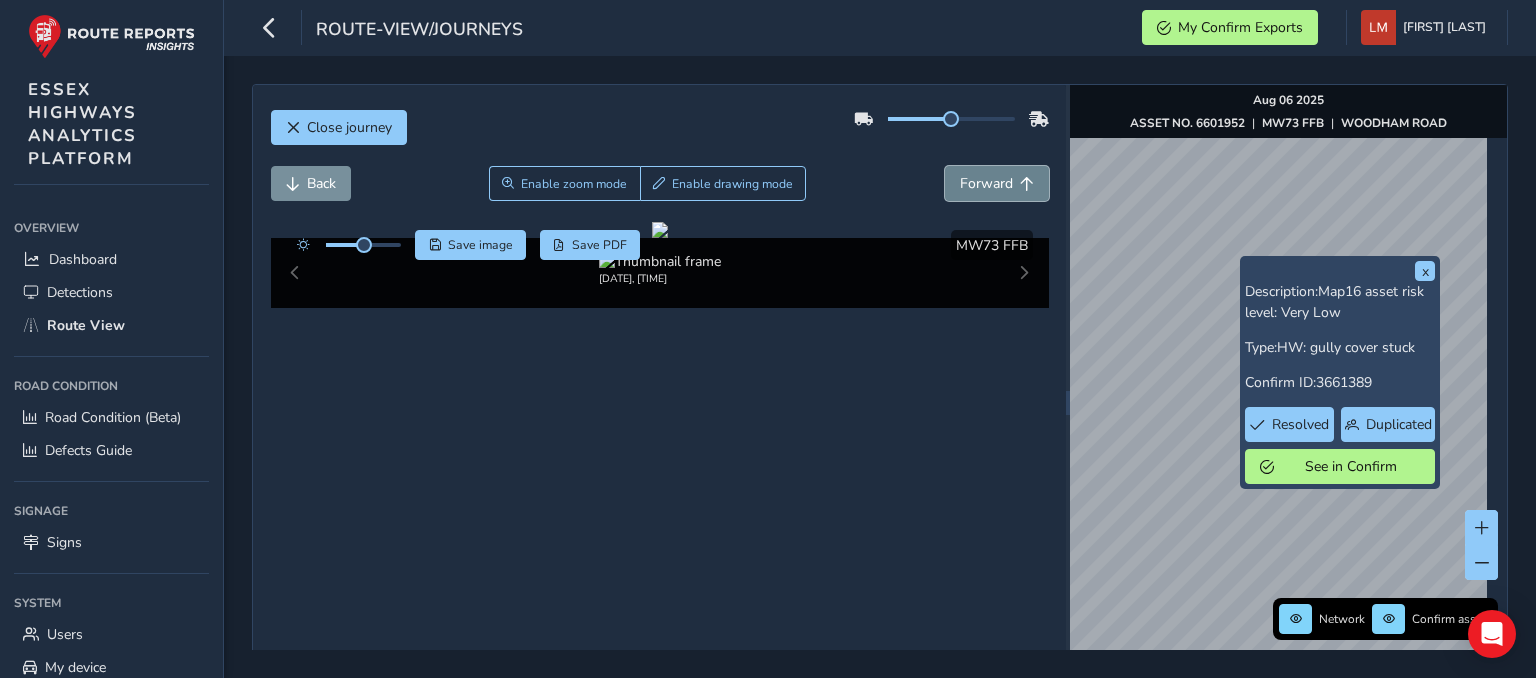 click on "Forward" at bounding box center (997, 183) 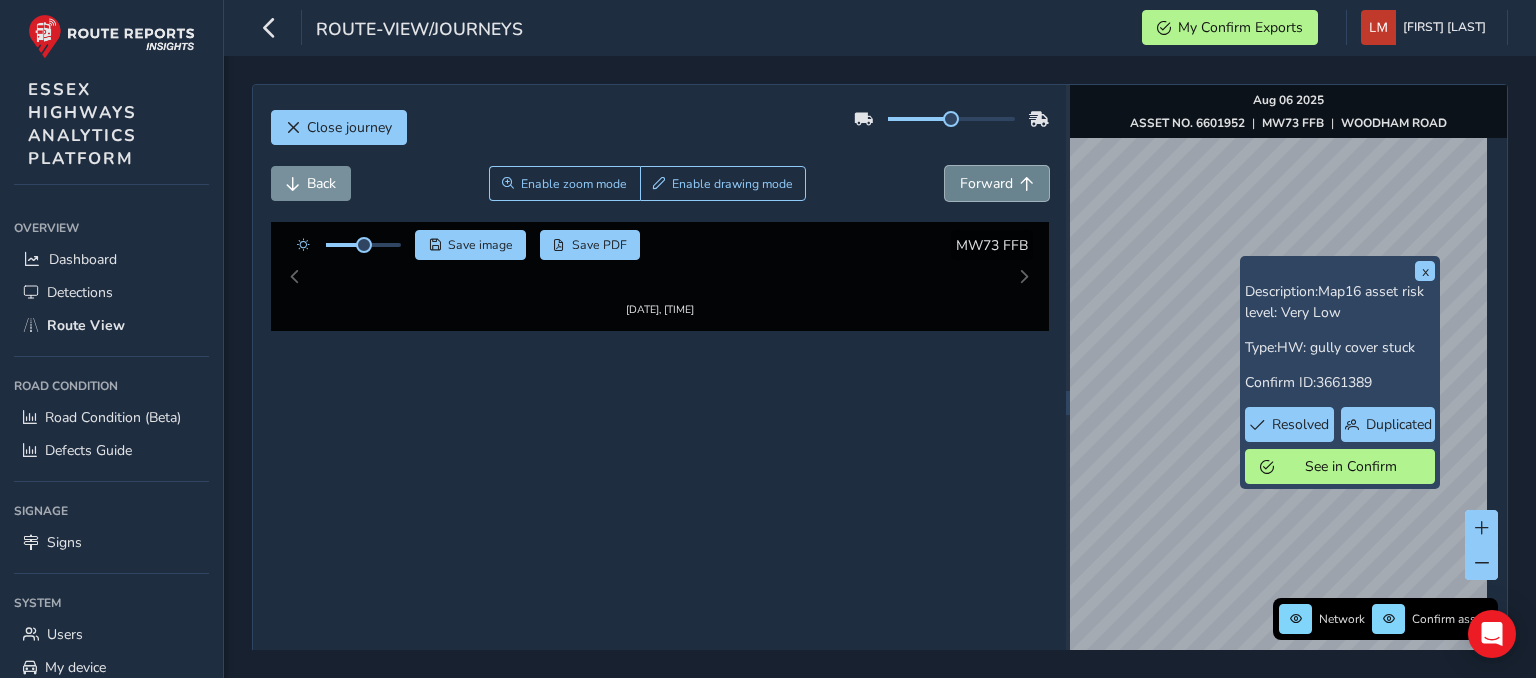 click on "Forward" at bounding box center (997, 183) 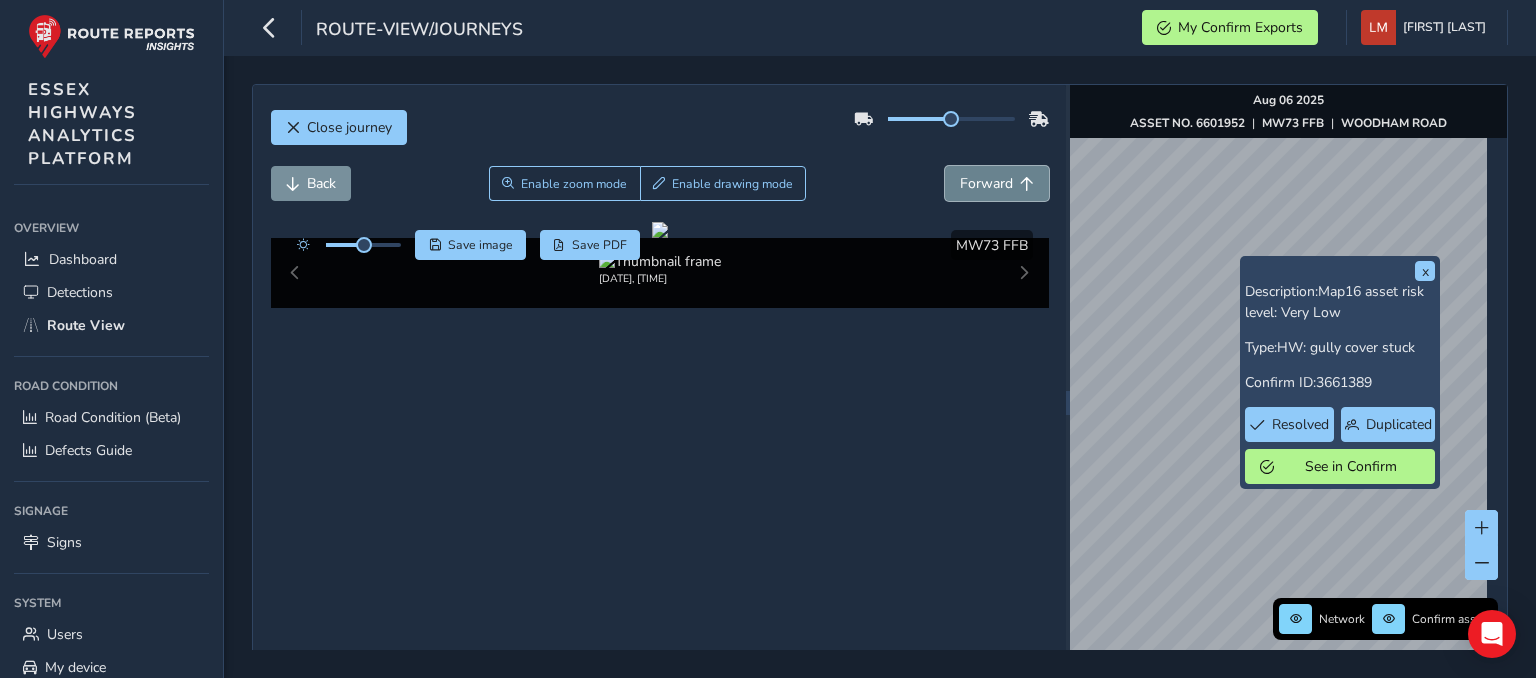 click on "Forward" at bounding box center (997, 183) 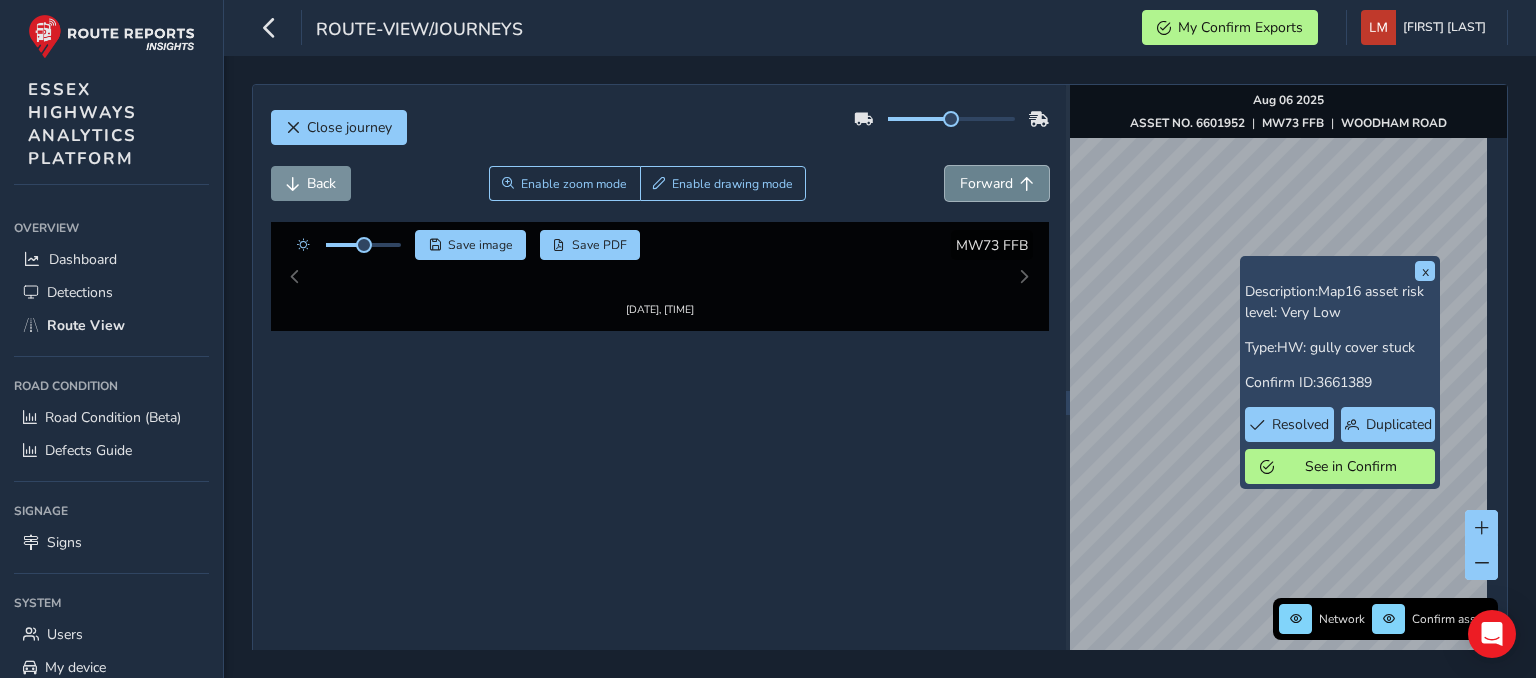 click on "Forward" at bounding box center (997, 183) 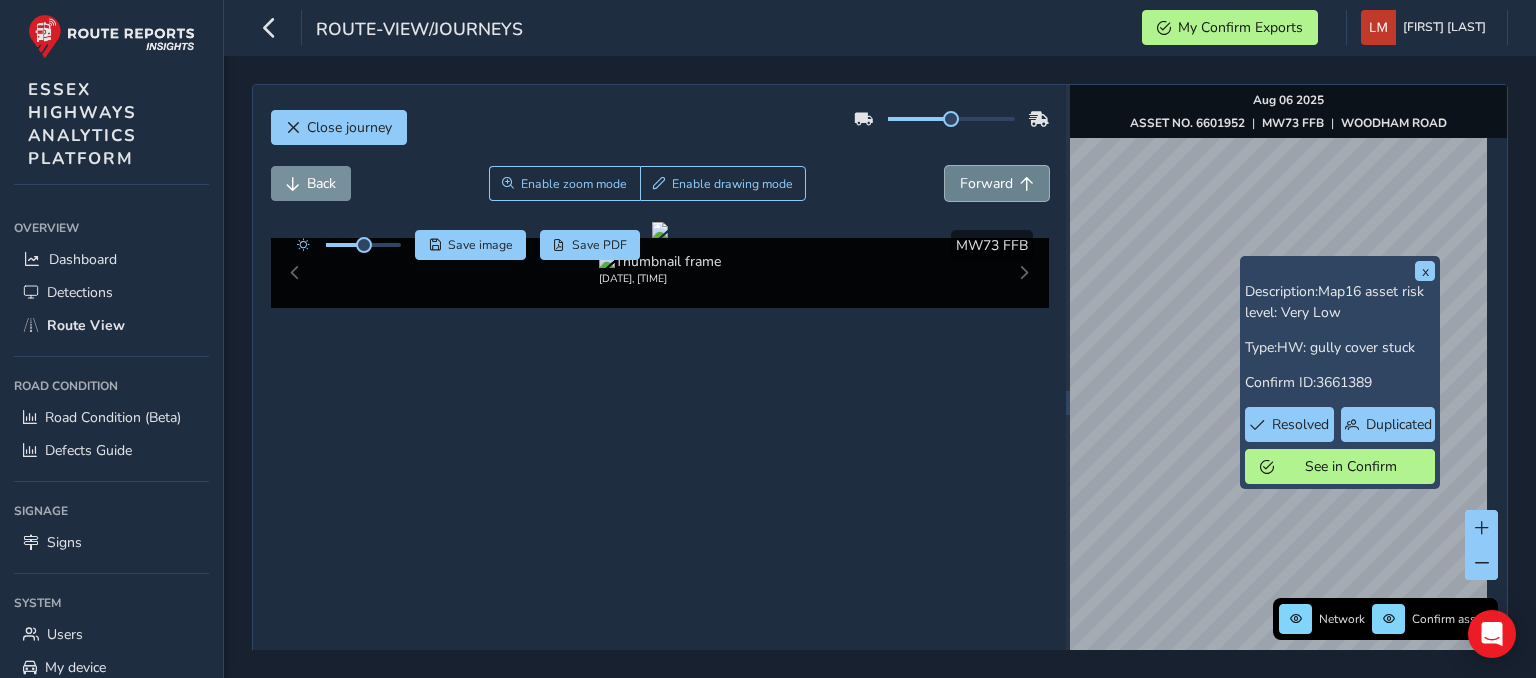 click on "Forward" at bounding box center (997, 183) 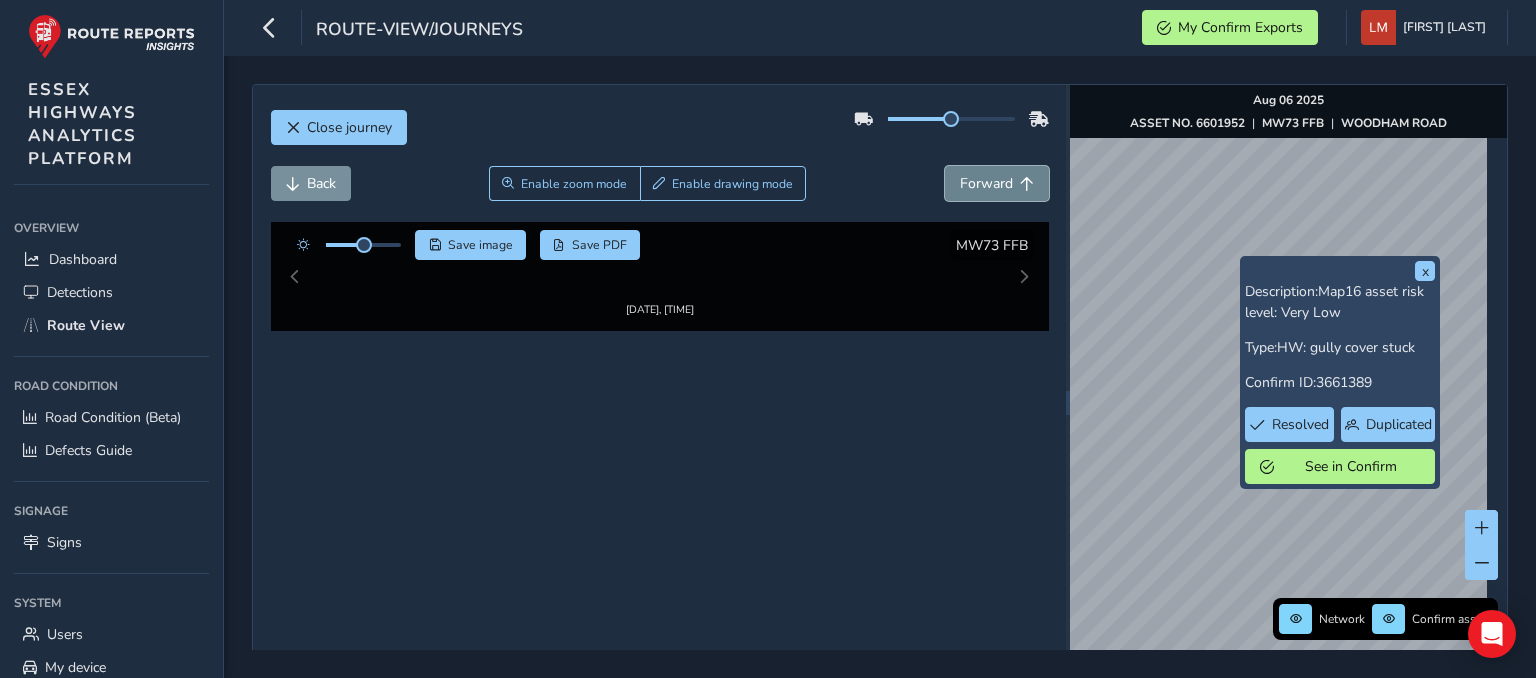 click on "Forward" at bounding box center [997, 183] 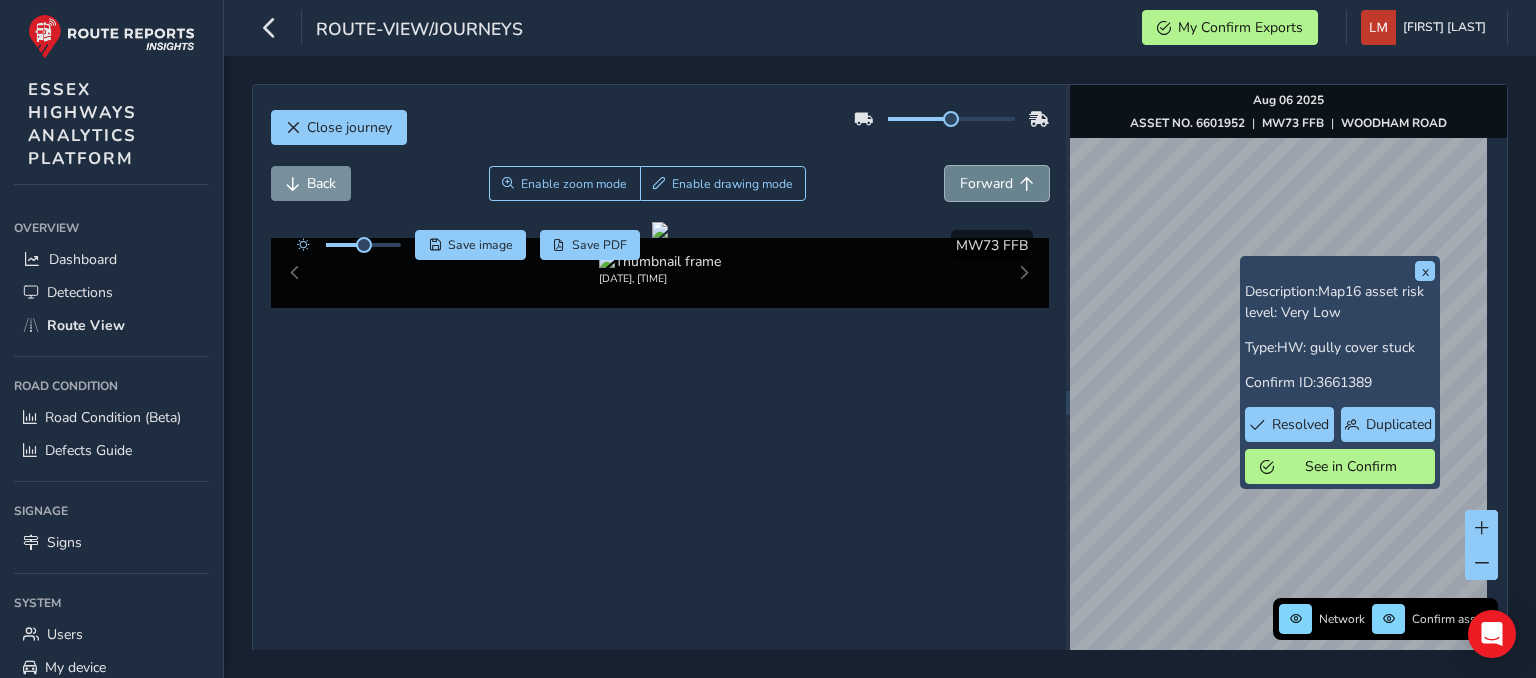 click on "Forward" at bounding box center [997, 183] 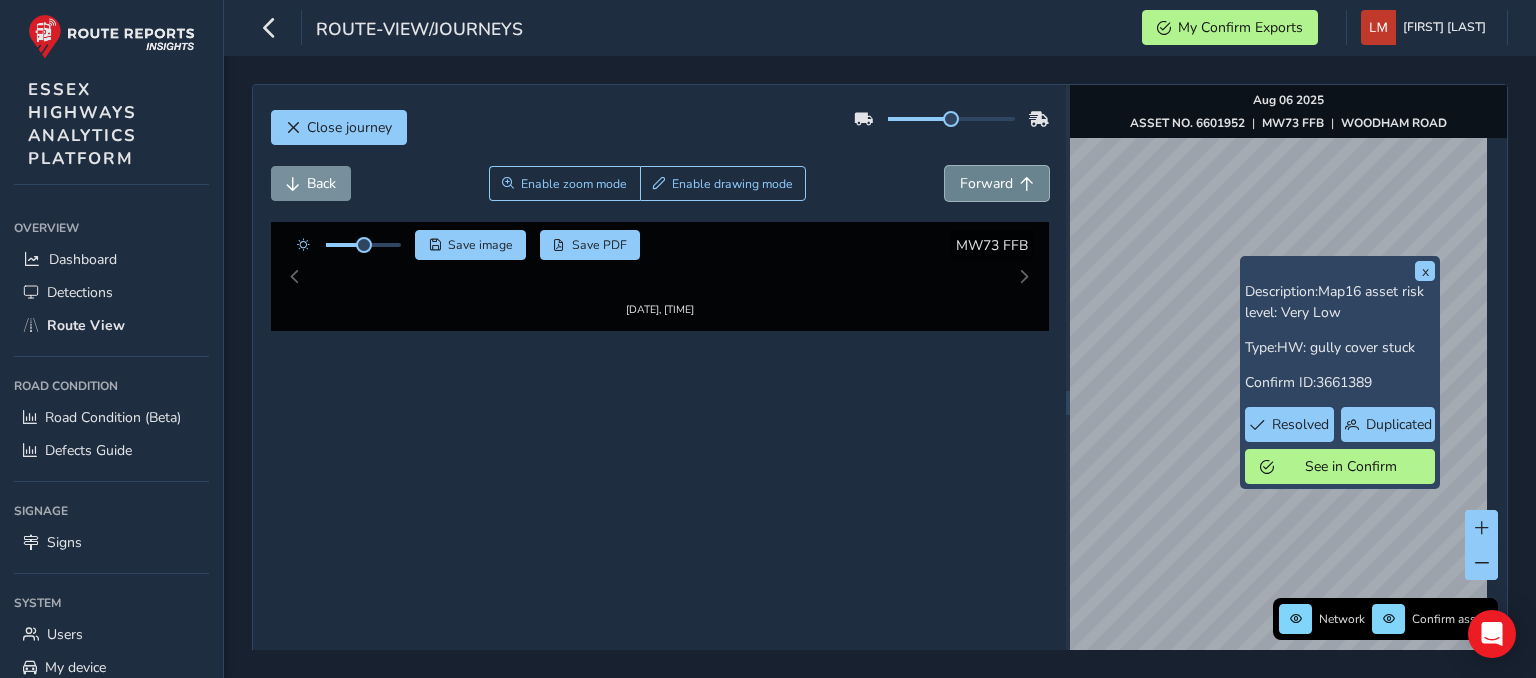 click on "Forward" at bounding box center [997, 183] 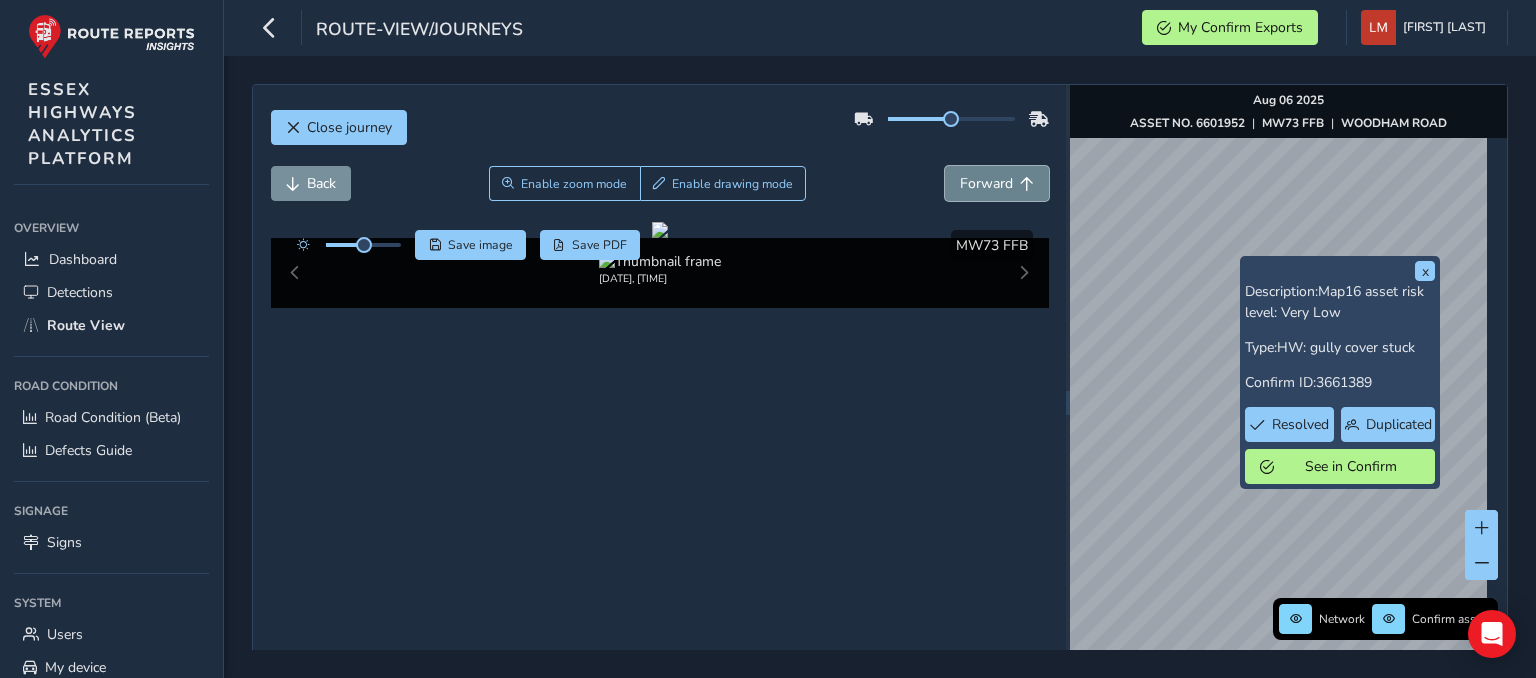 click on "Forward" at bounding box center [997, 183] 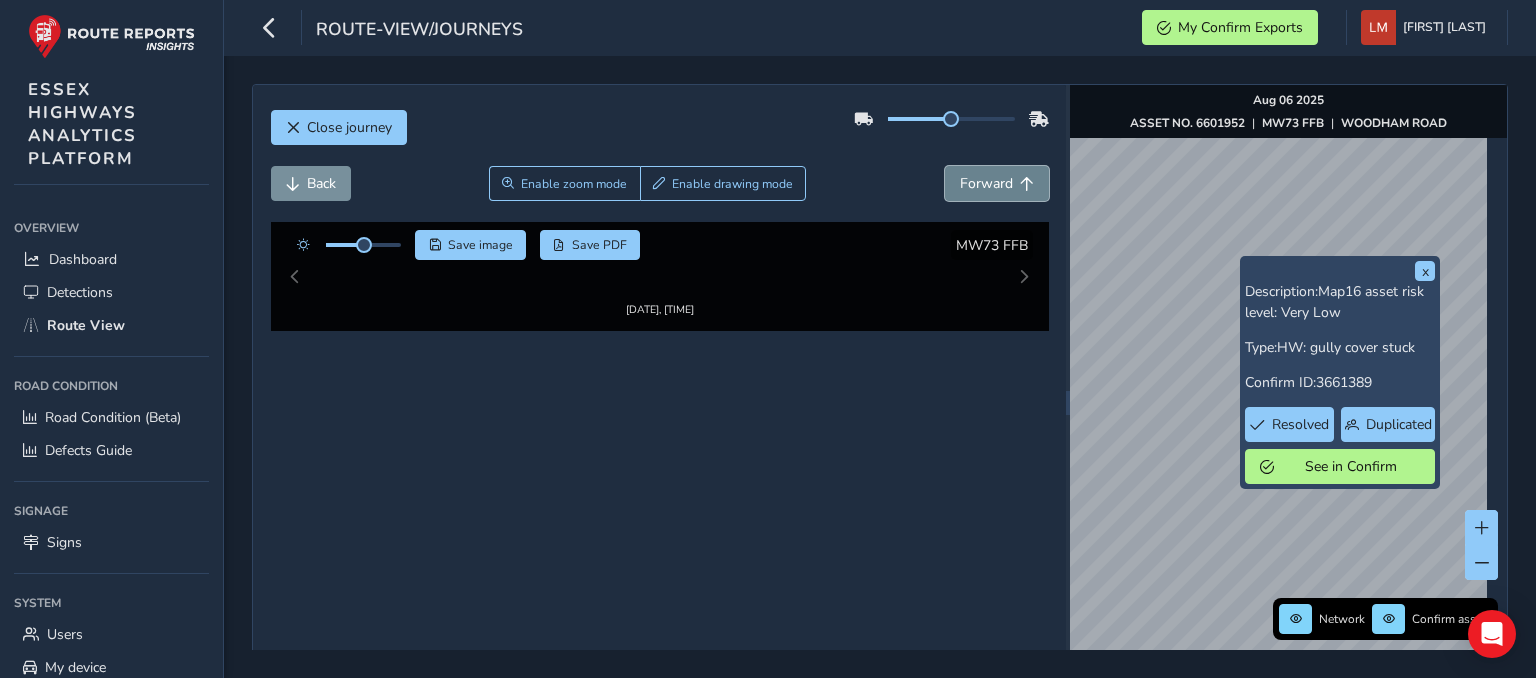 click on "Forward" at bounding box center (997, 183) 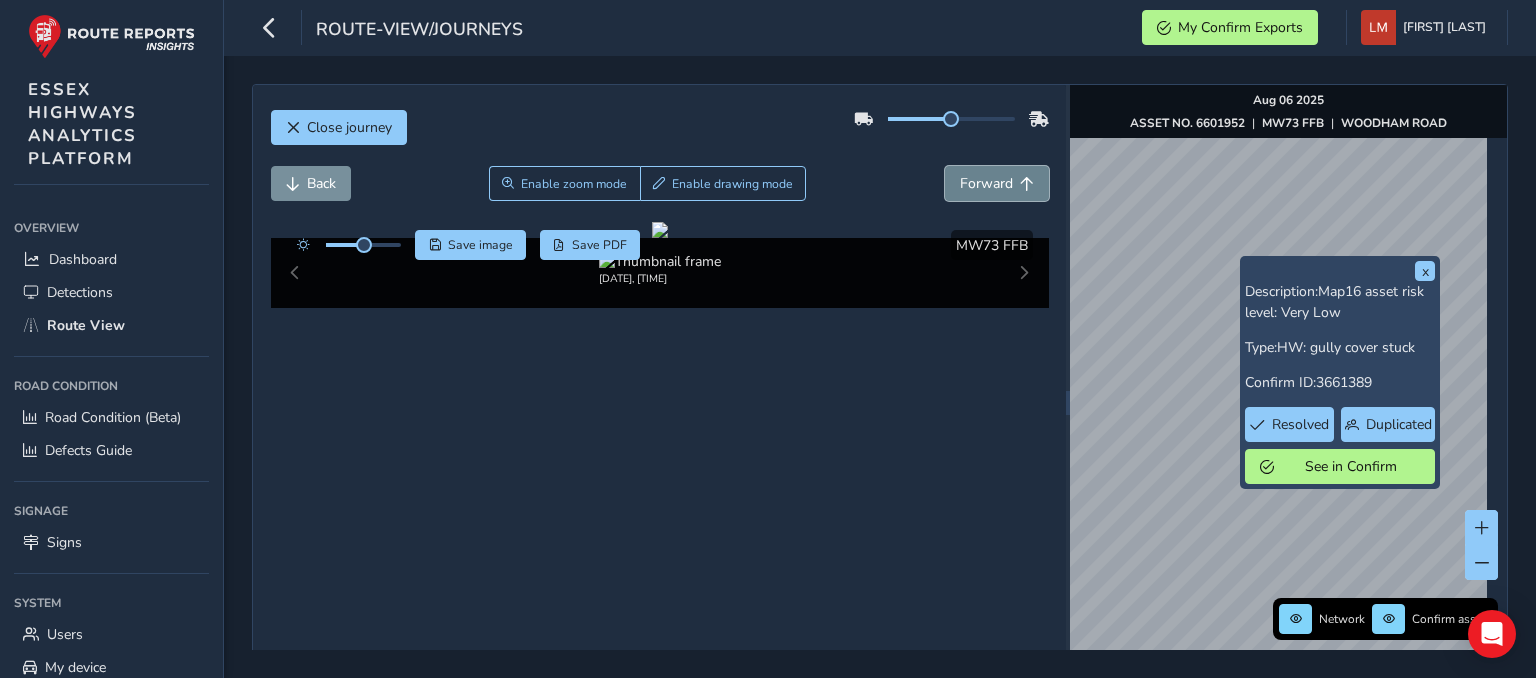 click on "Forward" at bounding box center [997, 183] 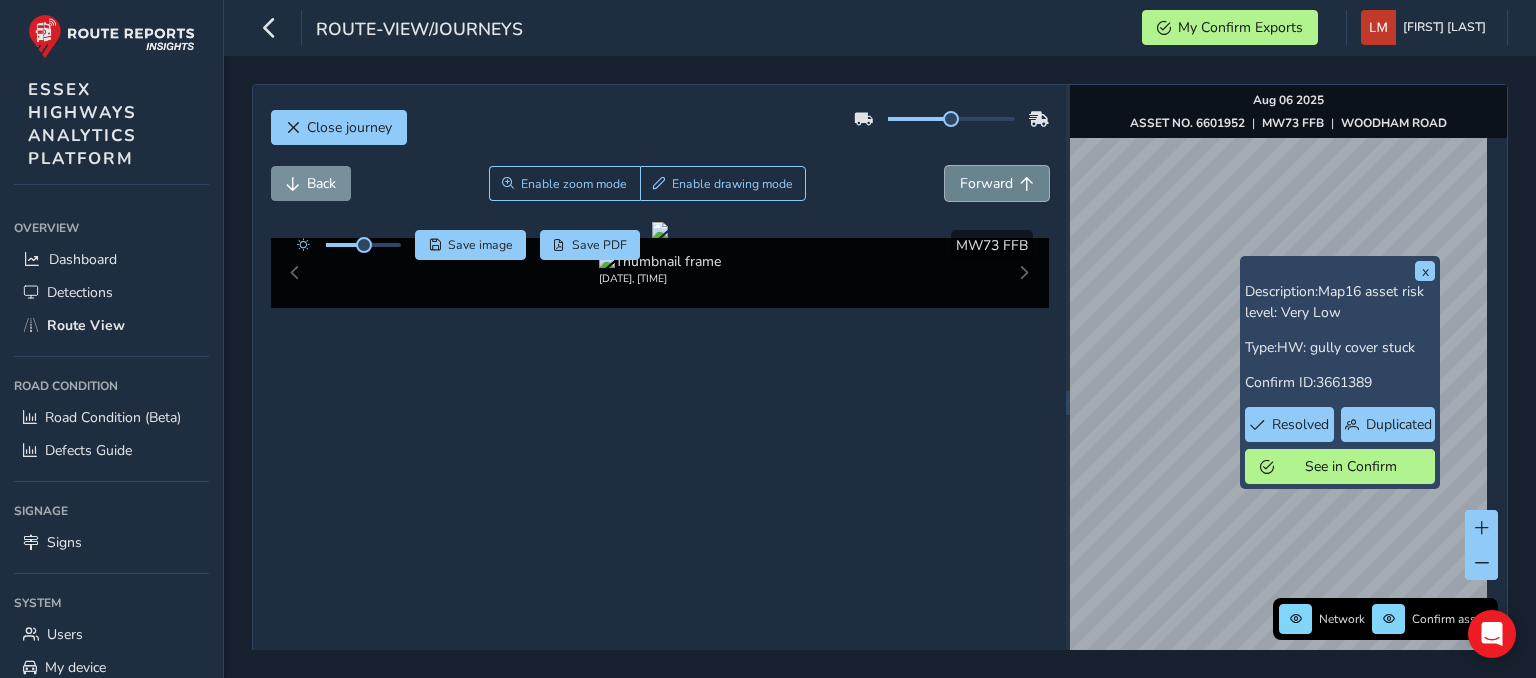 click on "Forward" at bounding box center (997, 183) 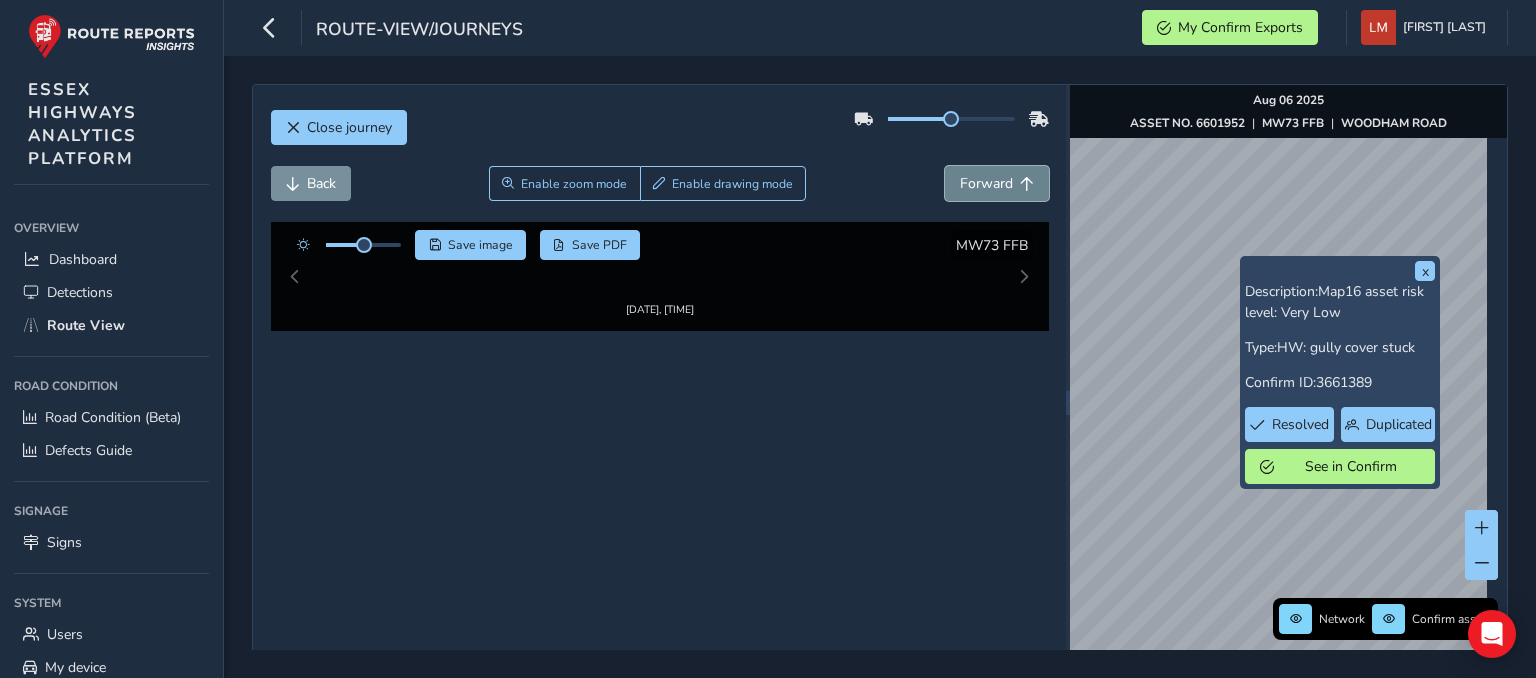 click on "Forward" at bounding box center (997, 183) 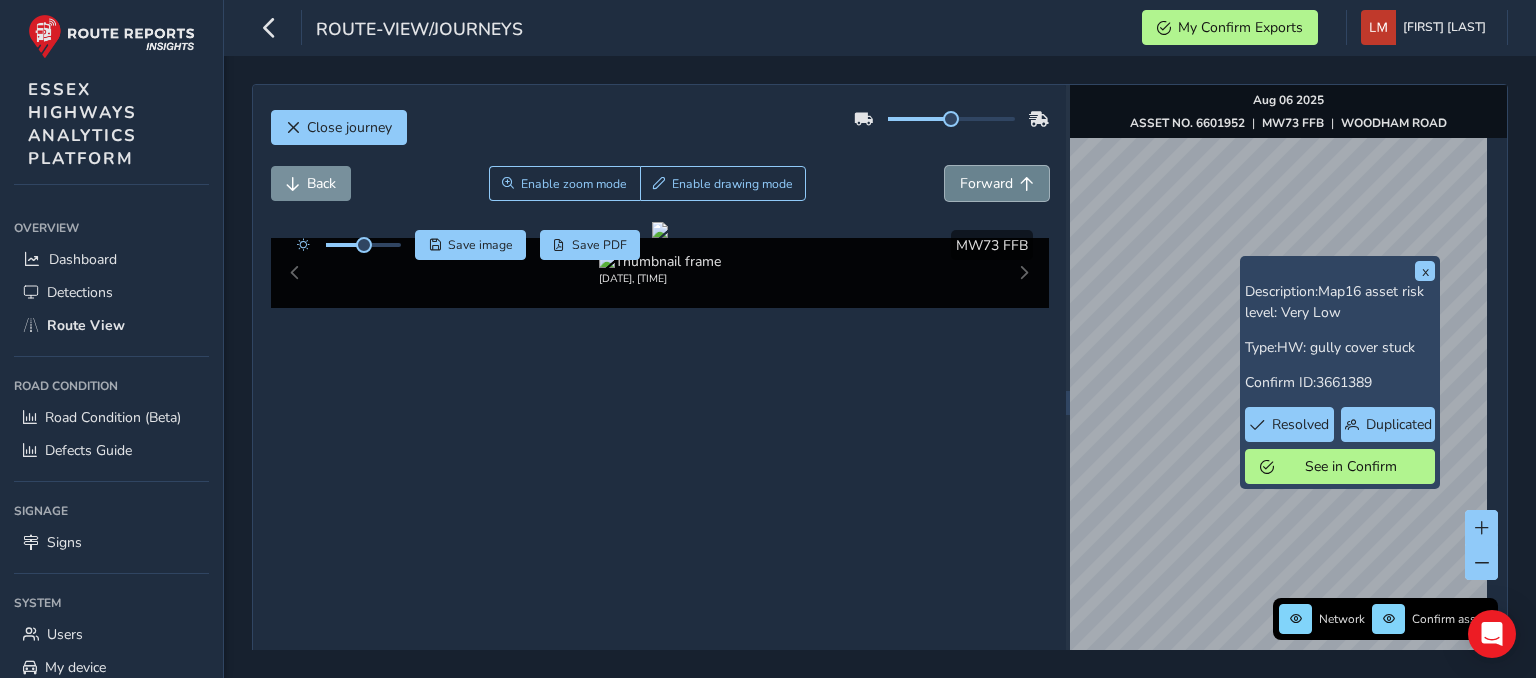 click on "Forward" at bounding box center [997, 183] 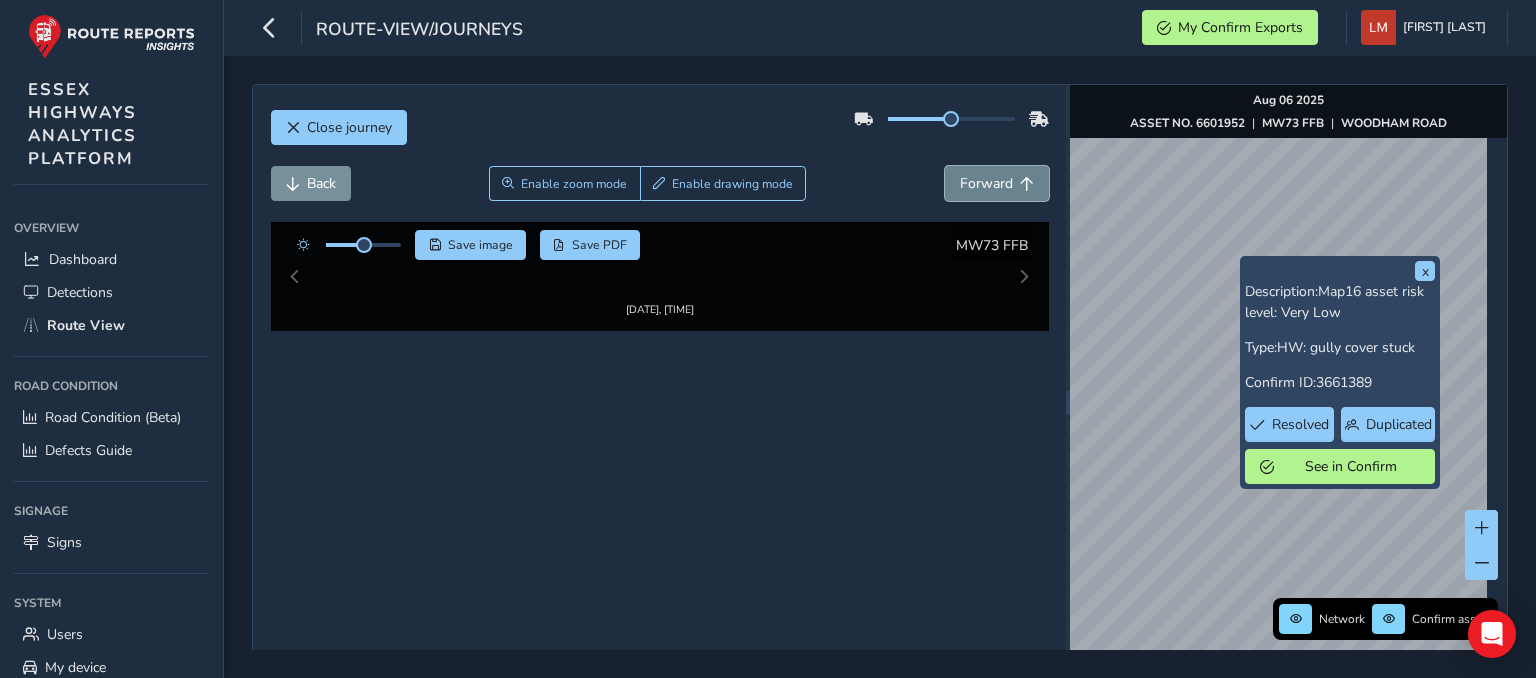 click on "Forward" at bounding box center [997, 183] 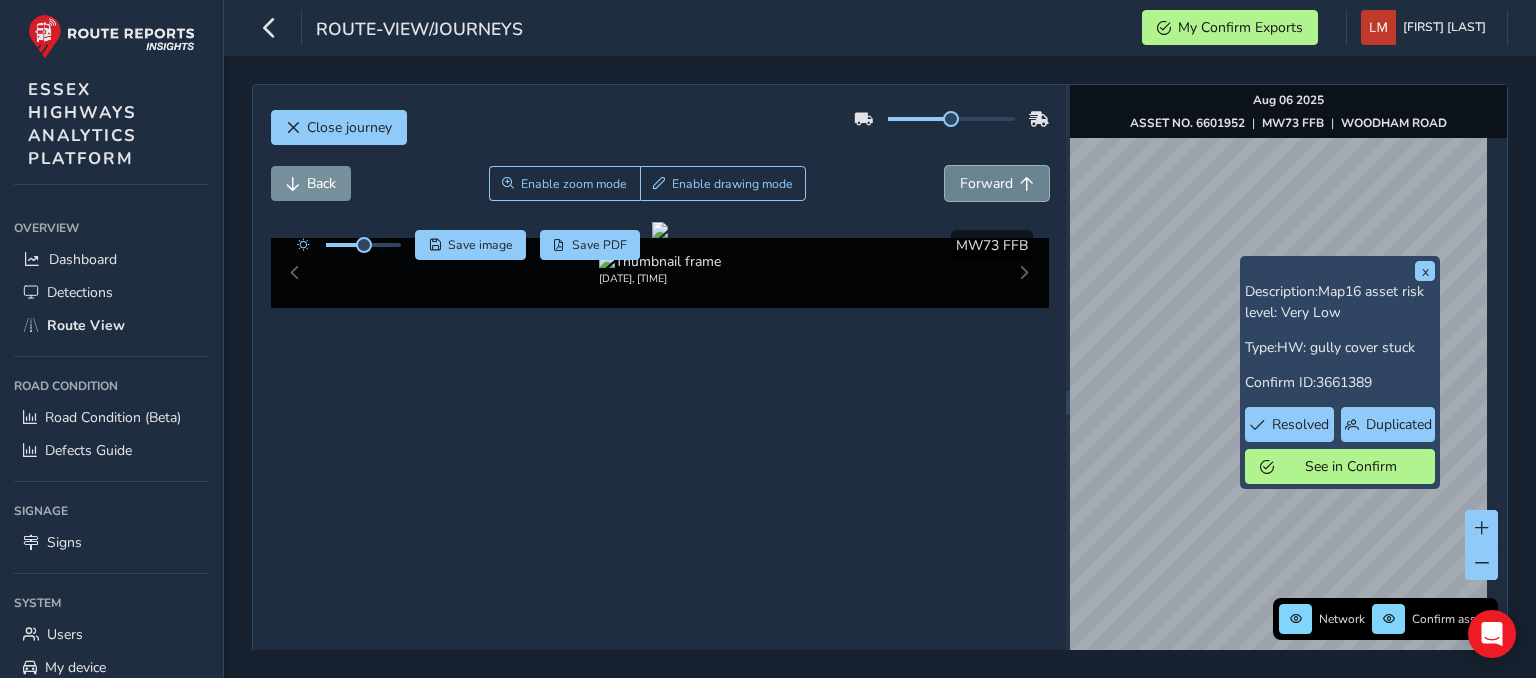 click on "Forward" at bounding box center (997, 183) 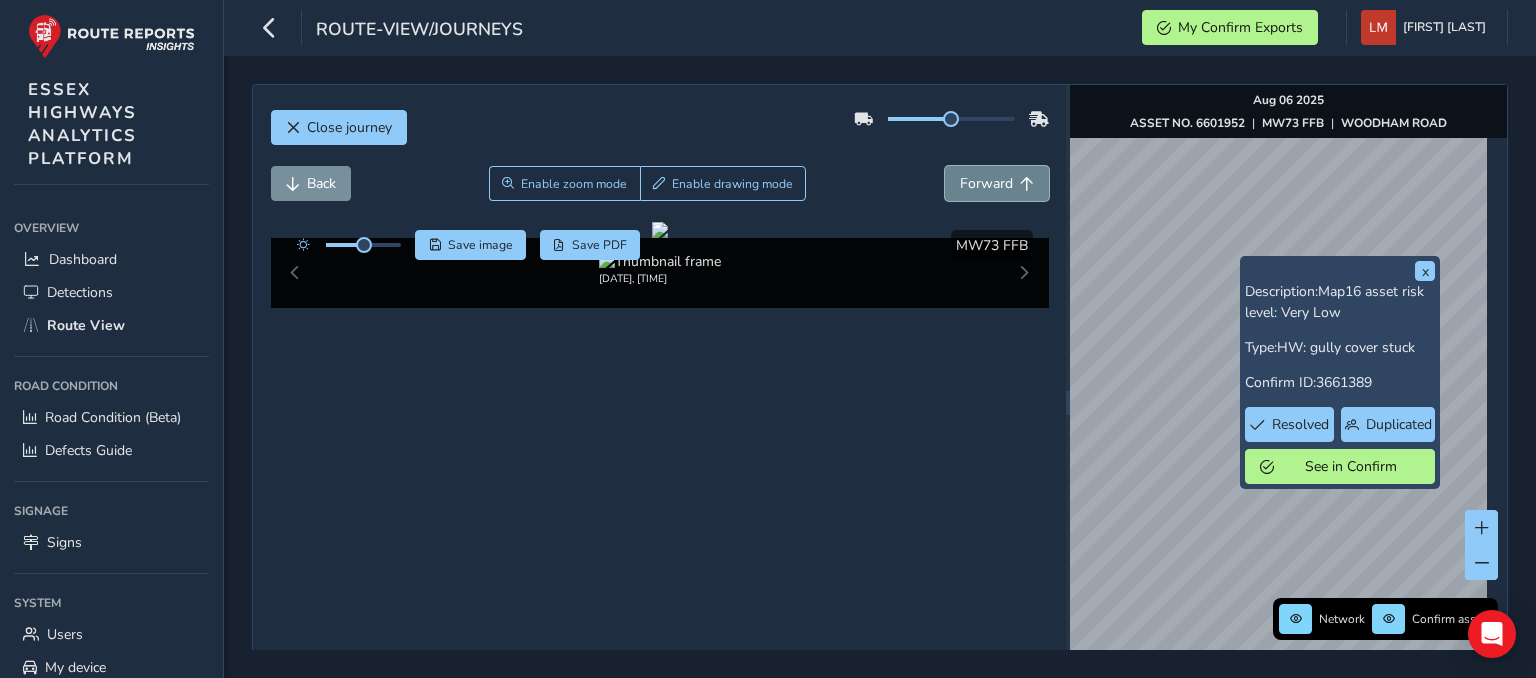 click on "Forward" at bounding box center (997, 183) 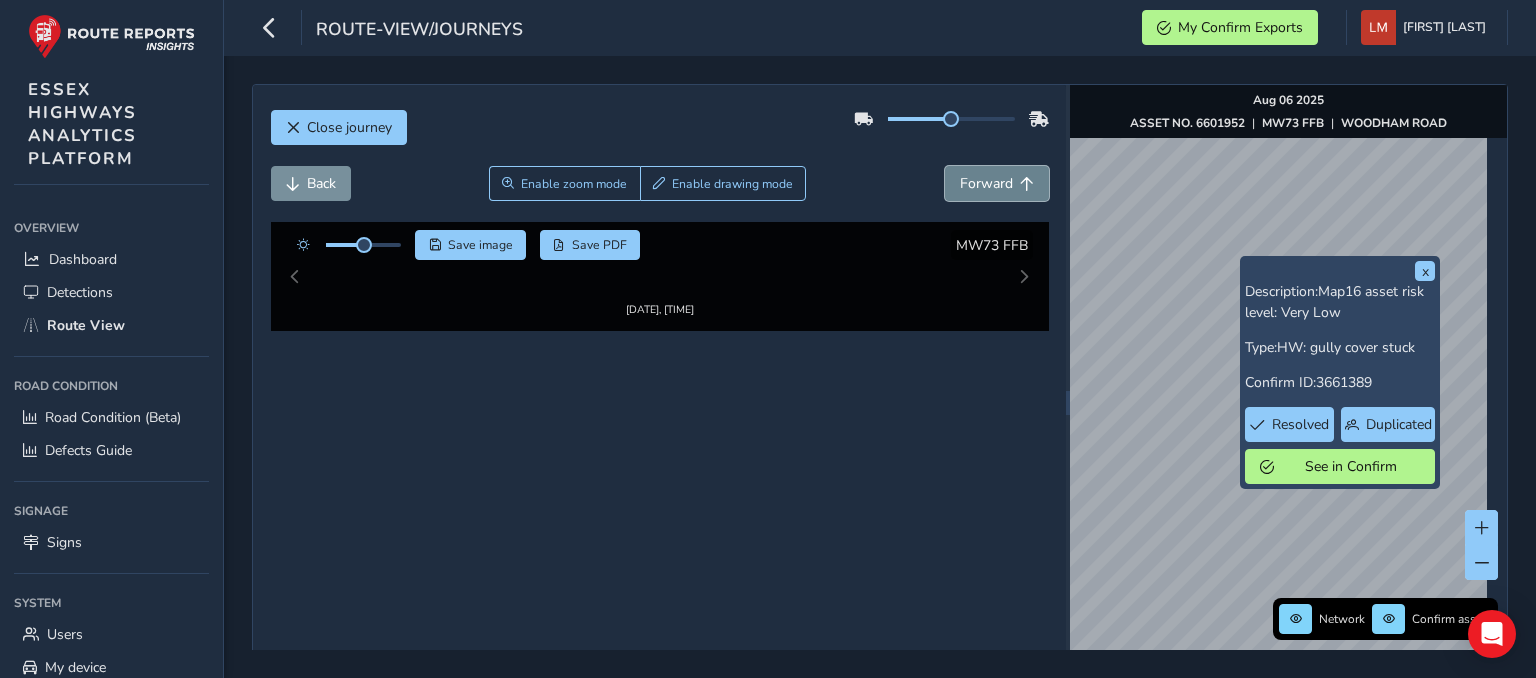click on "Forward" at bounding box center [997, 183] 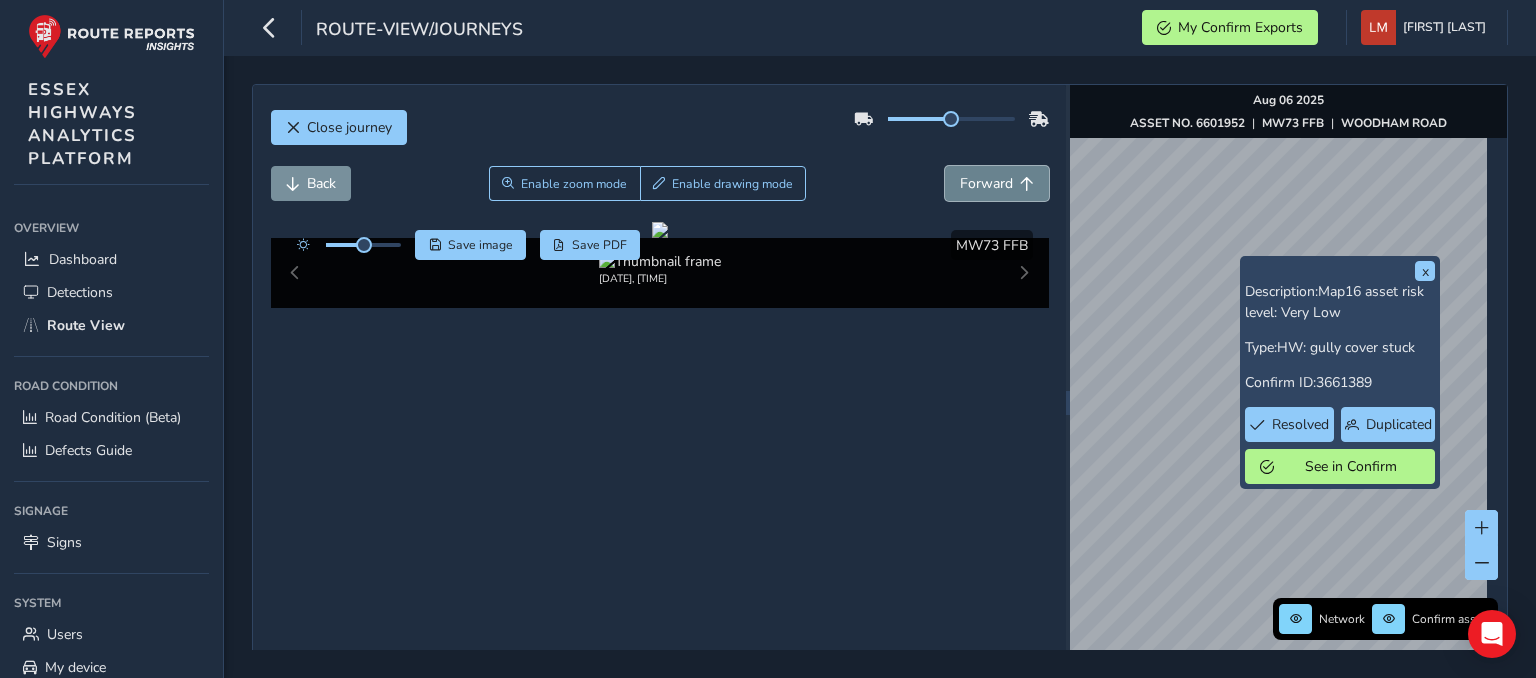 click on "Forward" at bounding box center [997, 183] 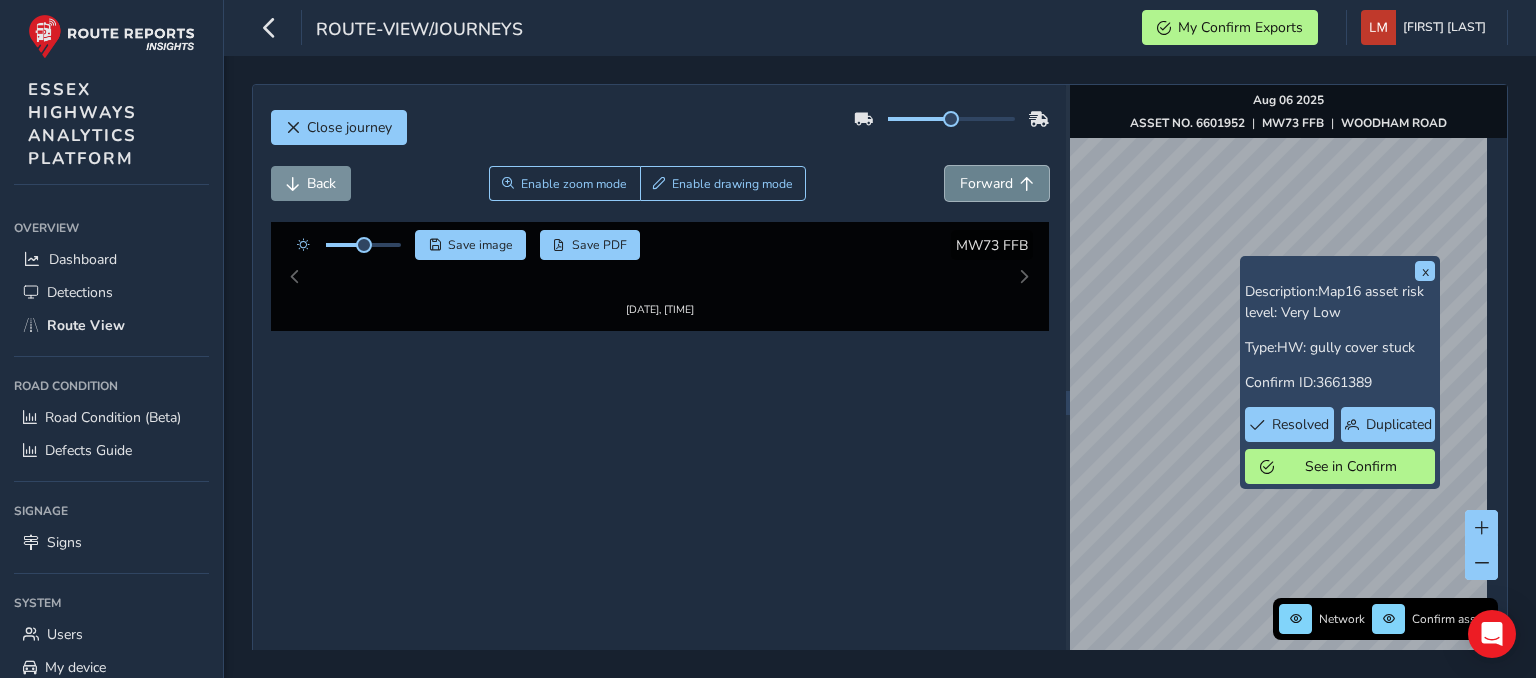 click on "Forward" at bounding box center (997, 183) 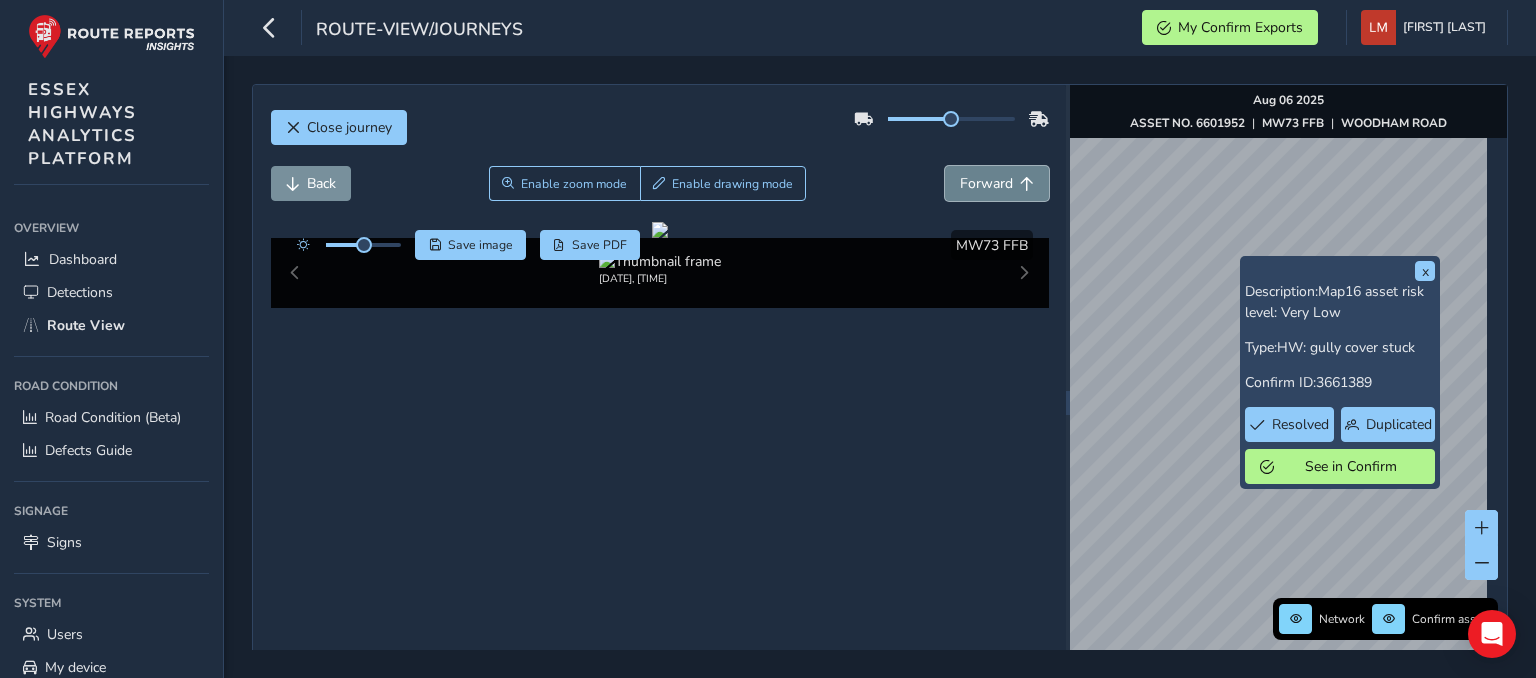 click on "Forward" at bounding box center (997, 183) 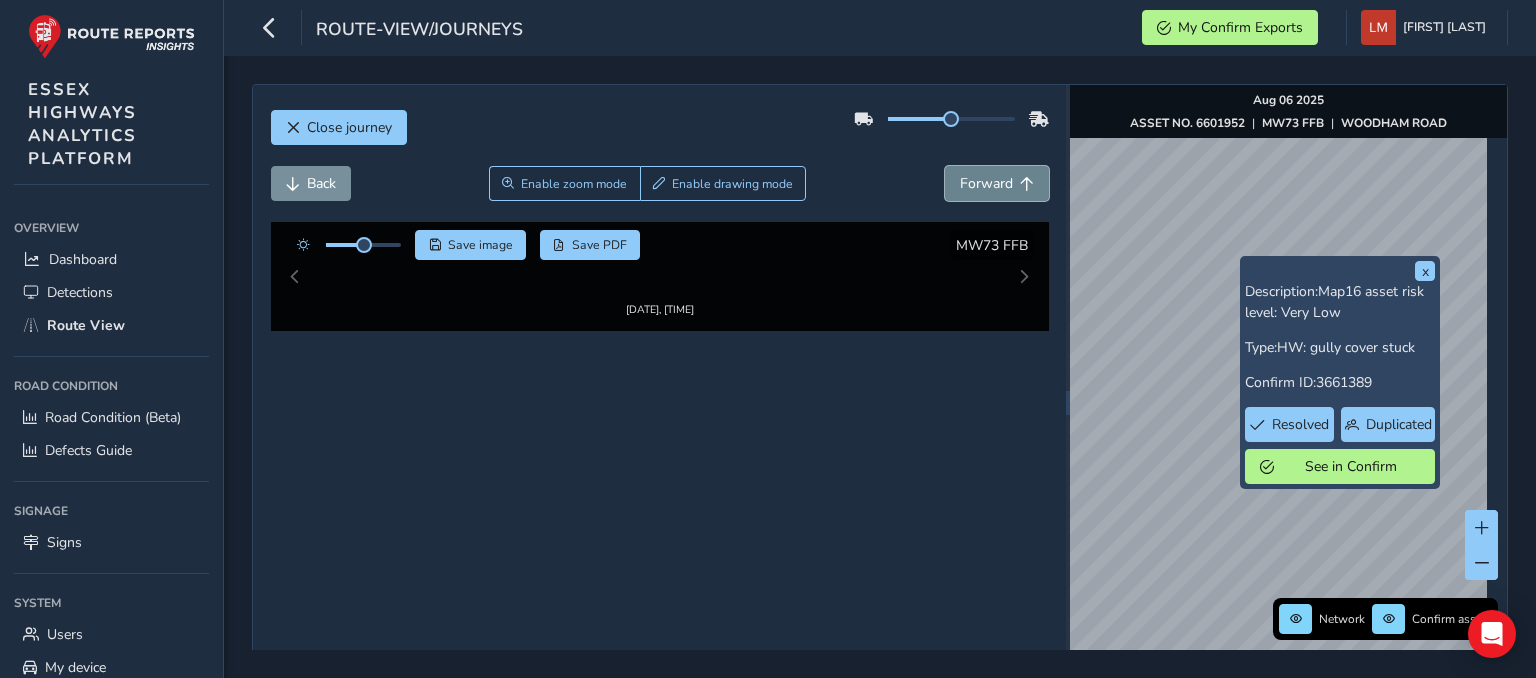 click on "Forward" at bounding box center (997, 183) 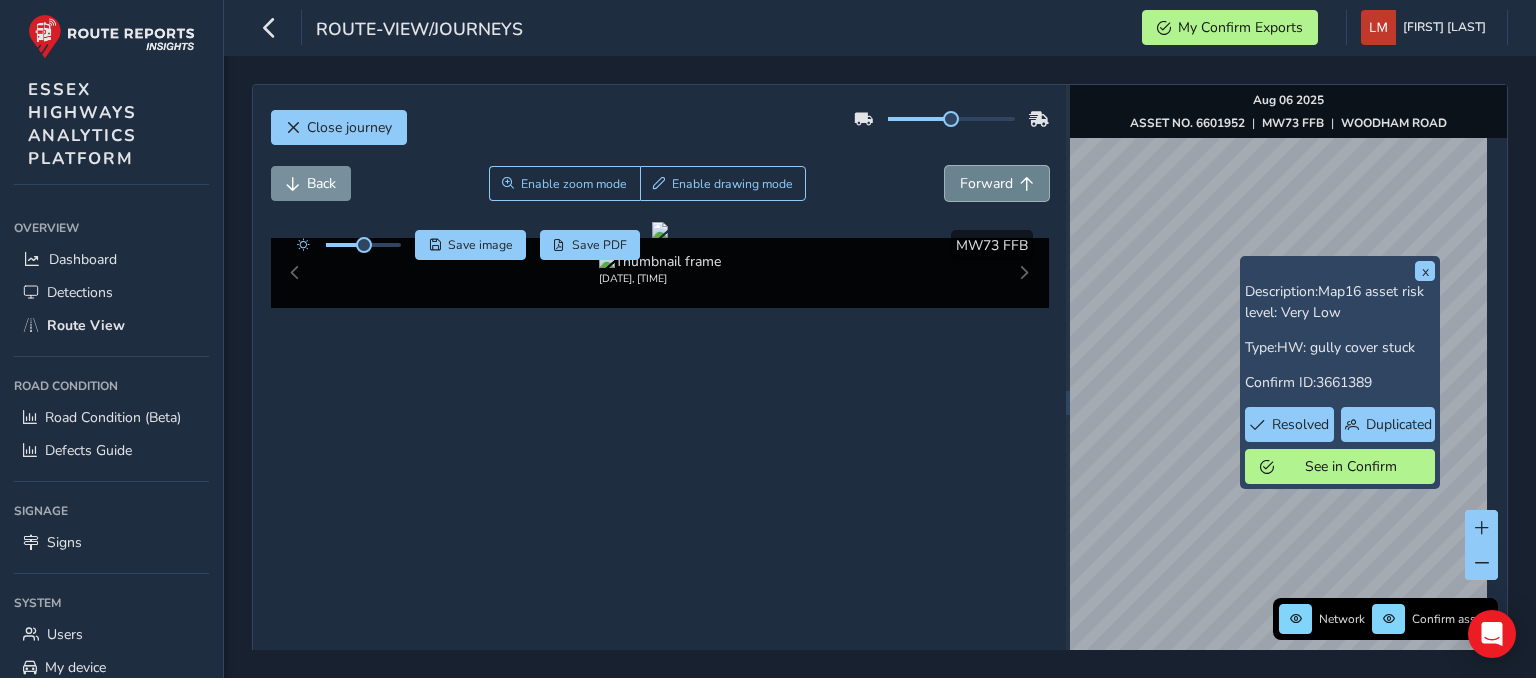 click on "Forward" at bounding box center (997, 183) 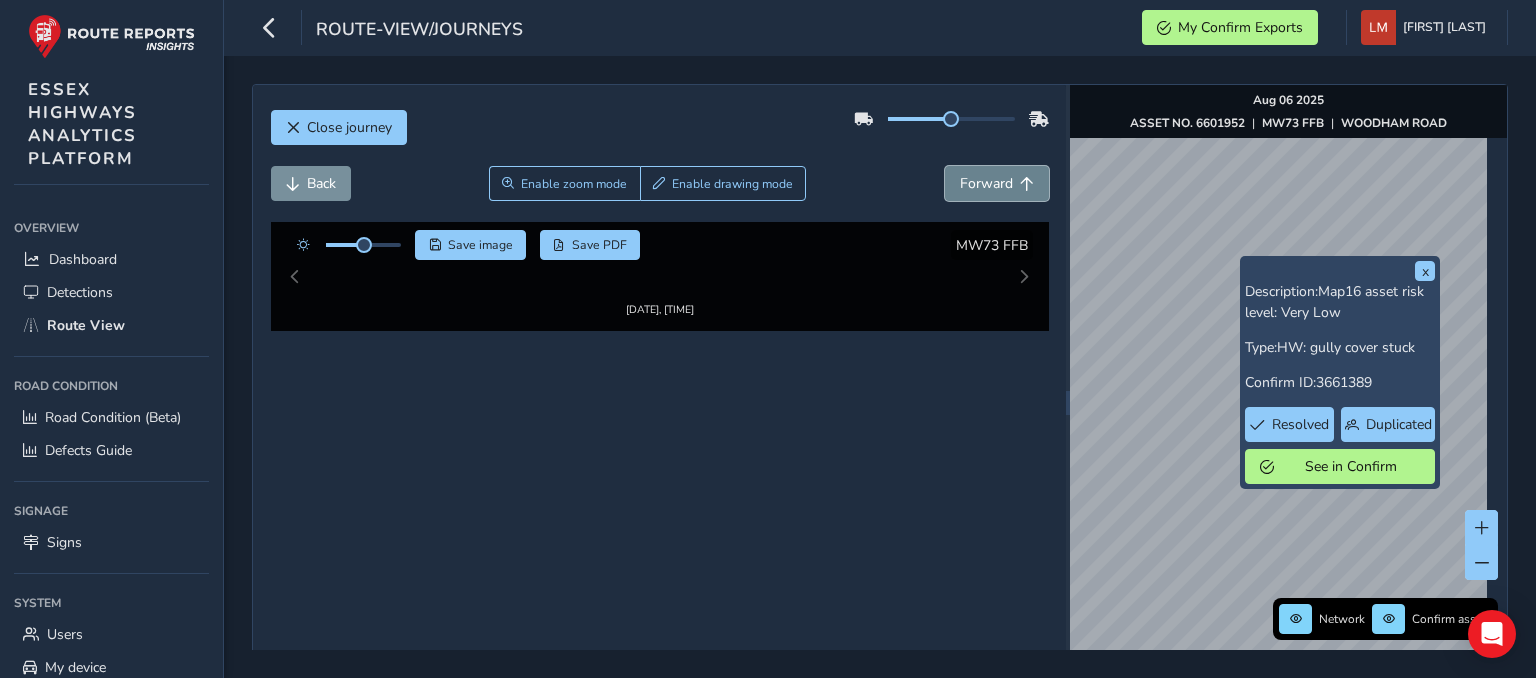 click on "Forward" at bounding box center [997, 183] 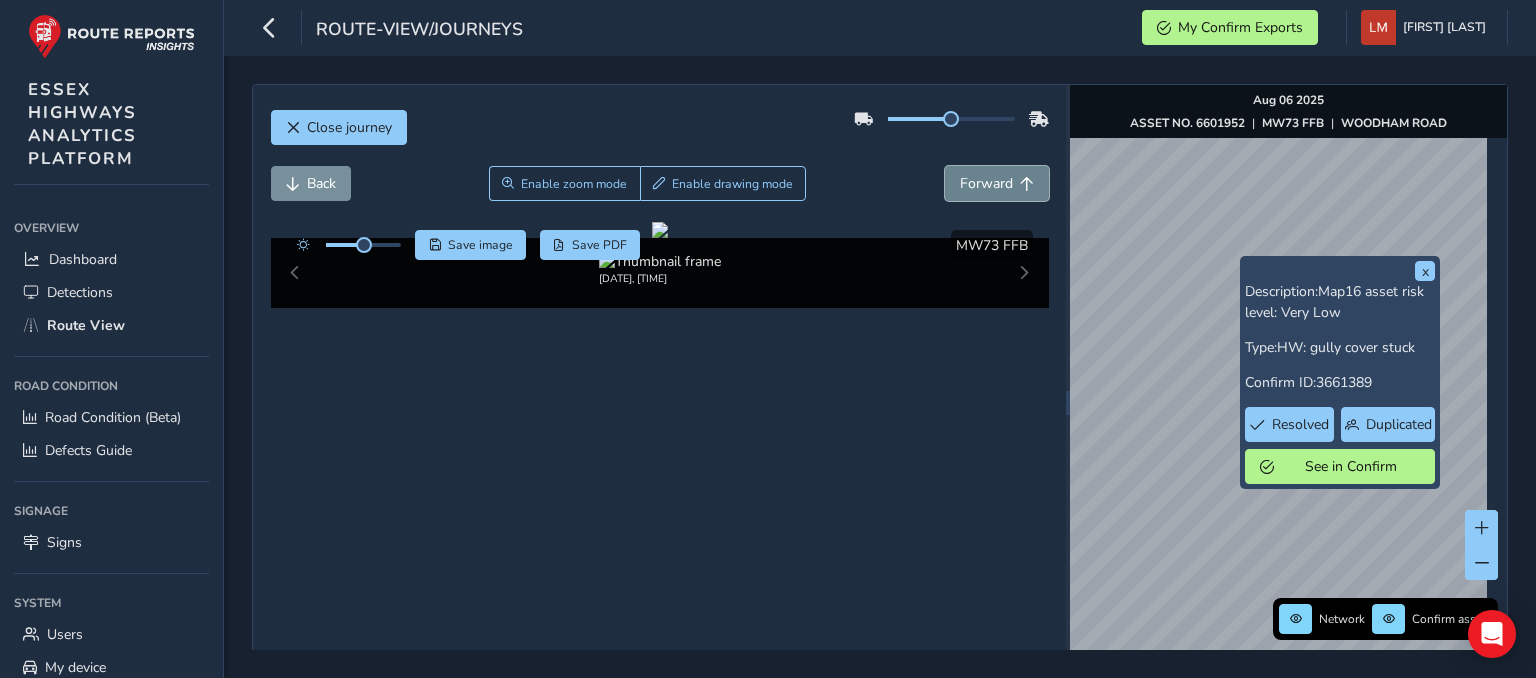 click on "Forward" at bounding box center [997, 183] 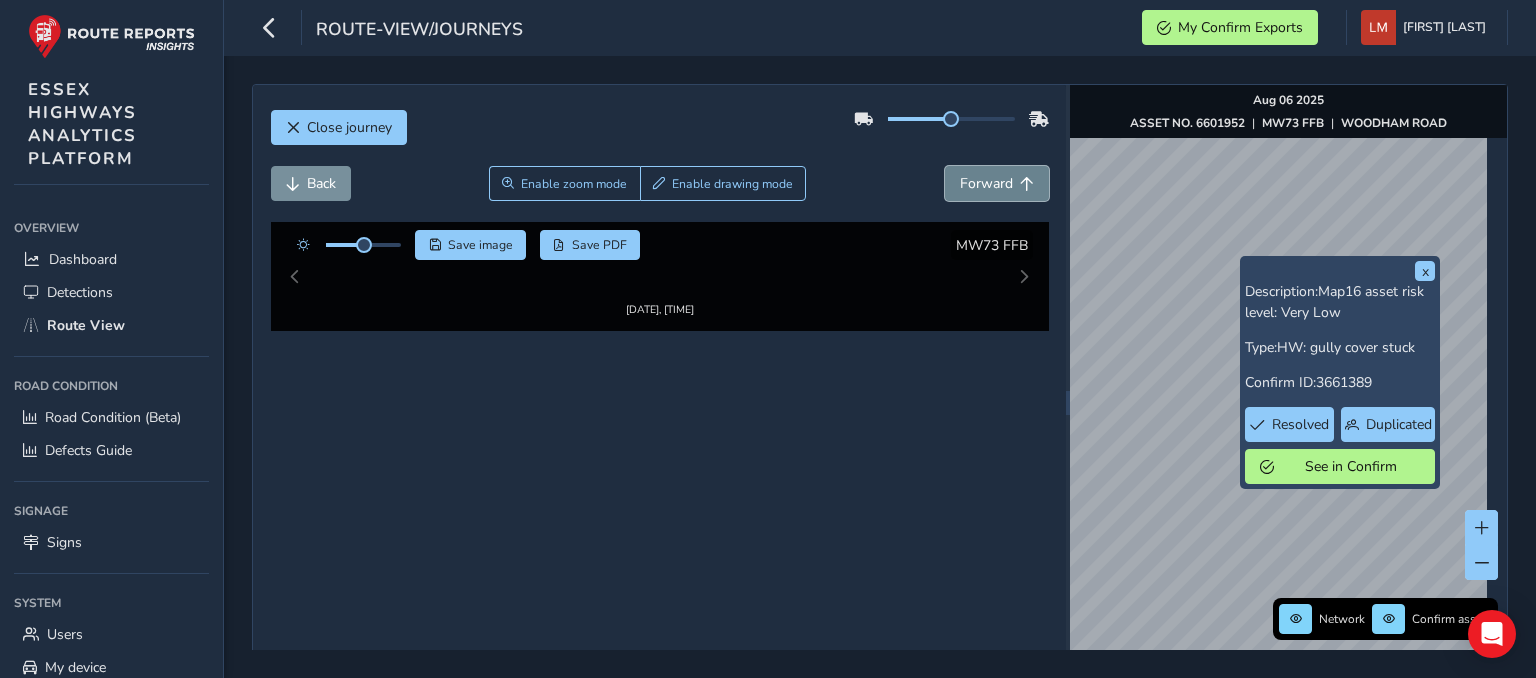 click on "Forward" at bounding box center (997, 183) 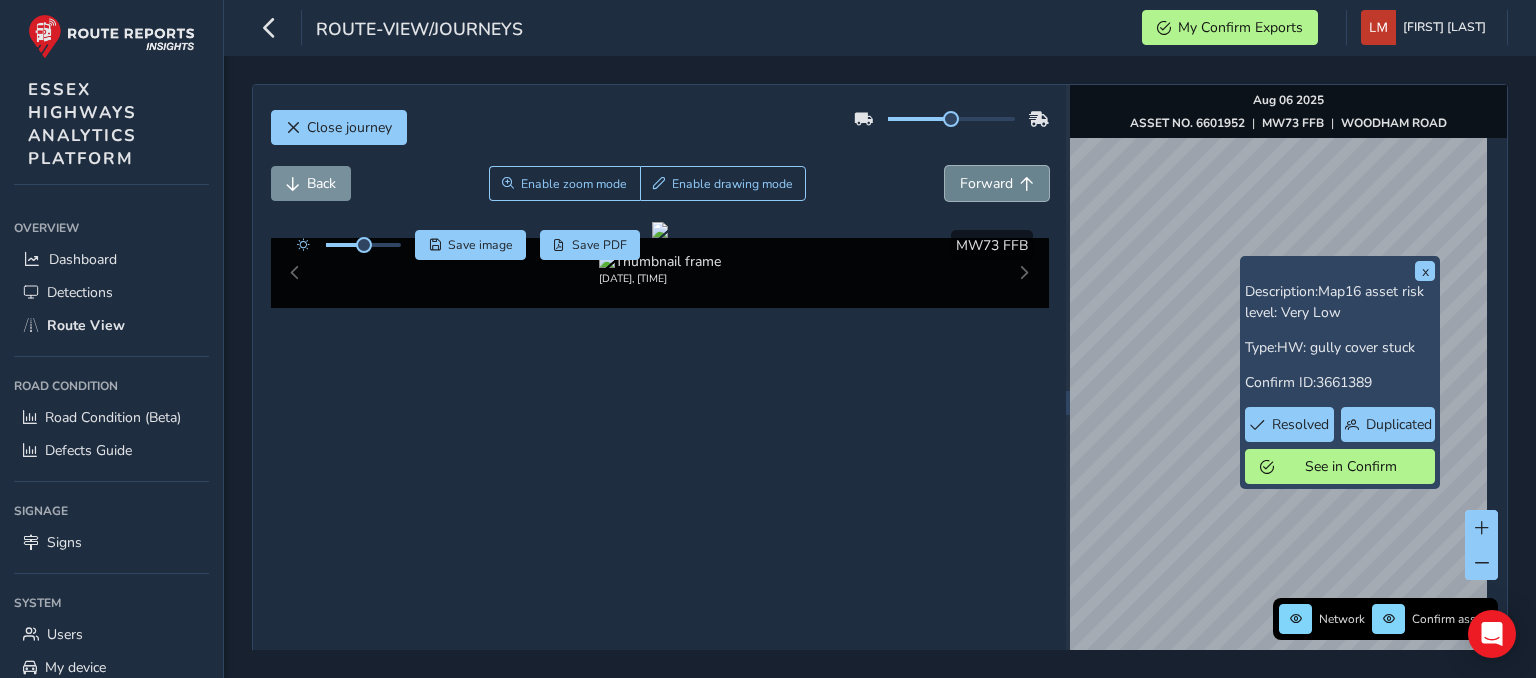 click on "Forward" at bounding box center [997, 183] 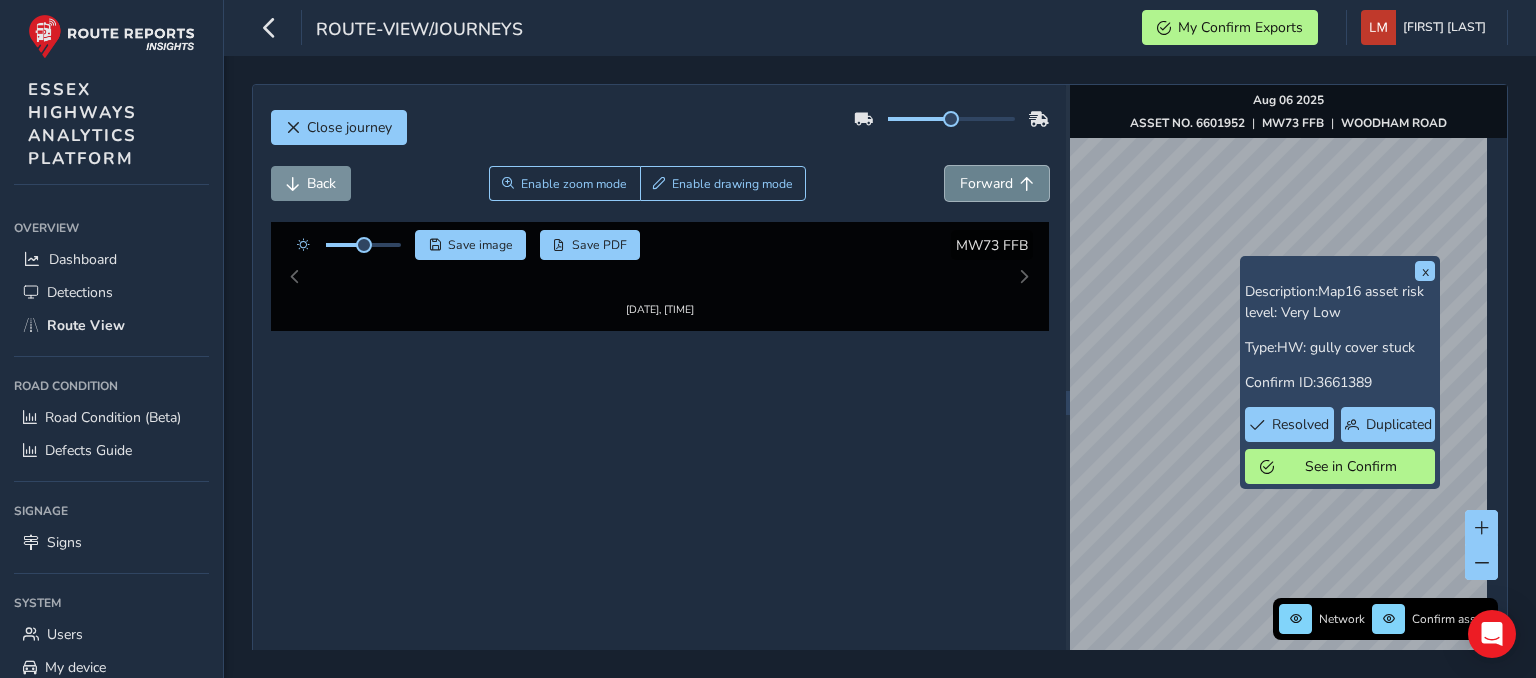 click on "Forward" at bounding box center (997, 183) 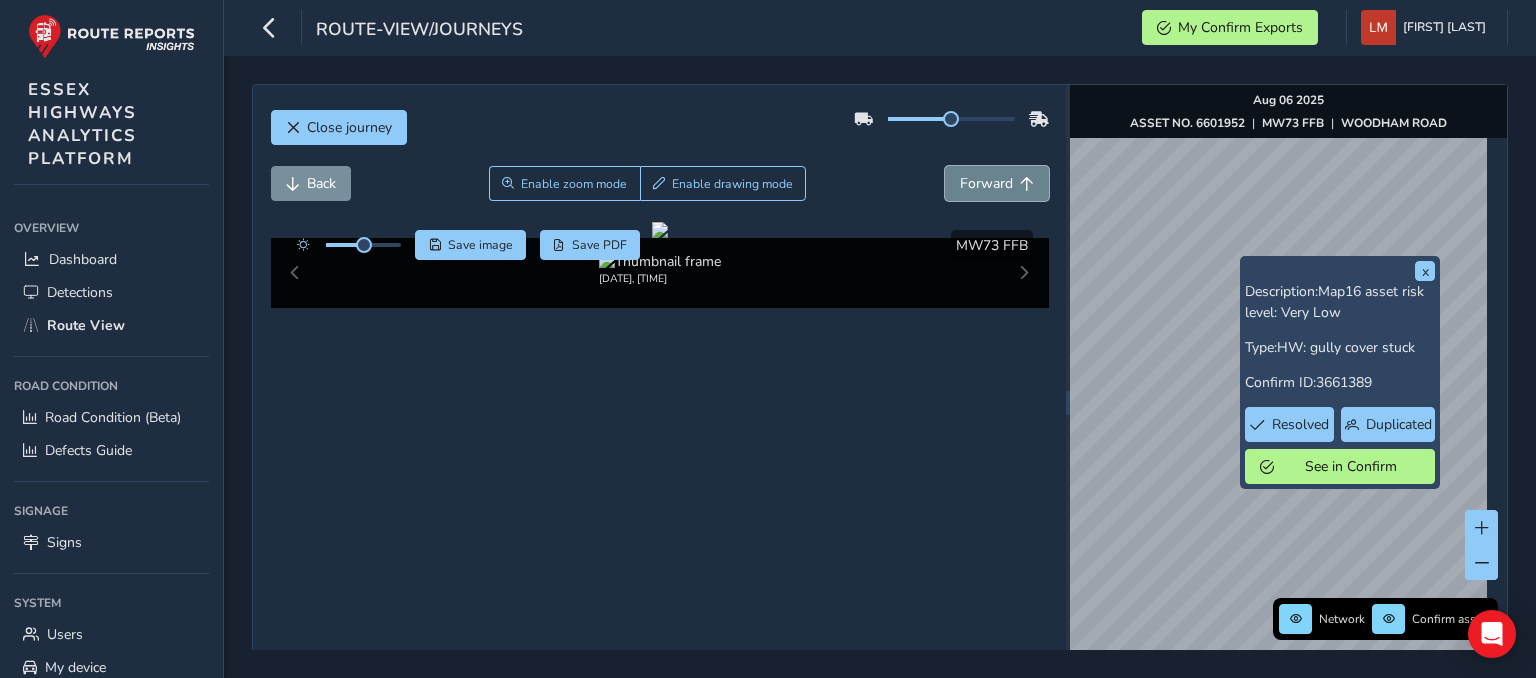 click on "Forward" at bounding box center (997, 183) 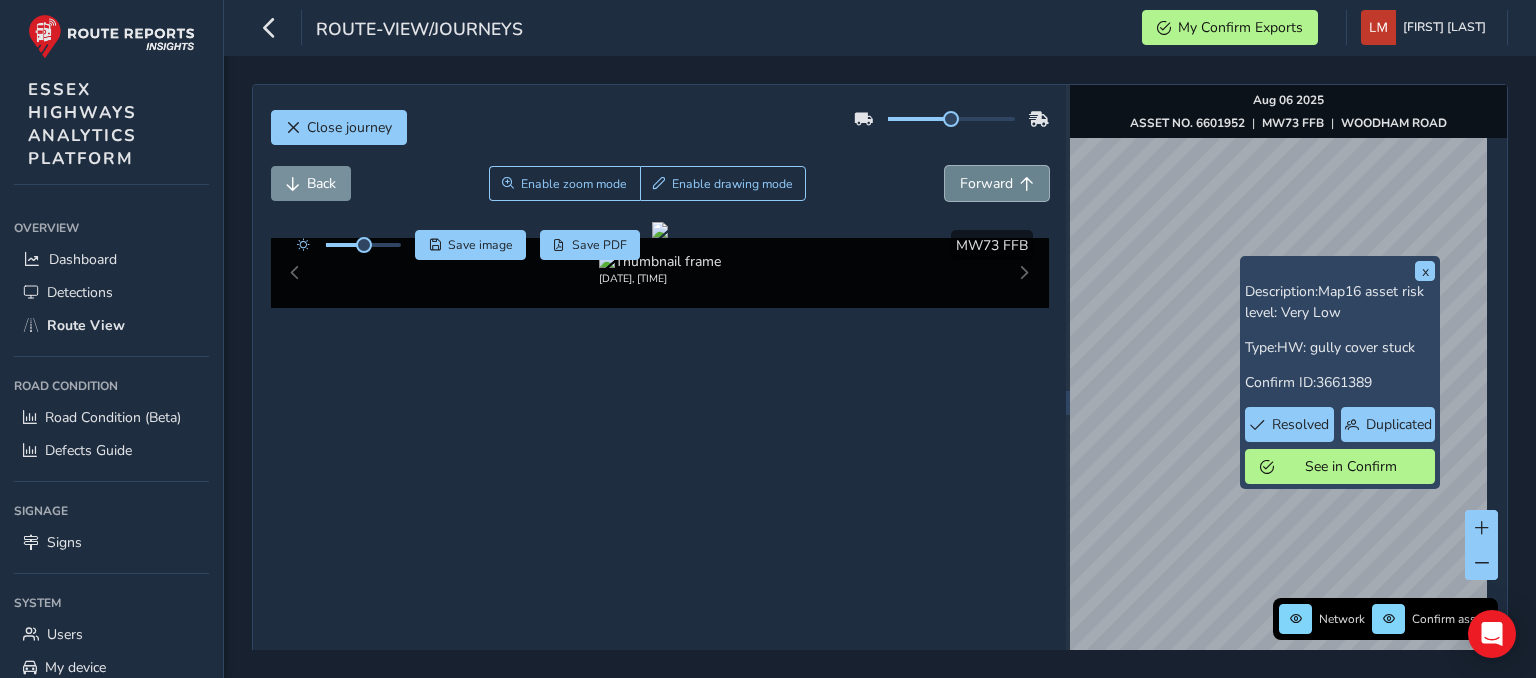 click on "Forward" at bounding box center (997, 183) 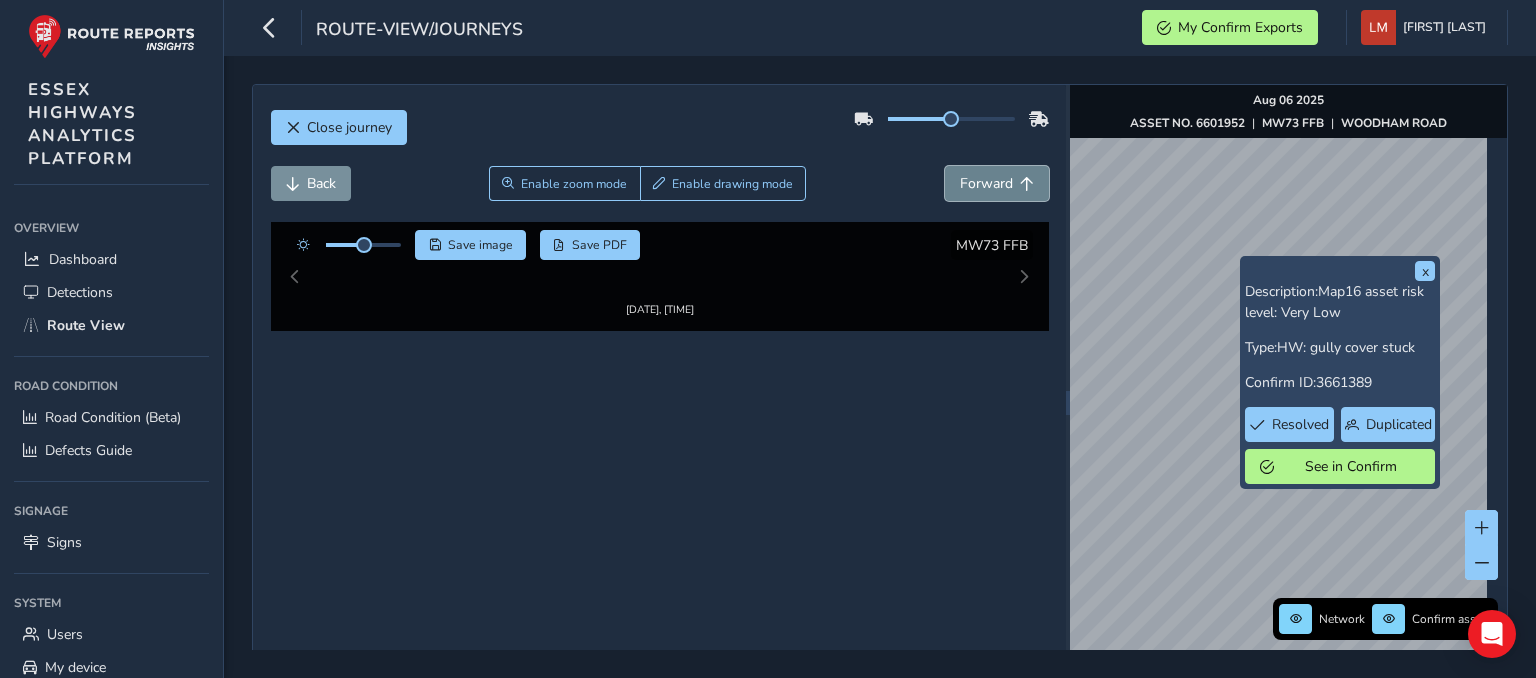 click on "Forward" at bounding box center (997, 183) 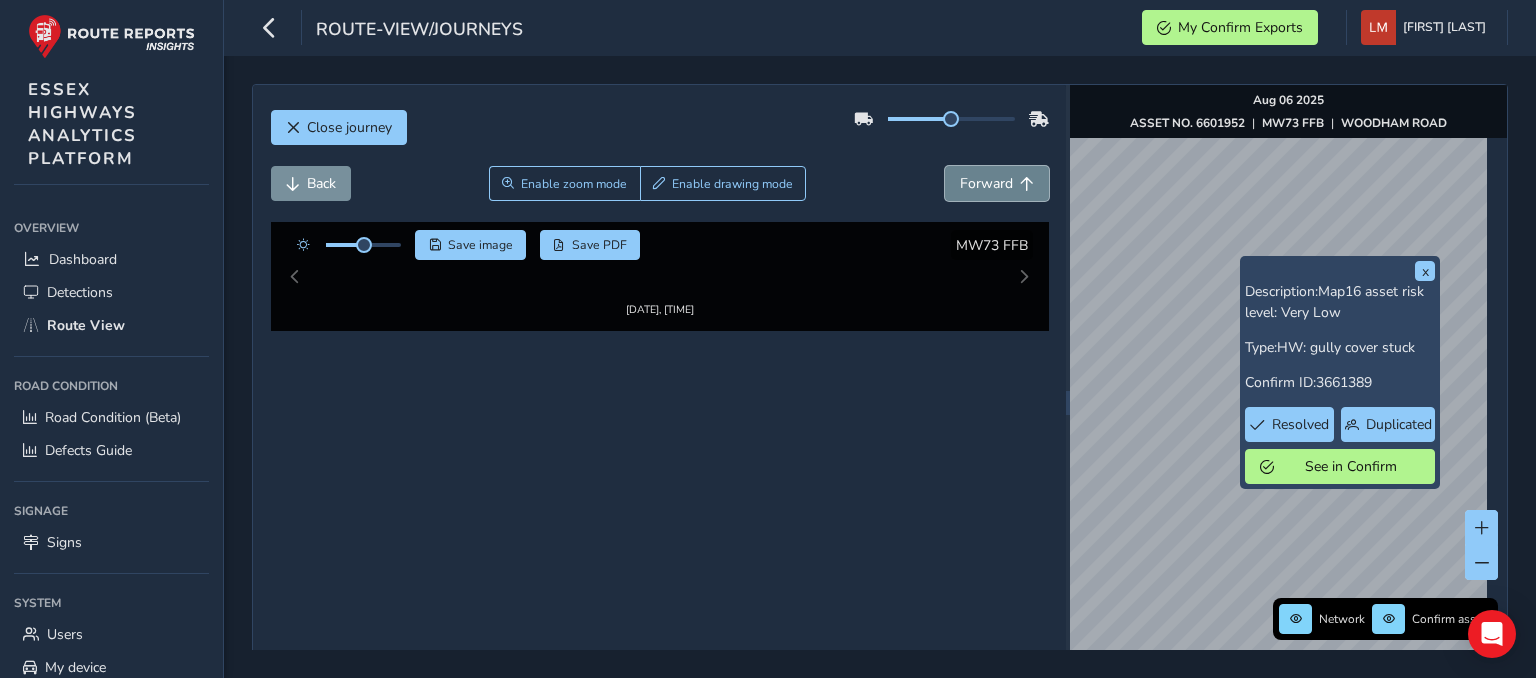 click on "Forward" at bounding box center (997, 183) 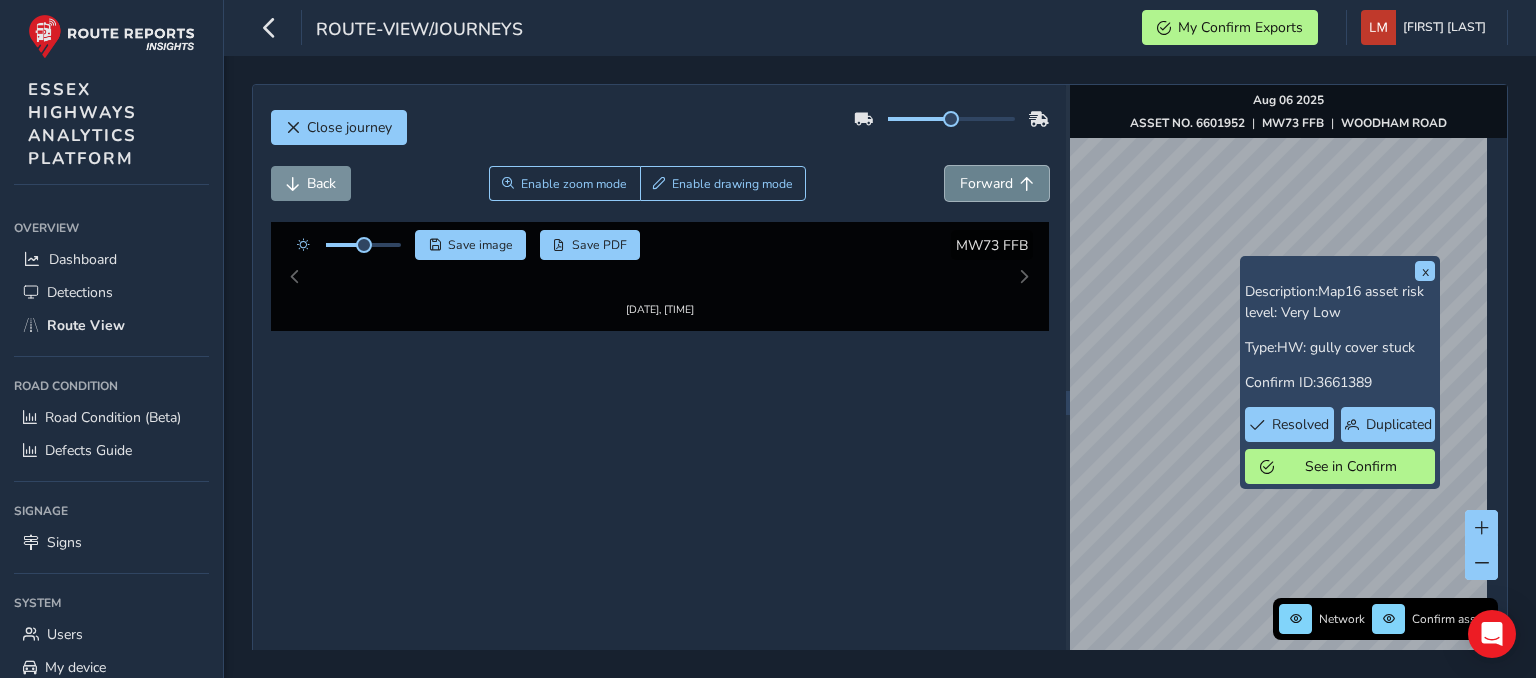 click on "Forward" at bounding box center (997, 183) 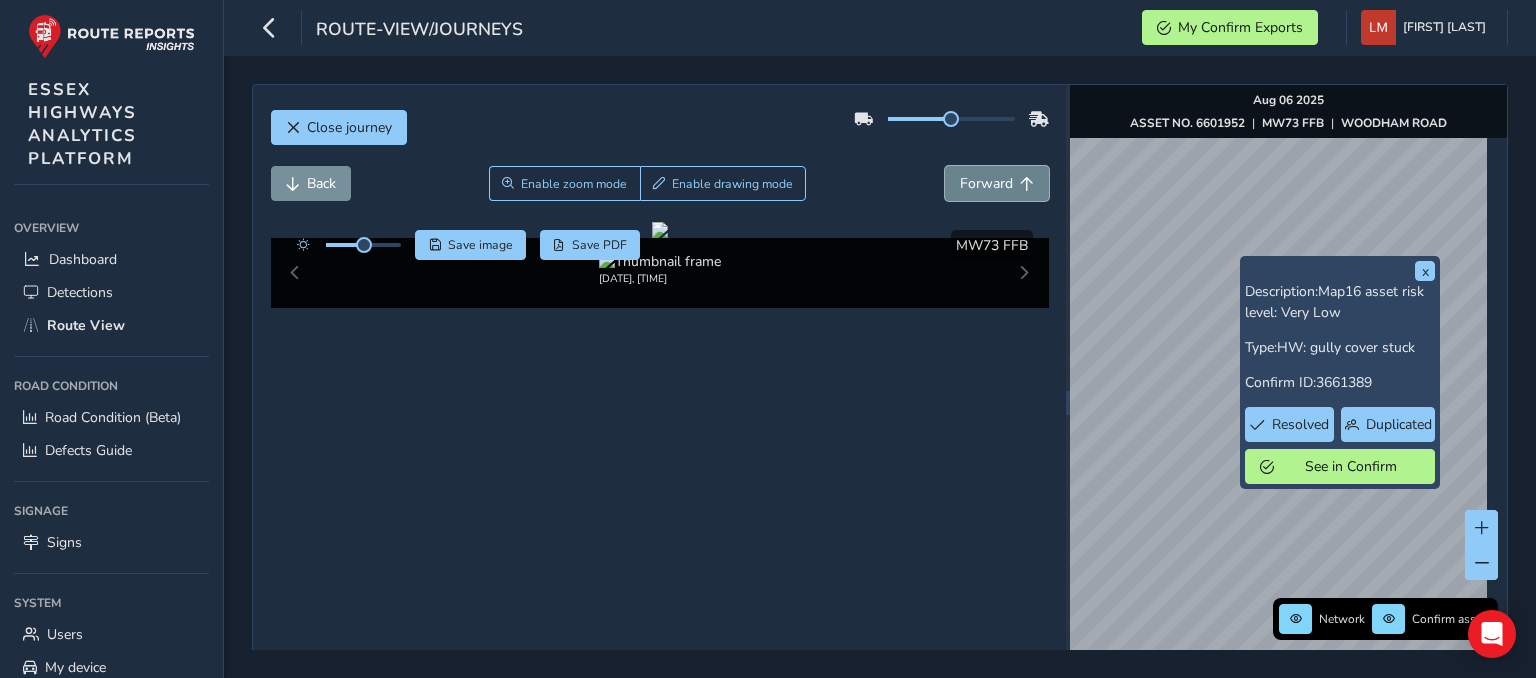 click on "Forward" at bounding box center (997, 183) 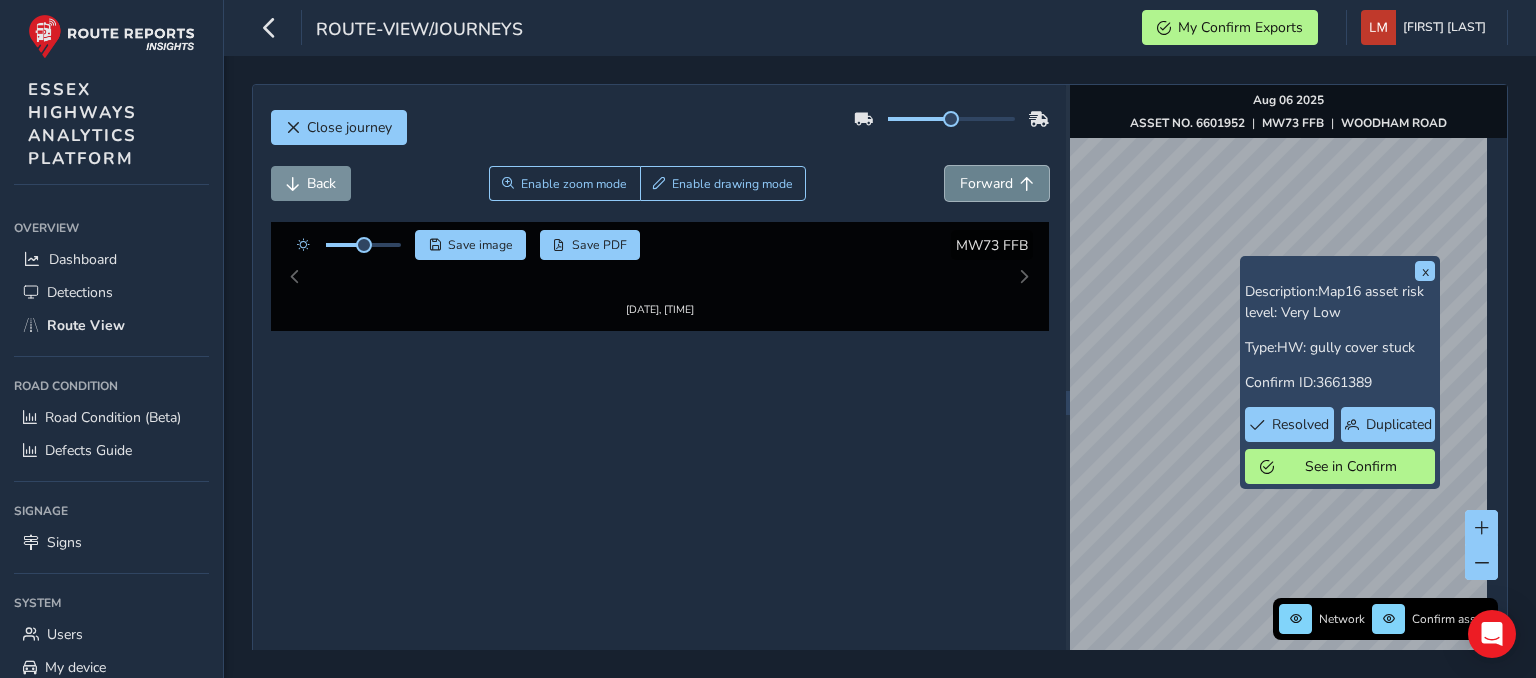 click on "Forward" at bounding box center (997, 183) 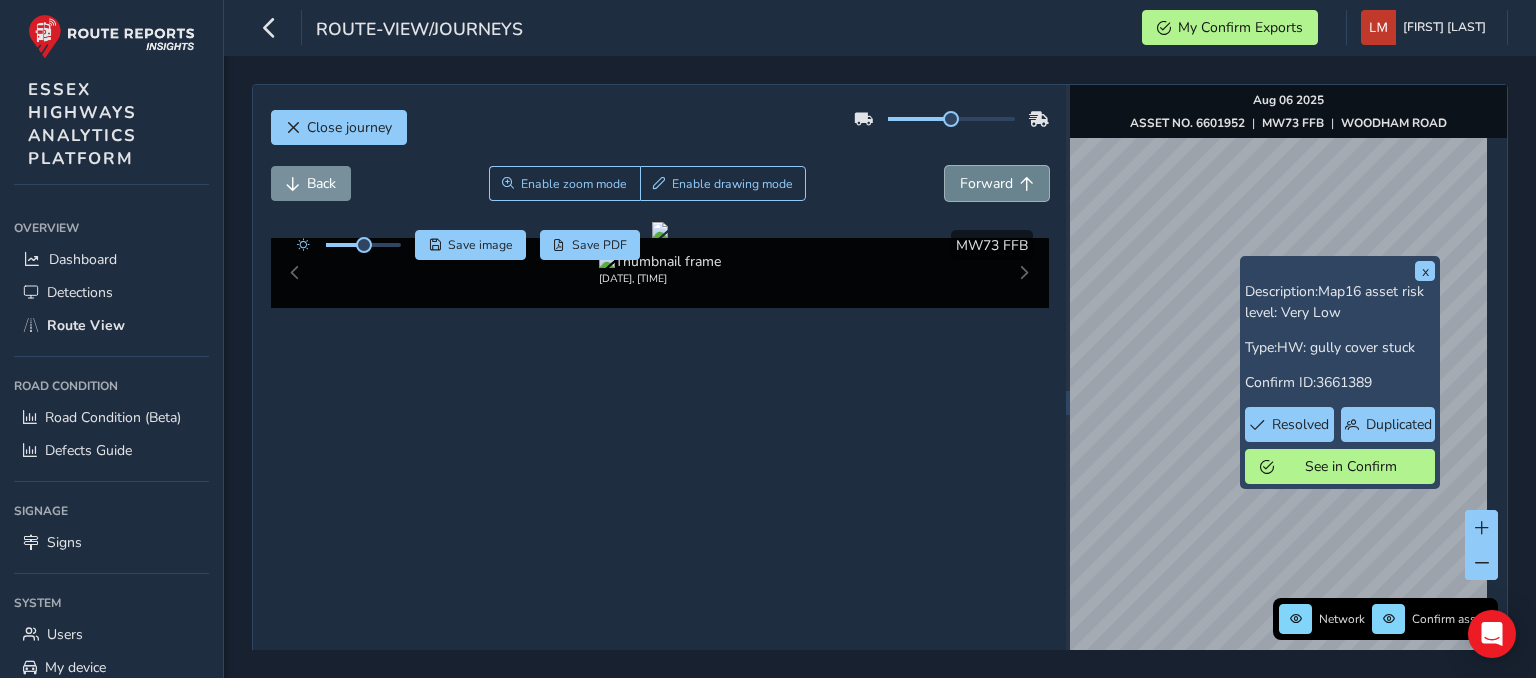 click on "Forward" at bounding box center (997, 183) 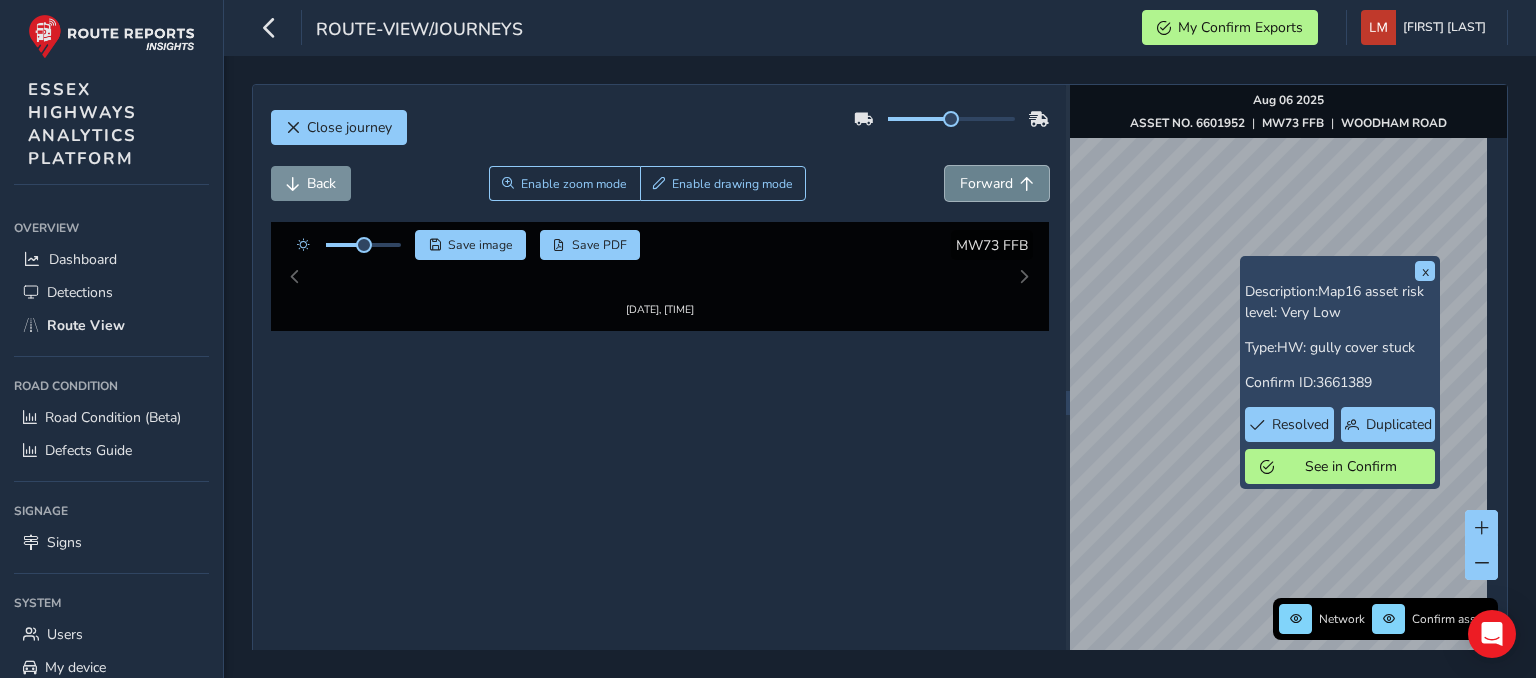 click on "Forward" at bounding box center [997, 183] 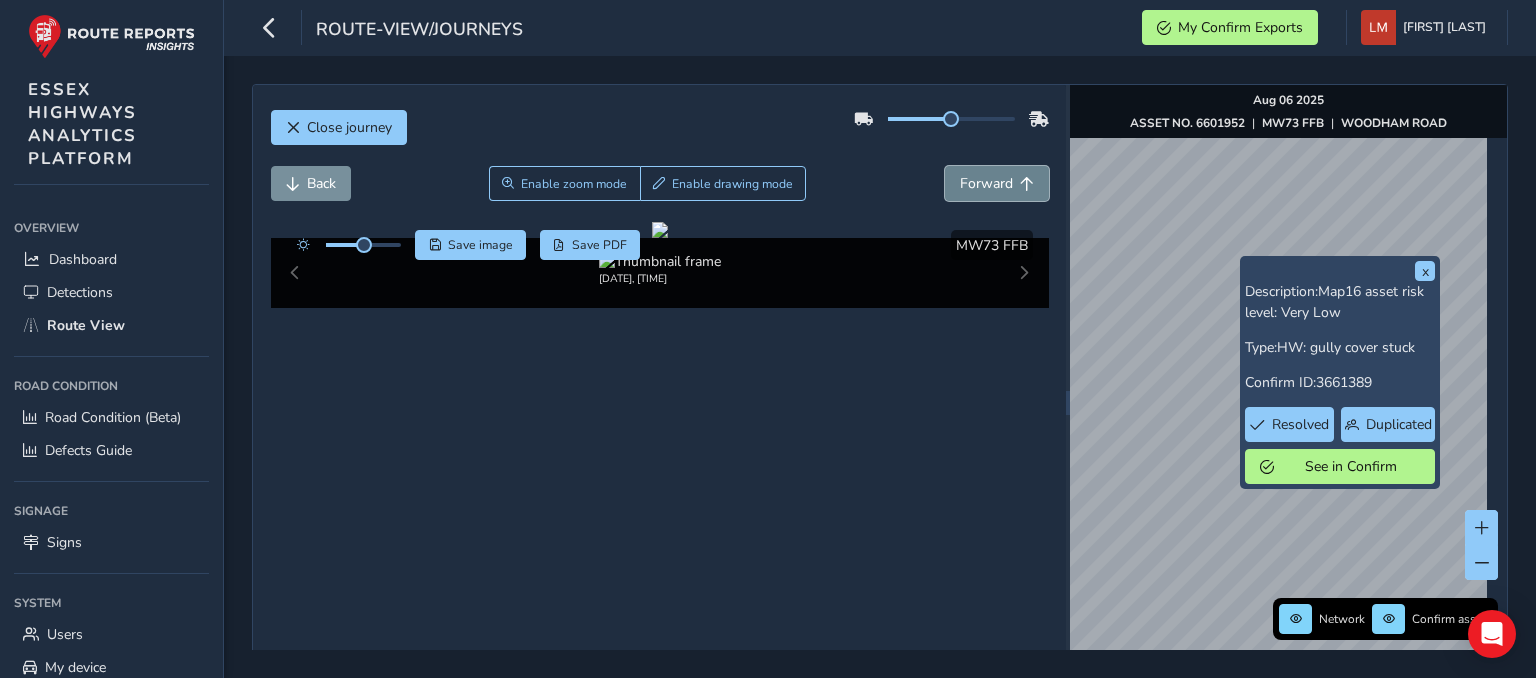 click on "Forward" at bounding box center (997, 183) 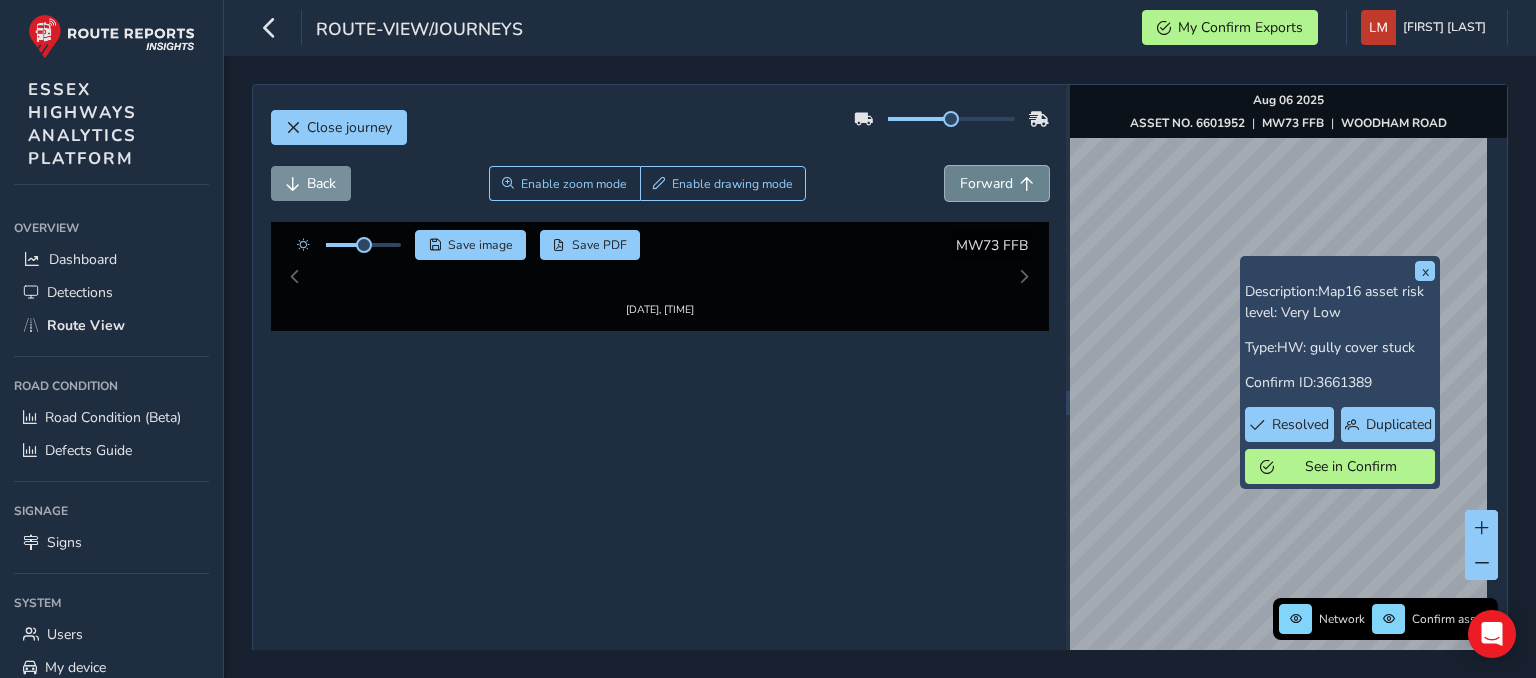 click on "Forward" at bounding box center [997, 183] 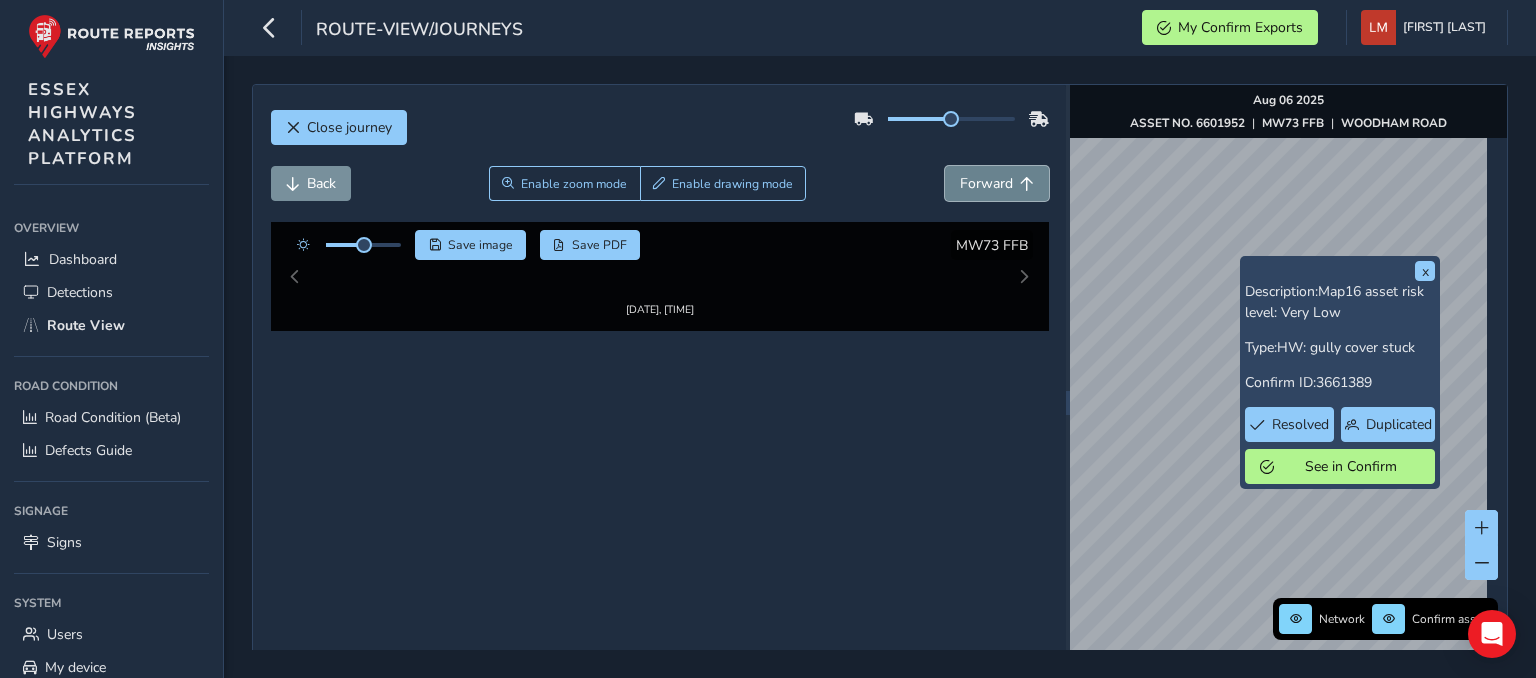 click on "Forward" at bounding box center (997, 183) 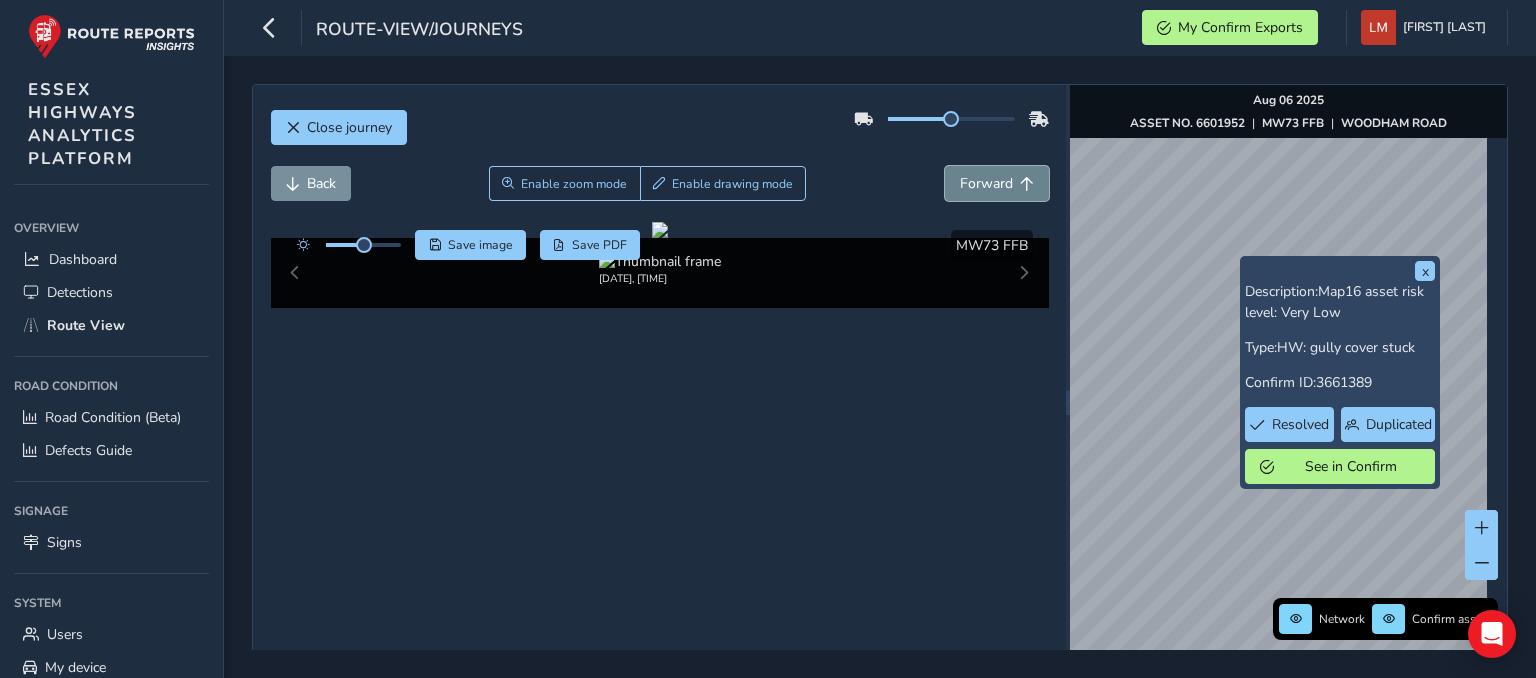 click on "Forward" at bounding box center [997, 183] 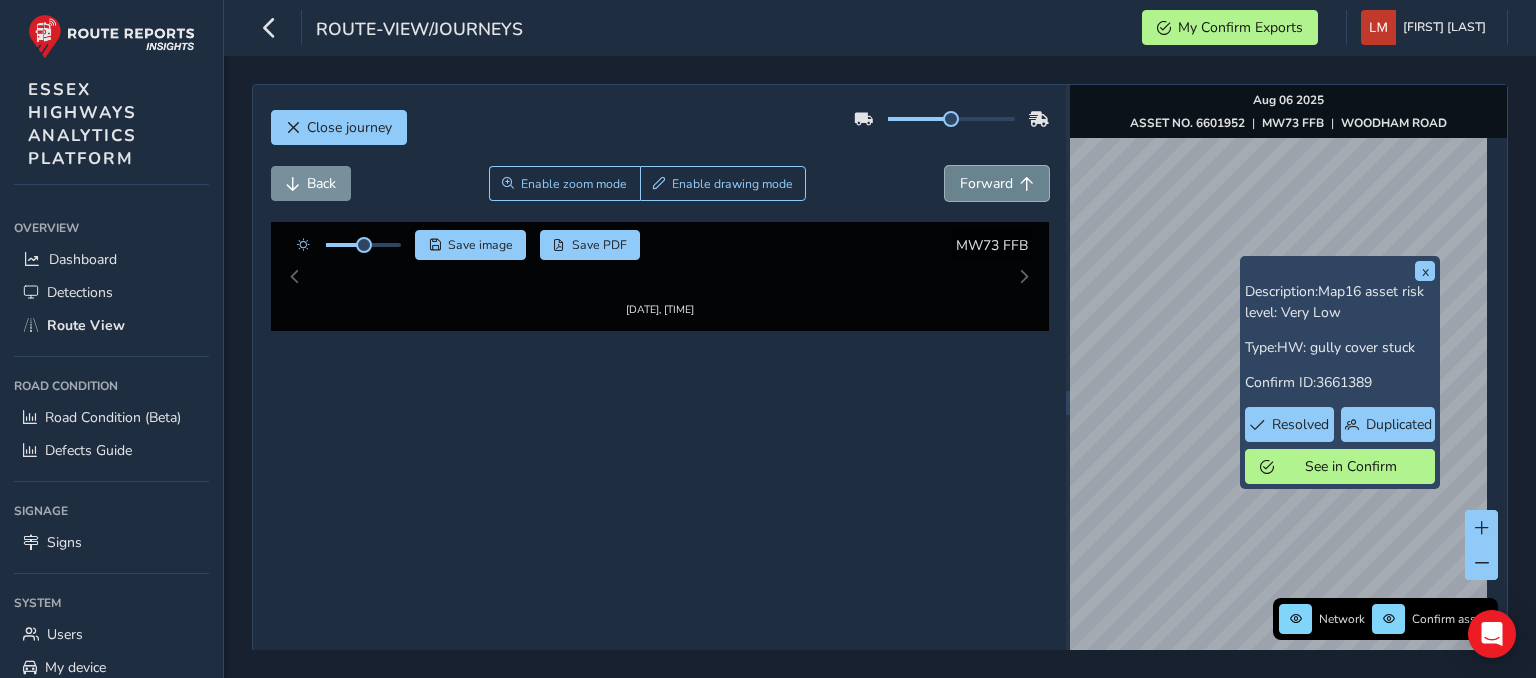 click on "Forward" at bounding box center [997, 183] 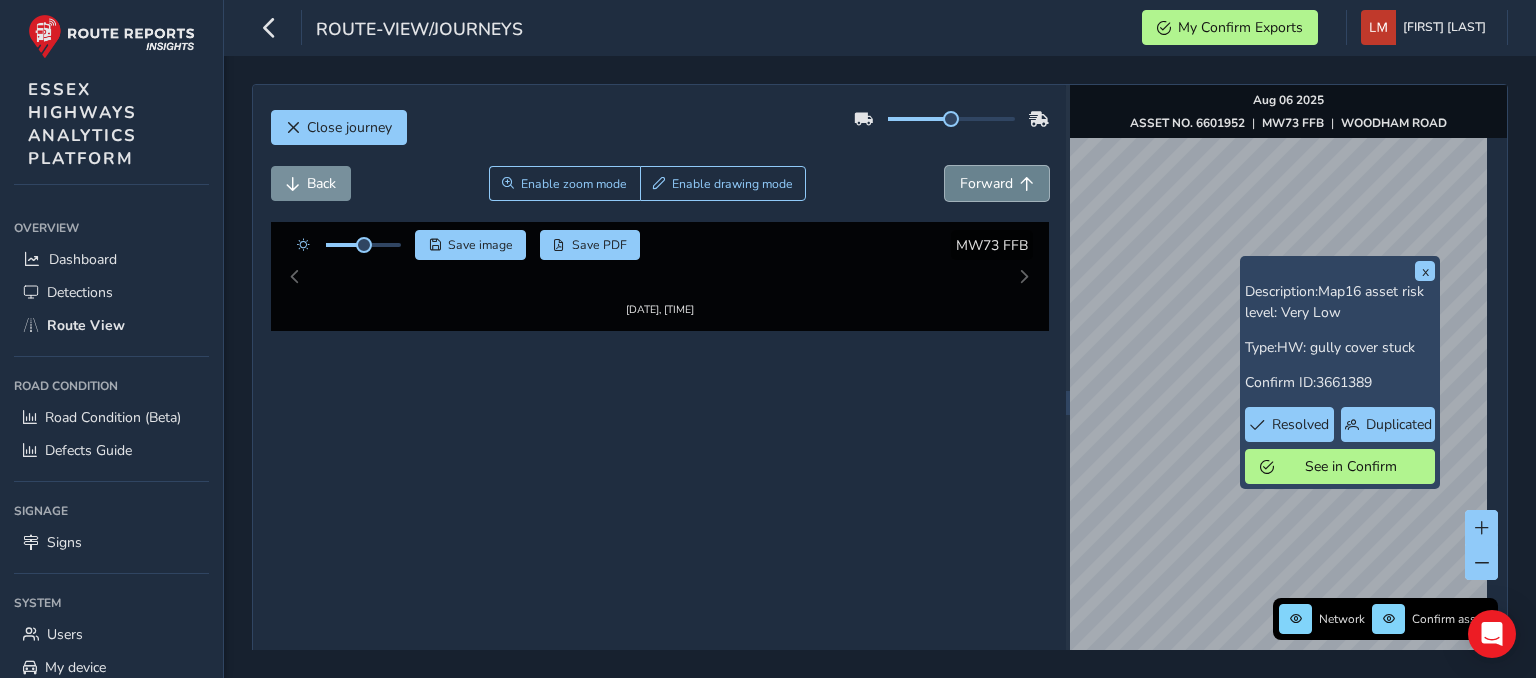 click on "Forward" at bounding box center (997, 183) 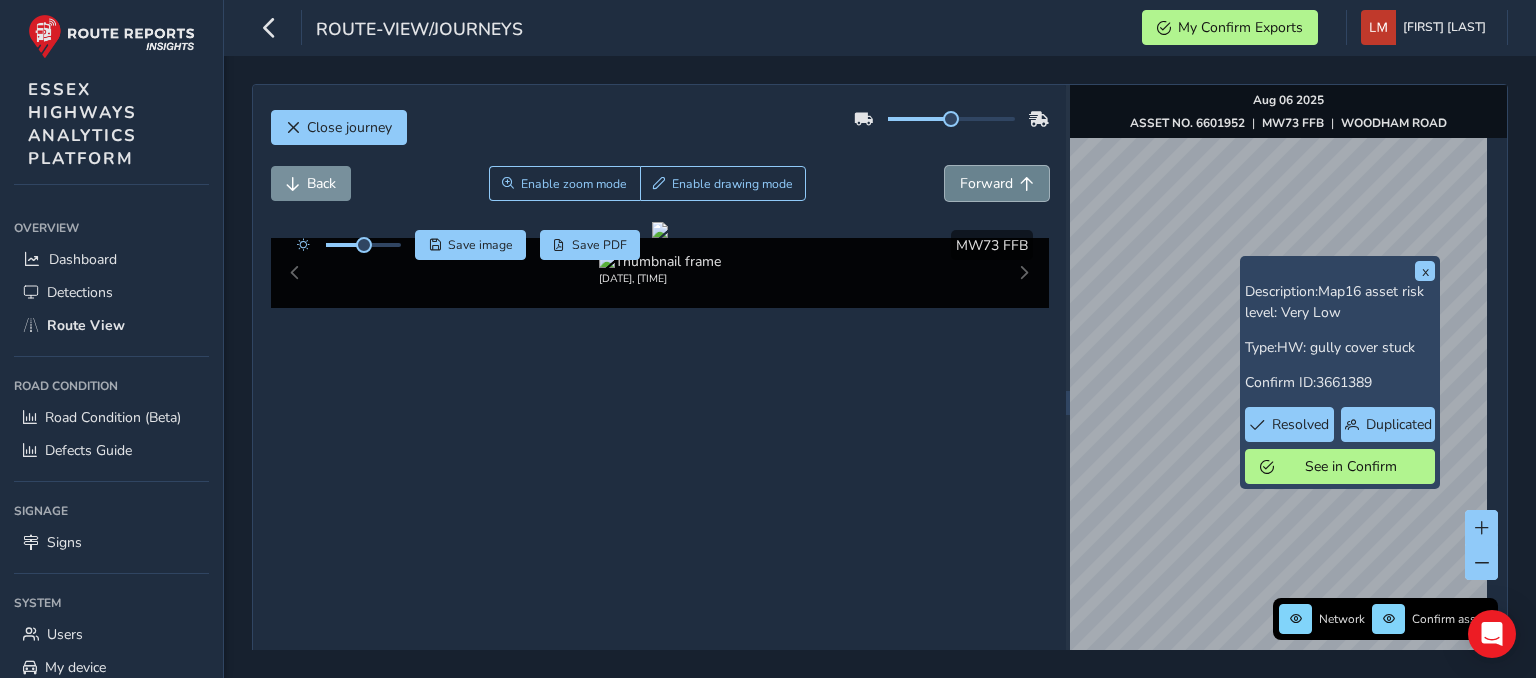 click on "Forward" at bounding box center (997, 183) 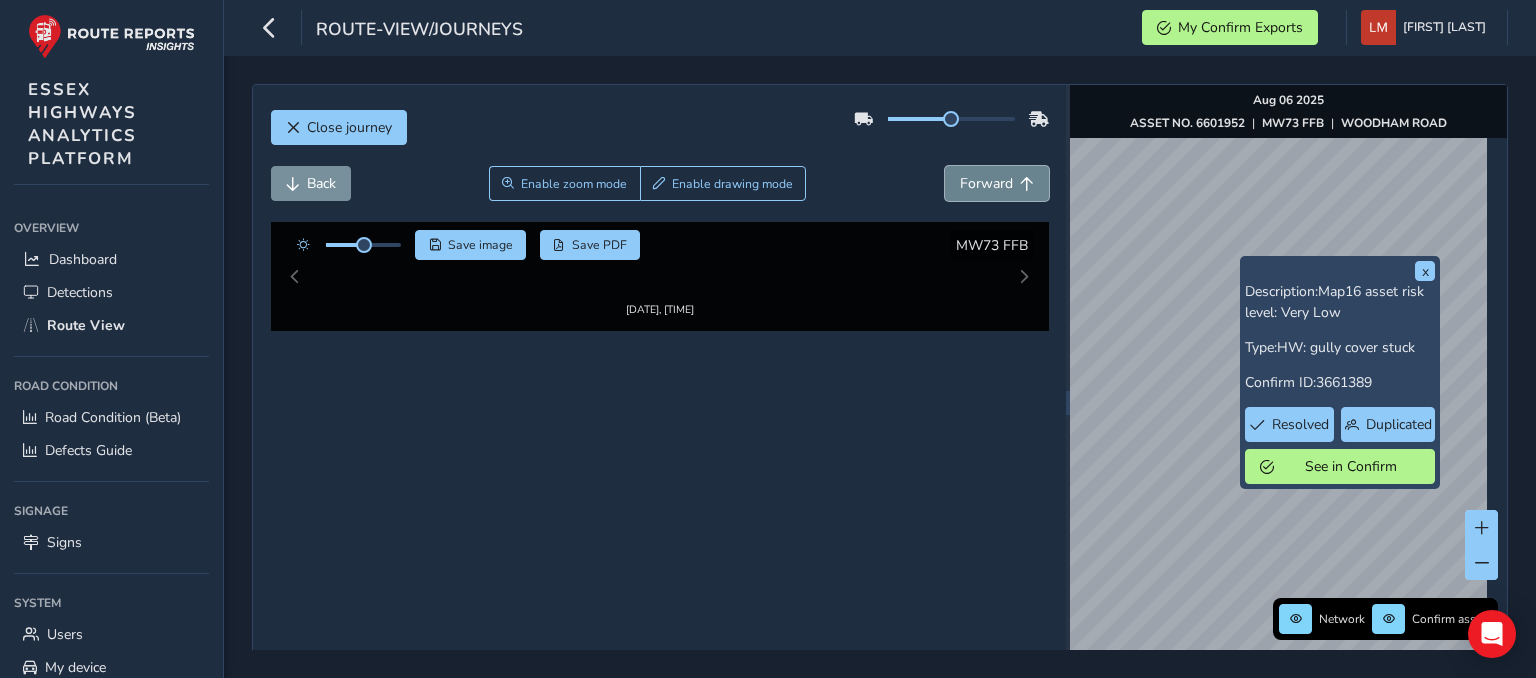 click on "Forward" at bounding box center (997, 183) 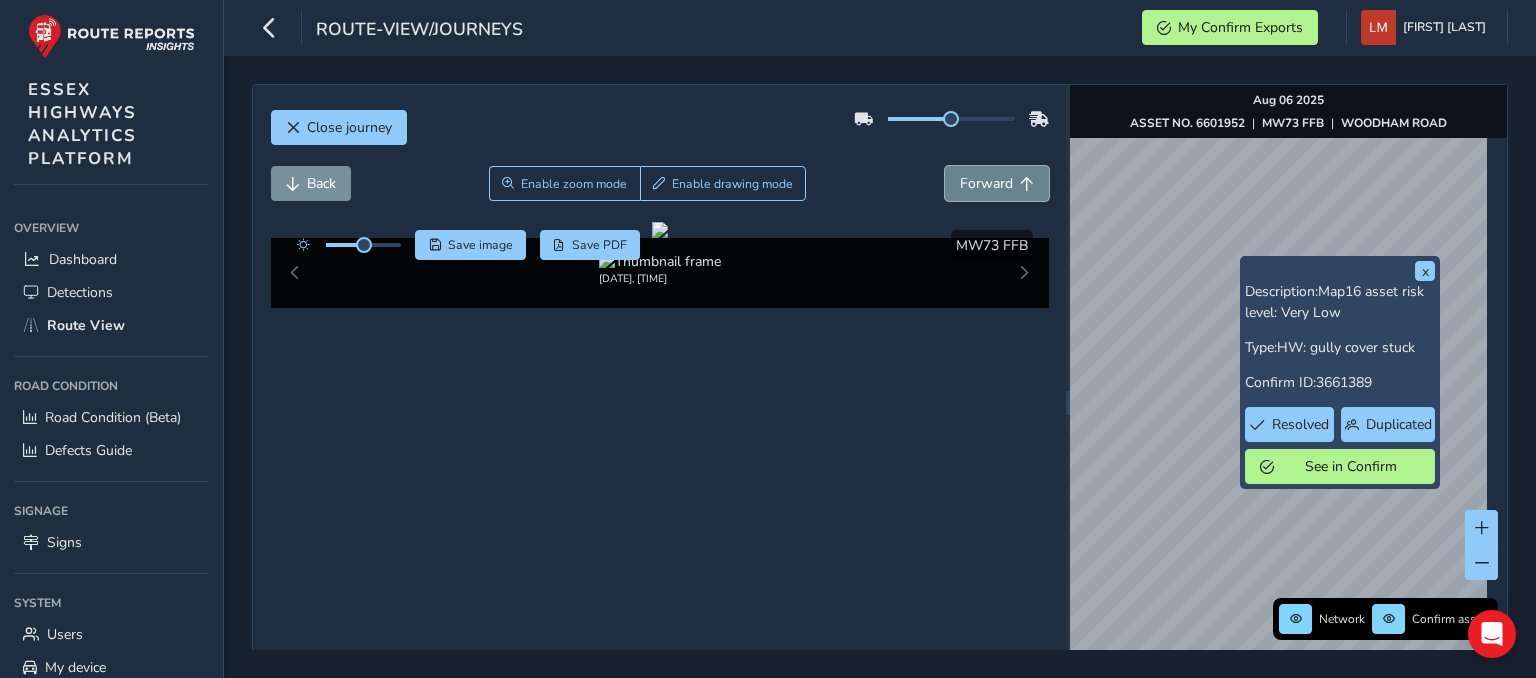click on "Forward" at bounding box center [997, 183] 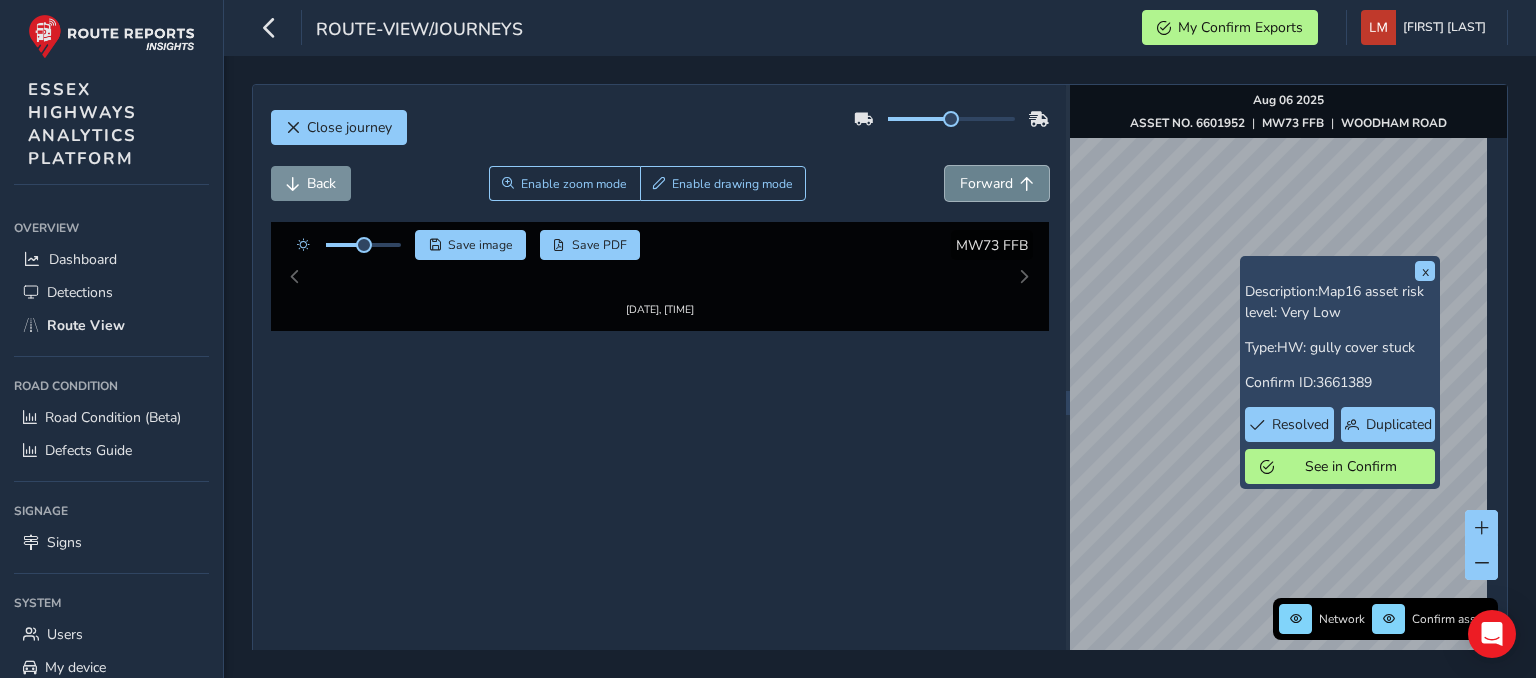 click on "Forward" at bounding box center [997, 183] 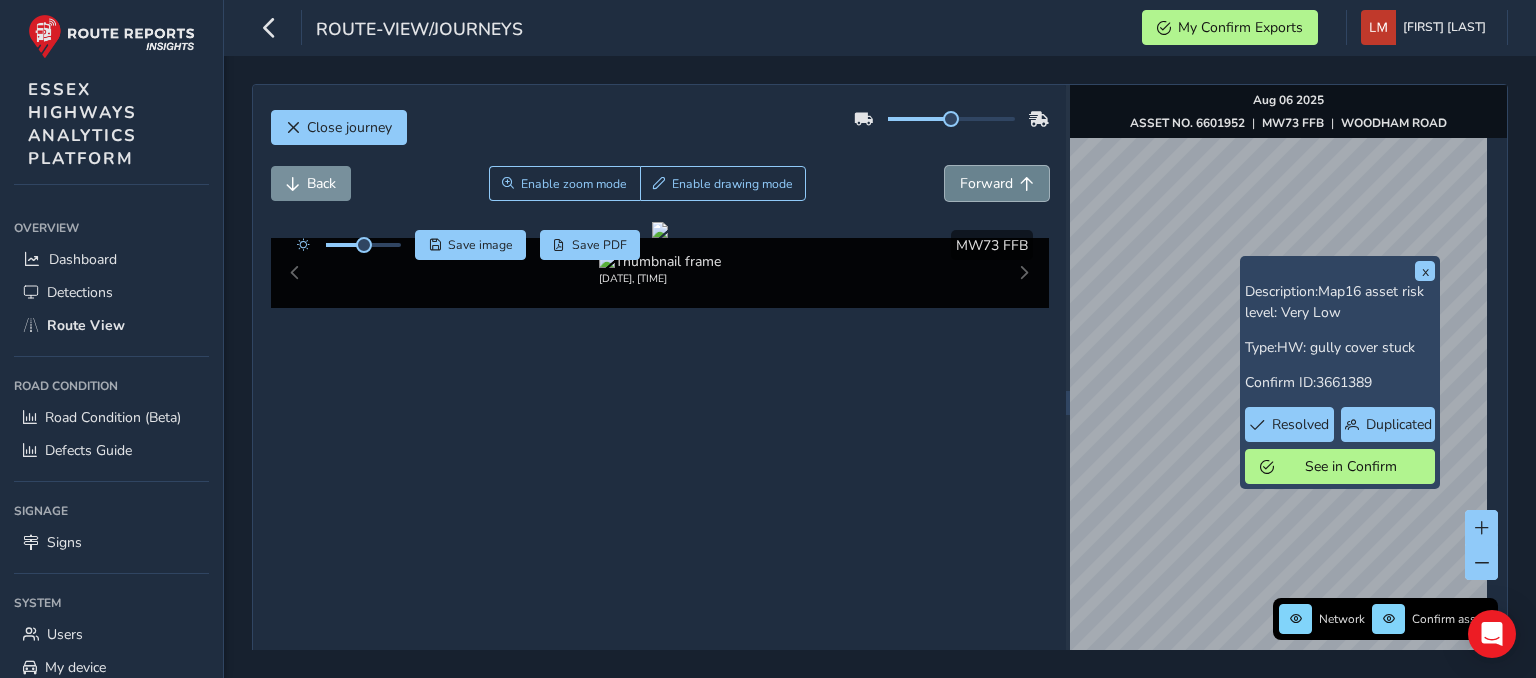 click on "Forward" at bounding box center [997, 183] 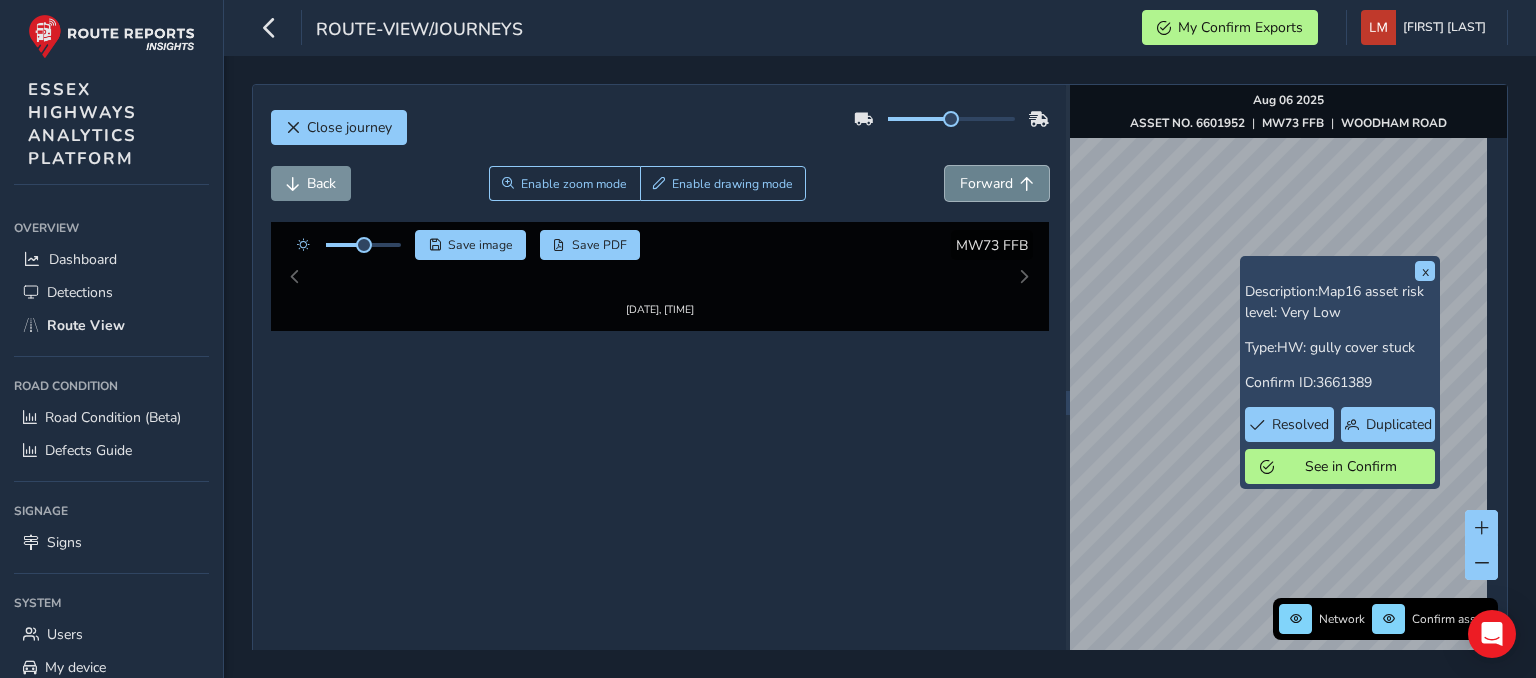 click on "Forward" at bounding box center [997, 183] 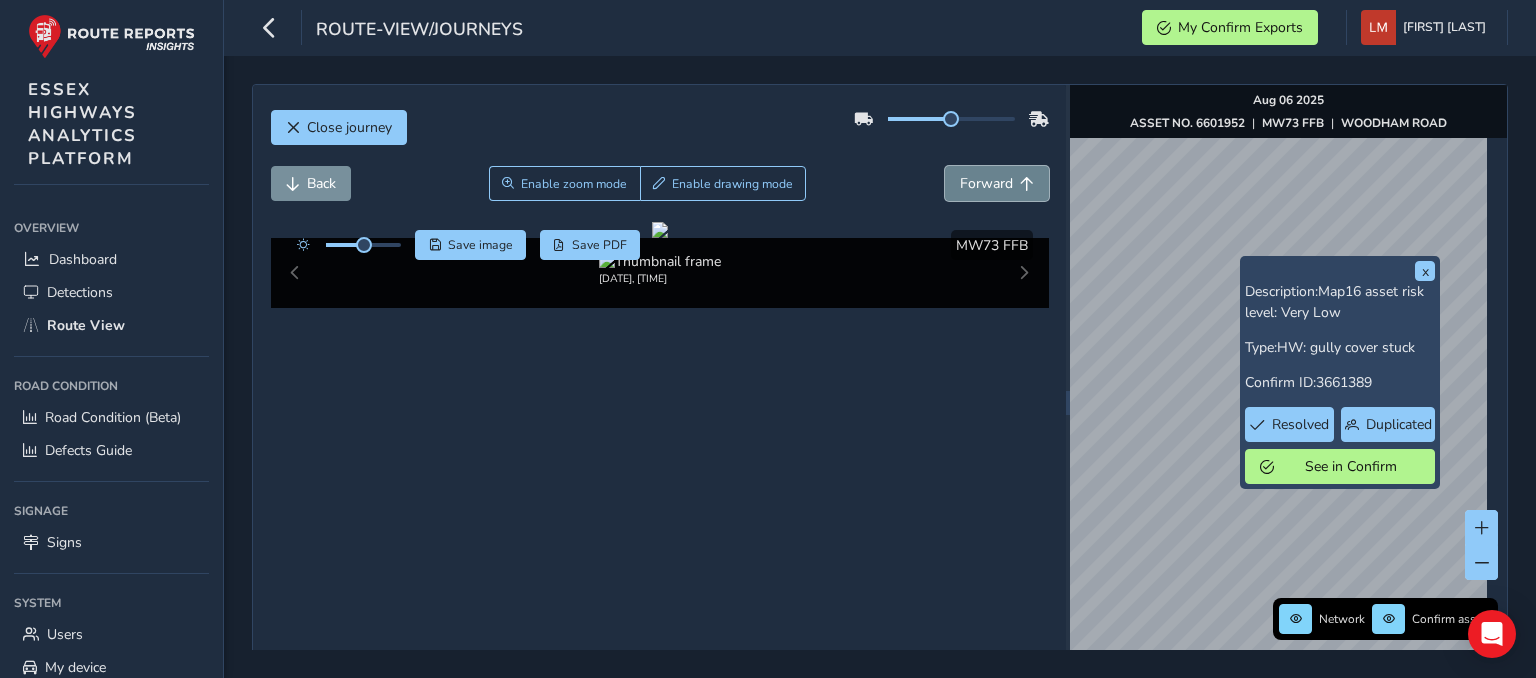 click on "Forward" at bounding box center (997, 183) 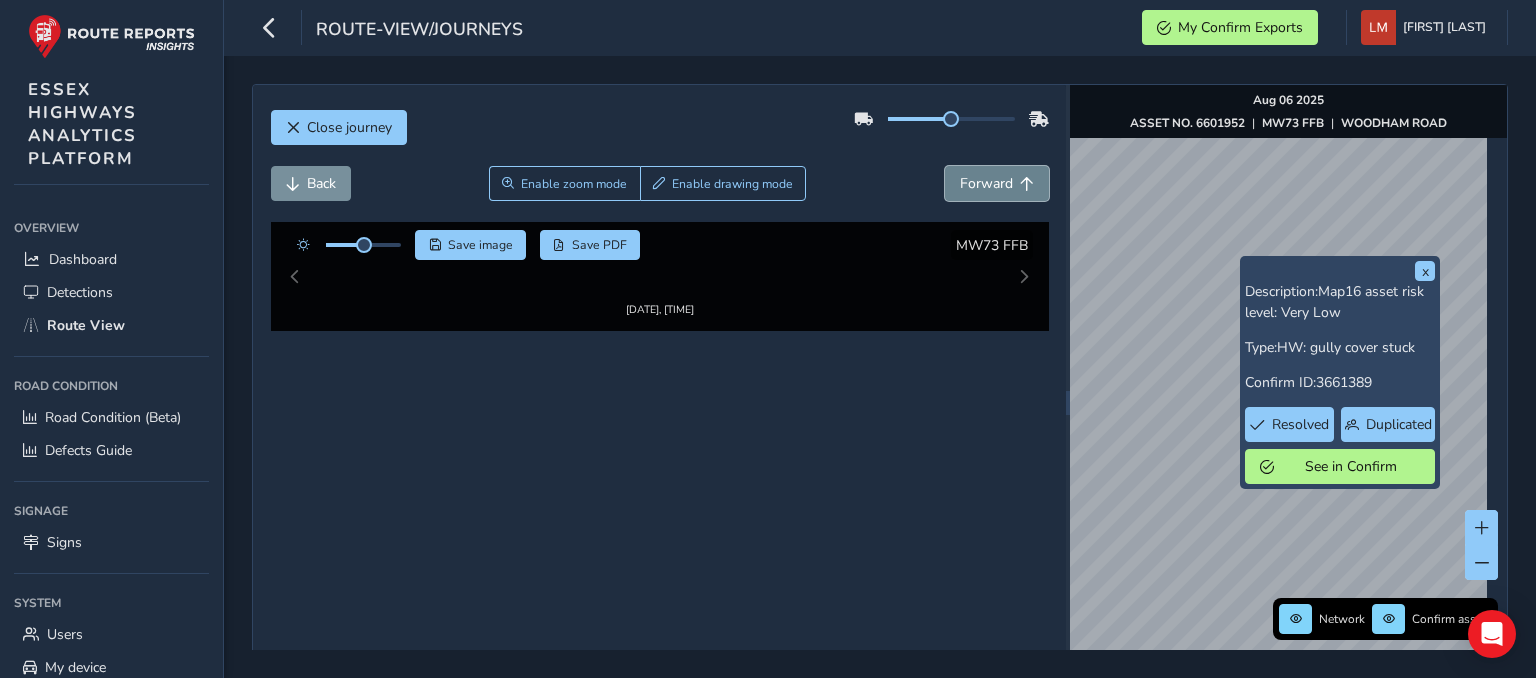 click on "Forward" at bounding box center [997, 183] 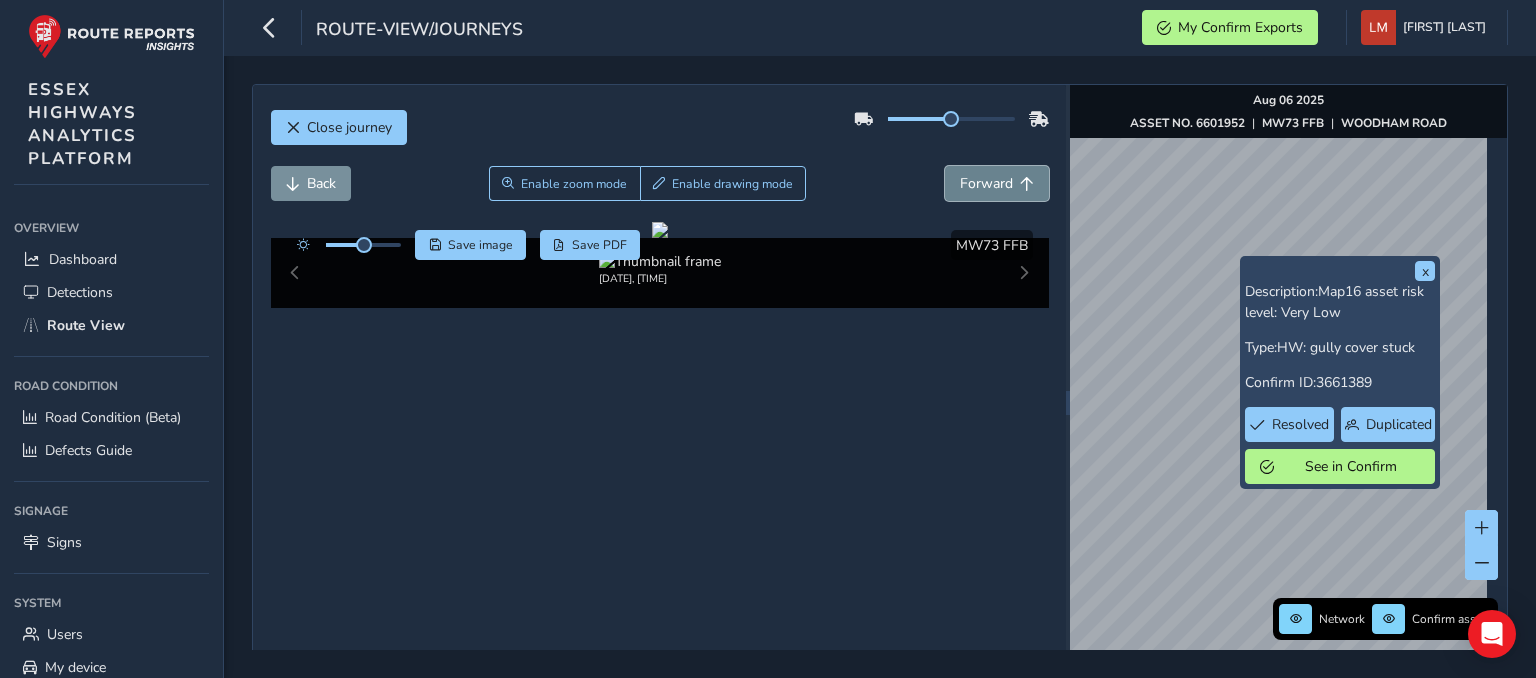 click on "Forward" at bounding box center [997, 183] 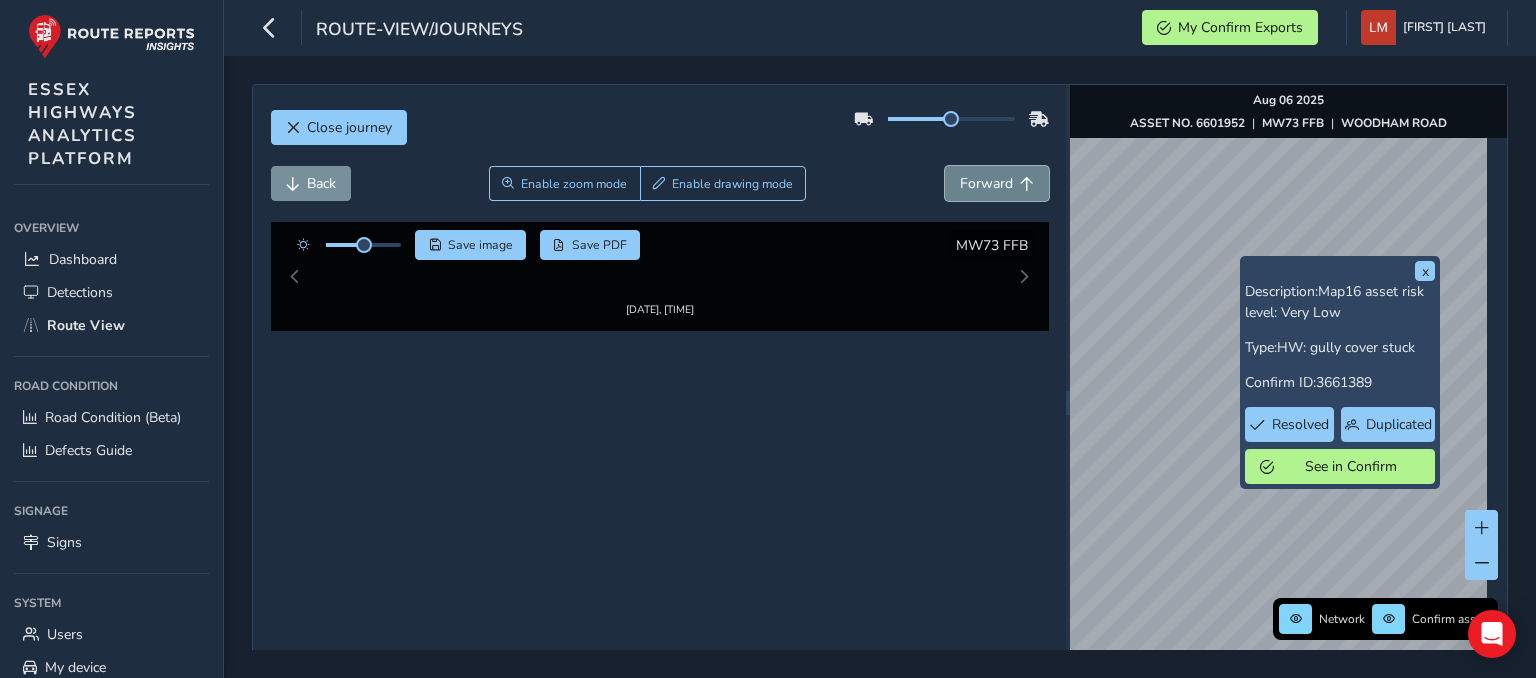 click on "Forward" at bounding box center [997, 183] 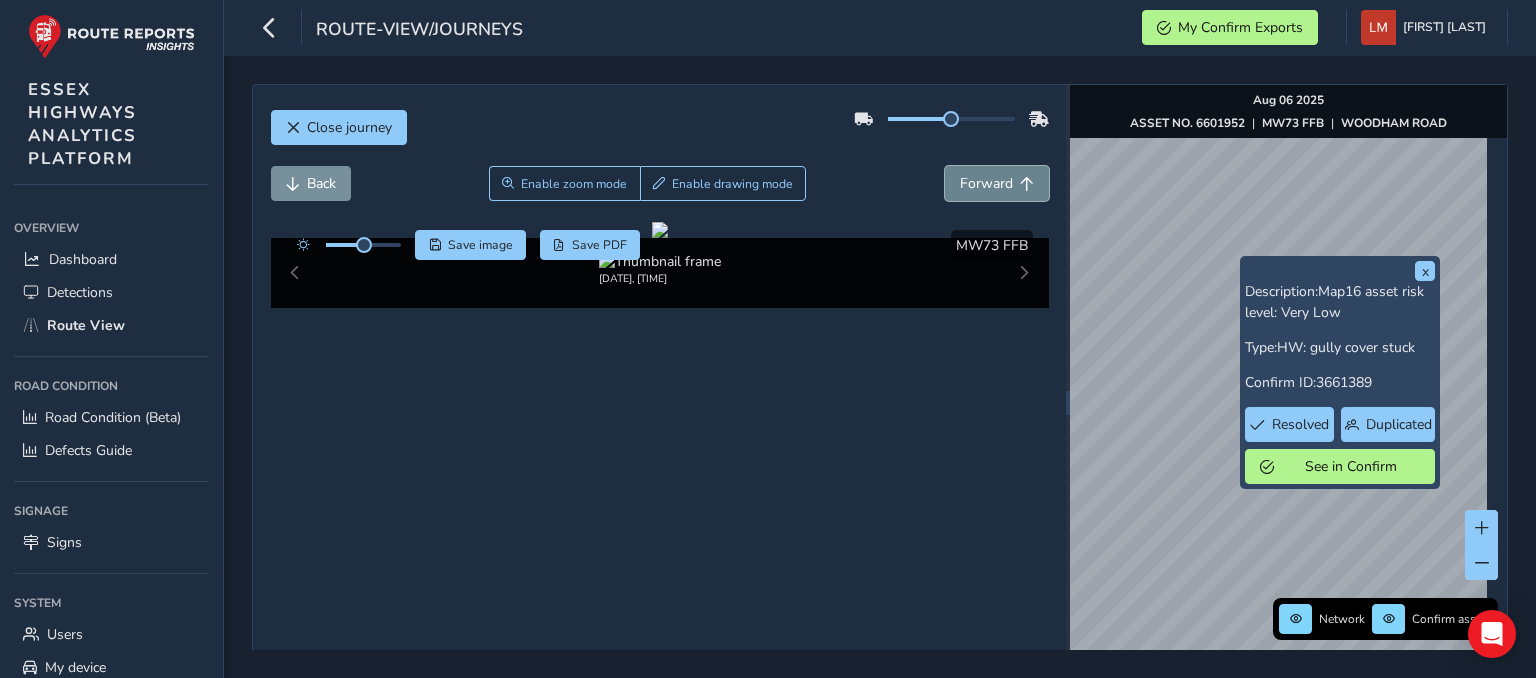 click on "Forward" at bounding box center [997, 183] 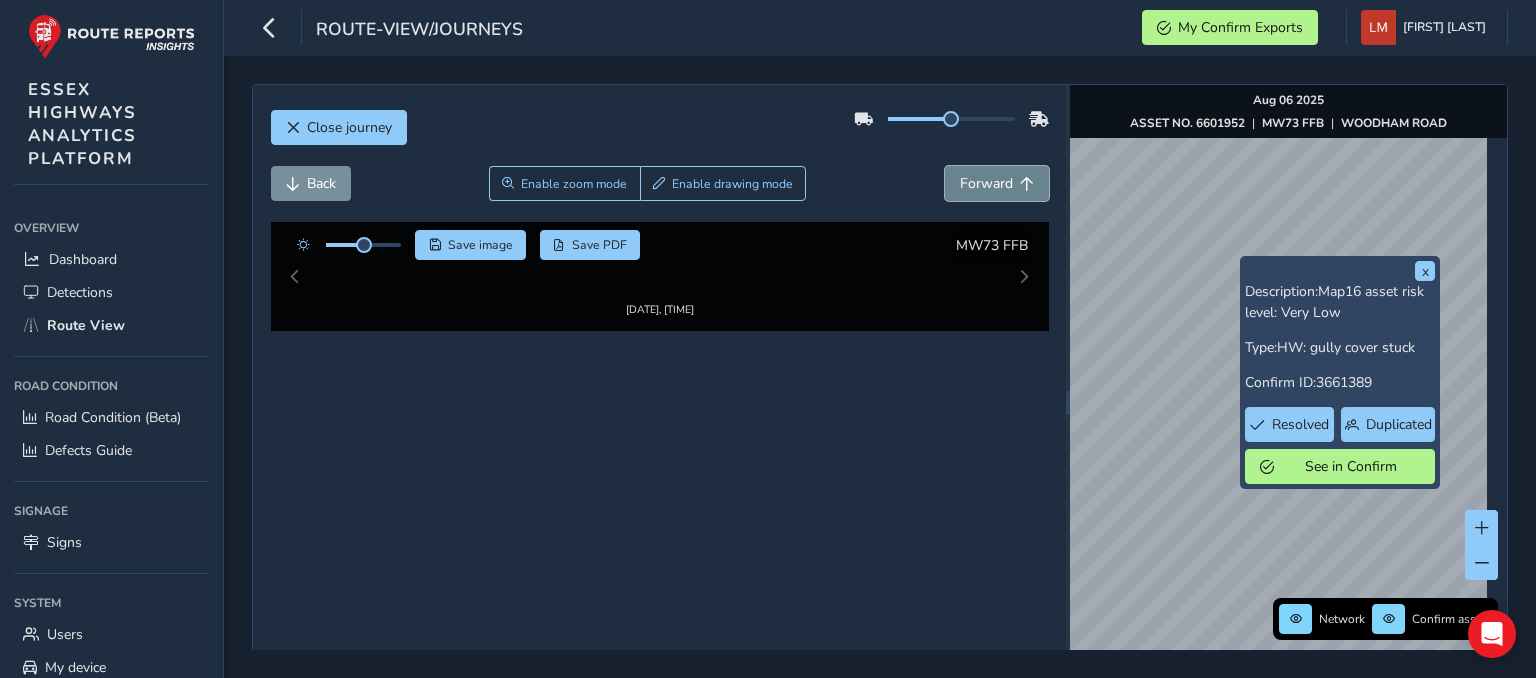 click on "Forward" at bounding box center [997, 183] 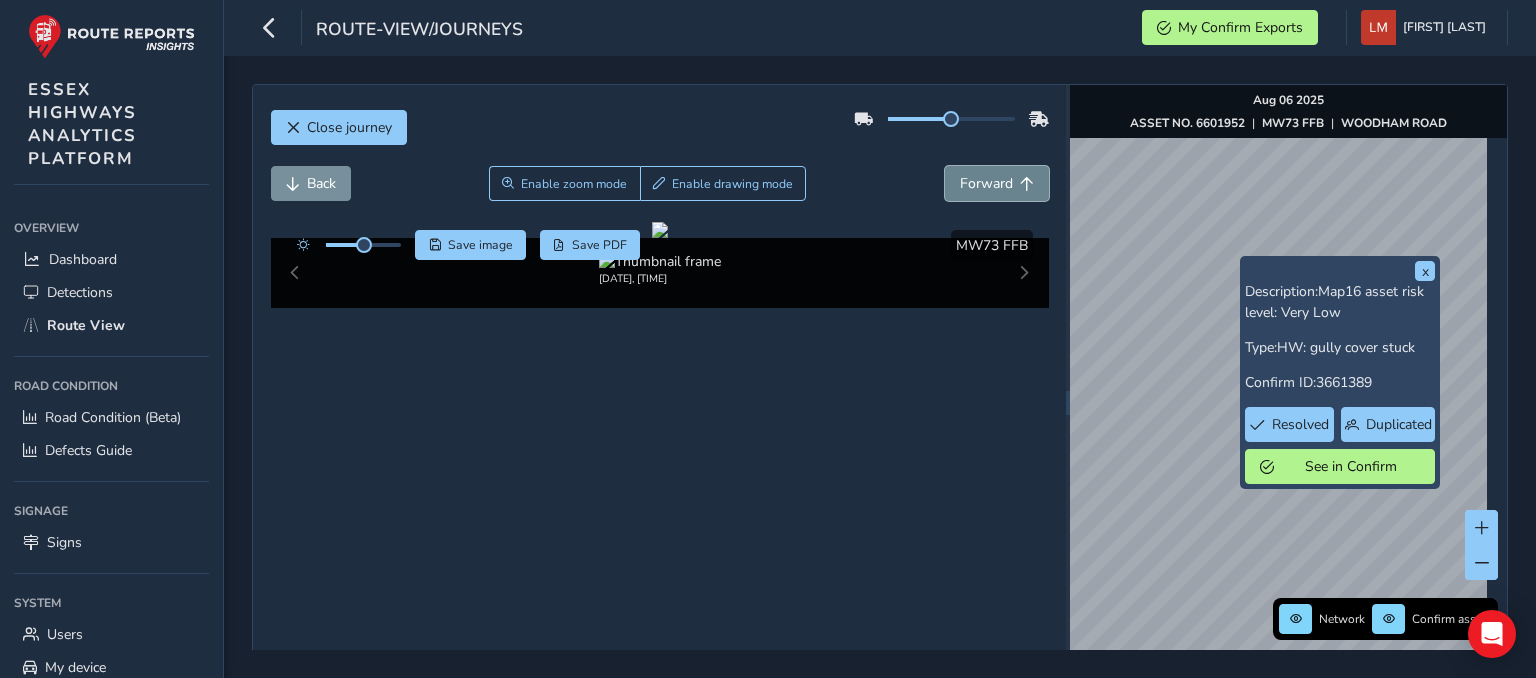 click on "Forward" at bounding box center [997, 183] 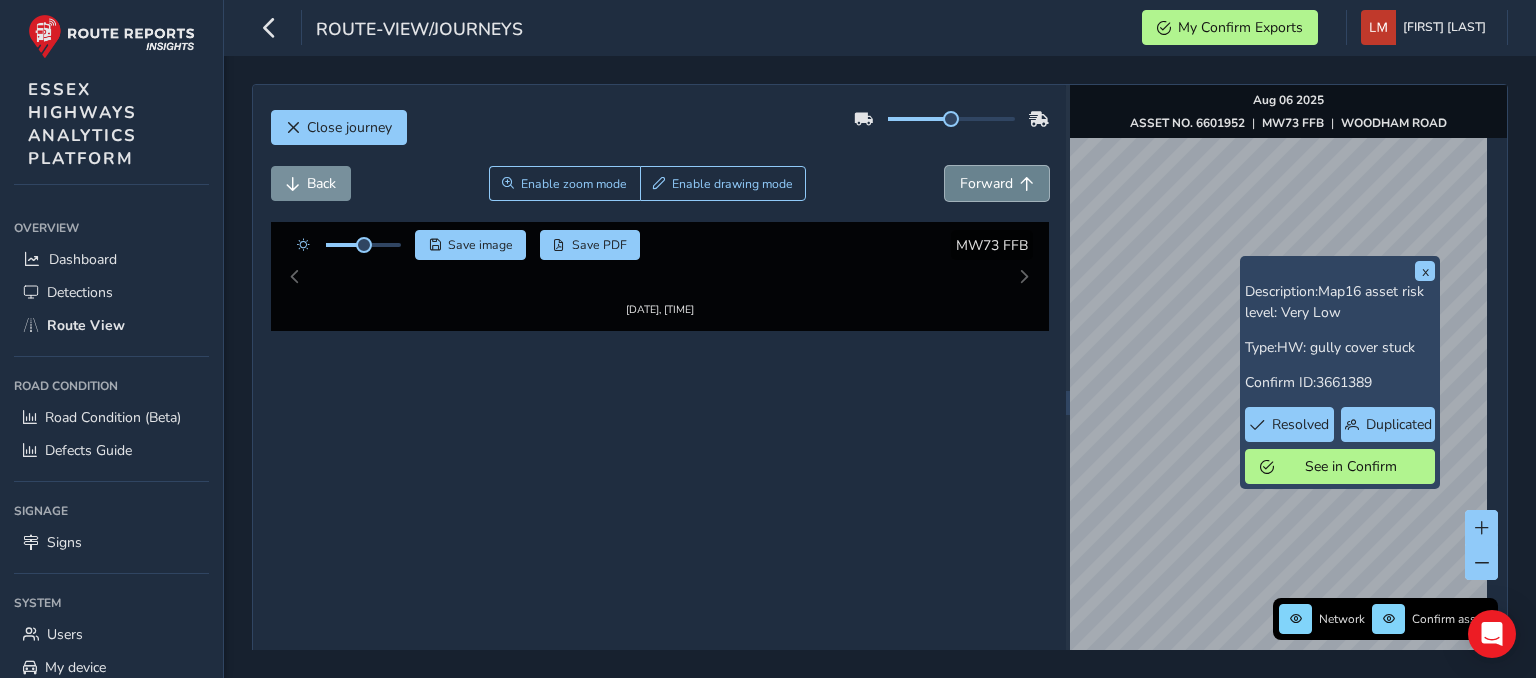 click on "Forward" at bounding box center (997, 183) 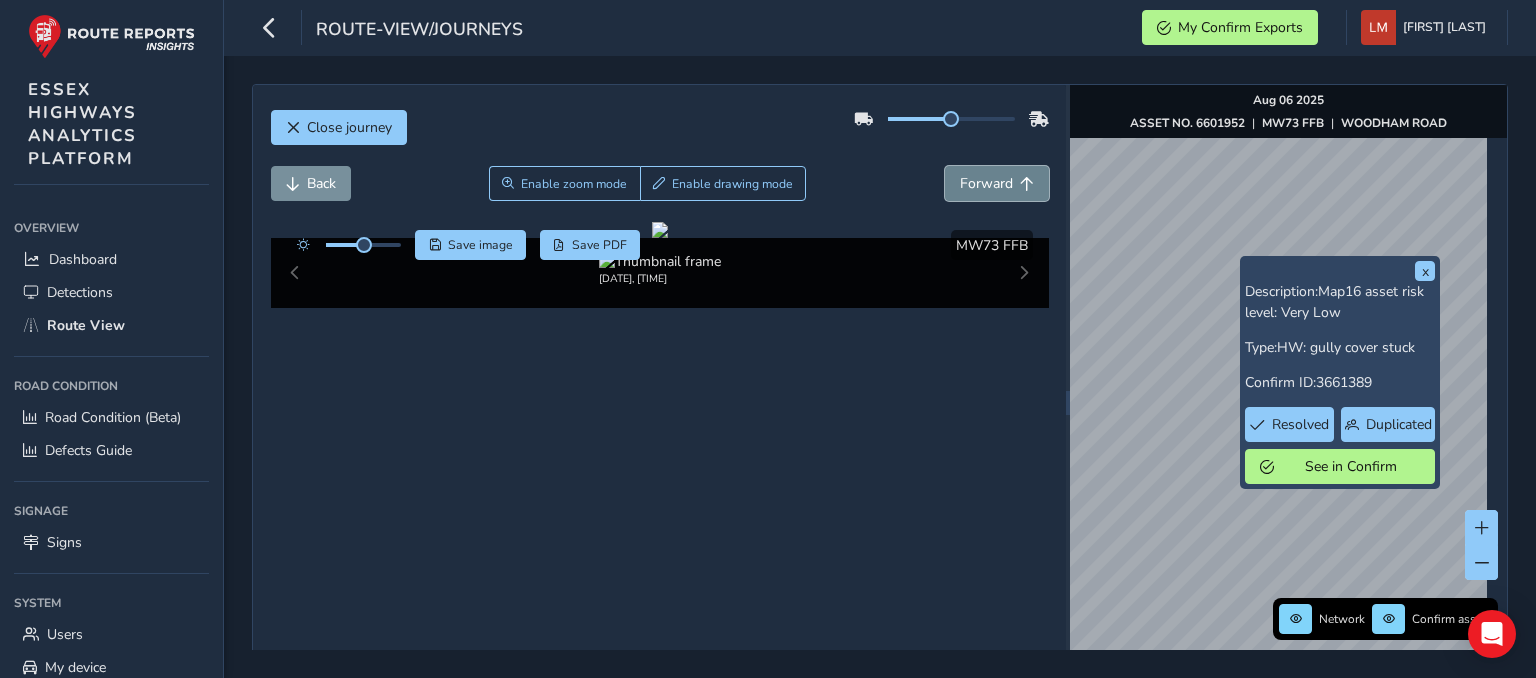 click on "Forward" at bounding box center [997, 183] 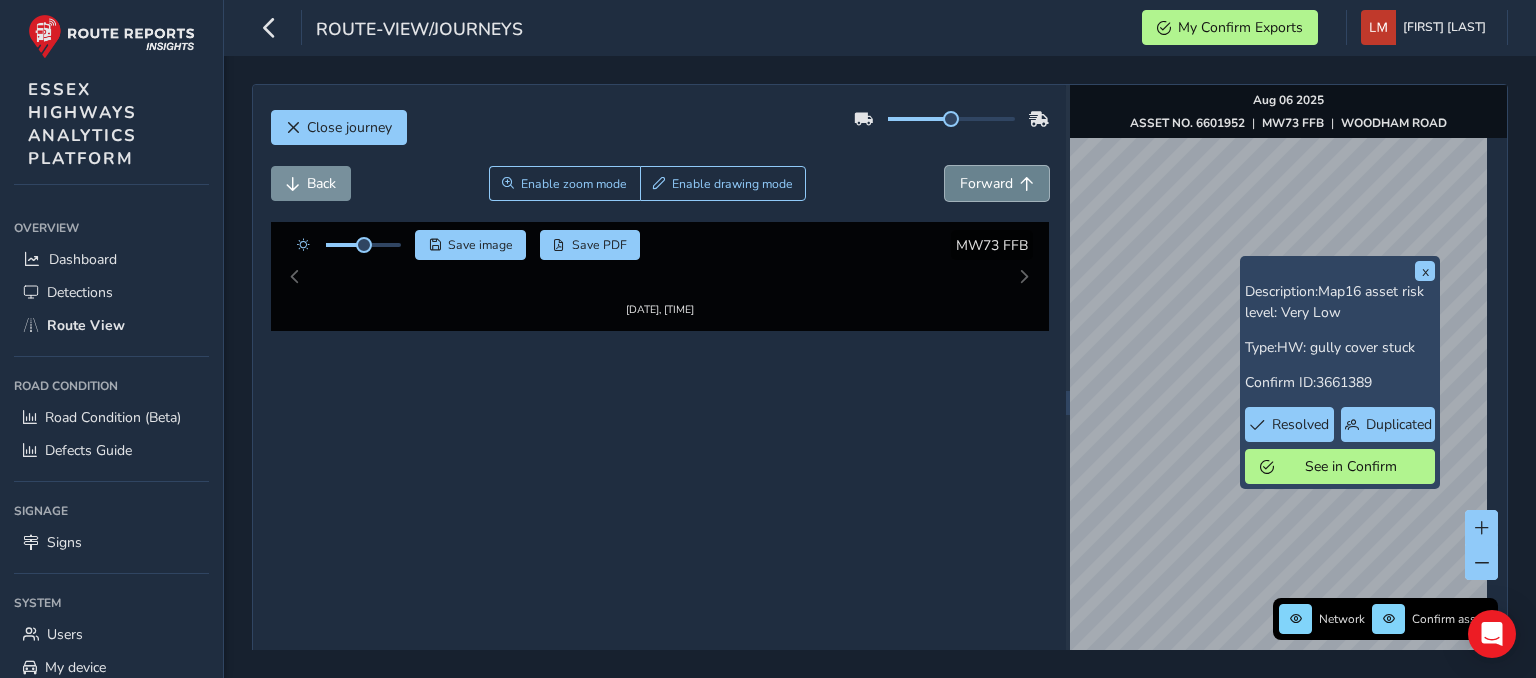 click on "Forward" at bounding box center [997, 183] 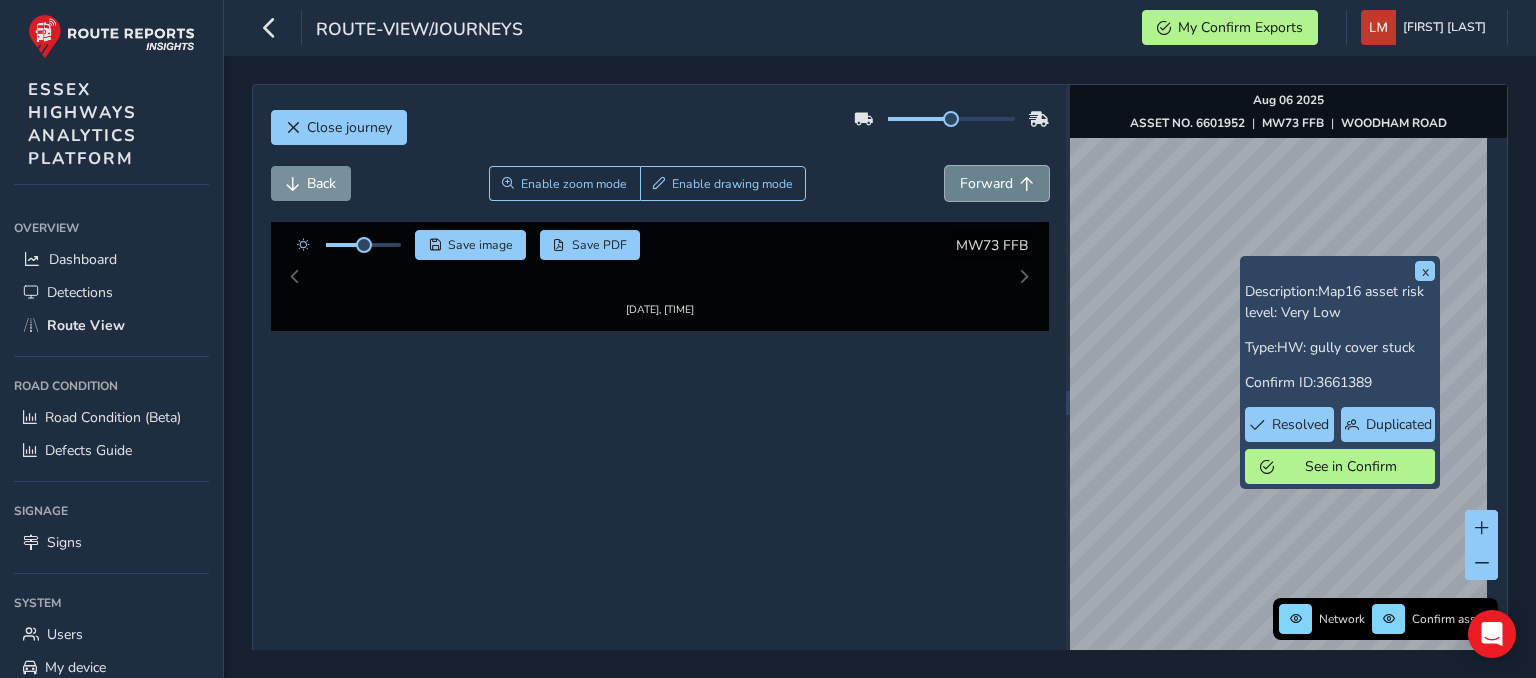 click on "Forward" at bounding box center (997, 183) 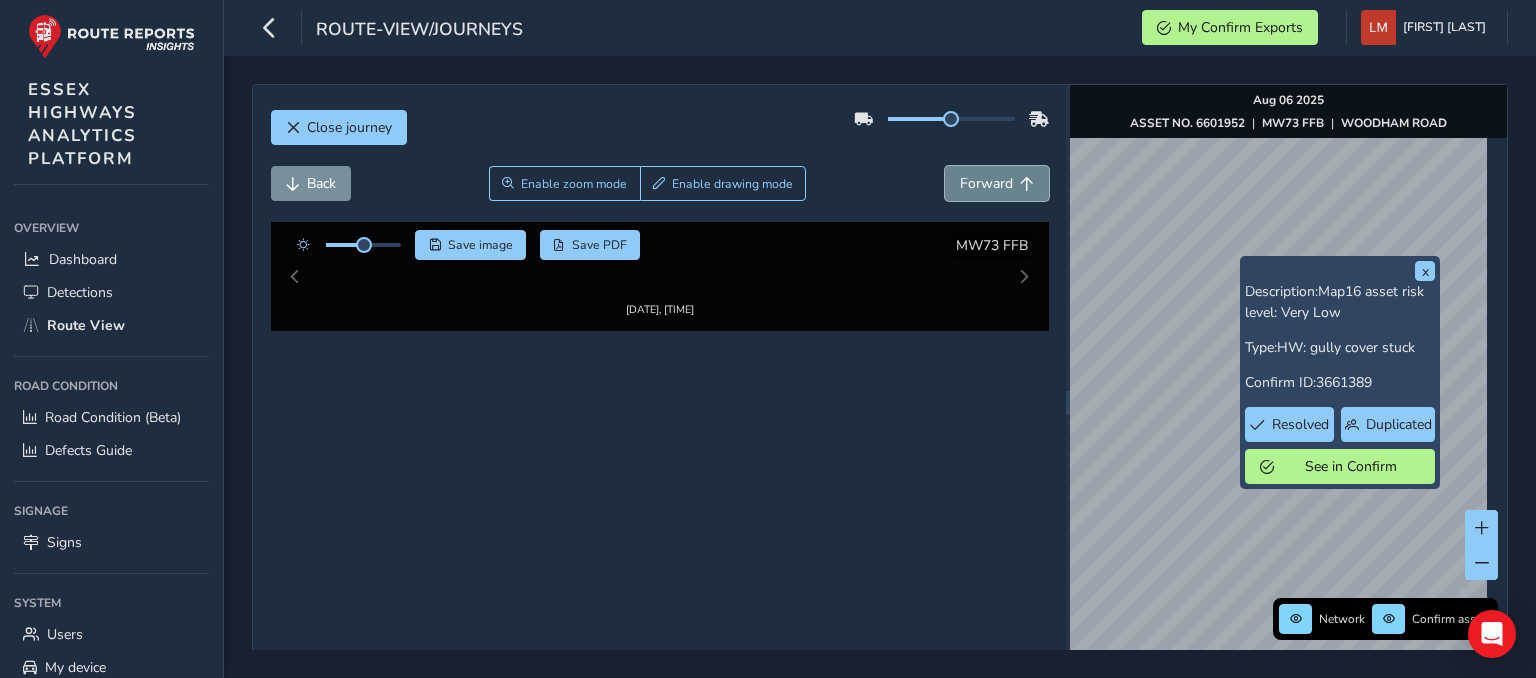click on "Forward" at bounding box center [997, 183] 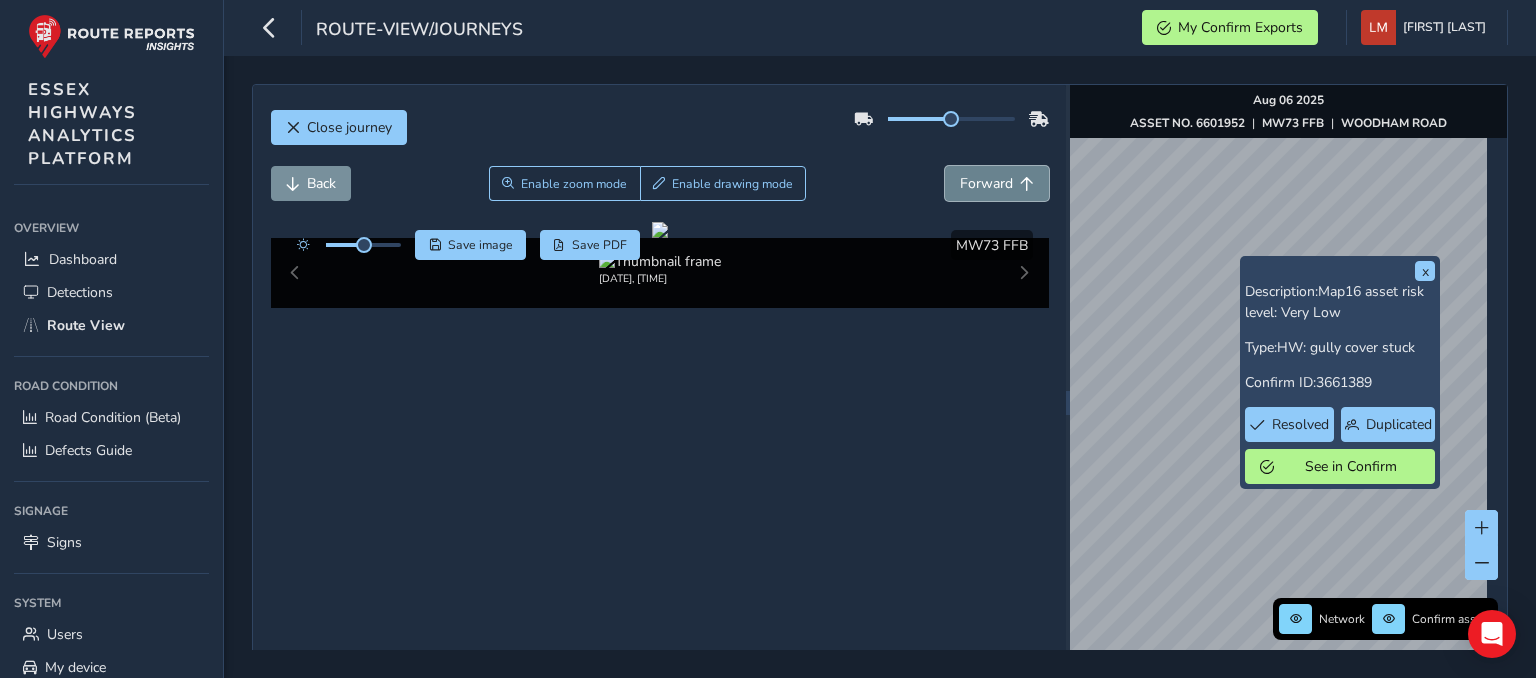 click on "Forward" at bounding box center (997, 183) 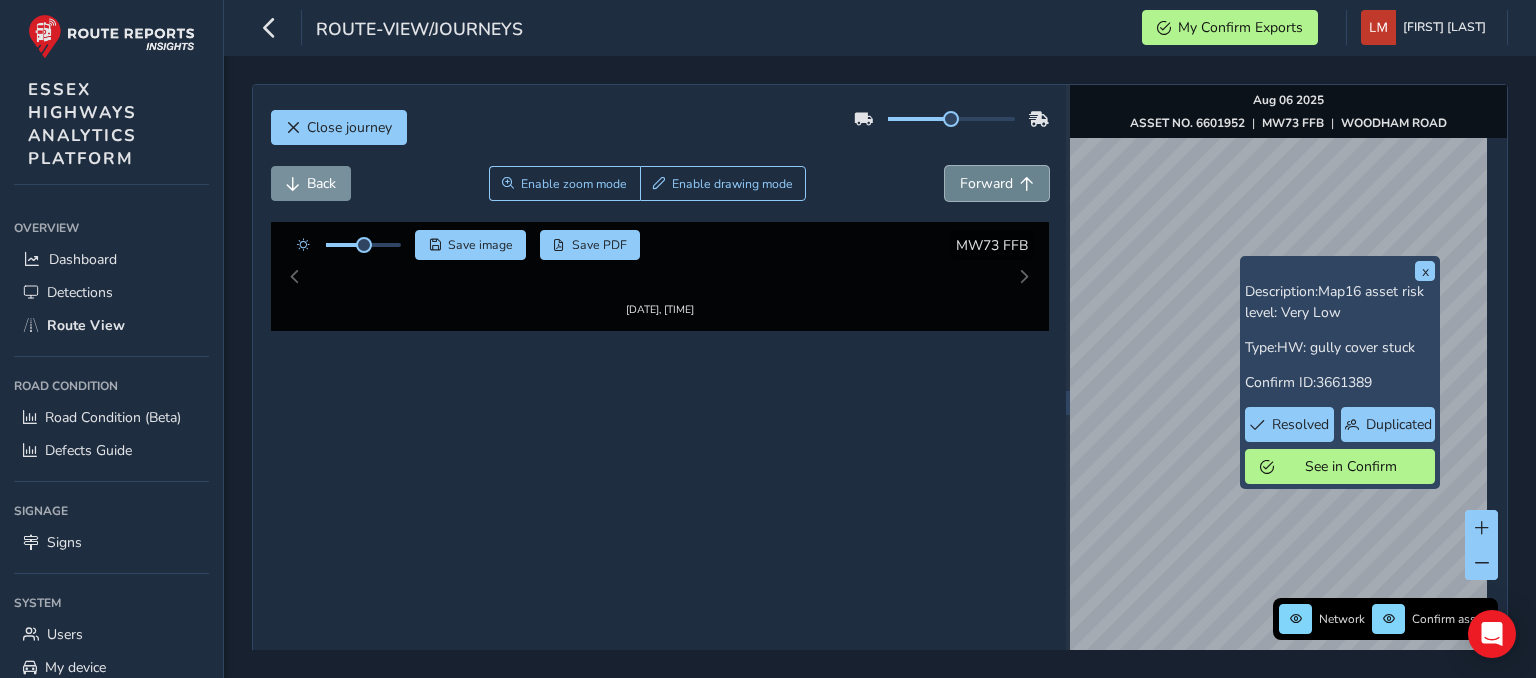 click on "Forward" at bounding box center (997, 183) 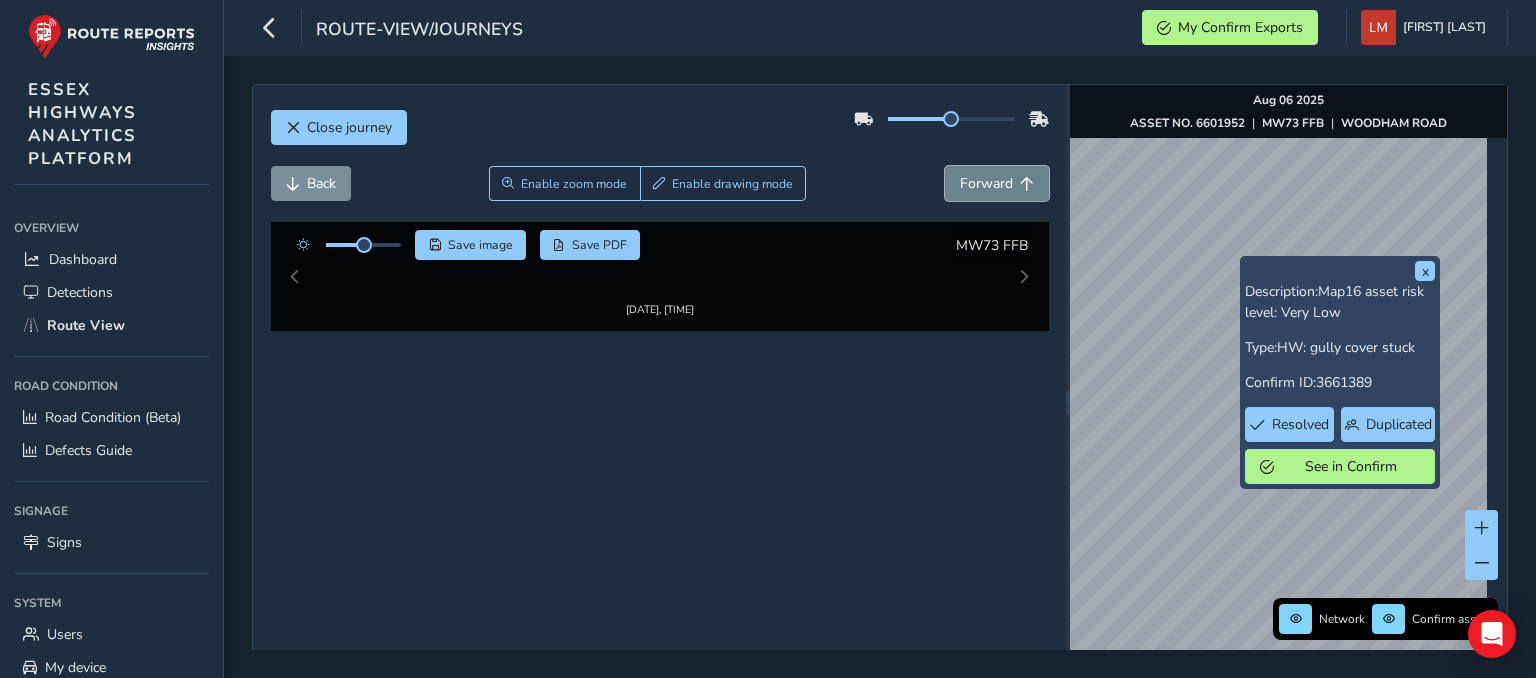 click on "Forward" at bounding box center [997, 183] 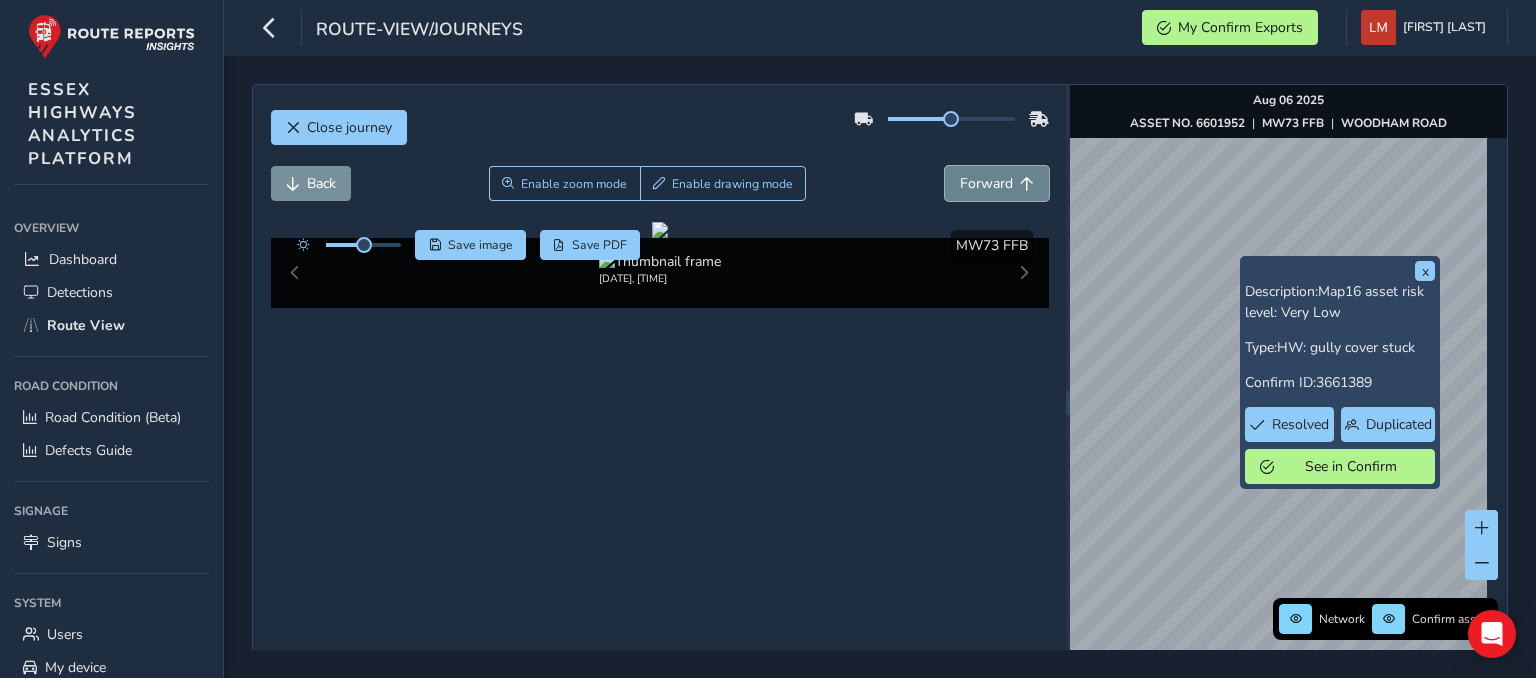 click on "Forward" at bounding box center [997, 183] 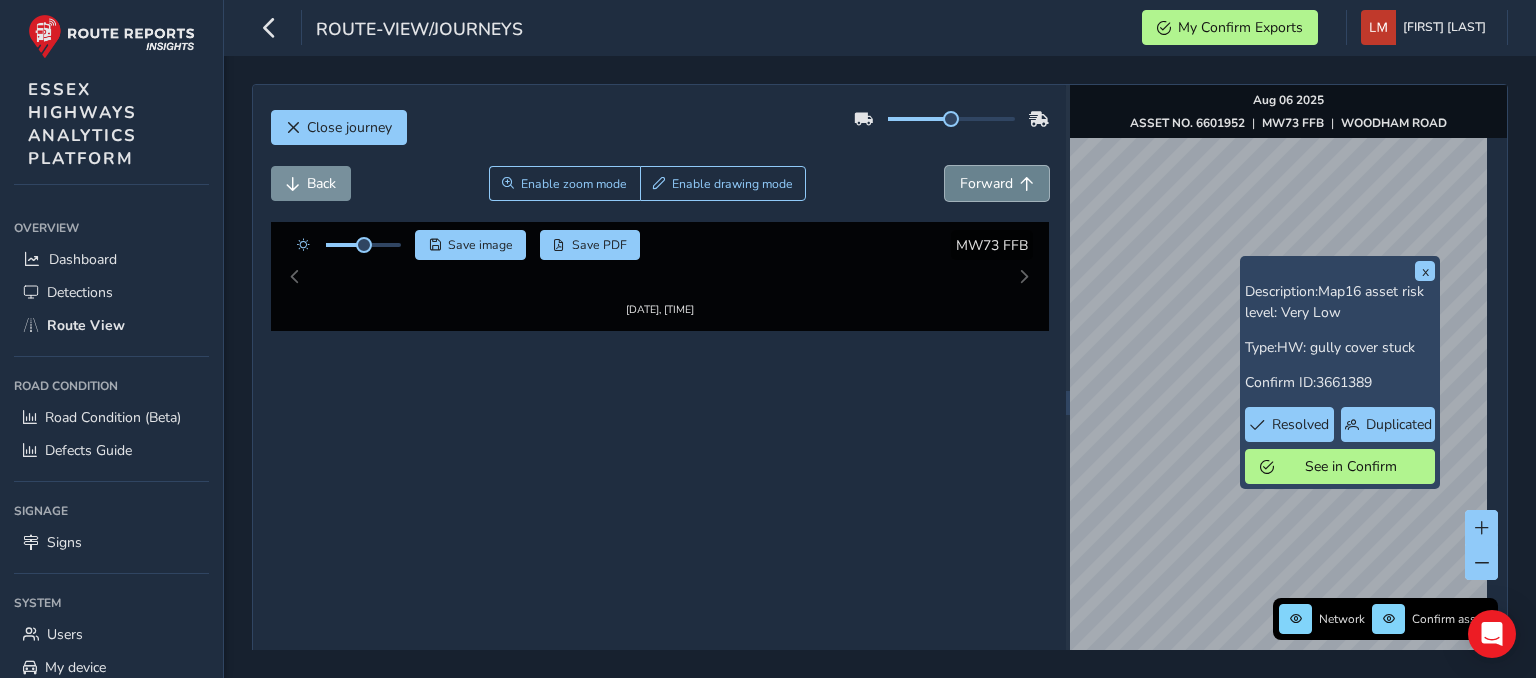 click on "Forward" at bounding box center (997, 183) 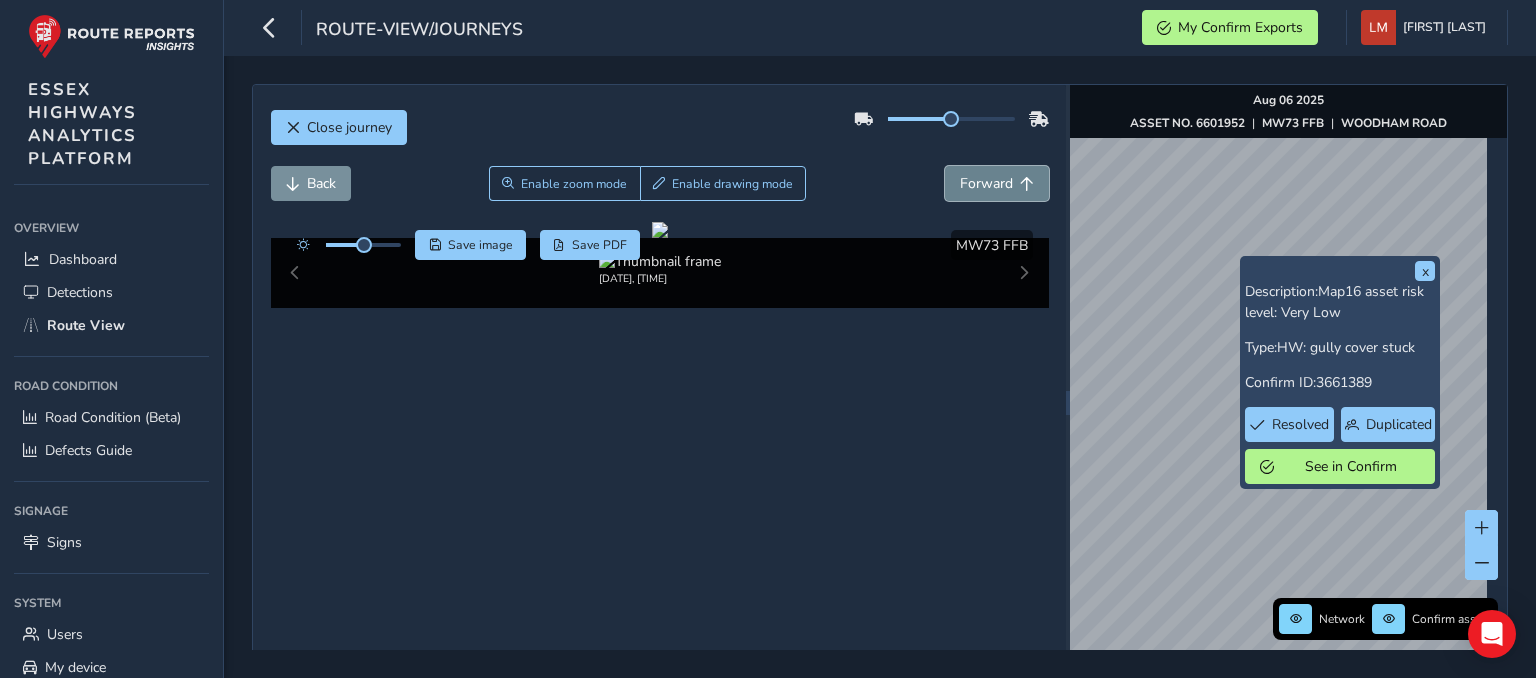 click on "Forward" at bounding box center (997, 183) 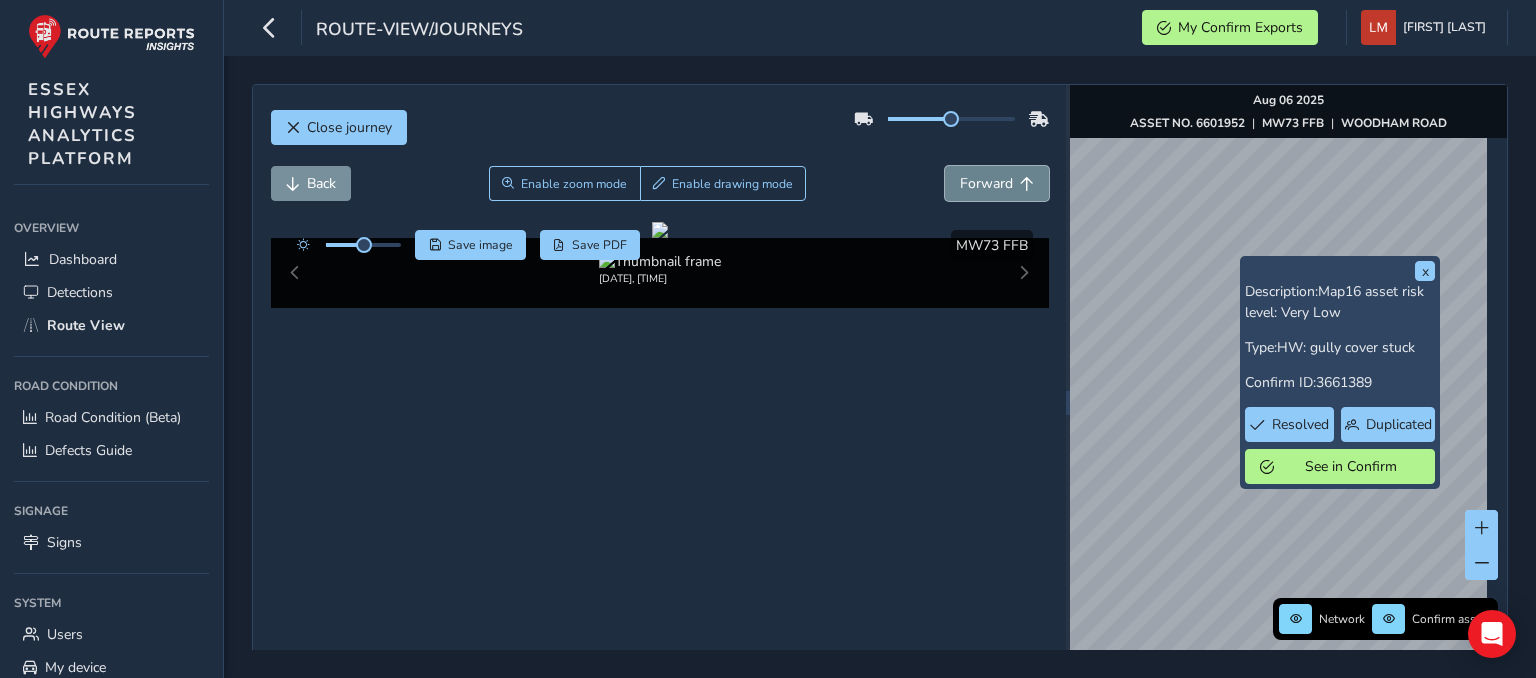 click on "Forward" at bounding box center [997, 183] 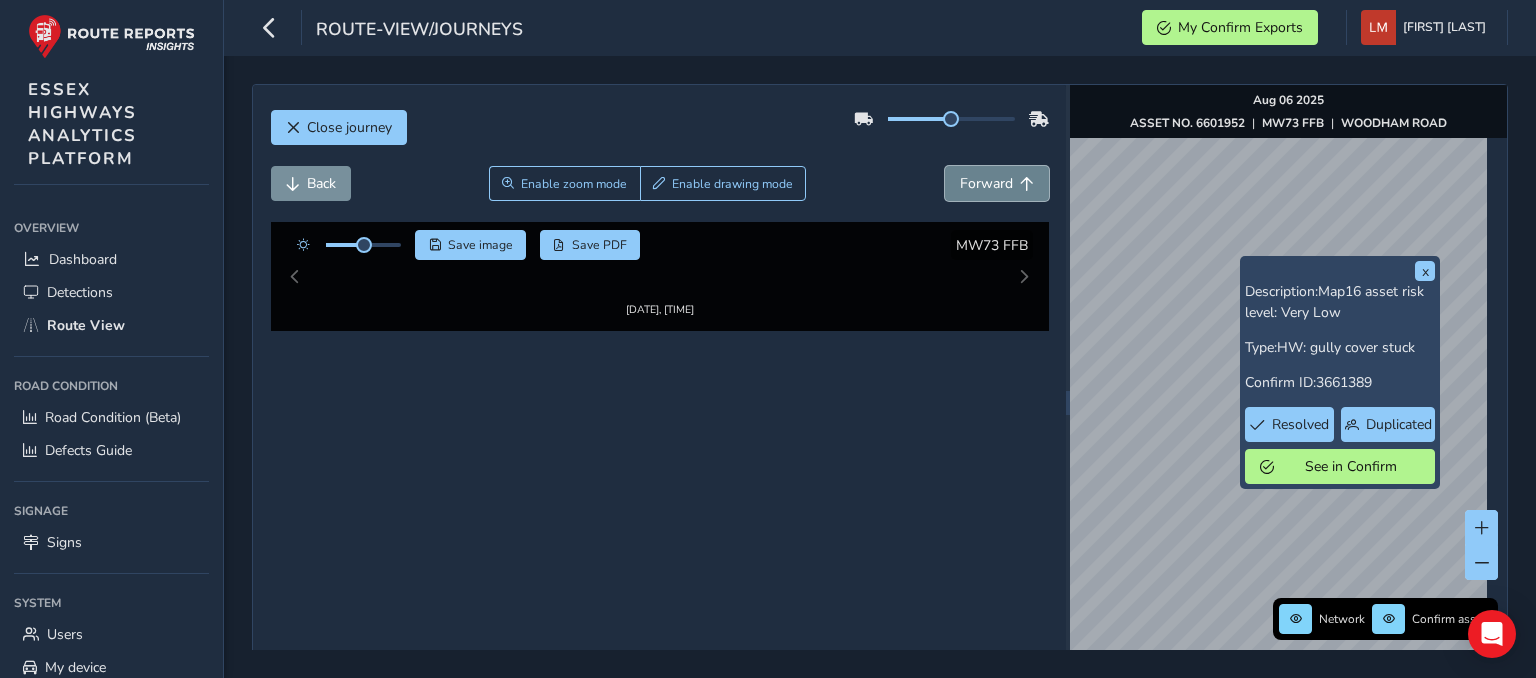 click on "Forward" at bounding box center (997, 183) 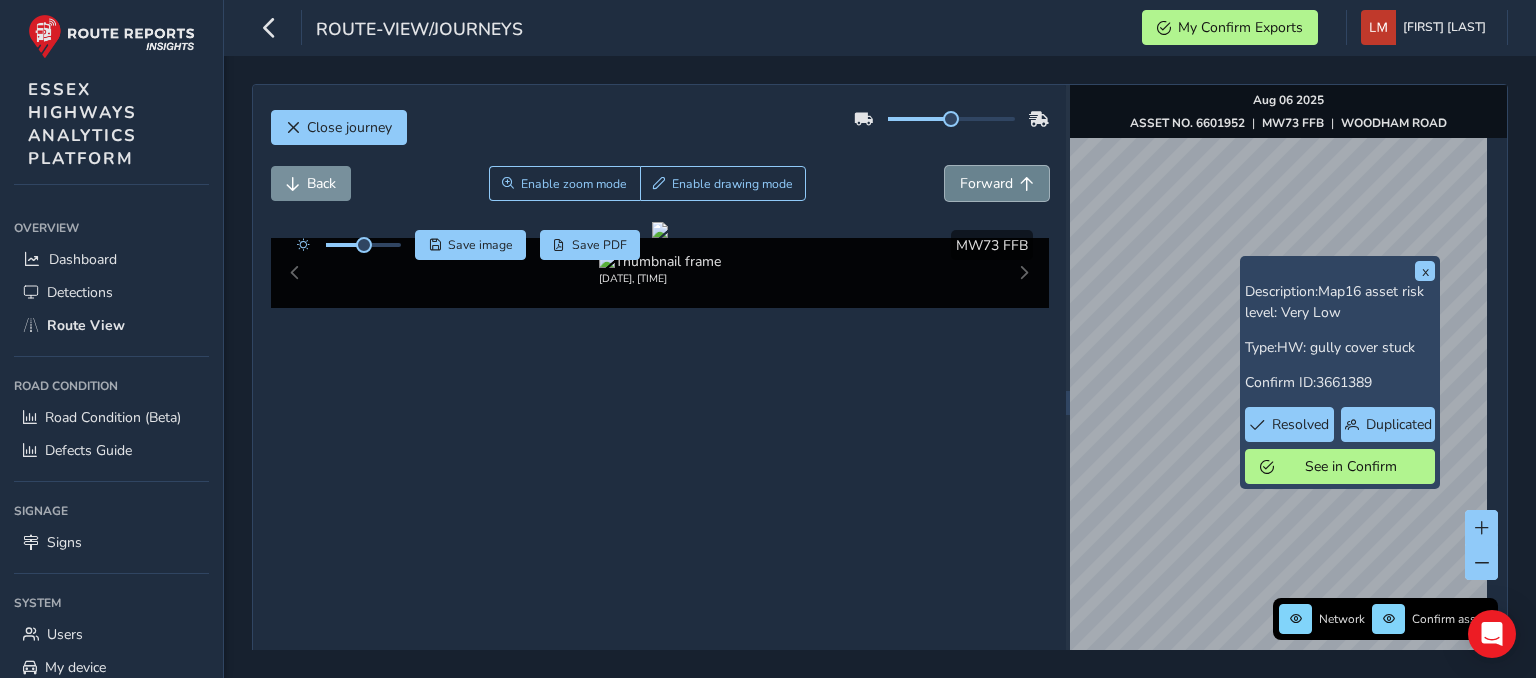 click on "Forward" at bounding box center (997, 183) 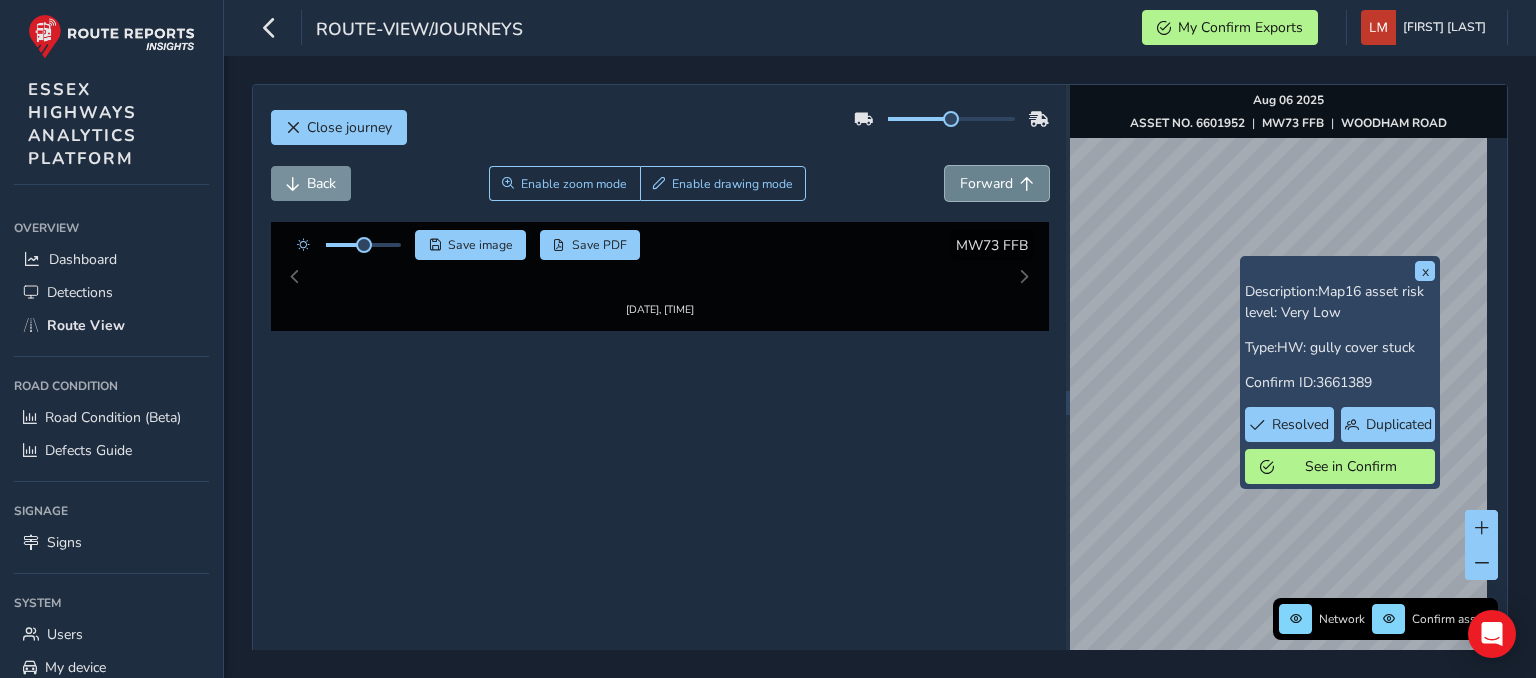 click on "Forward" at bounding box center (997, 183) 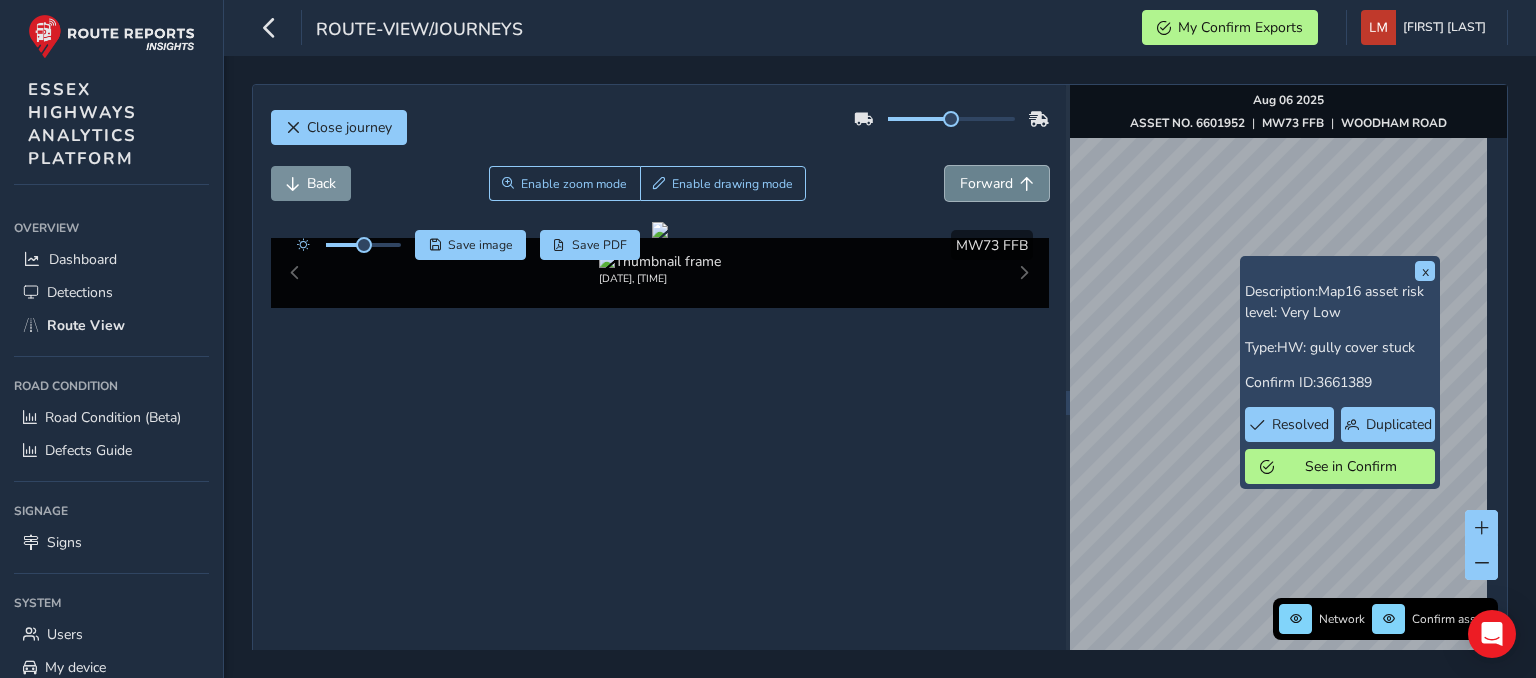 click on "Forward" at bounding box center [997, 183] 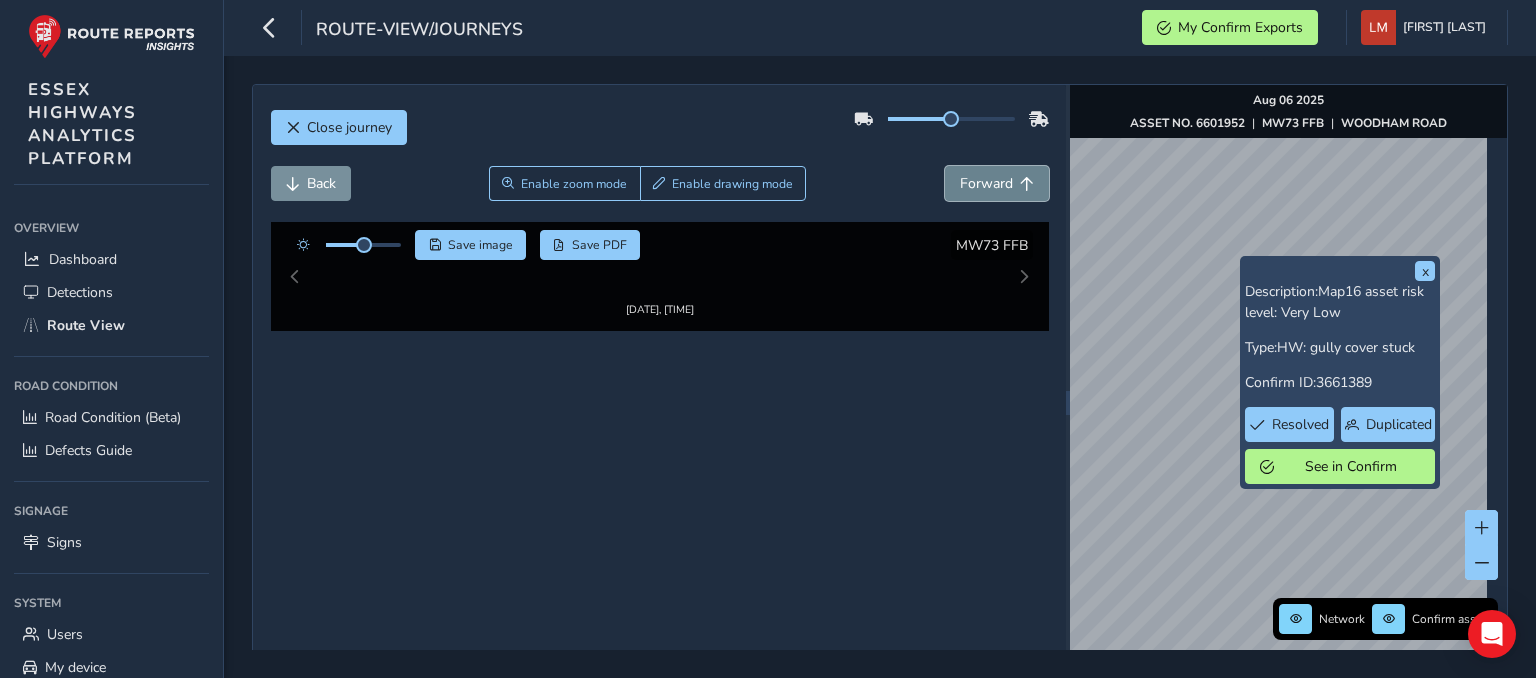 click on "Forward" at bounding box center (997, 183) 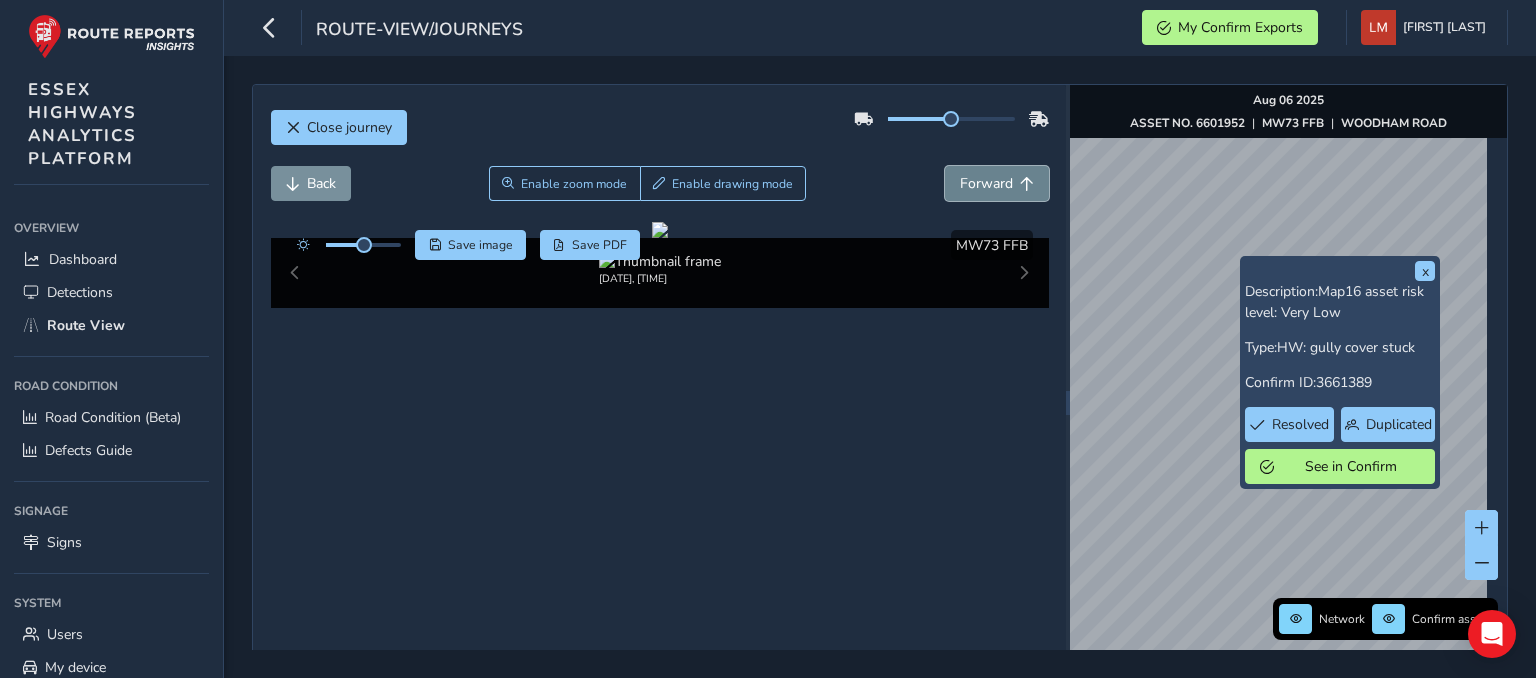 click on "Forward" at bounding box center [997, 183] 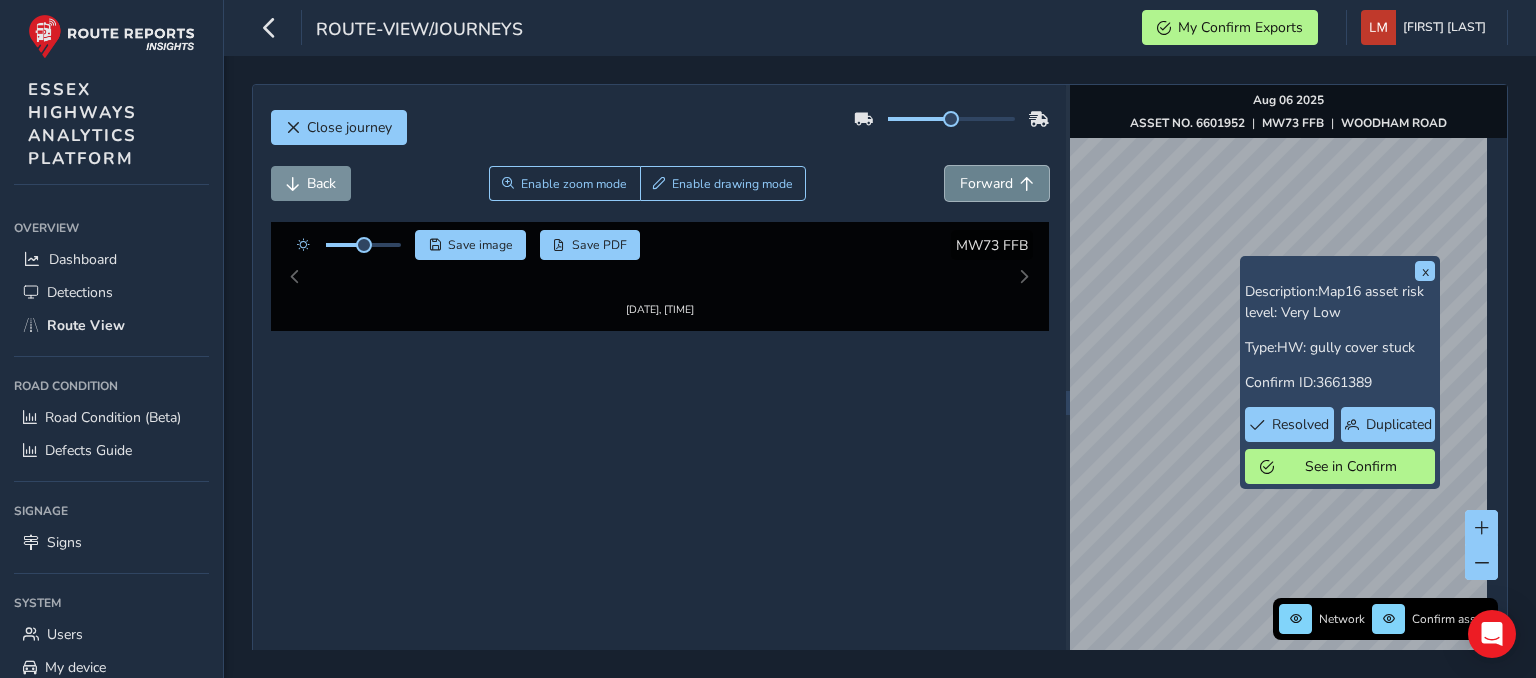 click on "Forward" at bounding box center (997, 183) 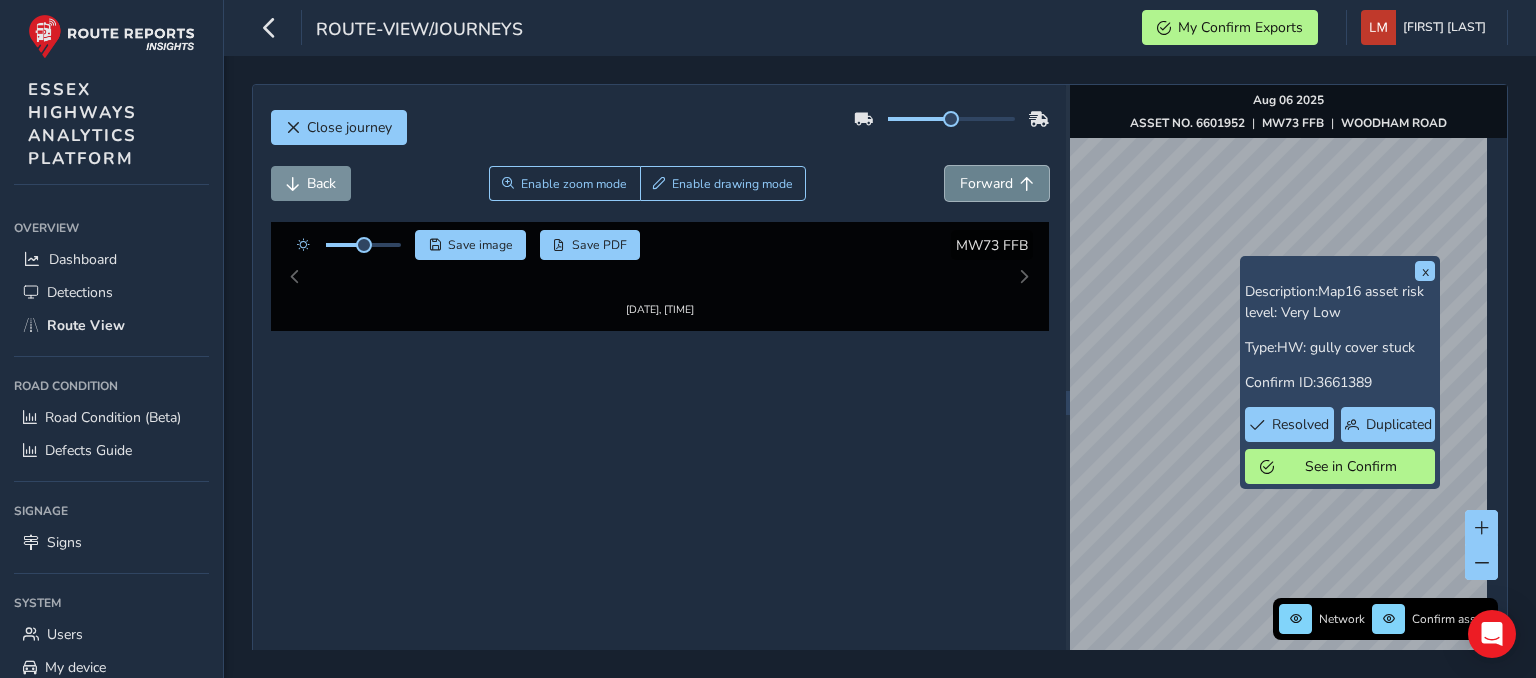 click on "Forward" at bounding box center (997, 183) 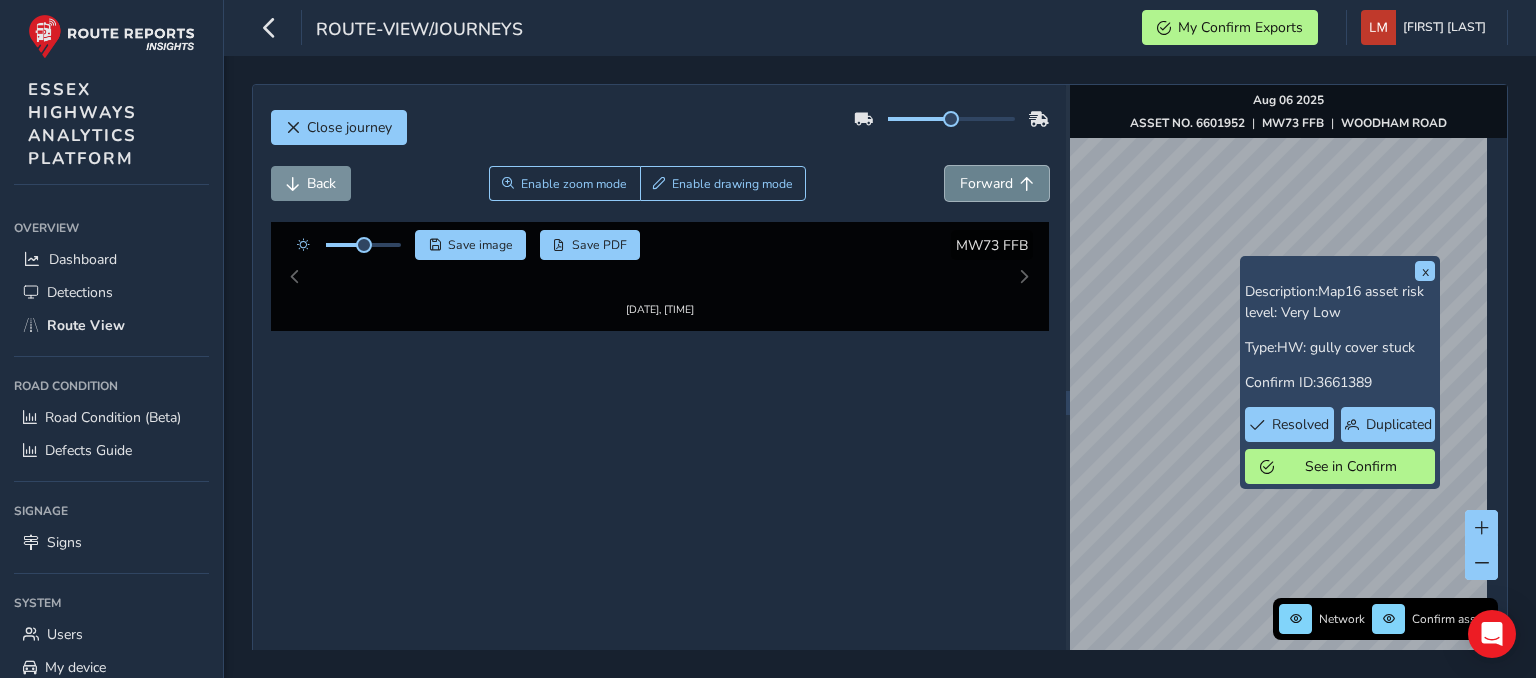 click on "Forward" at bounding box center (997, 183) 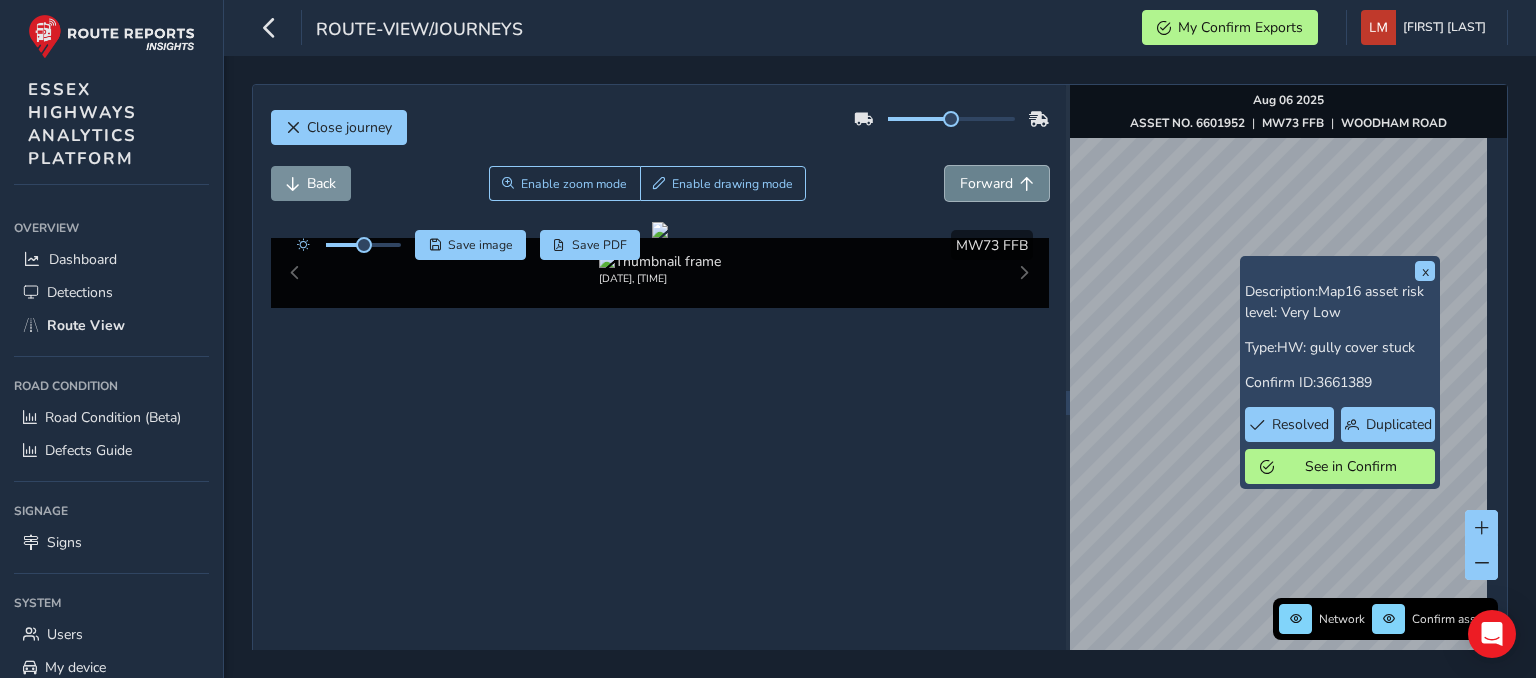 click on "Forward" at bounding box center [997, 183] 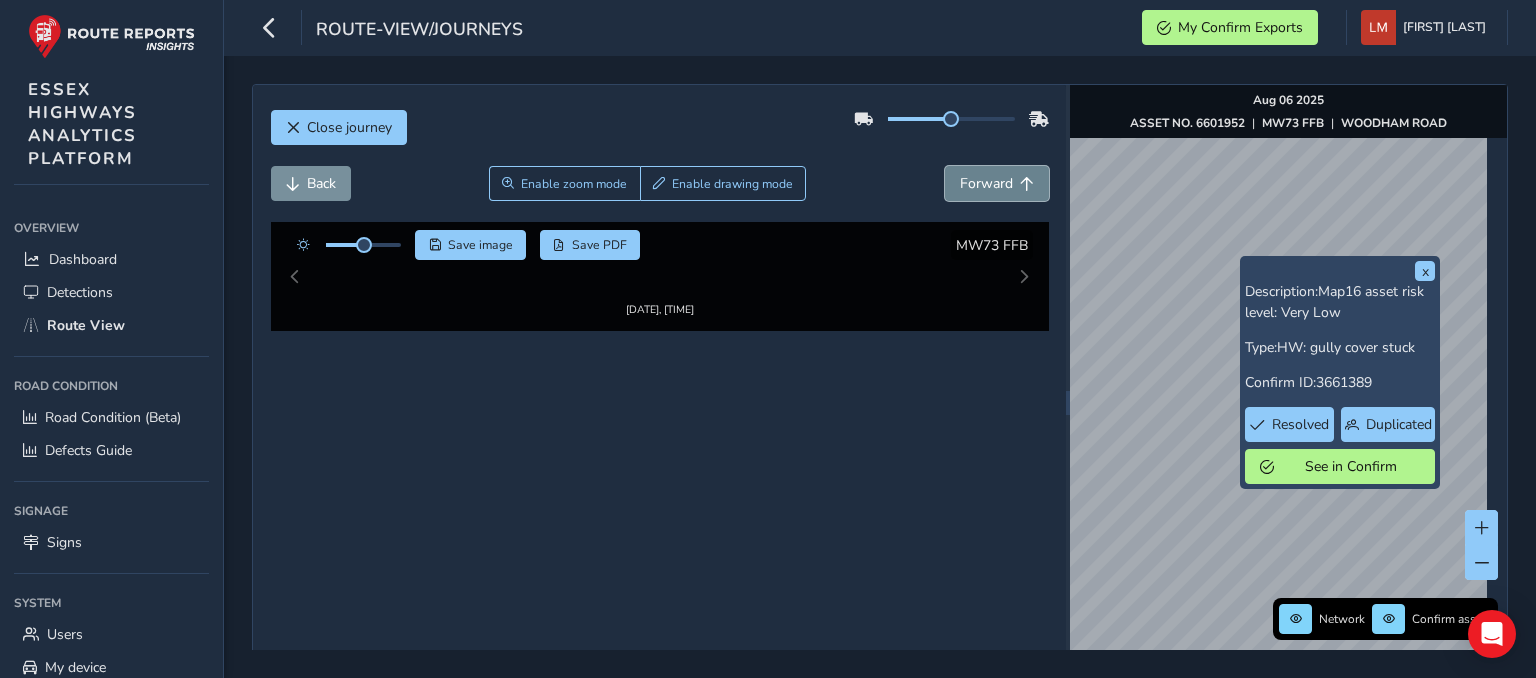 click on "Forward" at bounding box center [997, 183] 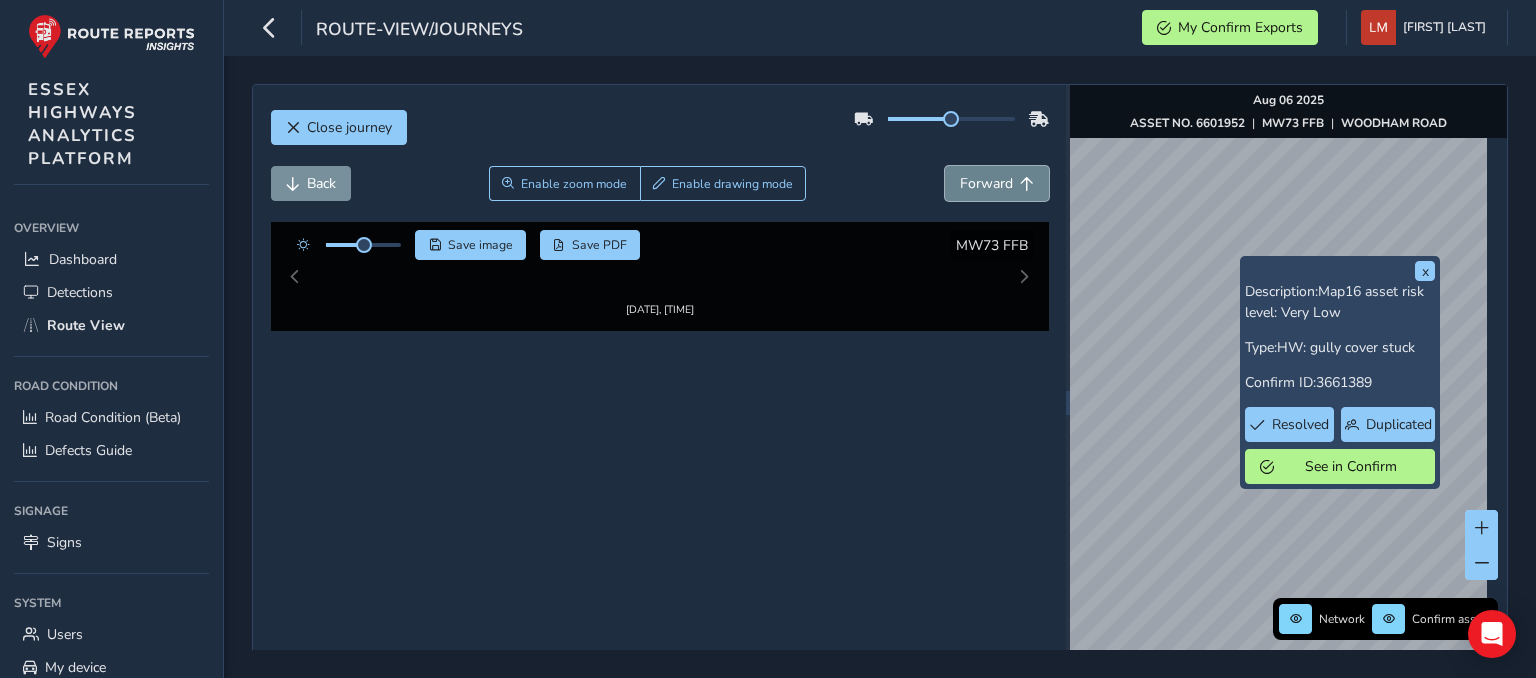 click on "Forward" at bounding box center (997, 183) 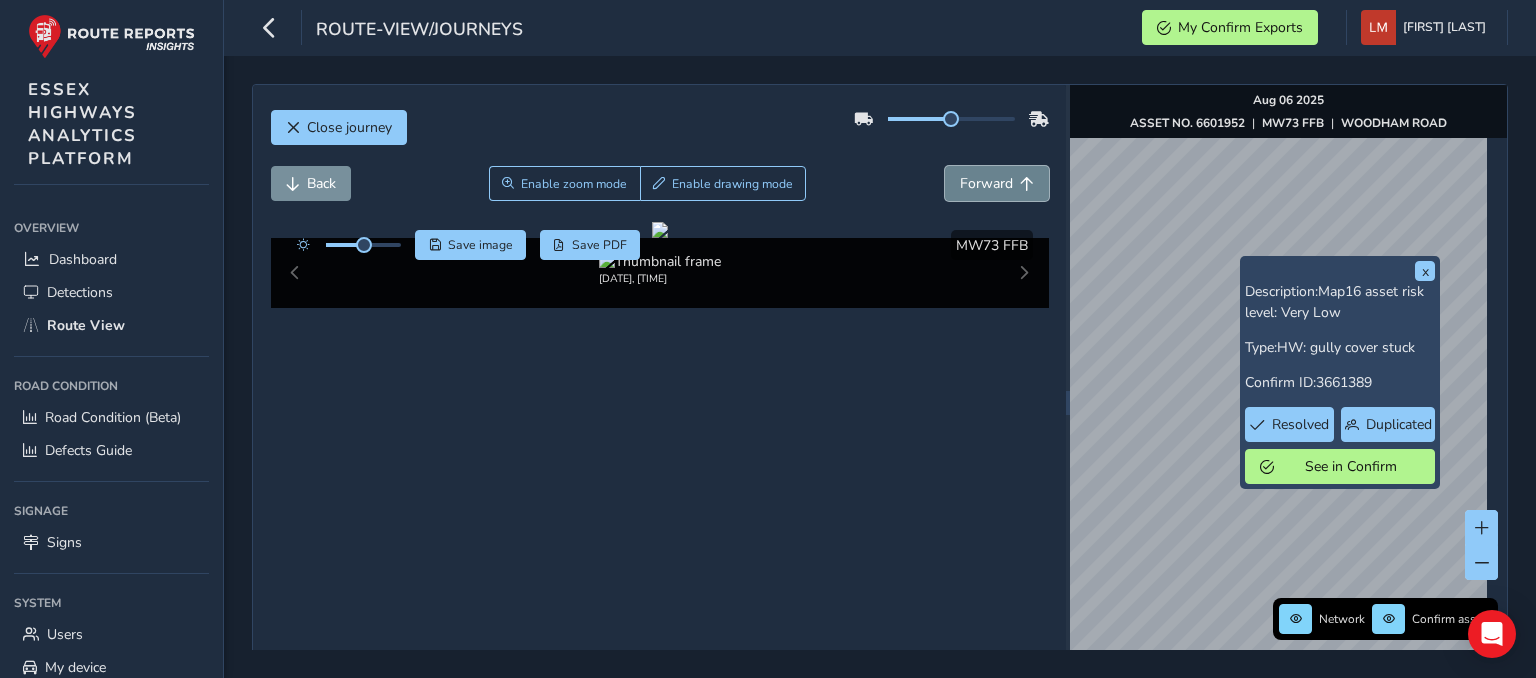 click on "Forward" at bounding box center [997, 183] 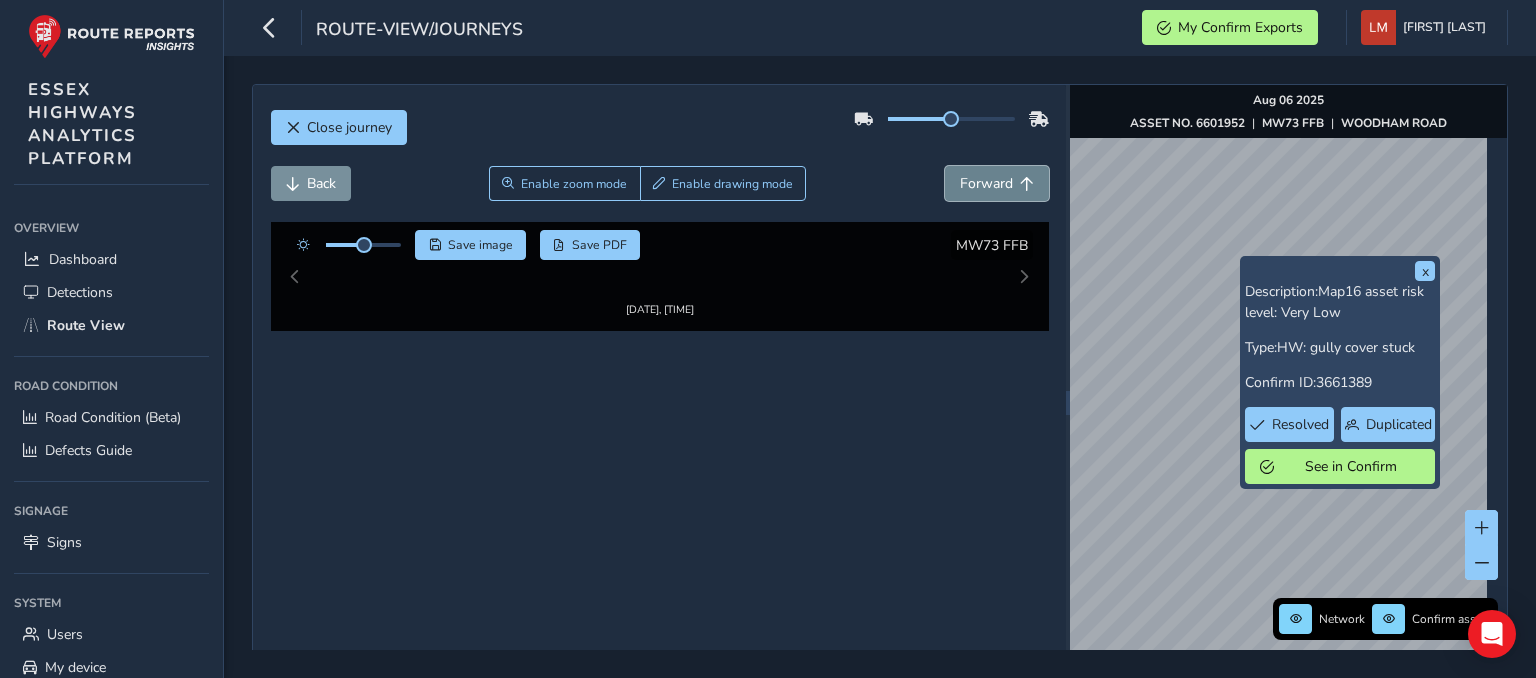 click on "Forward" at bounding box center (997, 183) 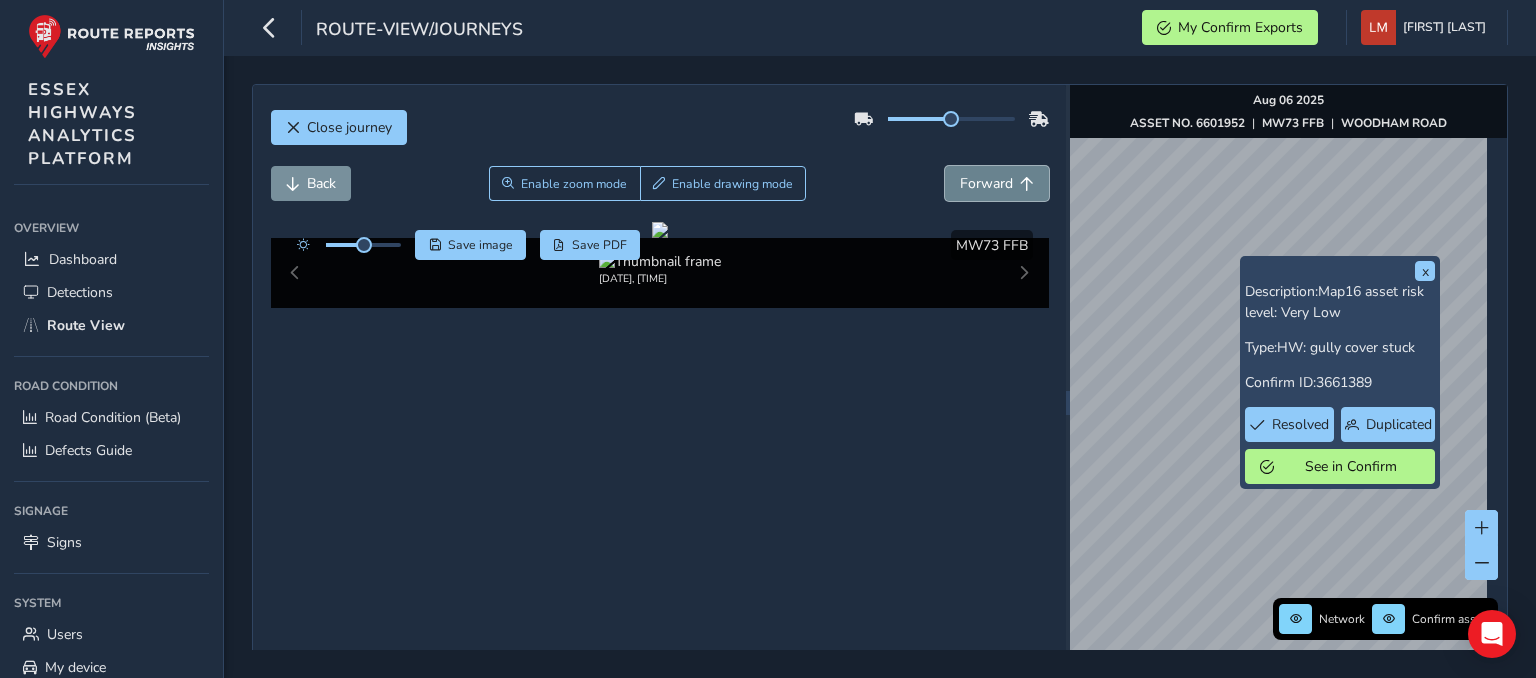 click on "Forward" at bounding box center (997, 183) 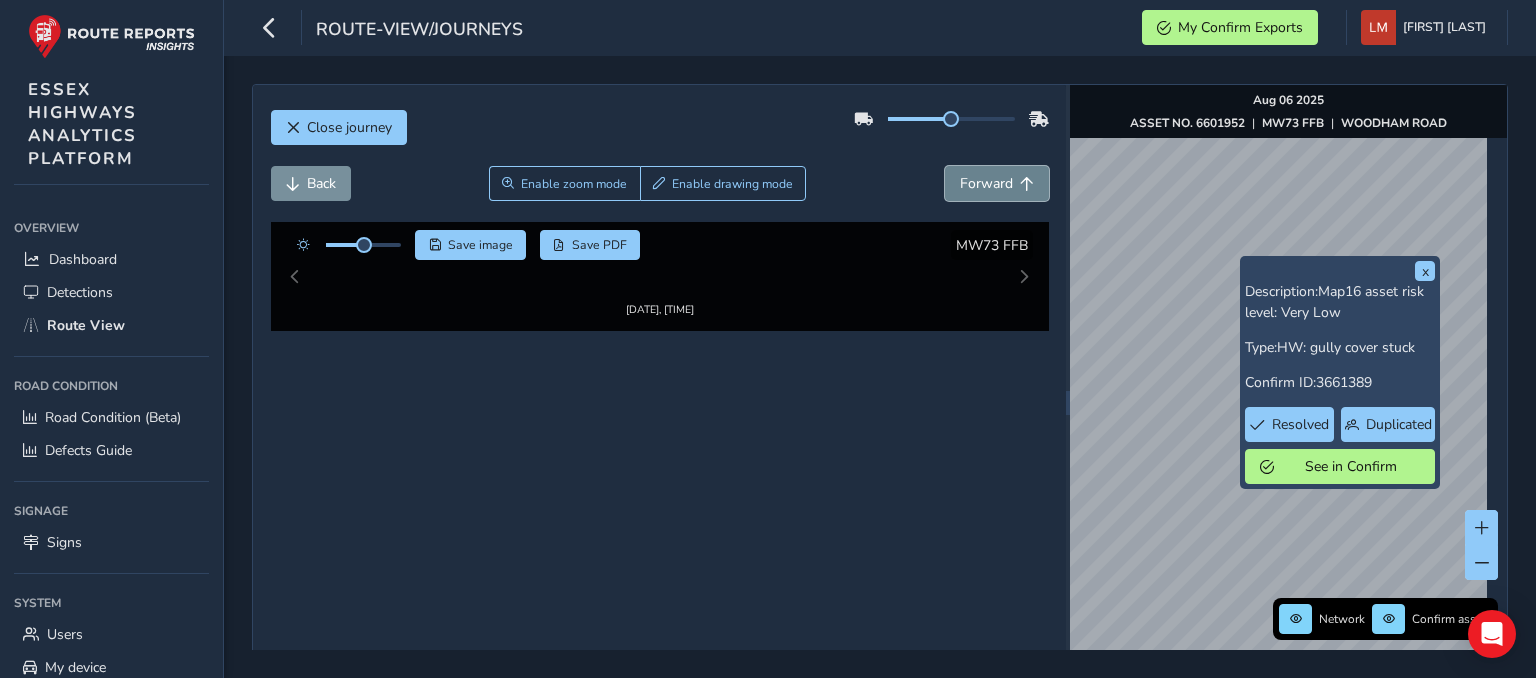 click on "Forward" at bounding box center [997, 183] 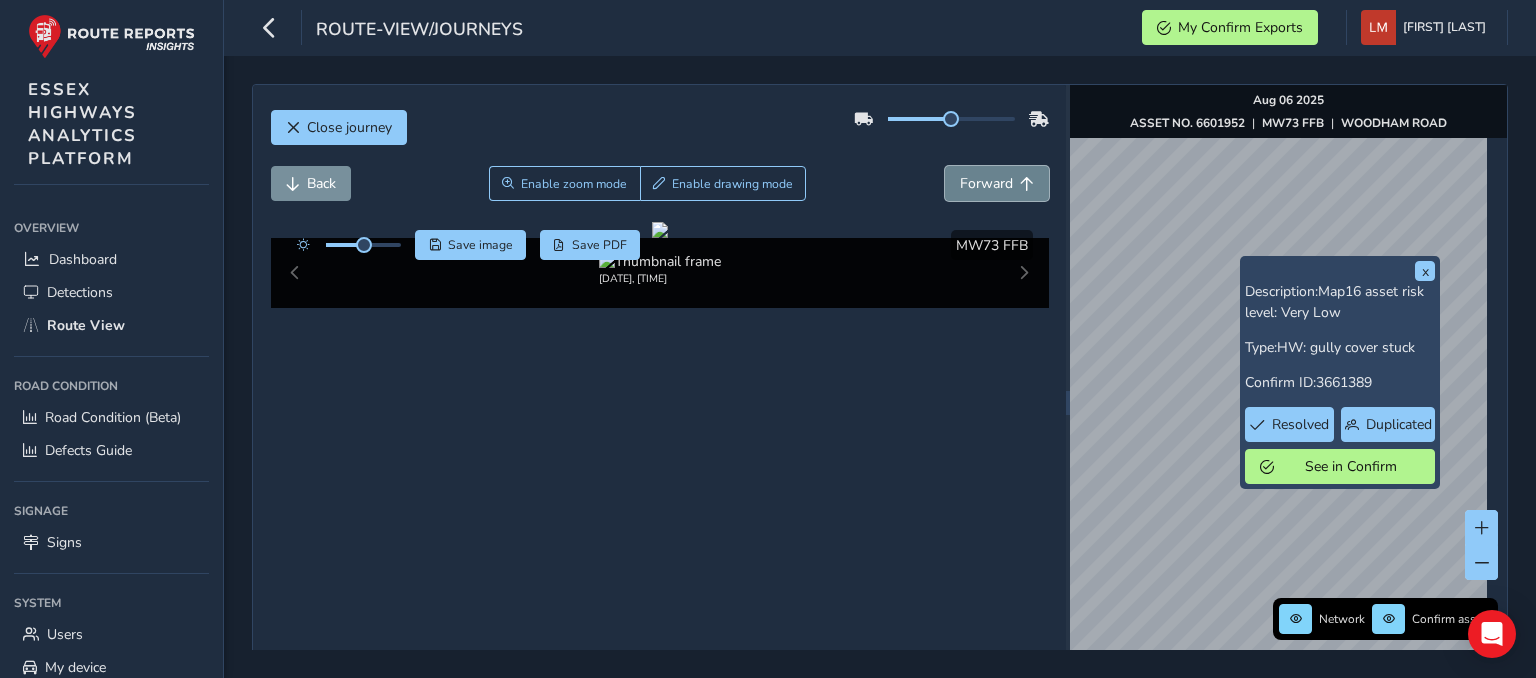 click on "Forward" at bounding box center [997, 183] 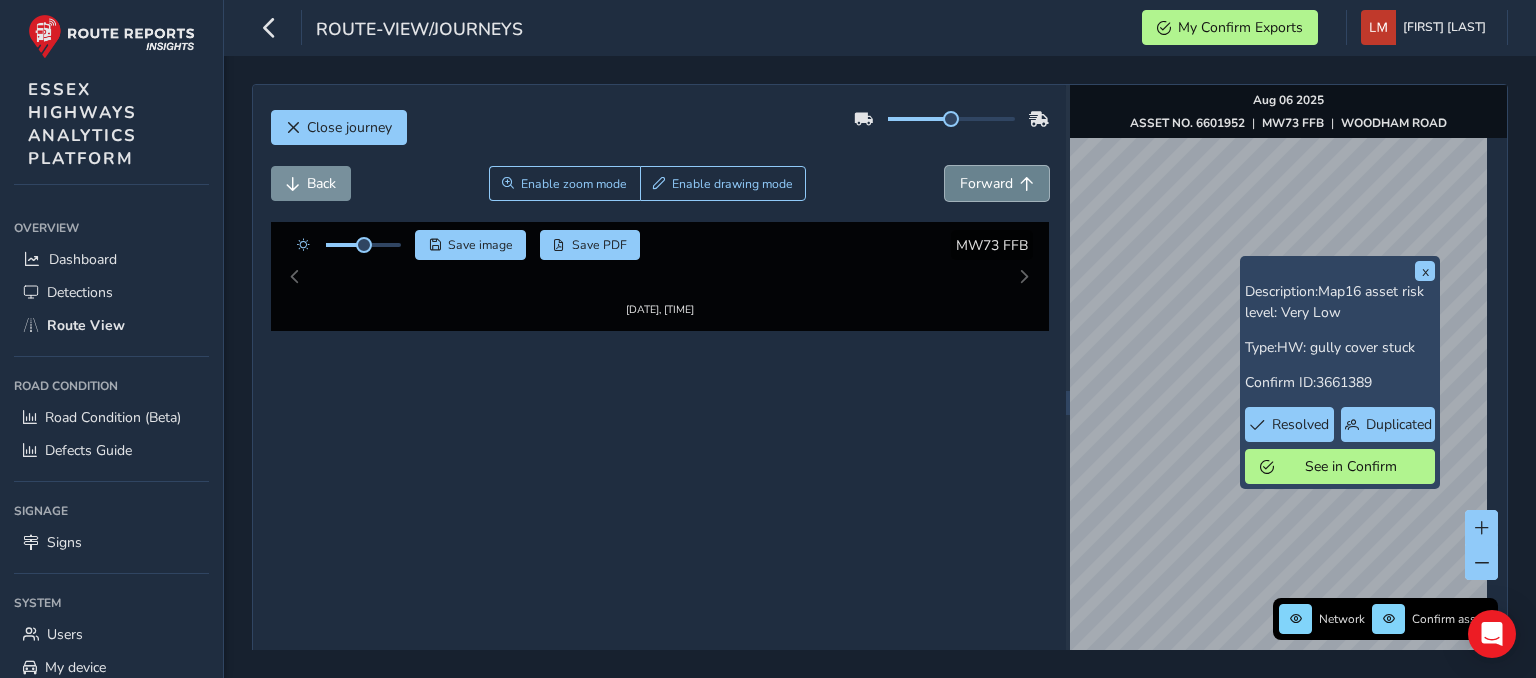click on "Forward" at bounding box center (997, 183) 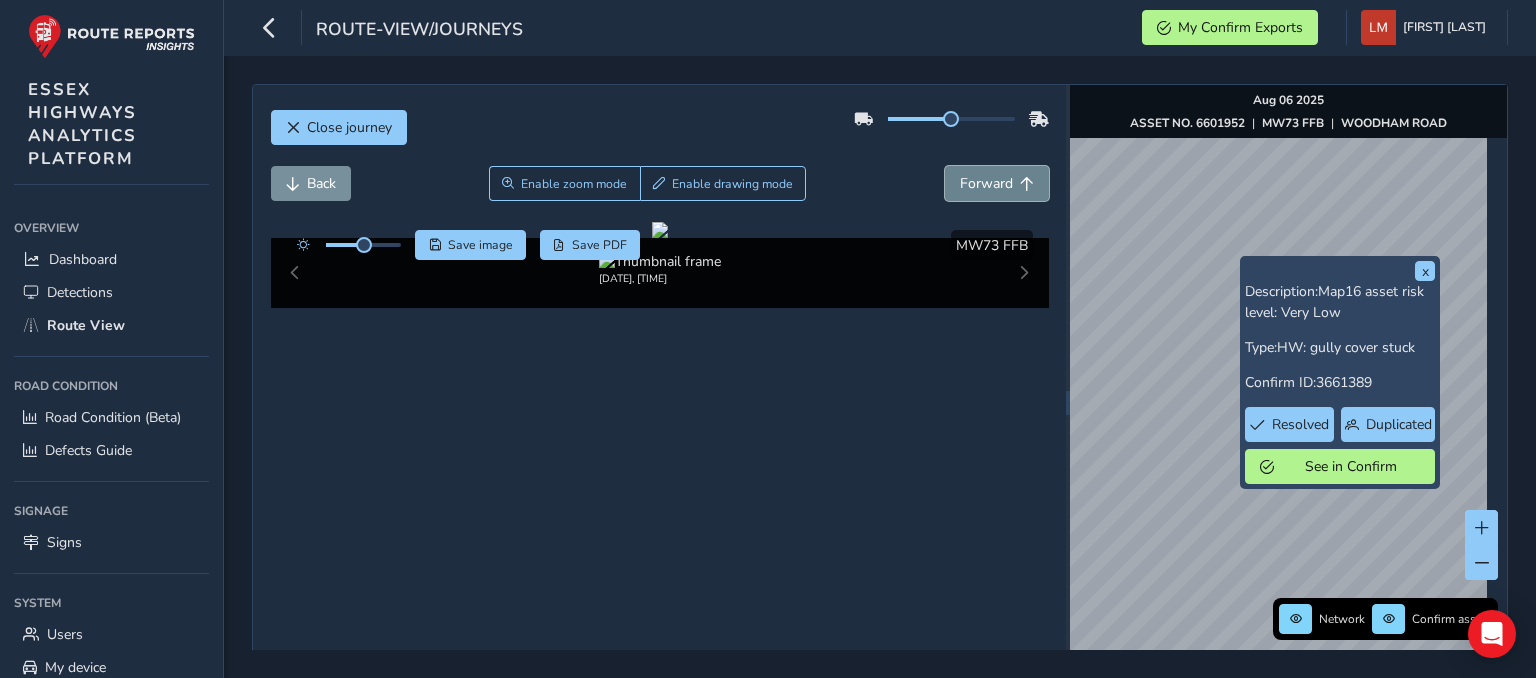 click on "Forward" at bounding box center (997, 183) 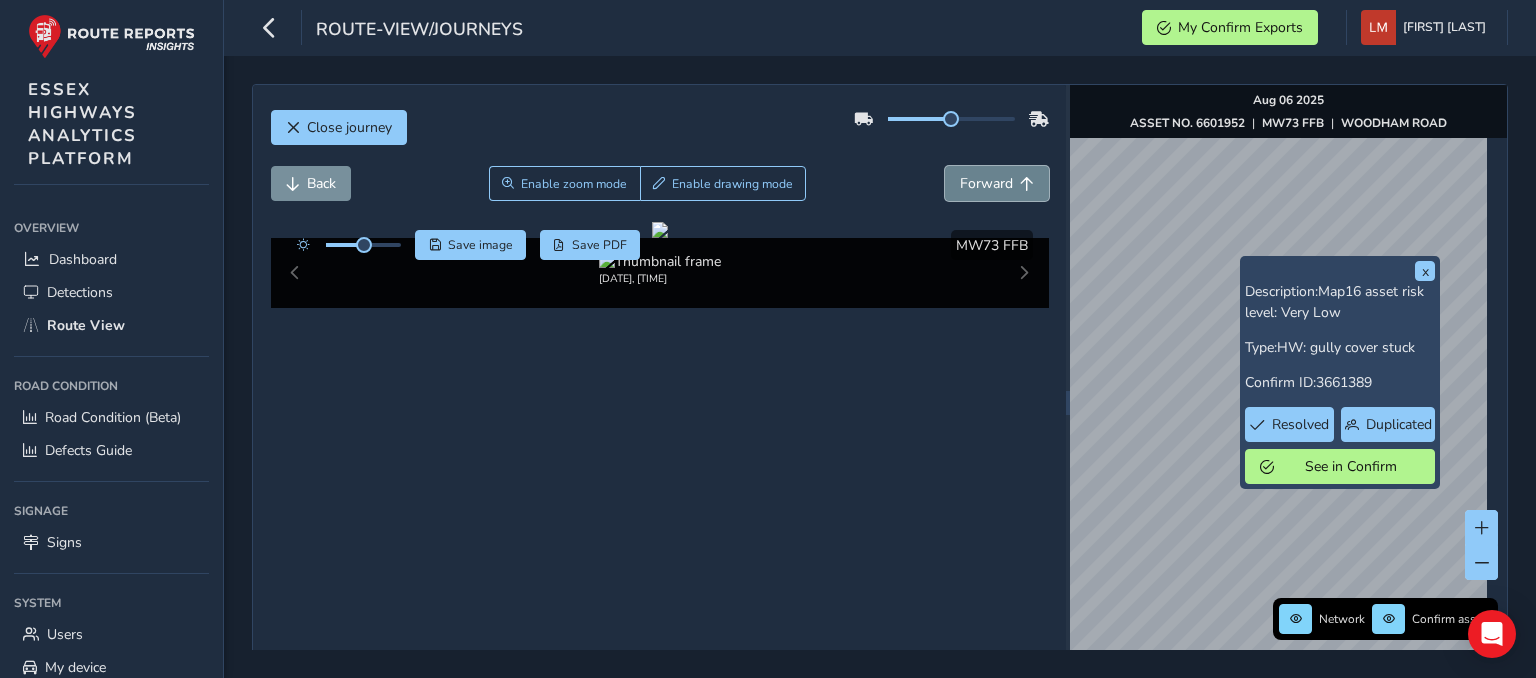 click on "Forward" at bounding box center (997, 183) 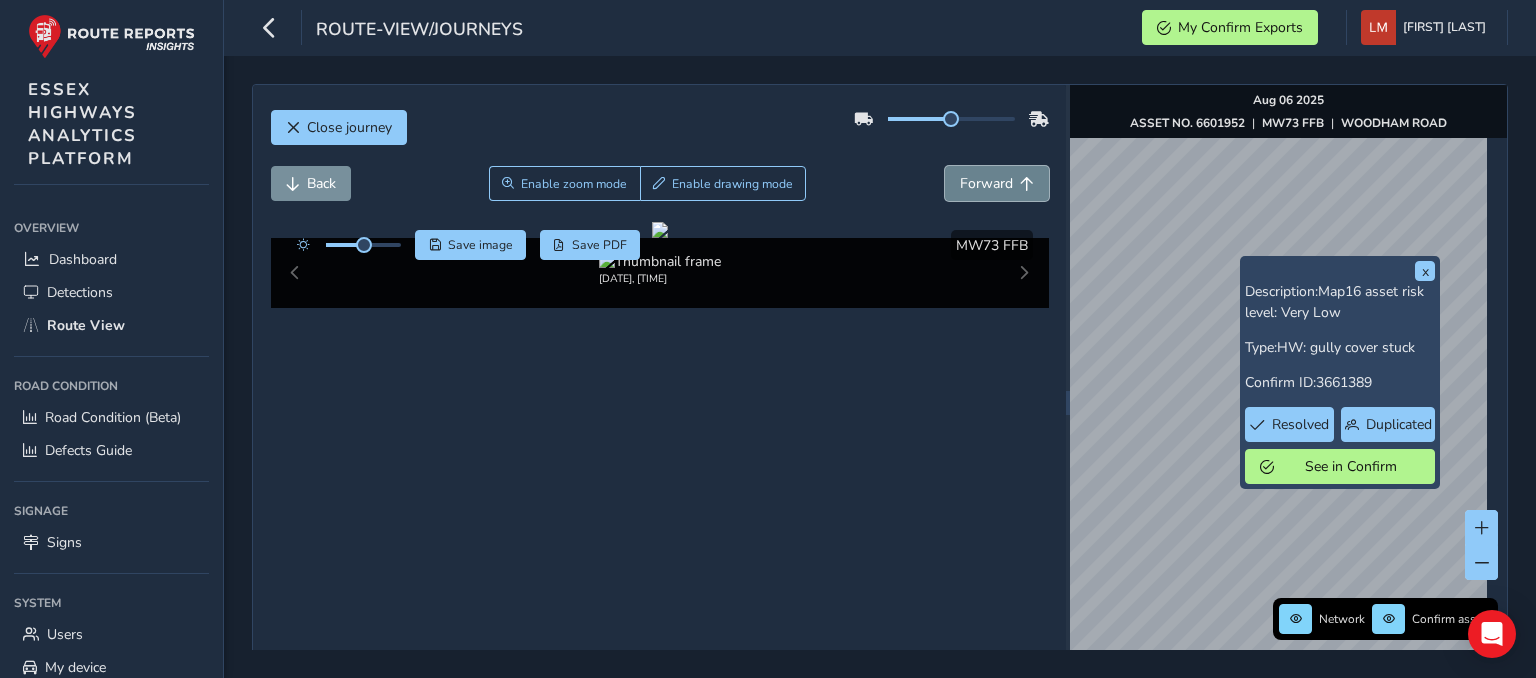 click on "Forward" at bounding box center [997, 183] 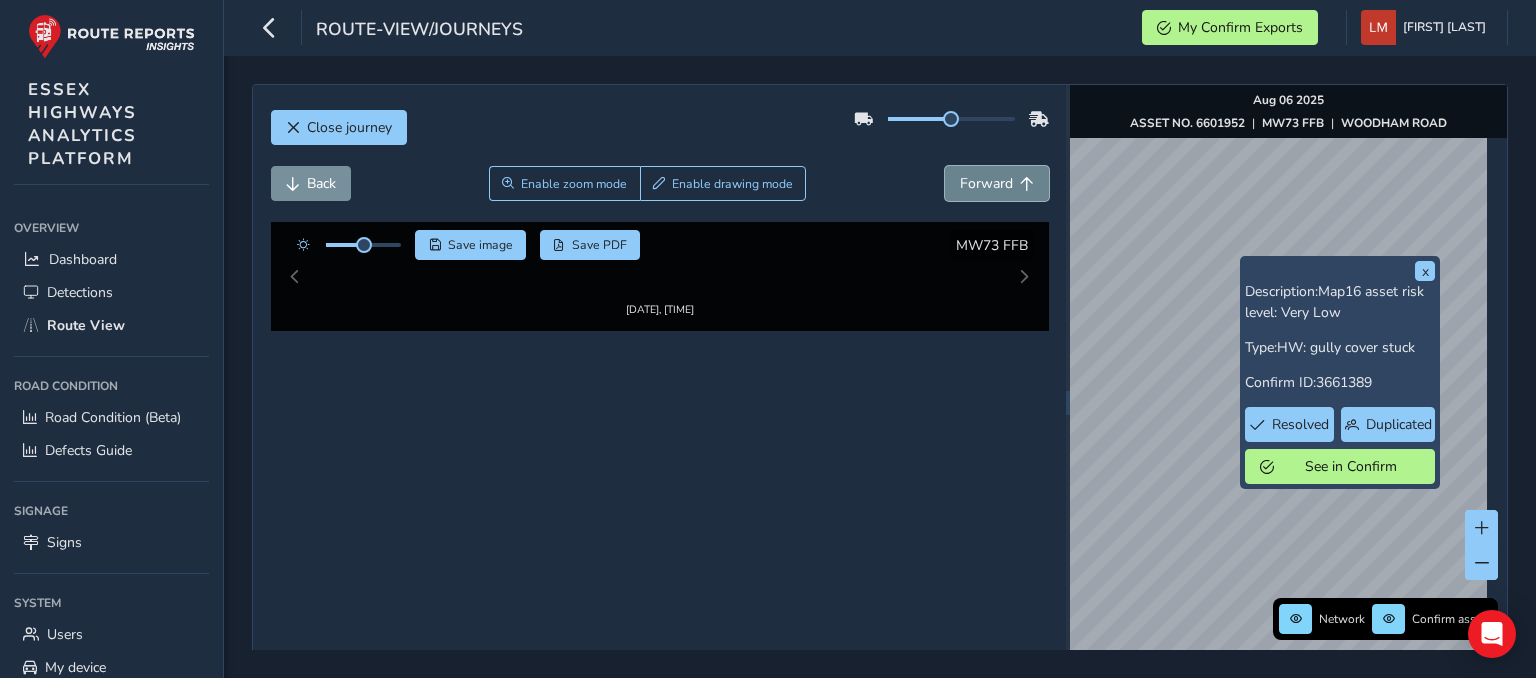 click on "Forward" at bounding box center [997, 183] 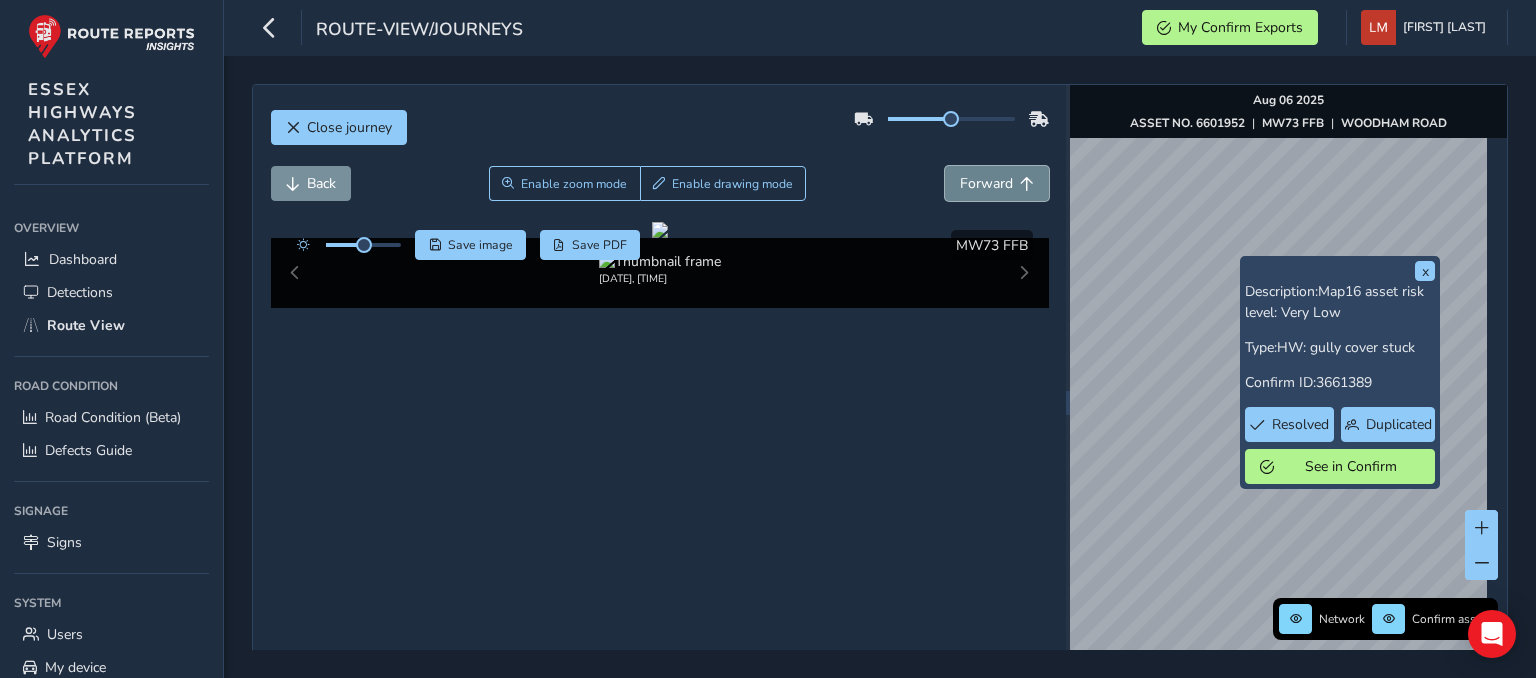 click on "Forward" at bounding box center (997, 183) 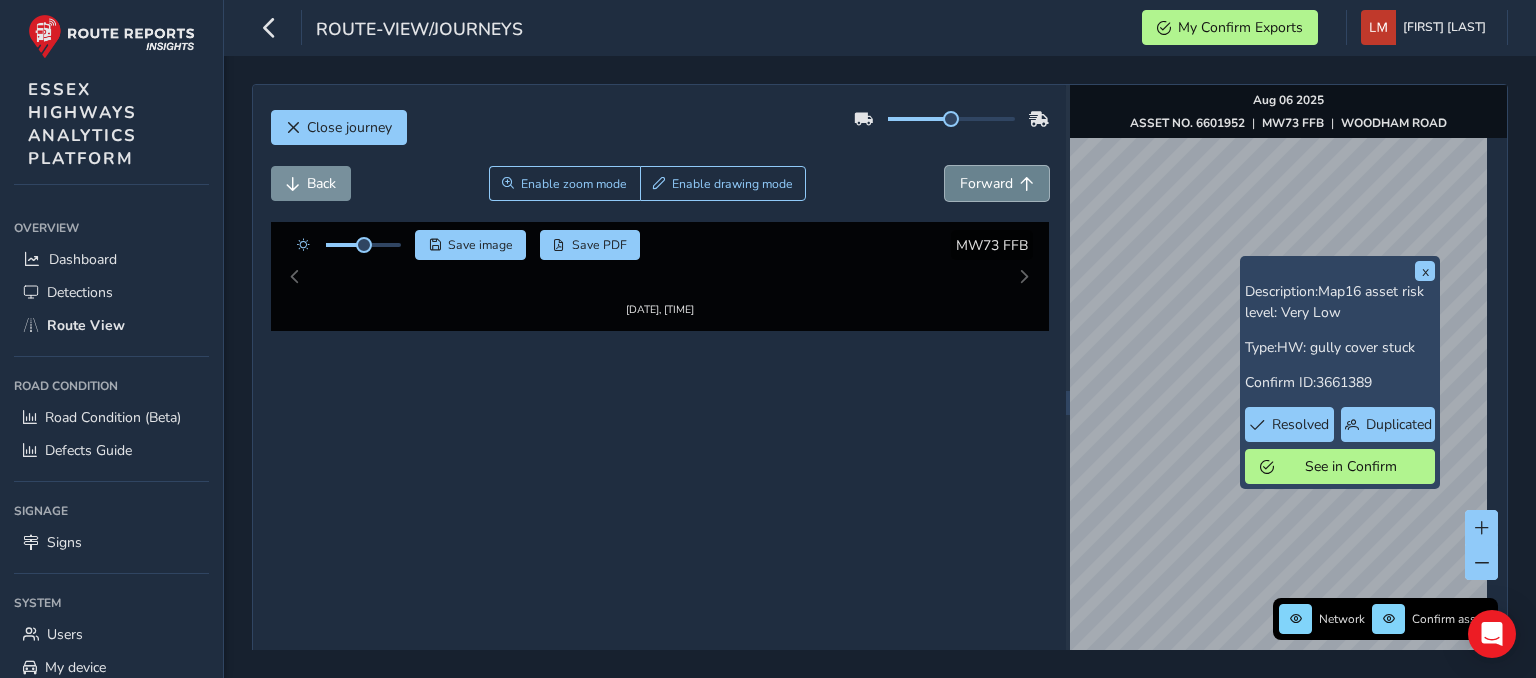 click on "Forward" at bounding box center (997, 183) 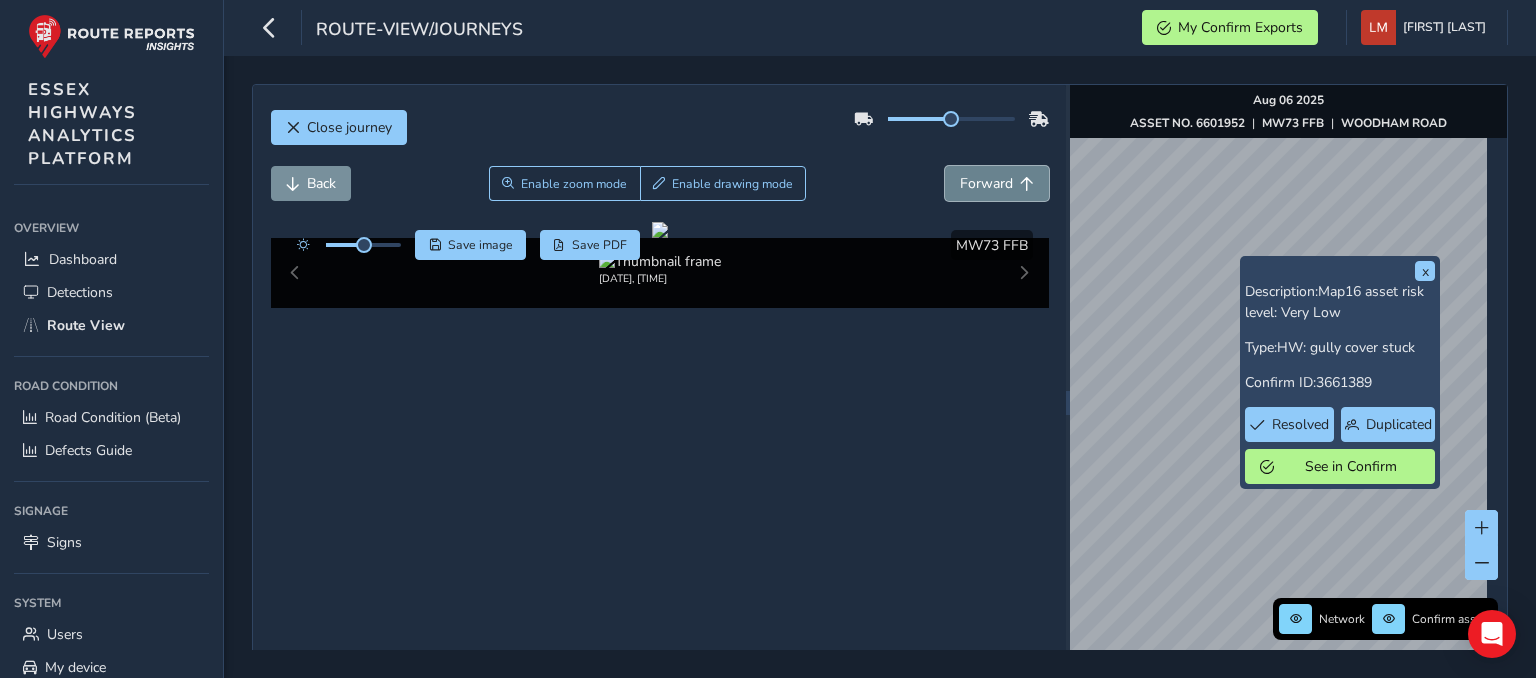 click on "Forward" at bounding box center [997, 183] 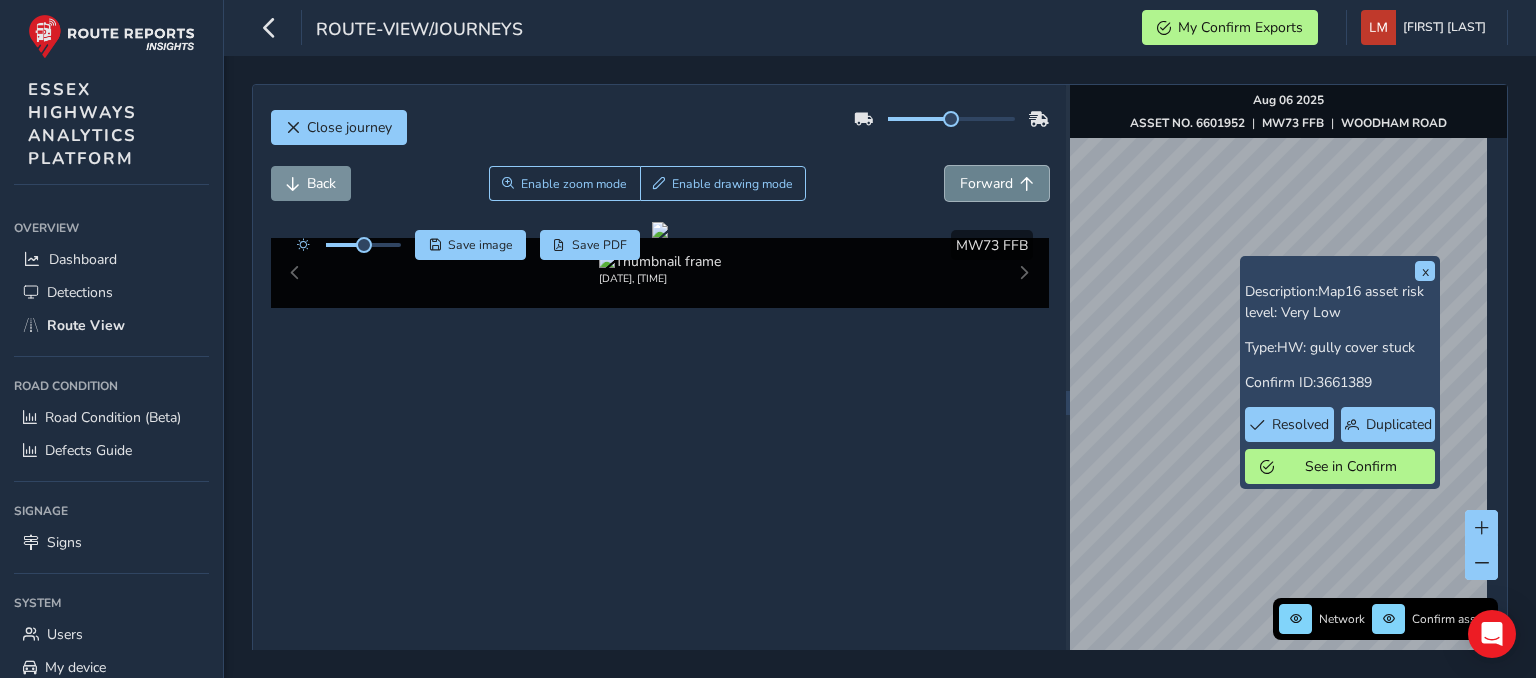 click on "Forward" at bounding box center (997, 183) 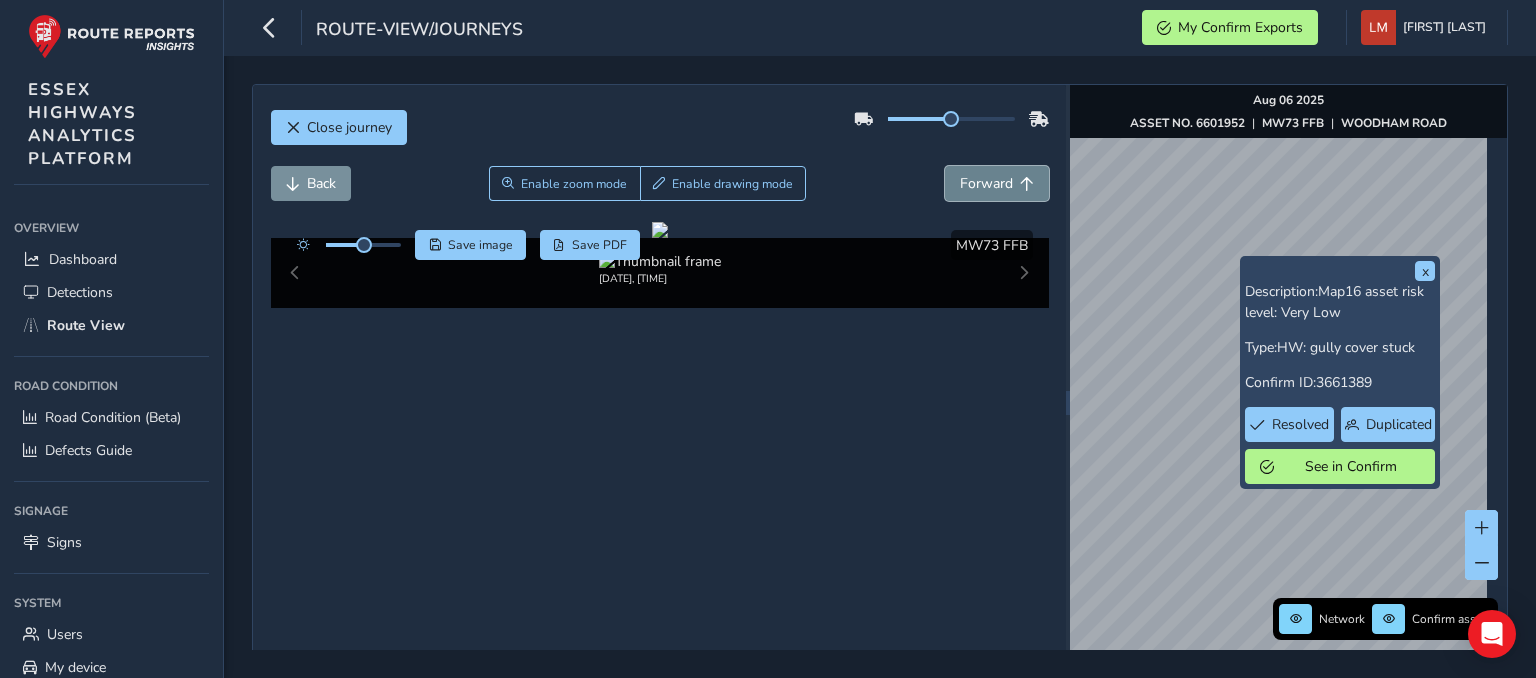 click on "Forward" at bounding box center [997, 183] 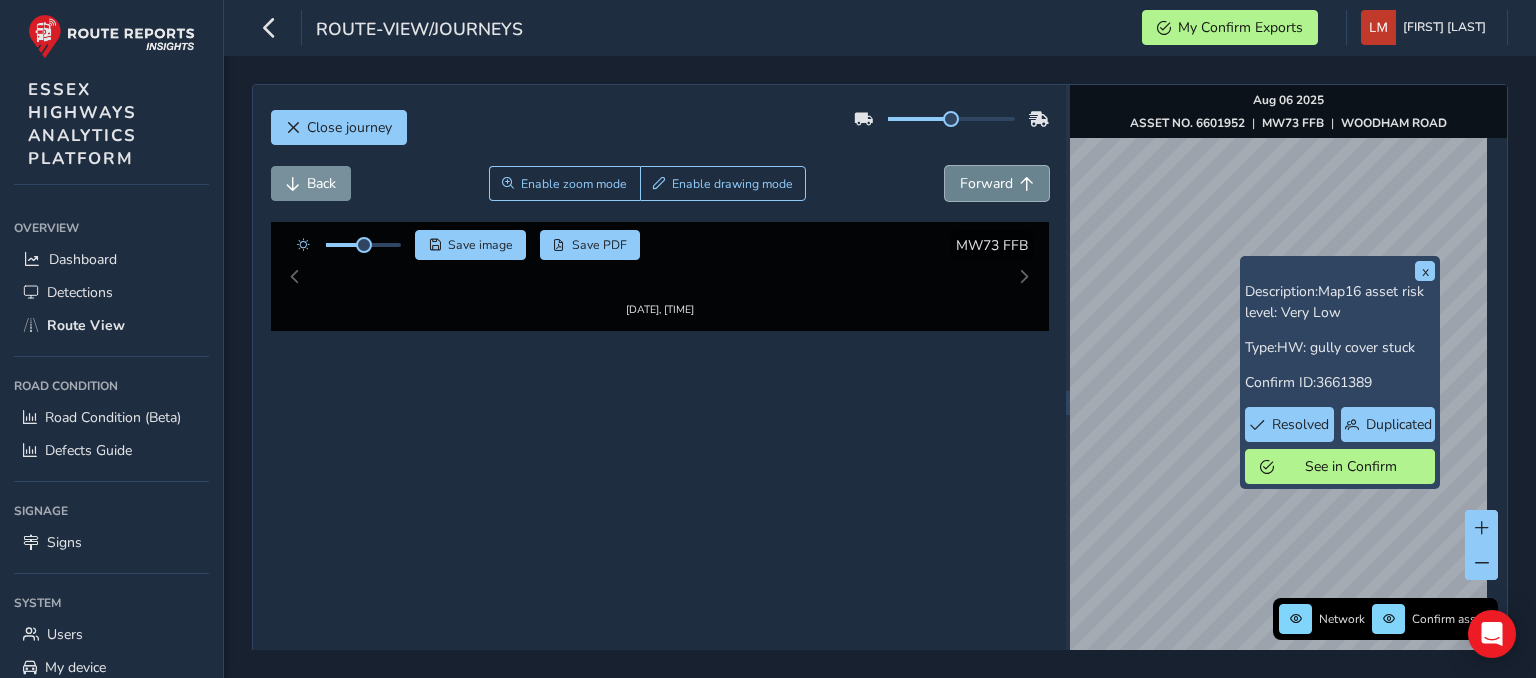 click on "Forward" at bounding box center (997, 183) 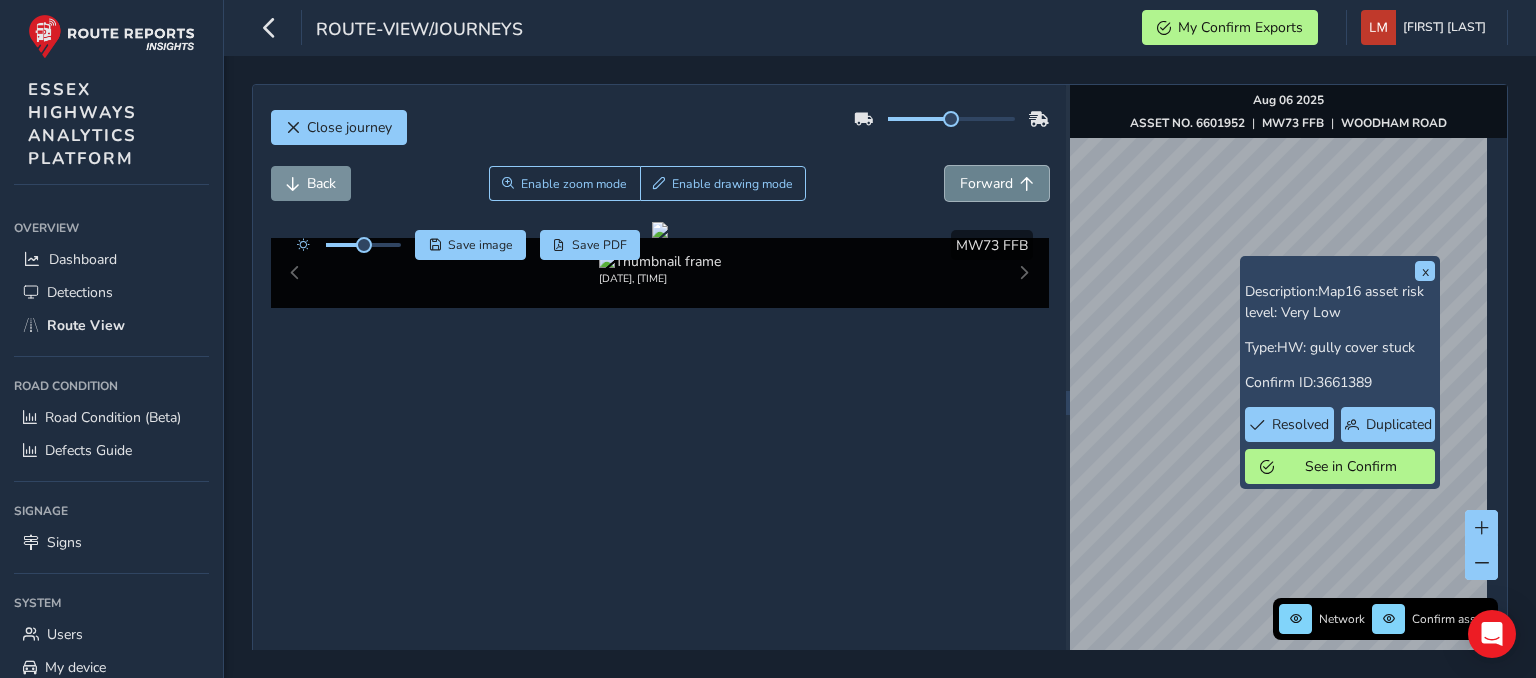 click on "Forward" at bounding box center (997, 183) 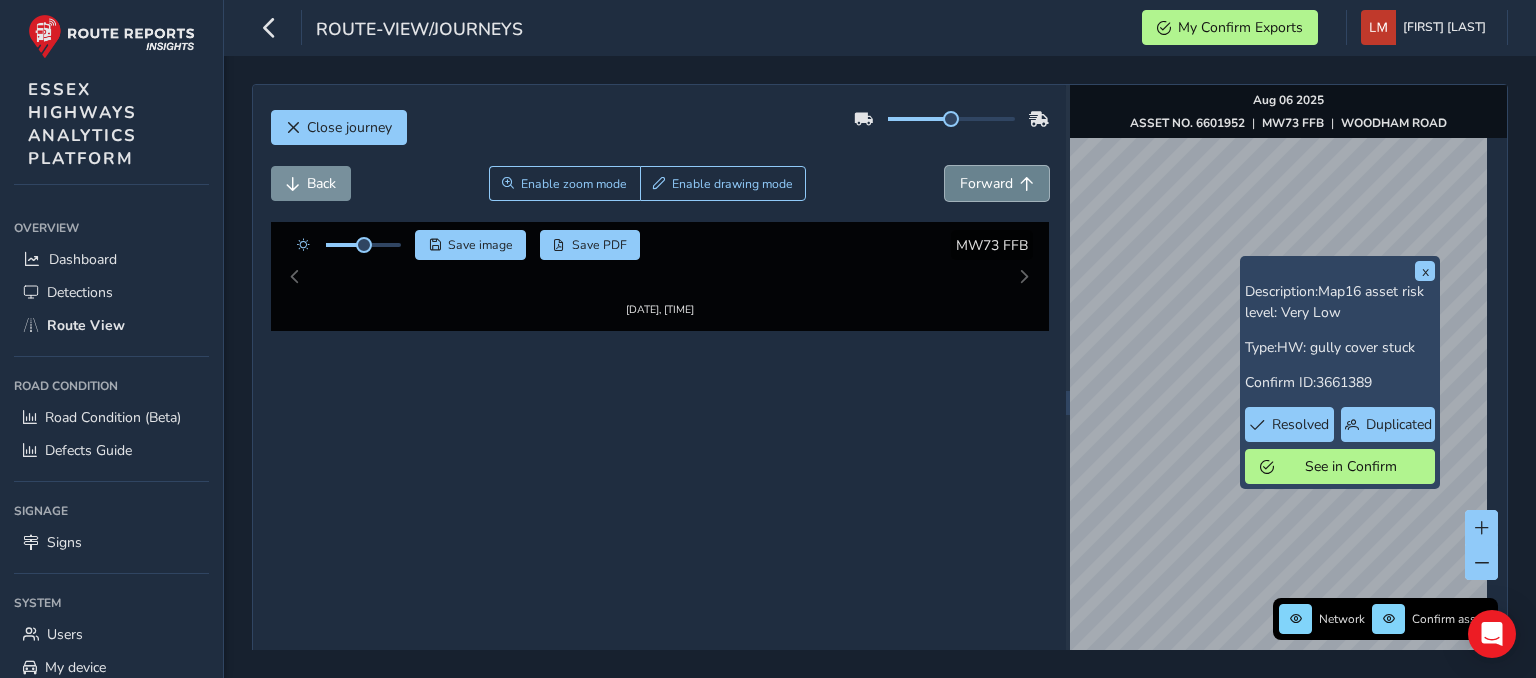 click on "Forward" at bounding box center [997, 183] 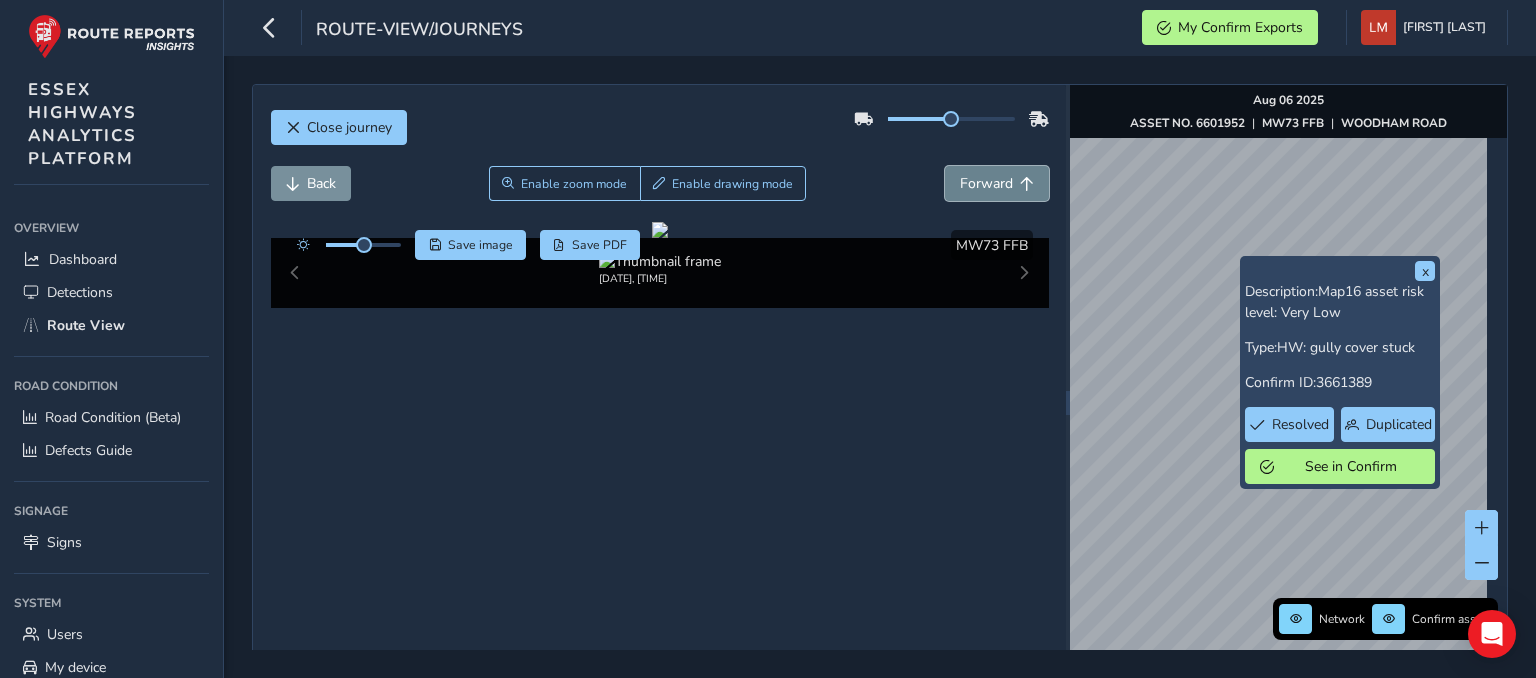 click on "Forward" at bounding box center (997, 183) 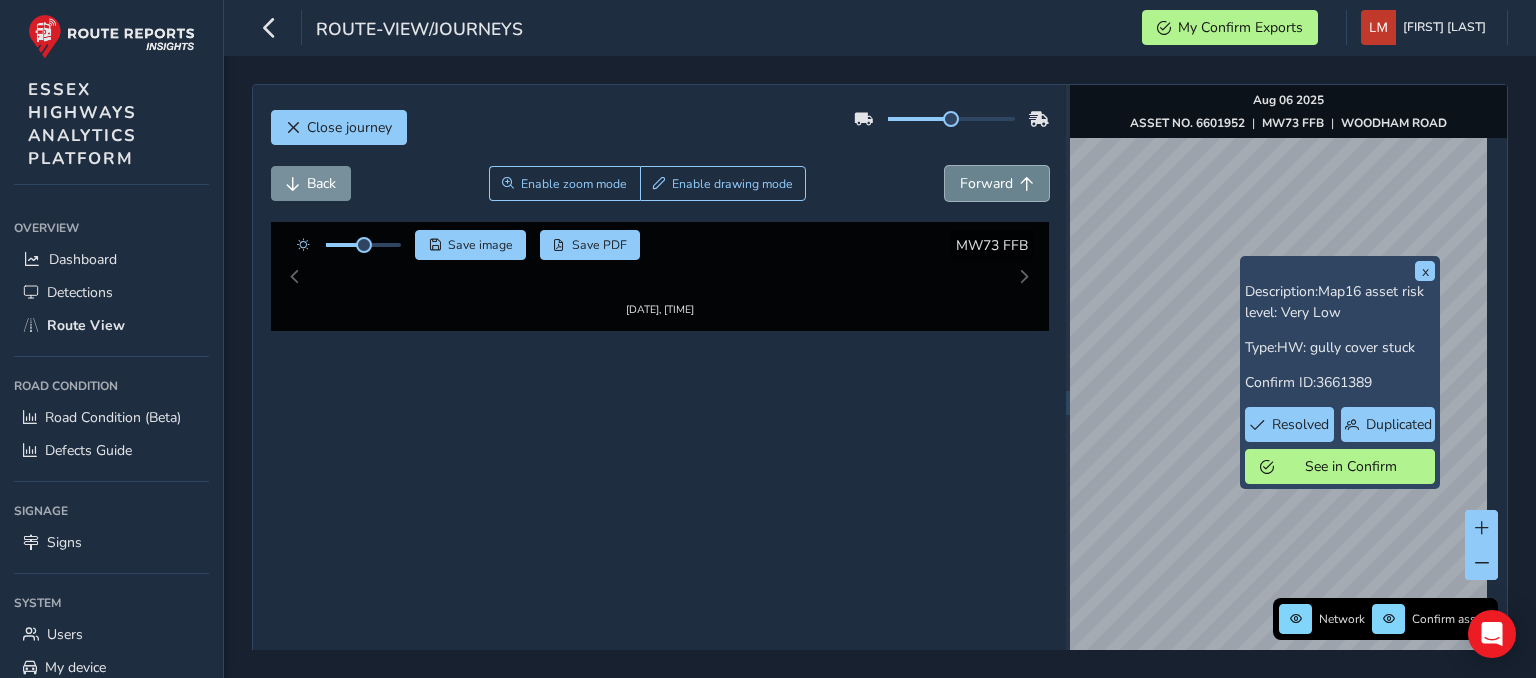 click on "Forward" at bounding box center (997, 183) 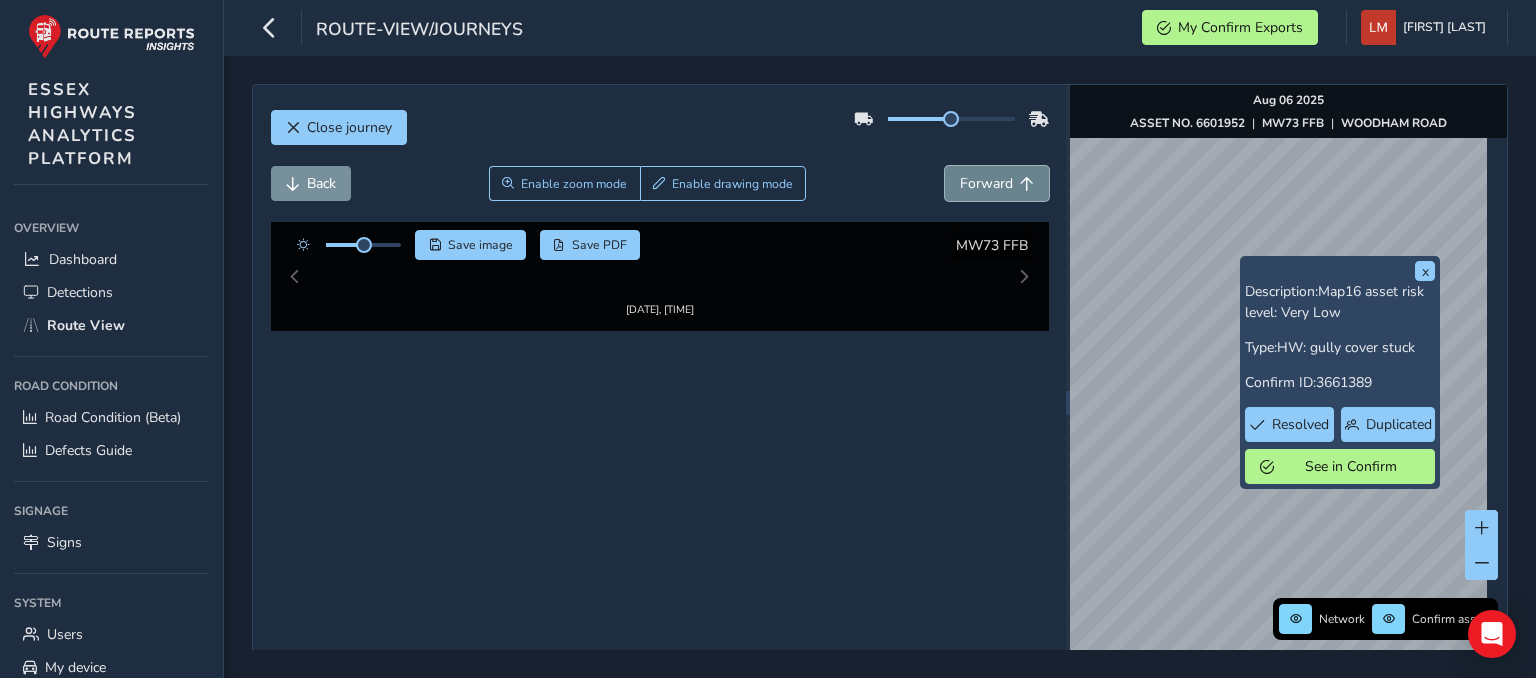 click on "Forward" at bounding box center [997, 183] 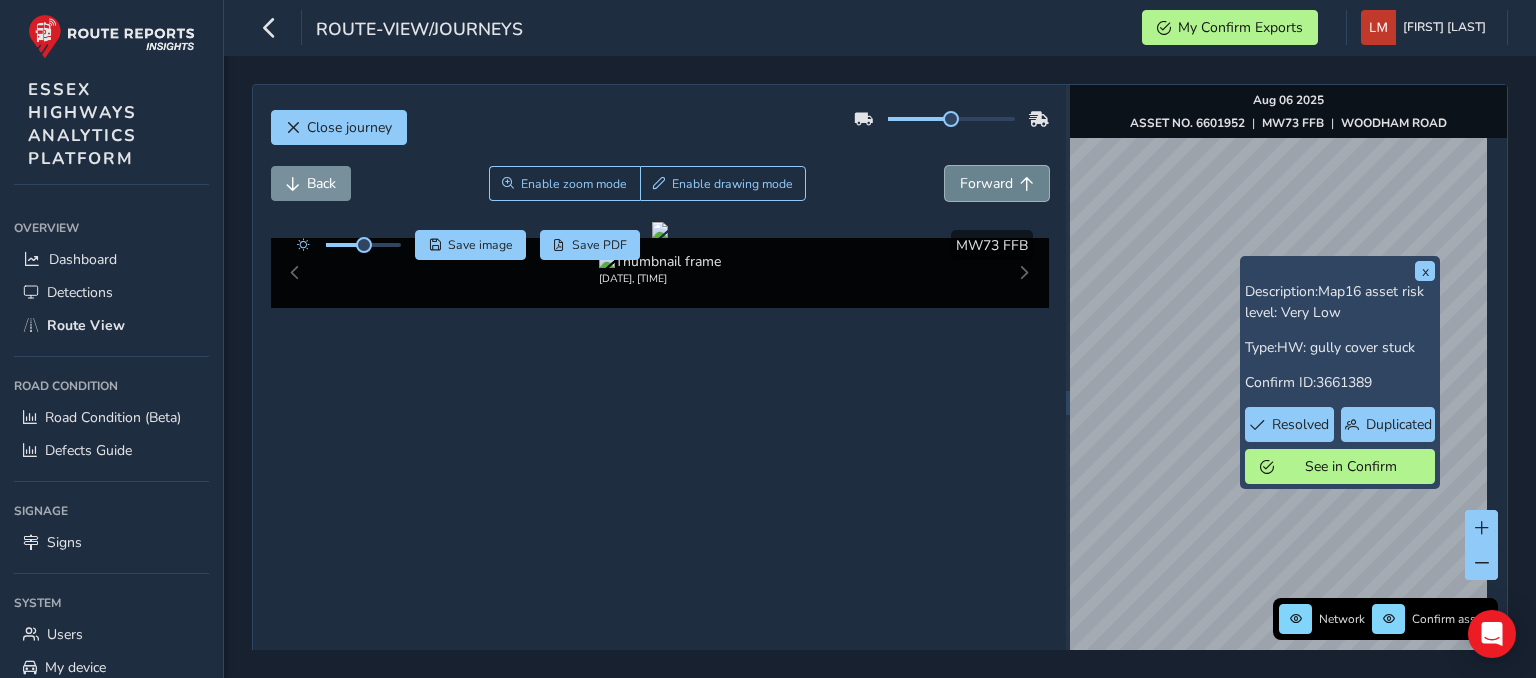 click on "Forward" at bounding box center [997, 183] 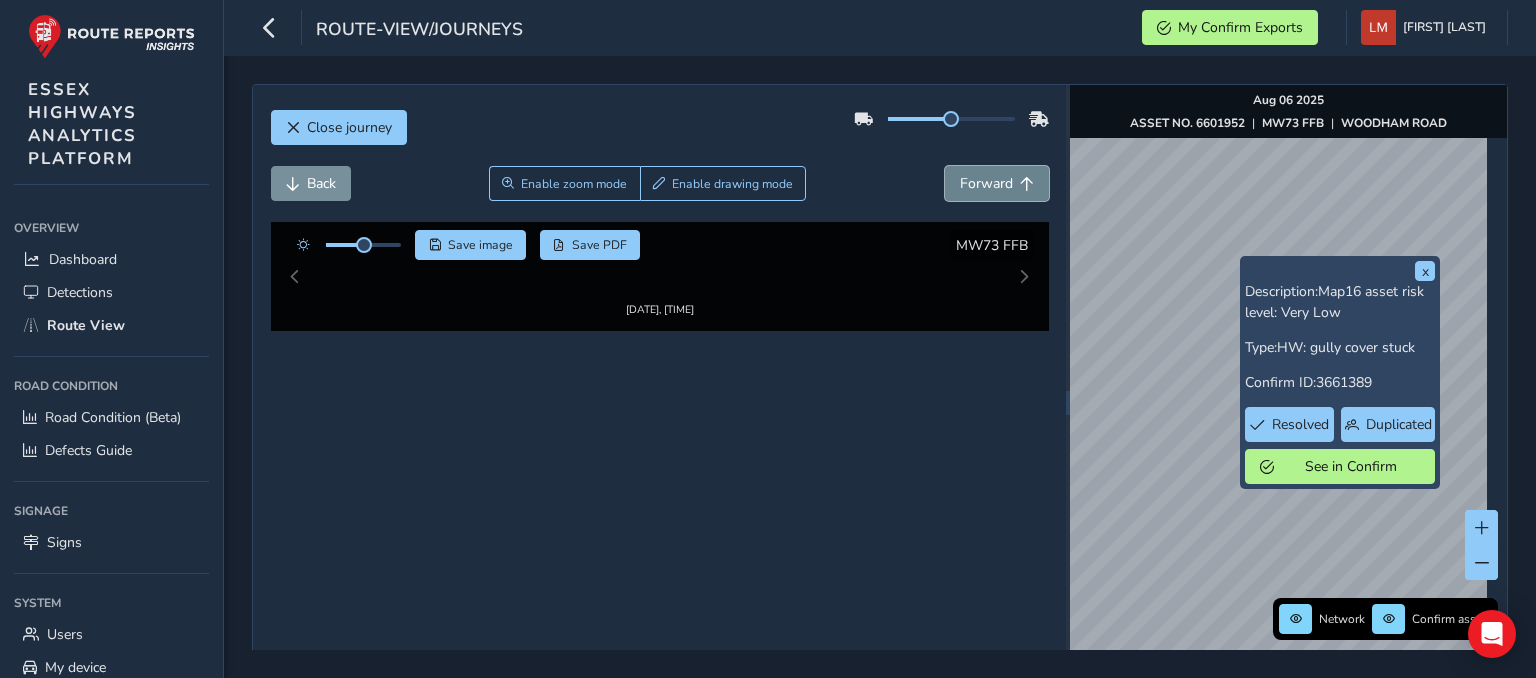 click on "Forward" at bounding box center (997, 183) 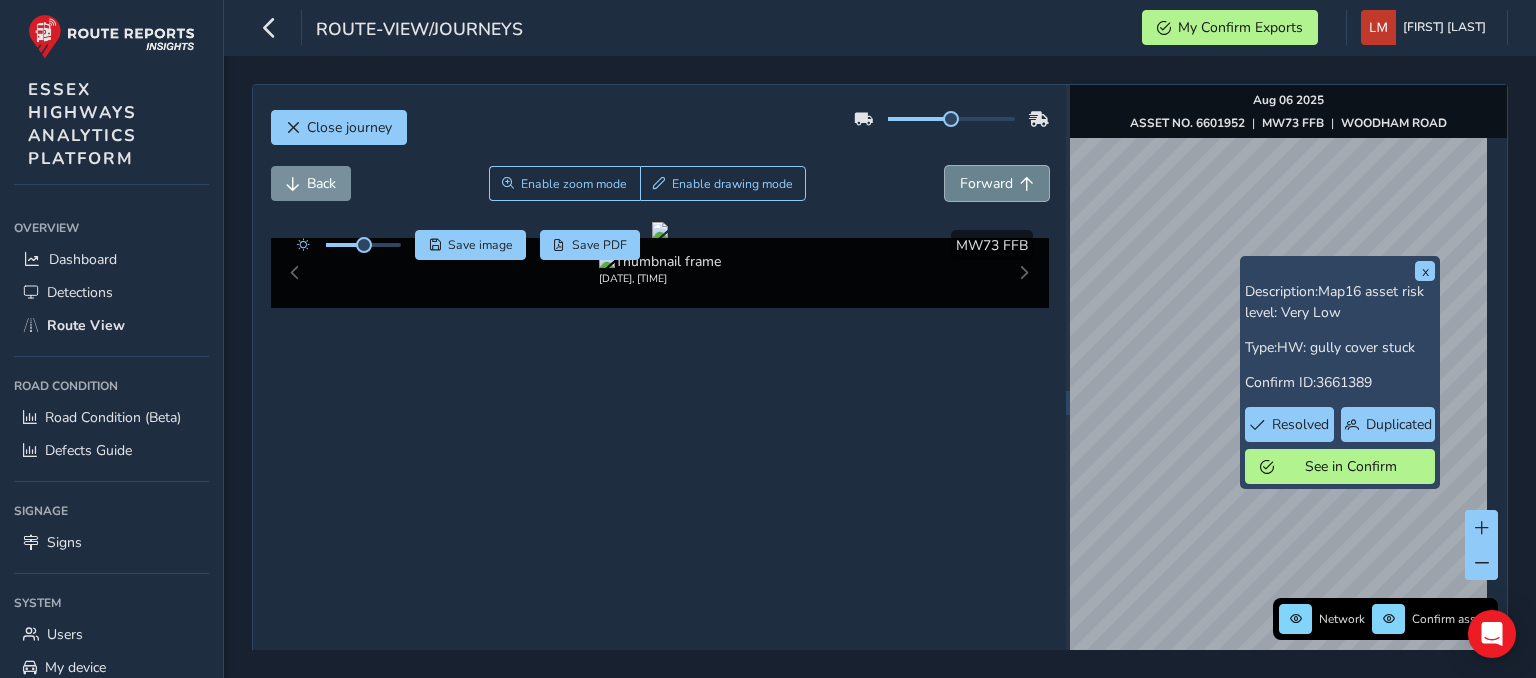 click on "Forward" at bounding box center [997, 183] 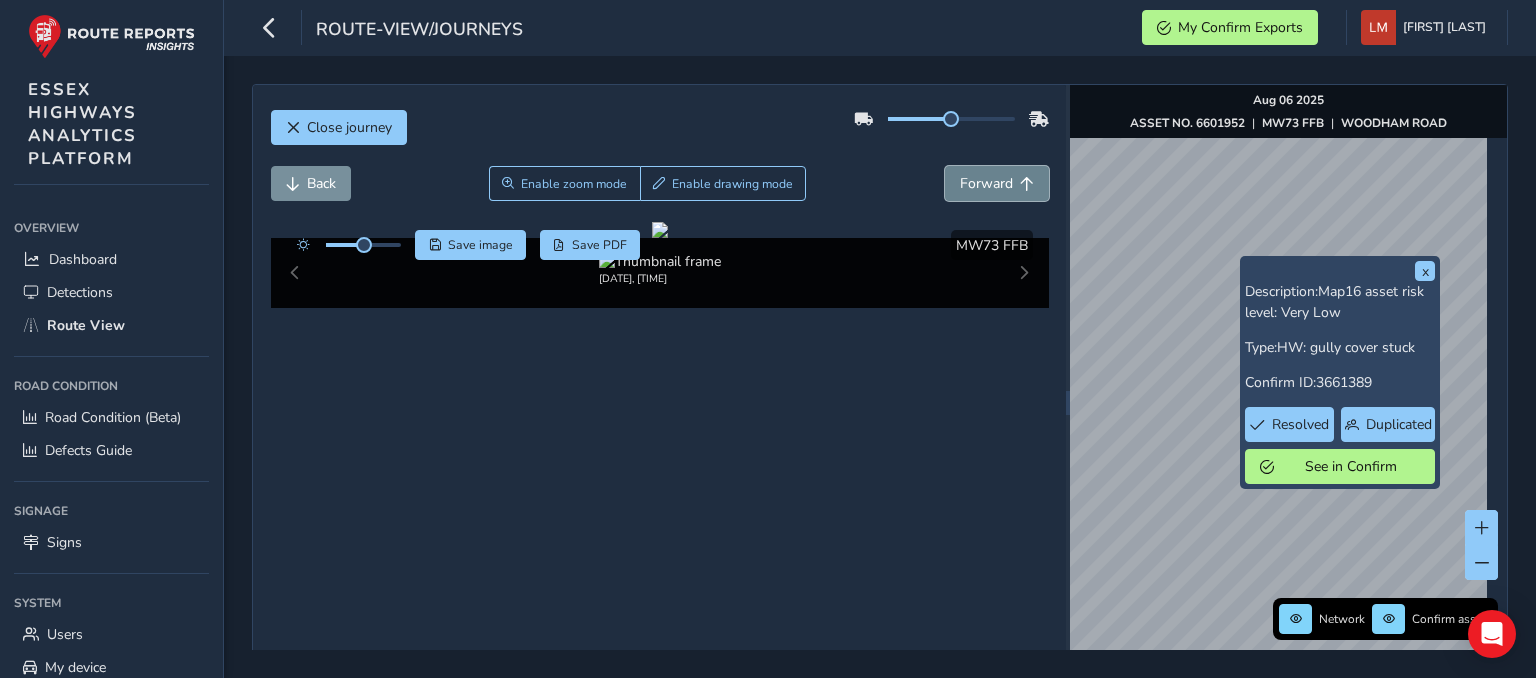 click on "Forward" at bounding box center [997, 183] 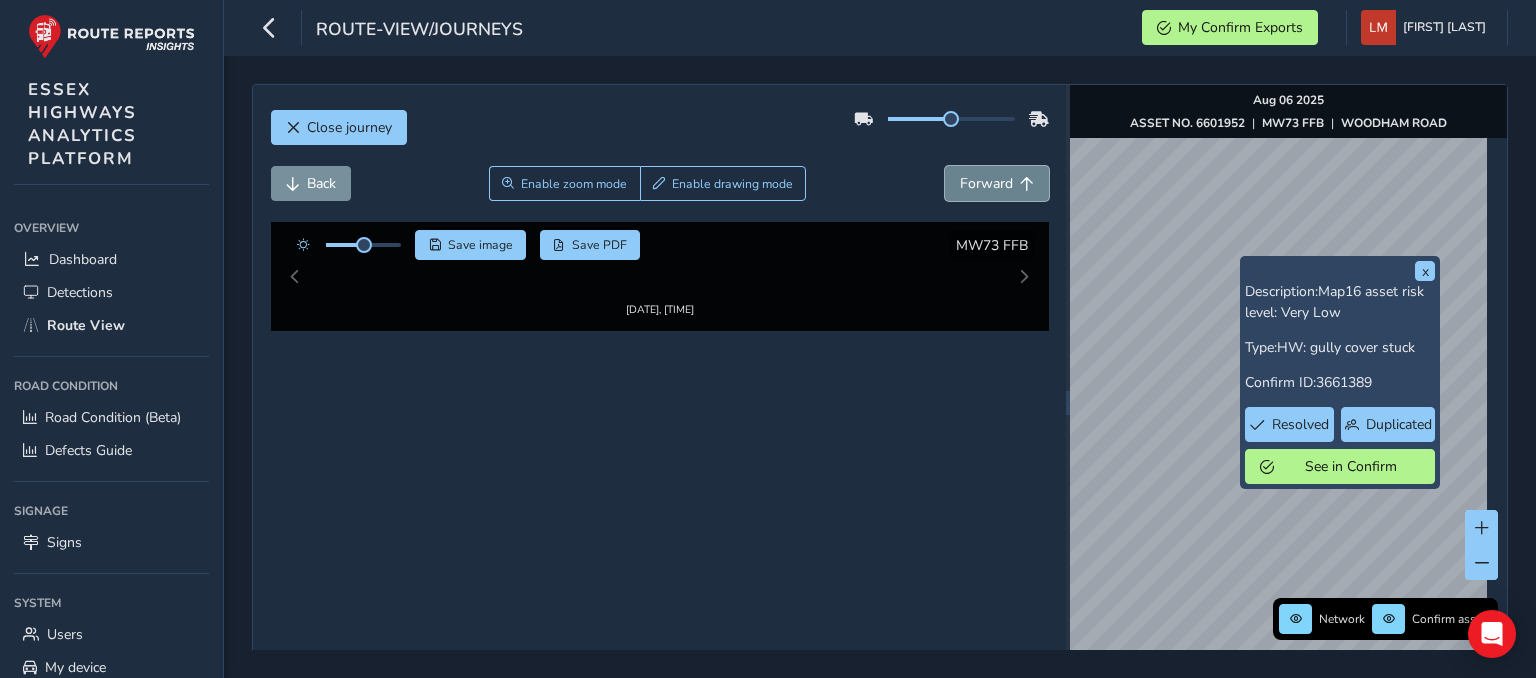 click on "Forward" at bounding box center [997, 183] 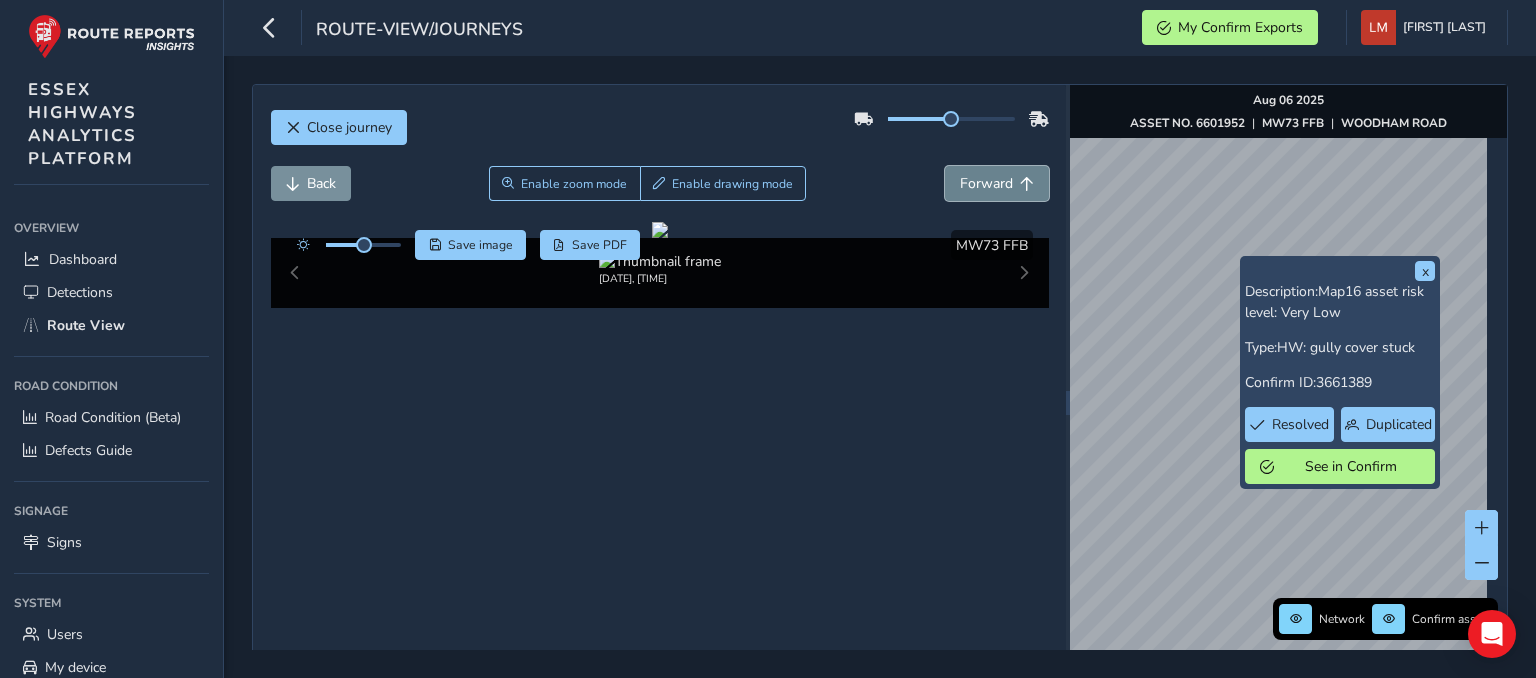 click on "Forward" at bounding box center (997, 183) 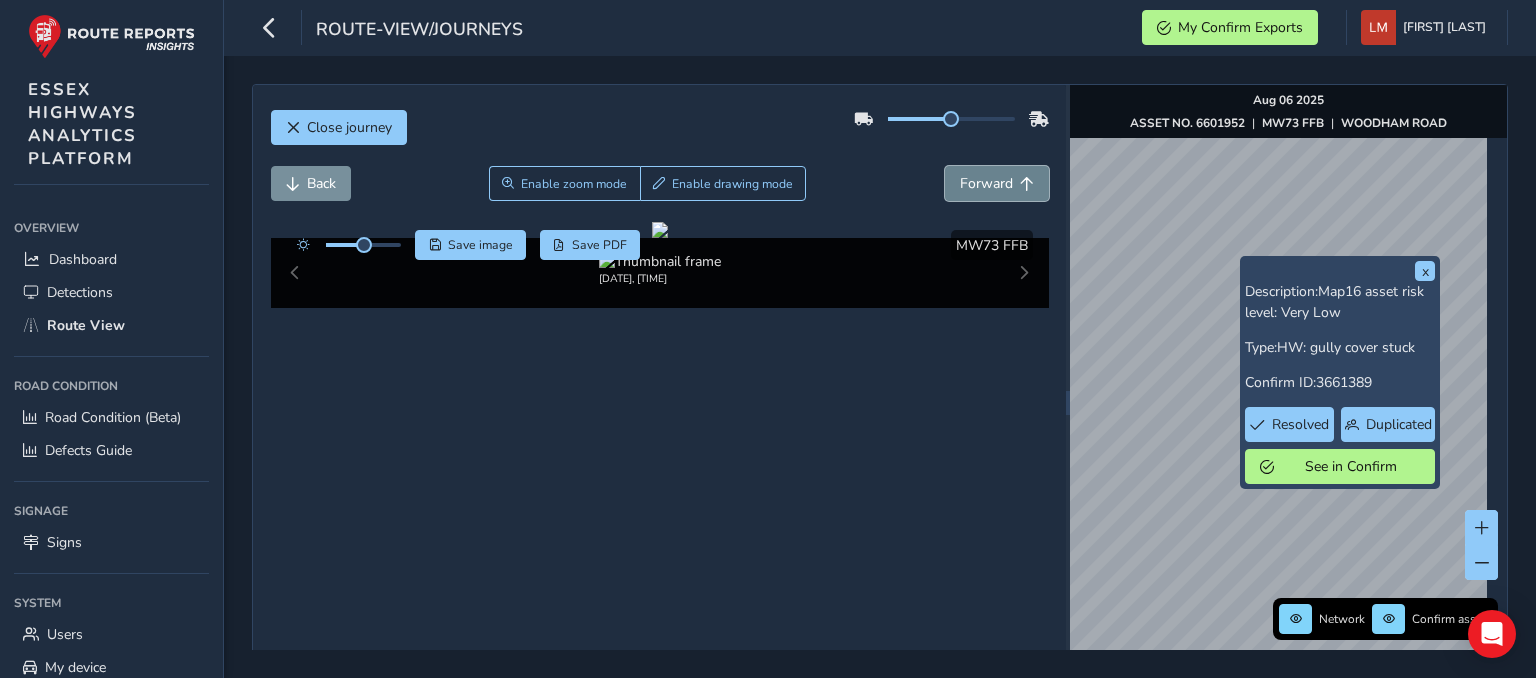 click on "Forward" at bounding box center [997, 183] 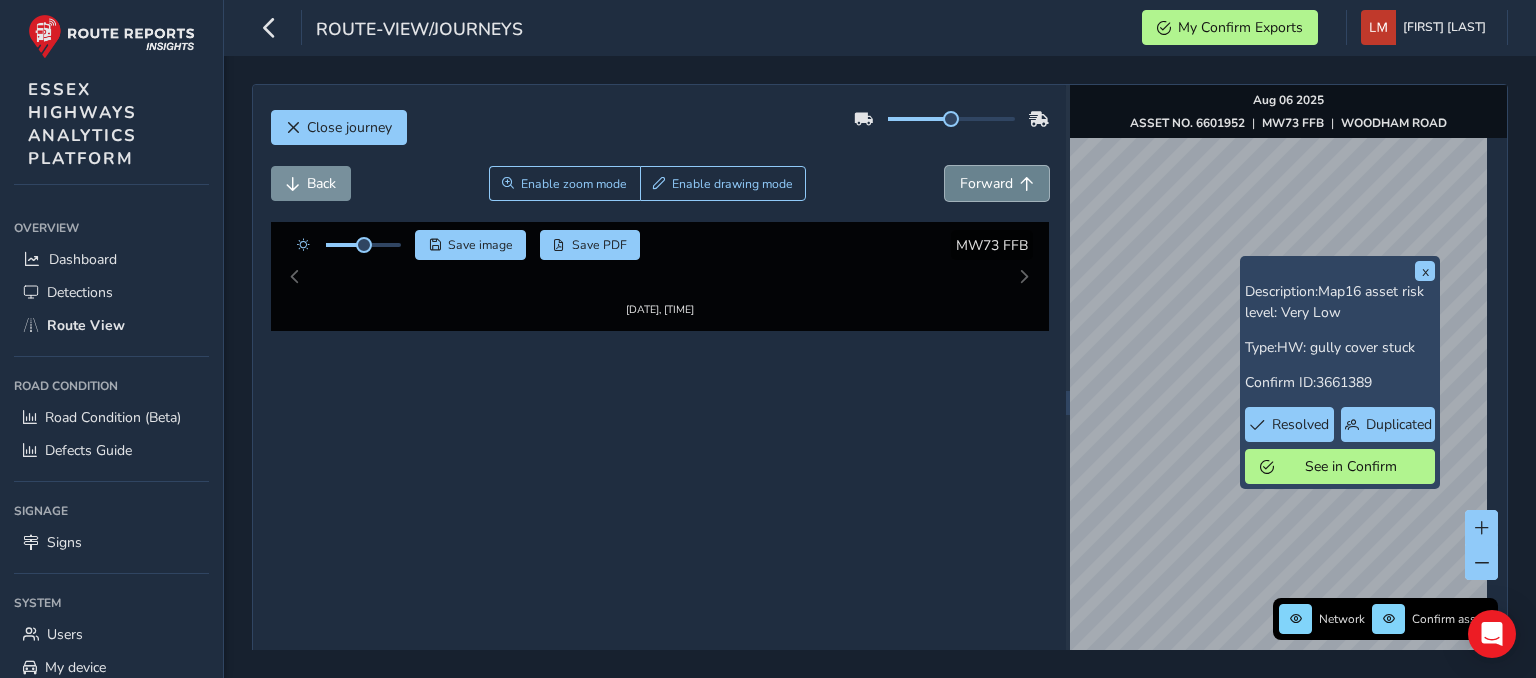 click on "Forward" at bounding box center (997, 183) 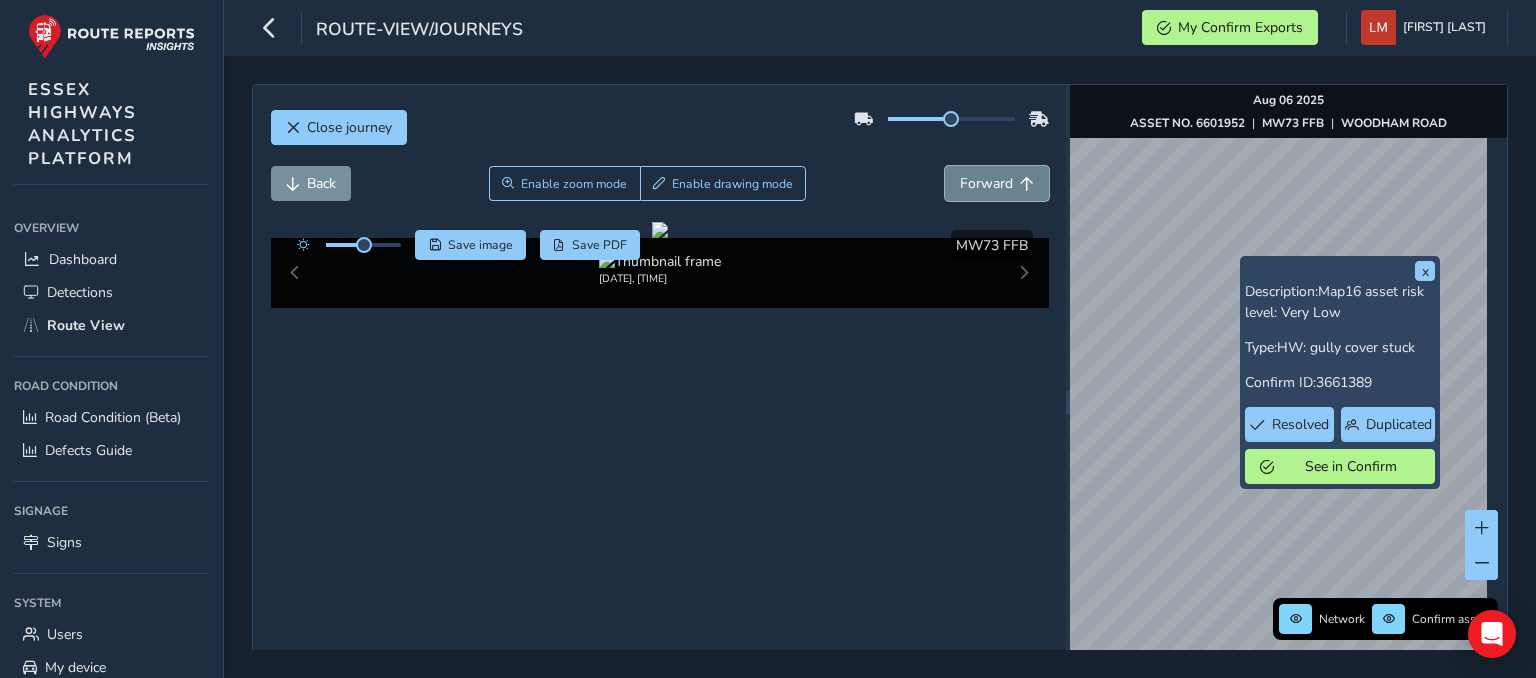 click on "Forward" at bounding box center (997, 183) 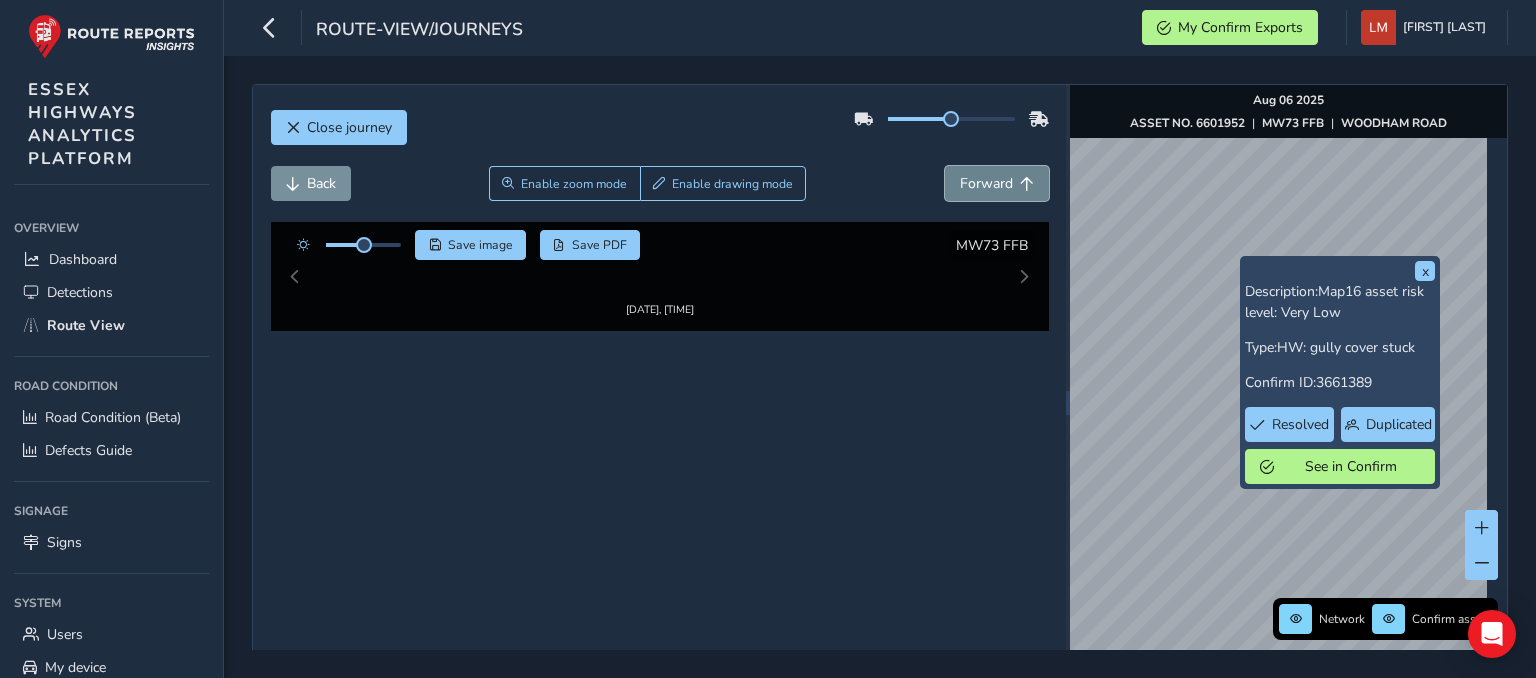 click on "Forward" at bounding box center (997, 183) 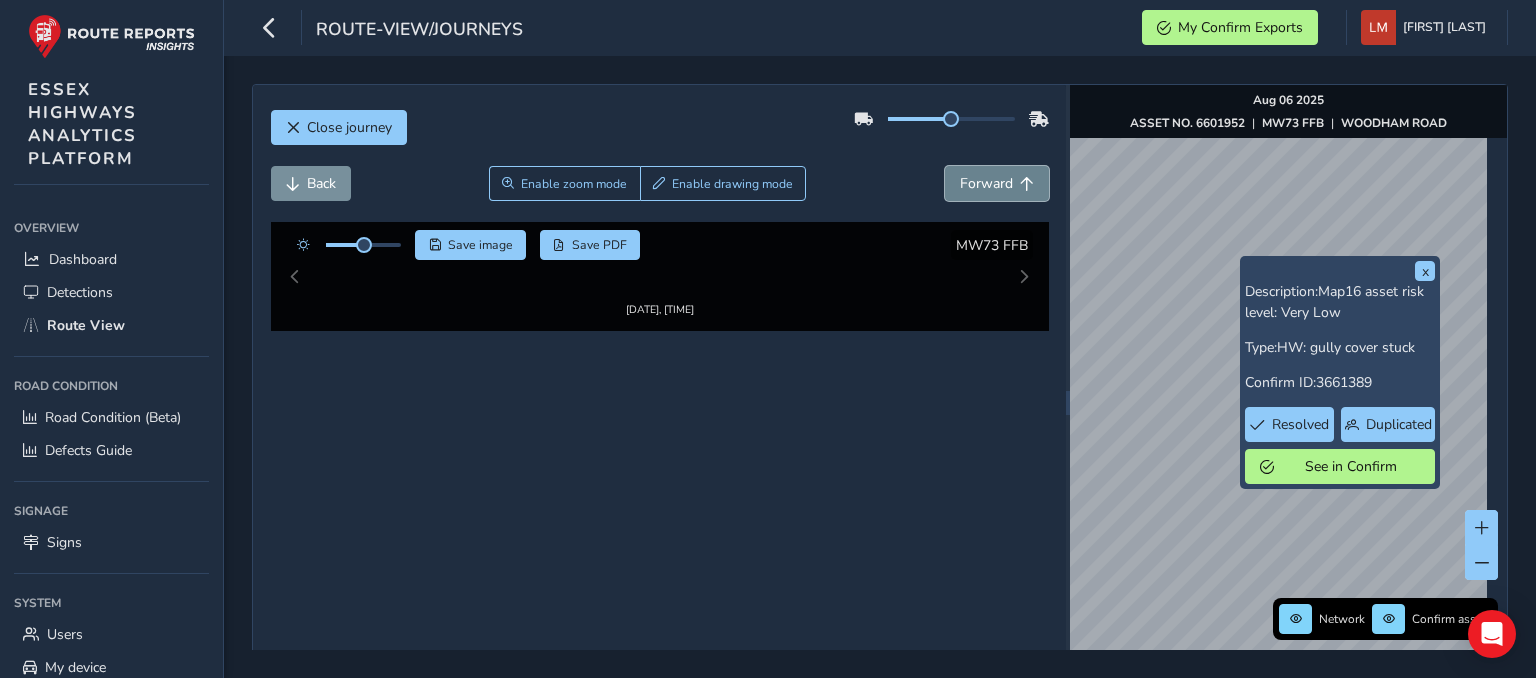 click on "Forward" at bounding box center [997, 183] 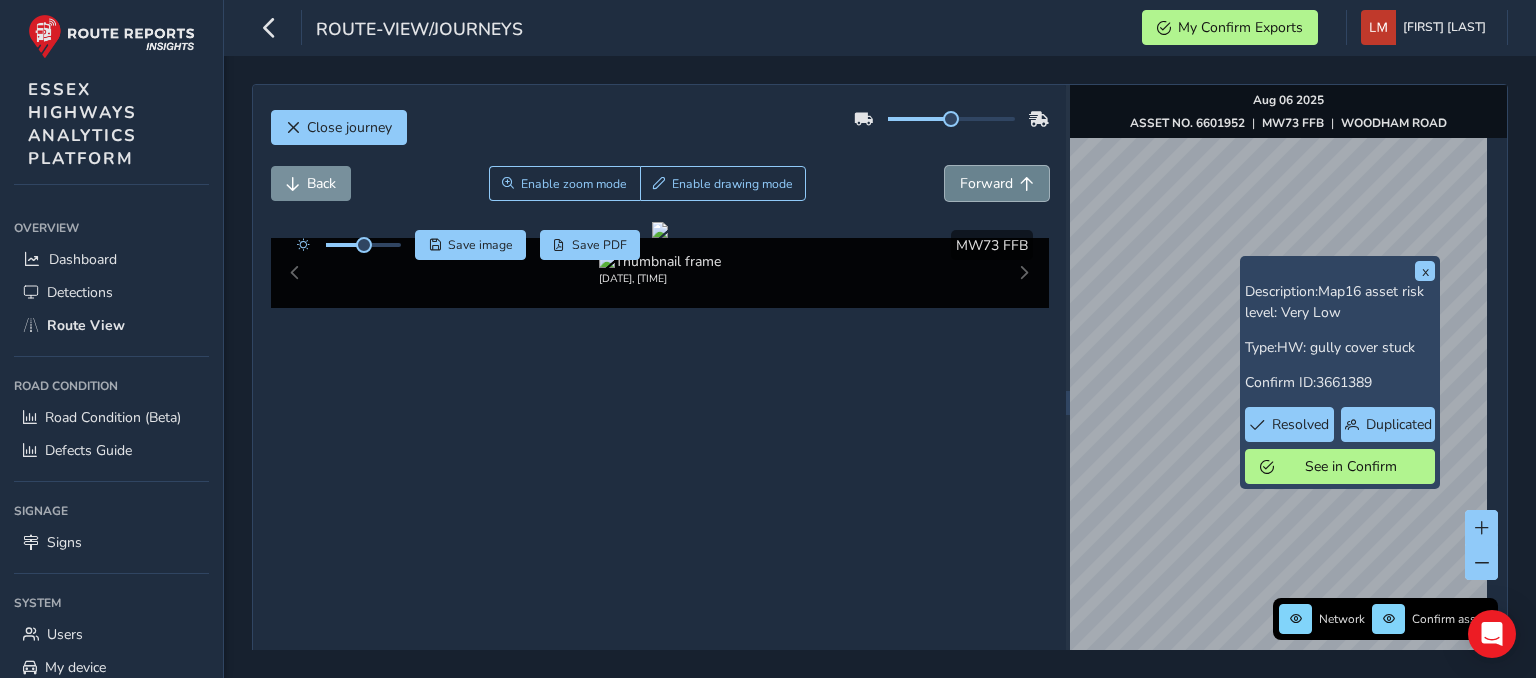 click on "Forward" at bounding box center (997, 183) 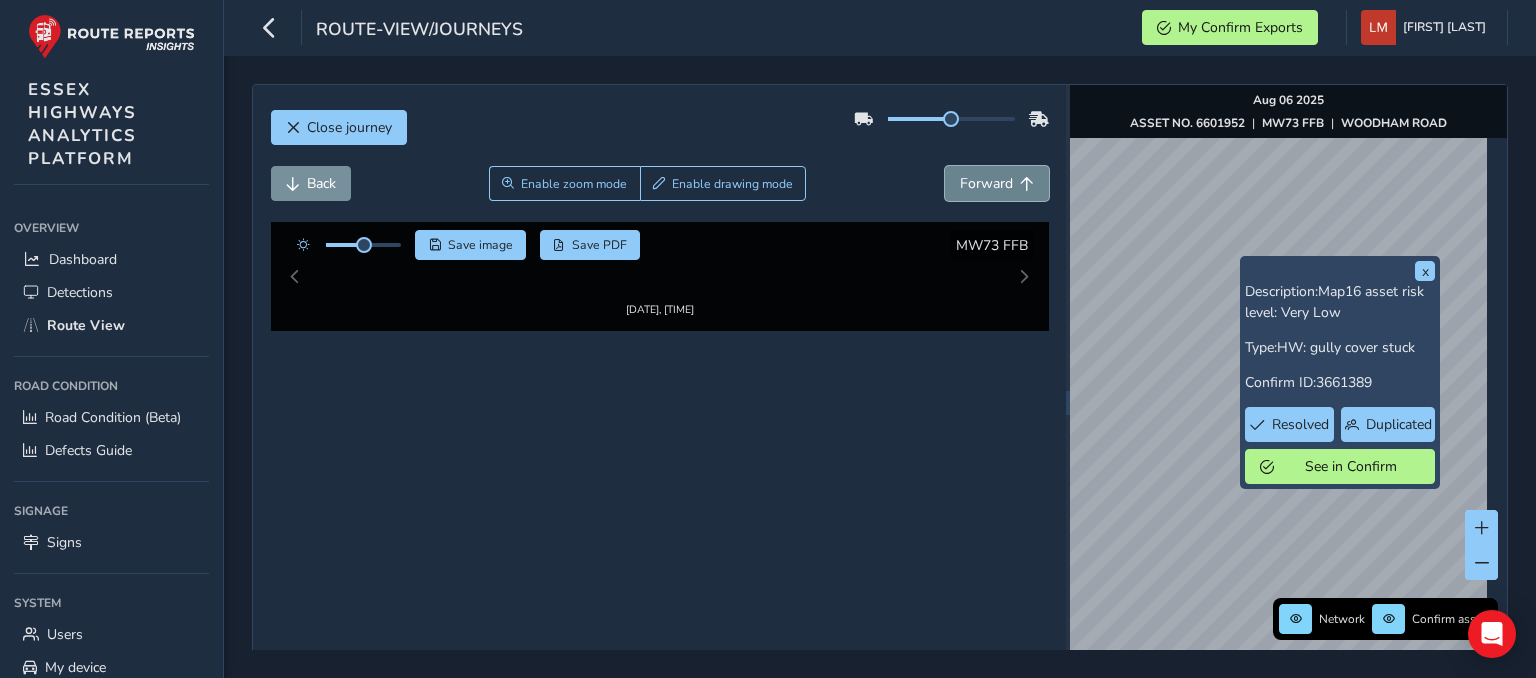 click on "Forward" at bounding box center [997, 183] 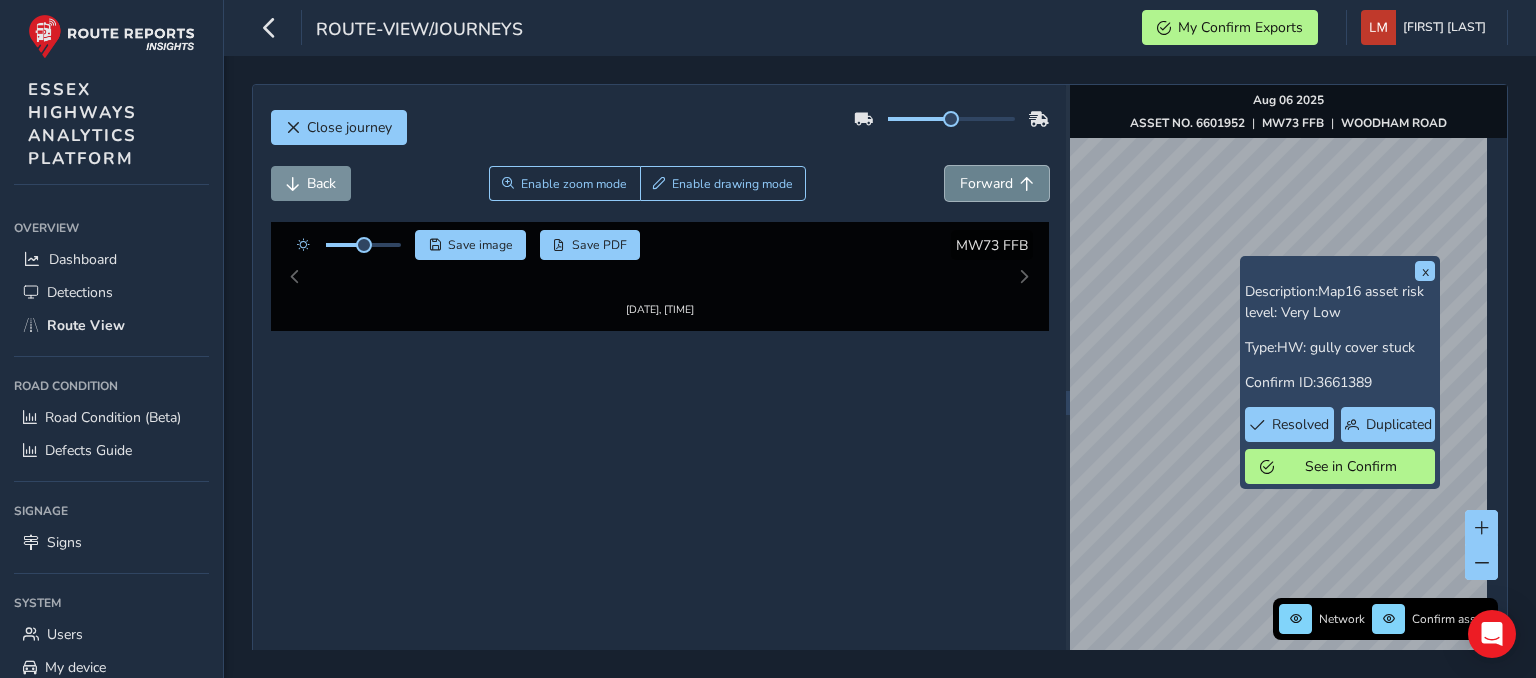 click on "Forward" at bounding box center (997, 183) 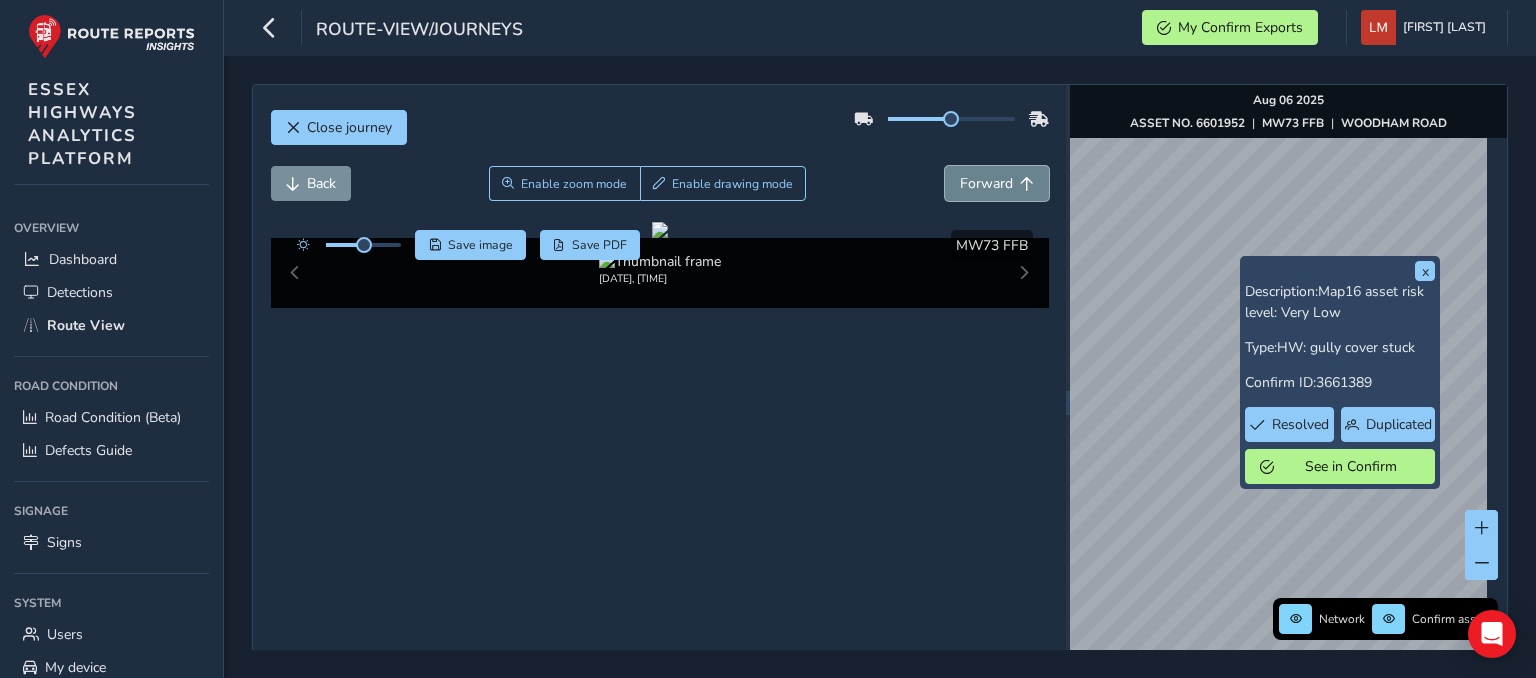 click on "Forward" at bounding box center [997, 183] 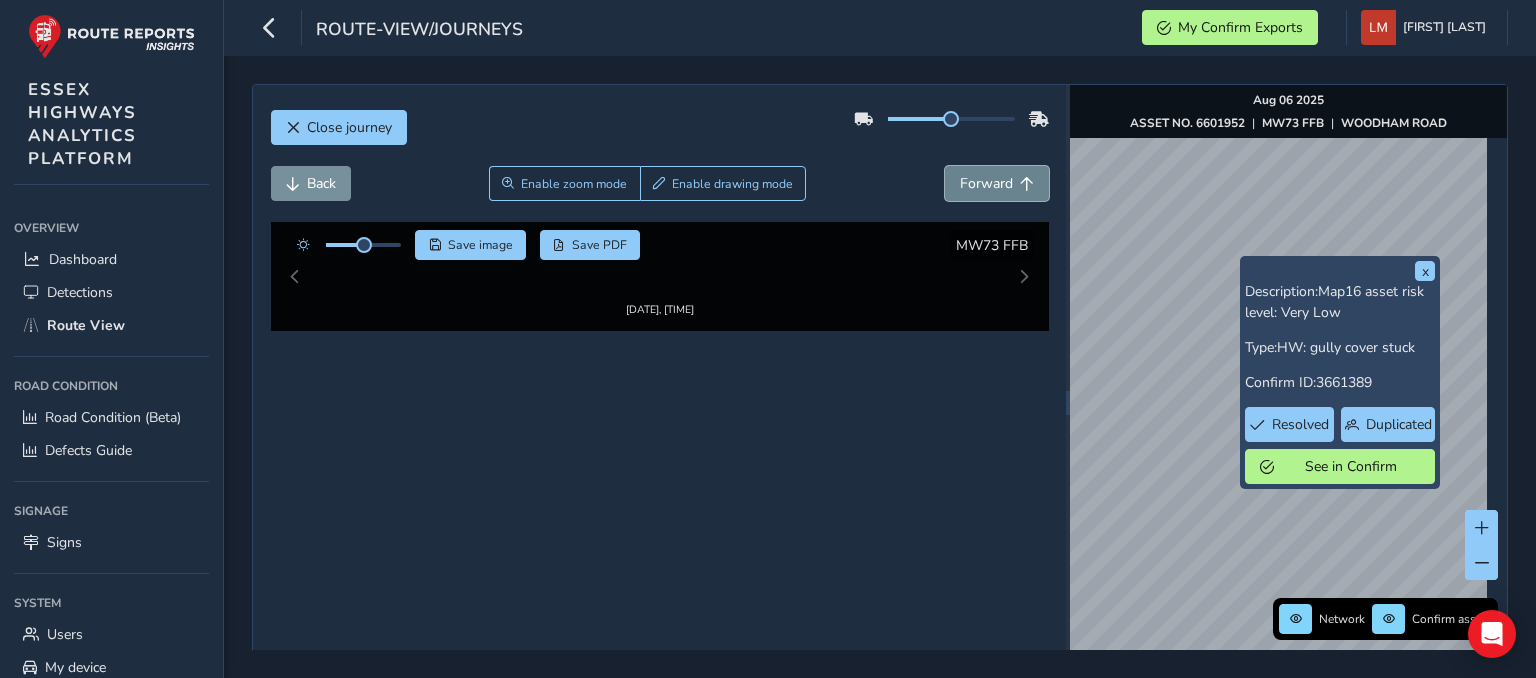 click on "Forward" at bounding box center (997, 183) 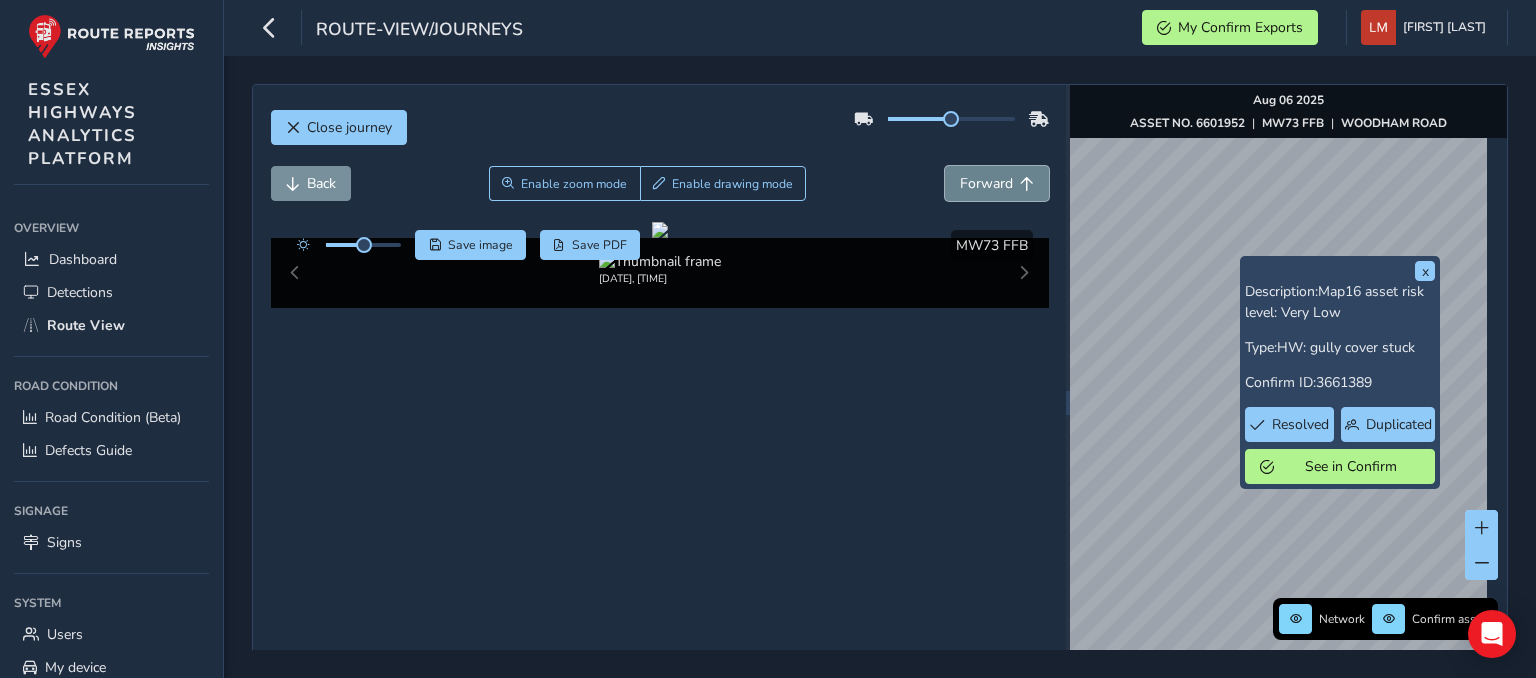 click on "Forward" at bounding box center [997, 183] 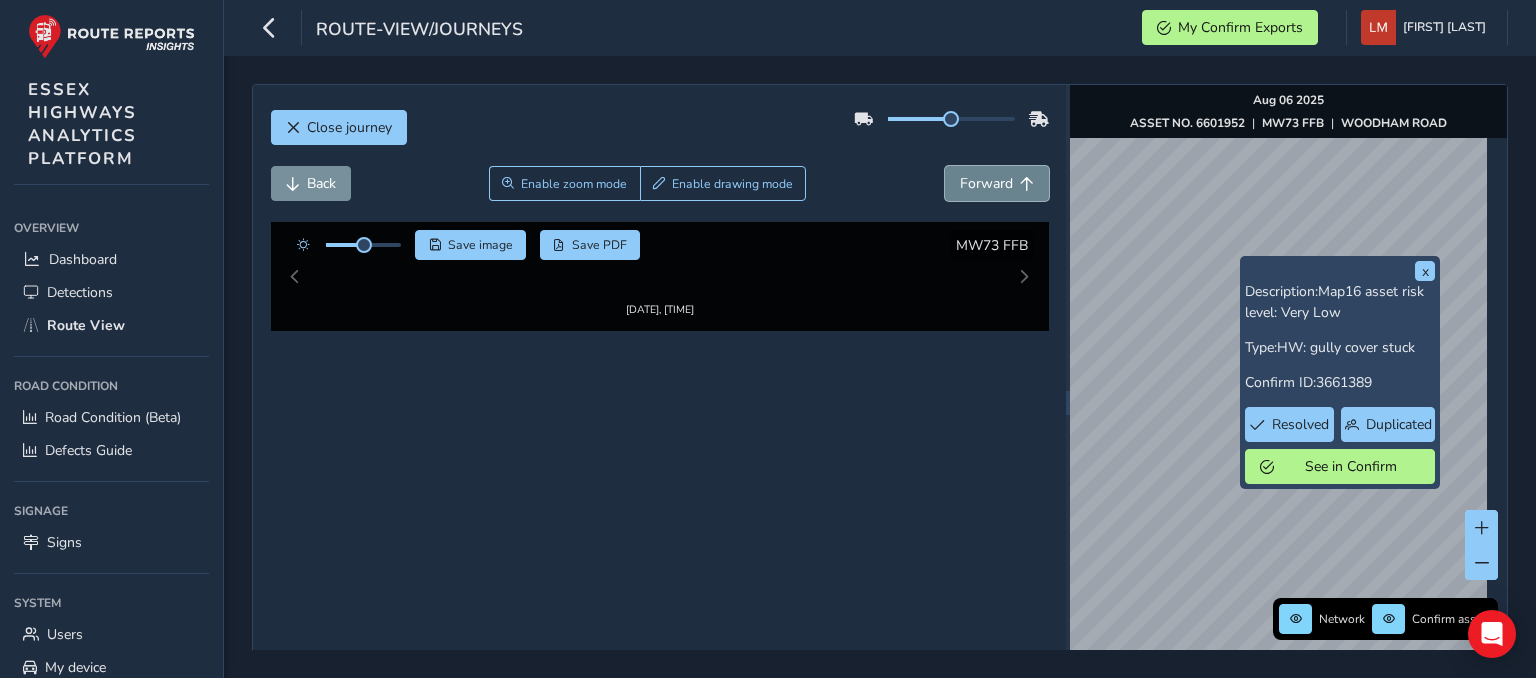click on "Forward" at bounding box center [997, 183] 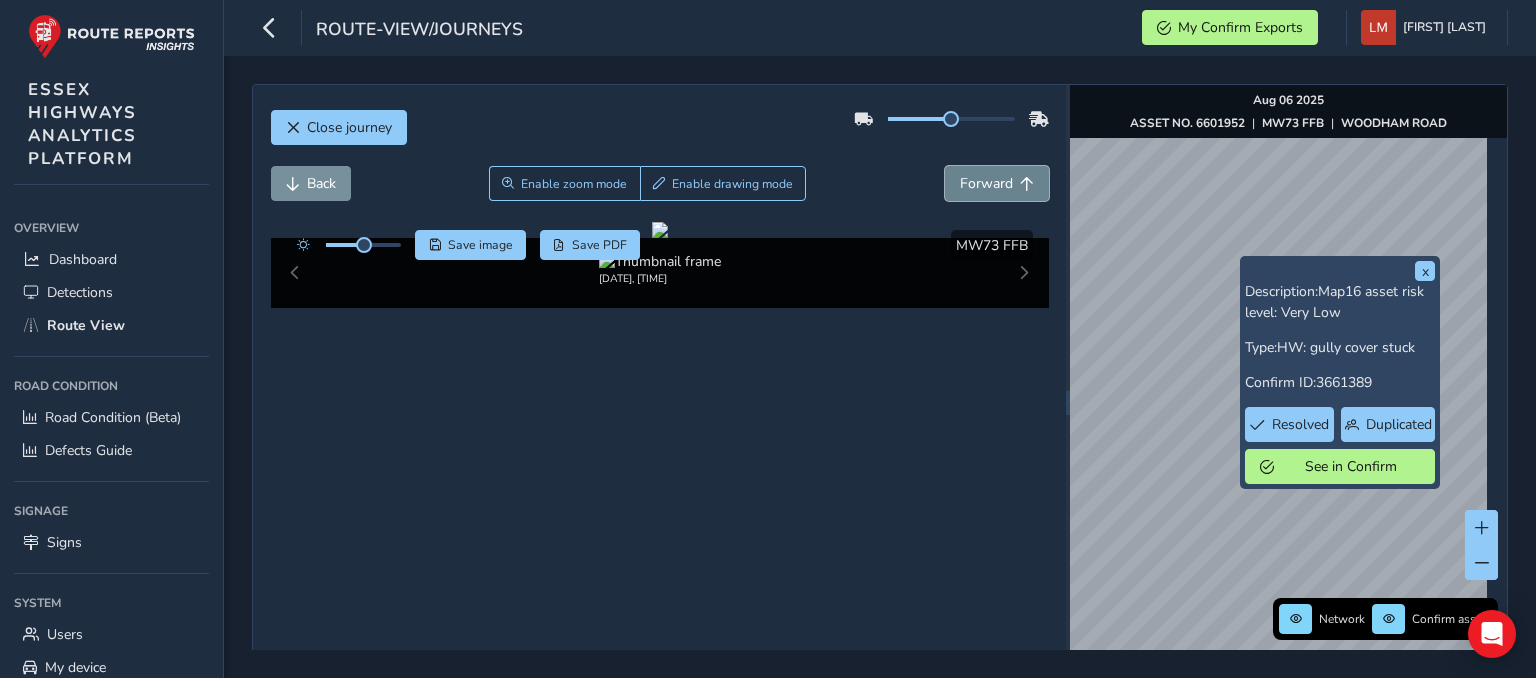 click on "Forward" at bounding box center [997, 183] 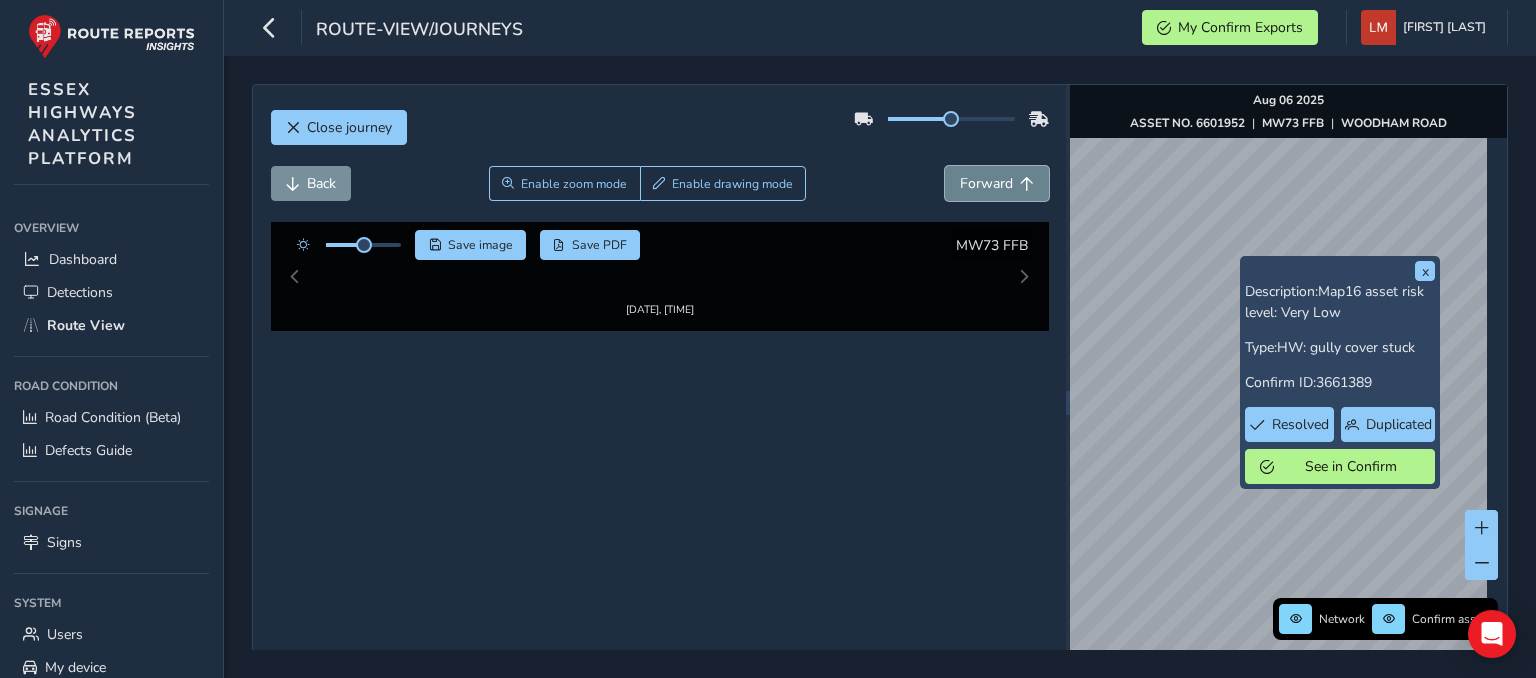 click on "Forward" at bounding box center [997, 183] 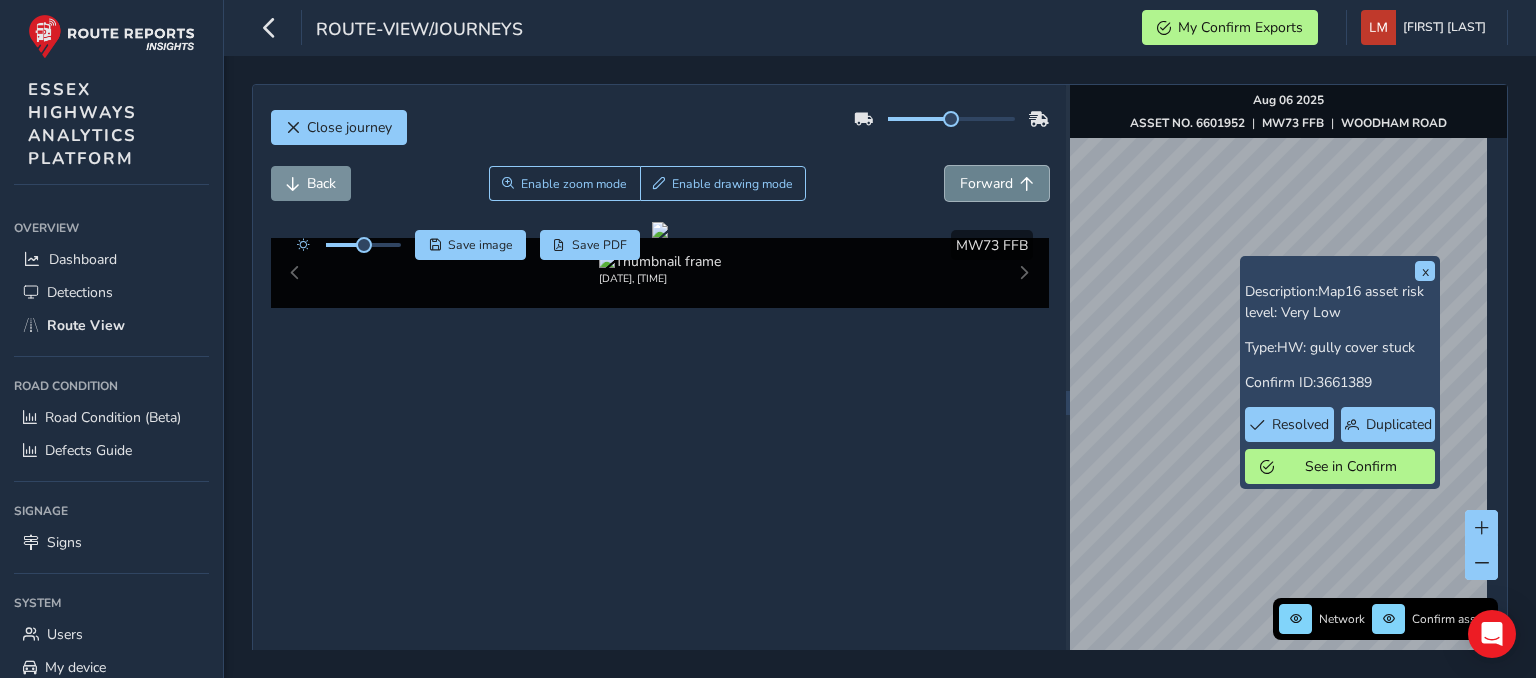 click on "Forward" at bounding box center (997, 183) 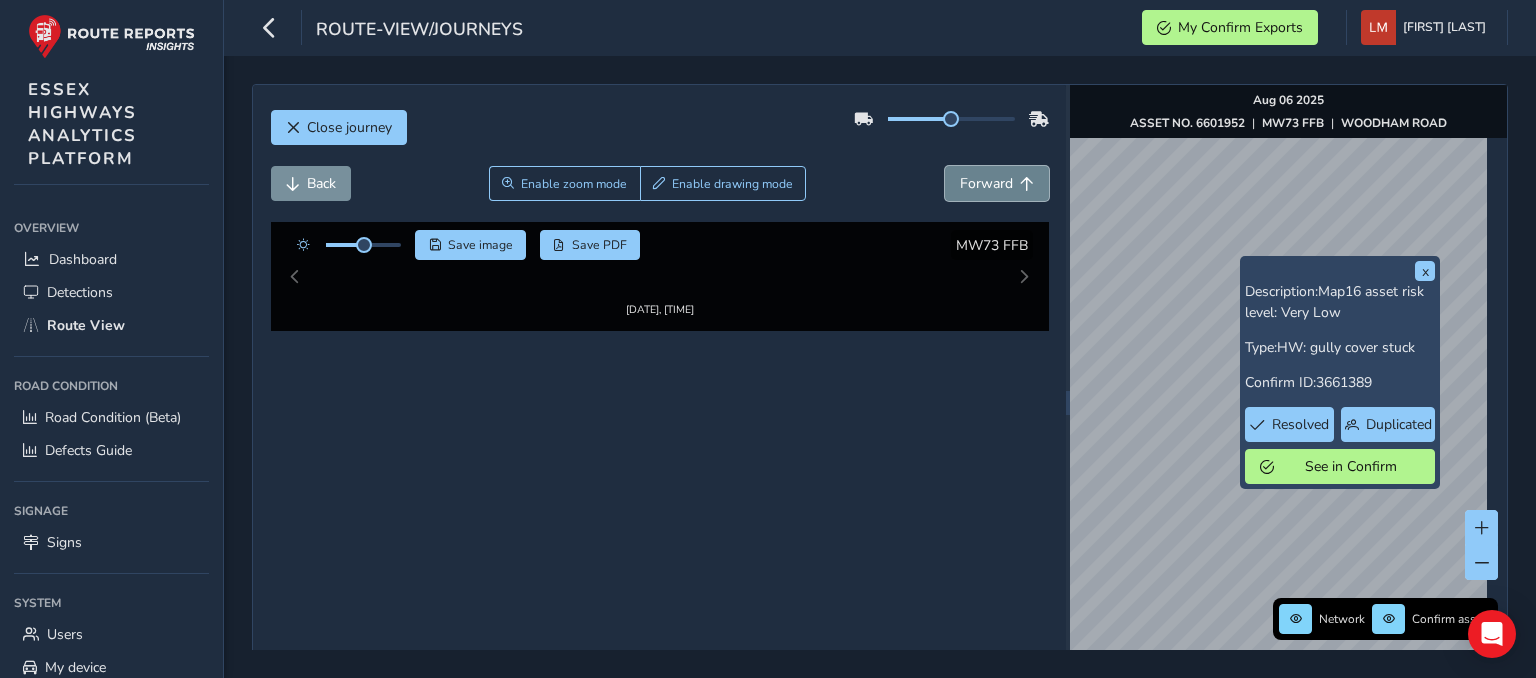 click on "Forward" at bounding box center [997, 183] 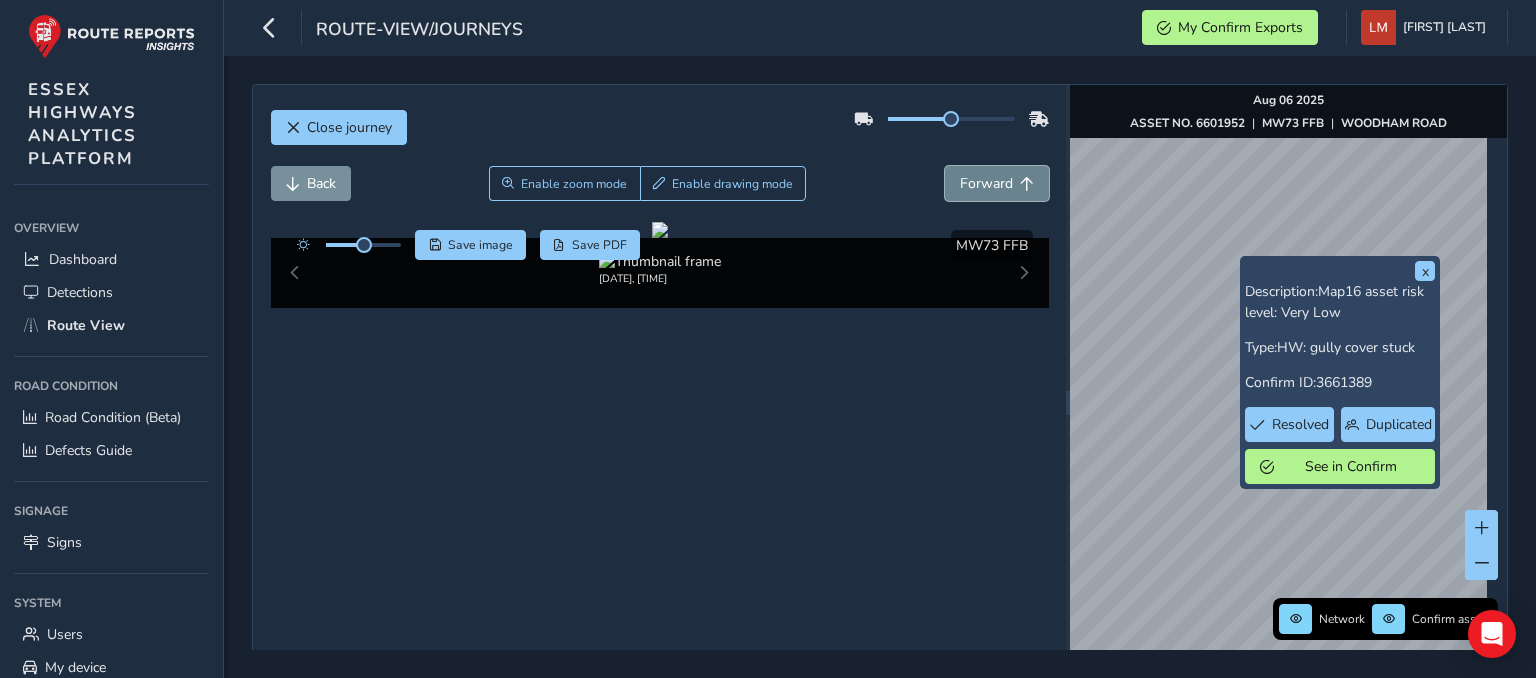 click on "Forward" at bounding box center (997, 183) 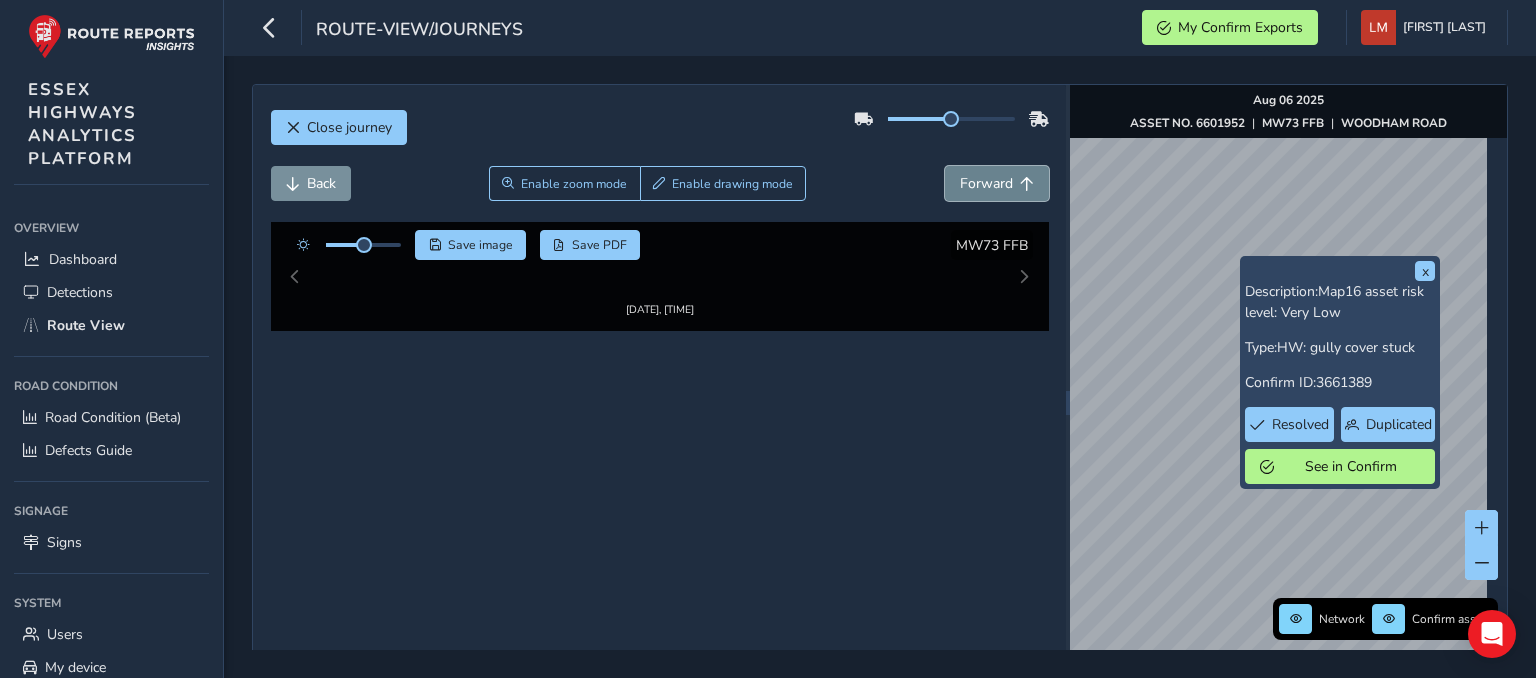 click on "Forward" at bounding box center (997, 183) 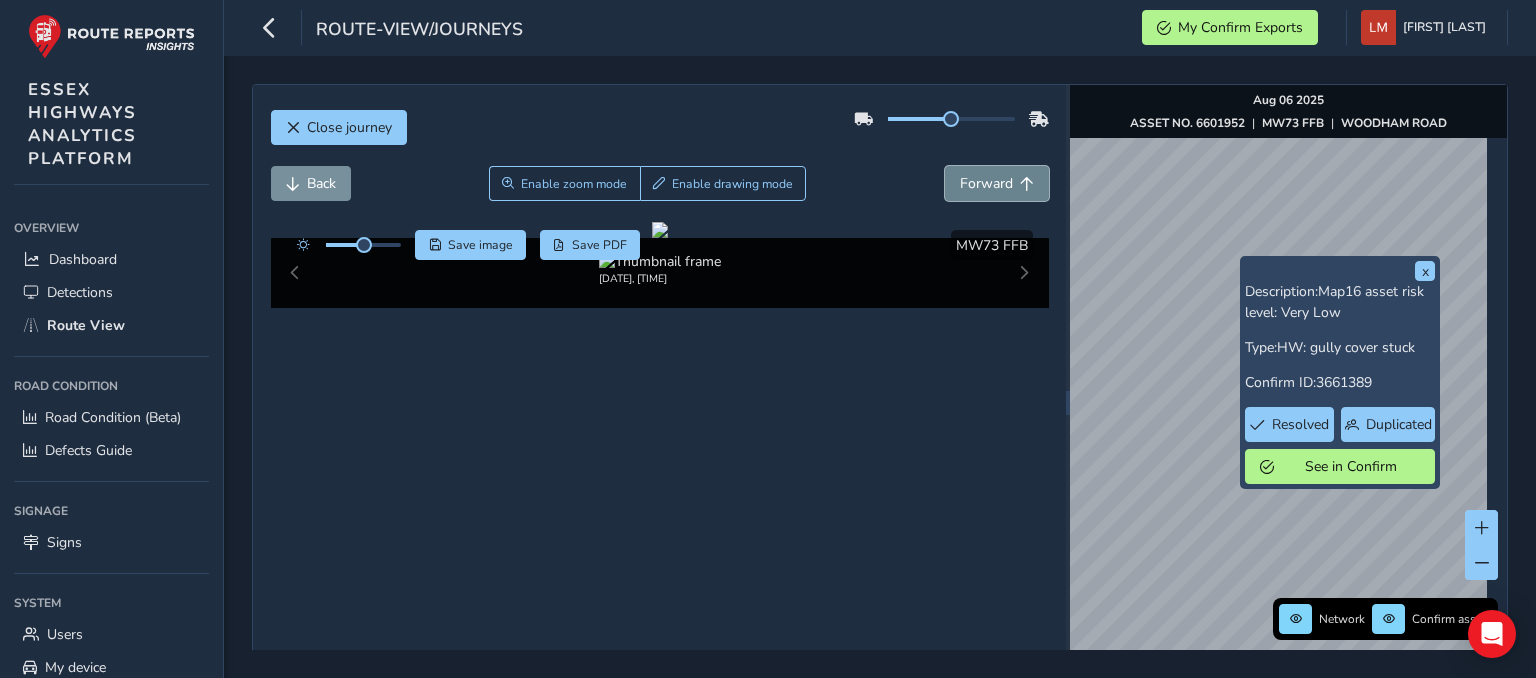 click on "Forward" at bounding box center [997, 183] 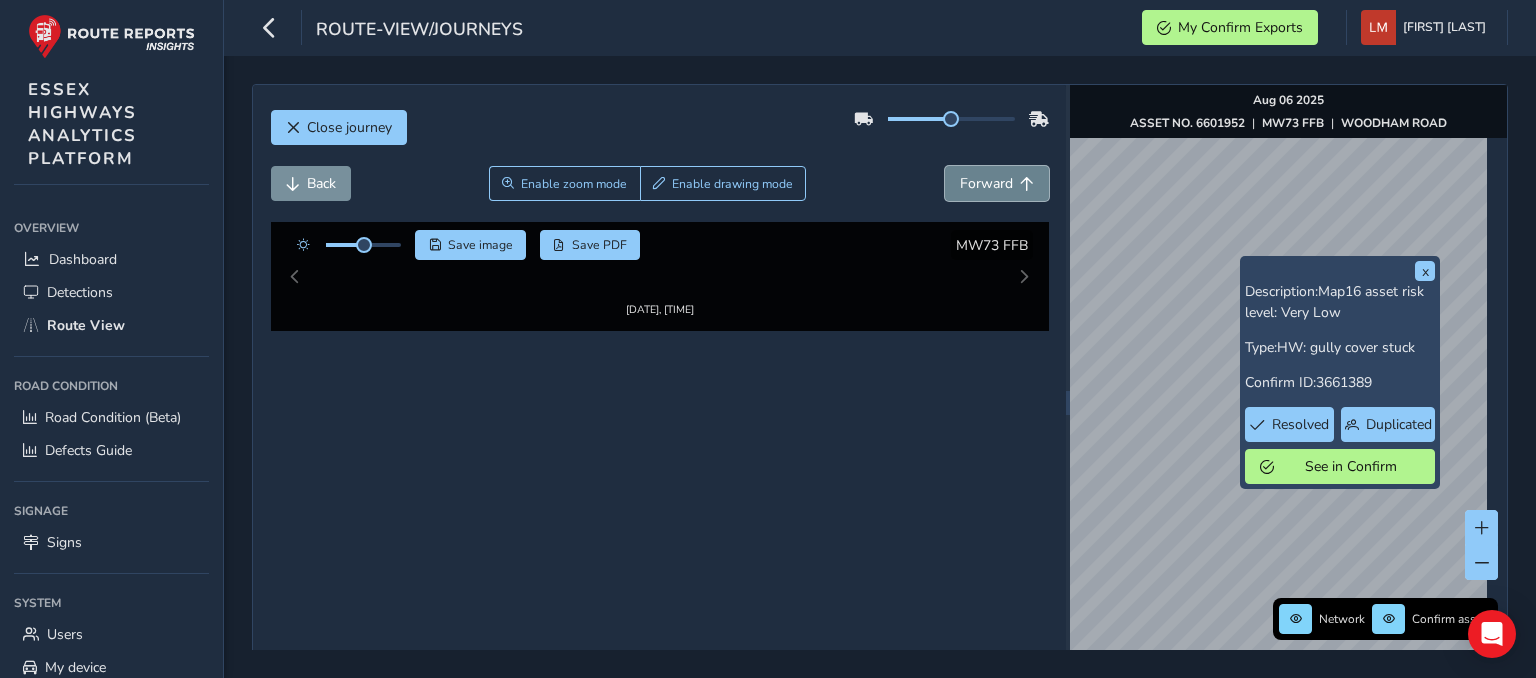 click on "Forward" at bounding box center (997, 183) 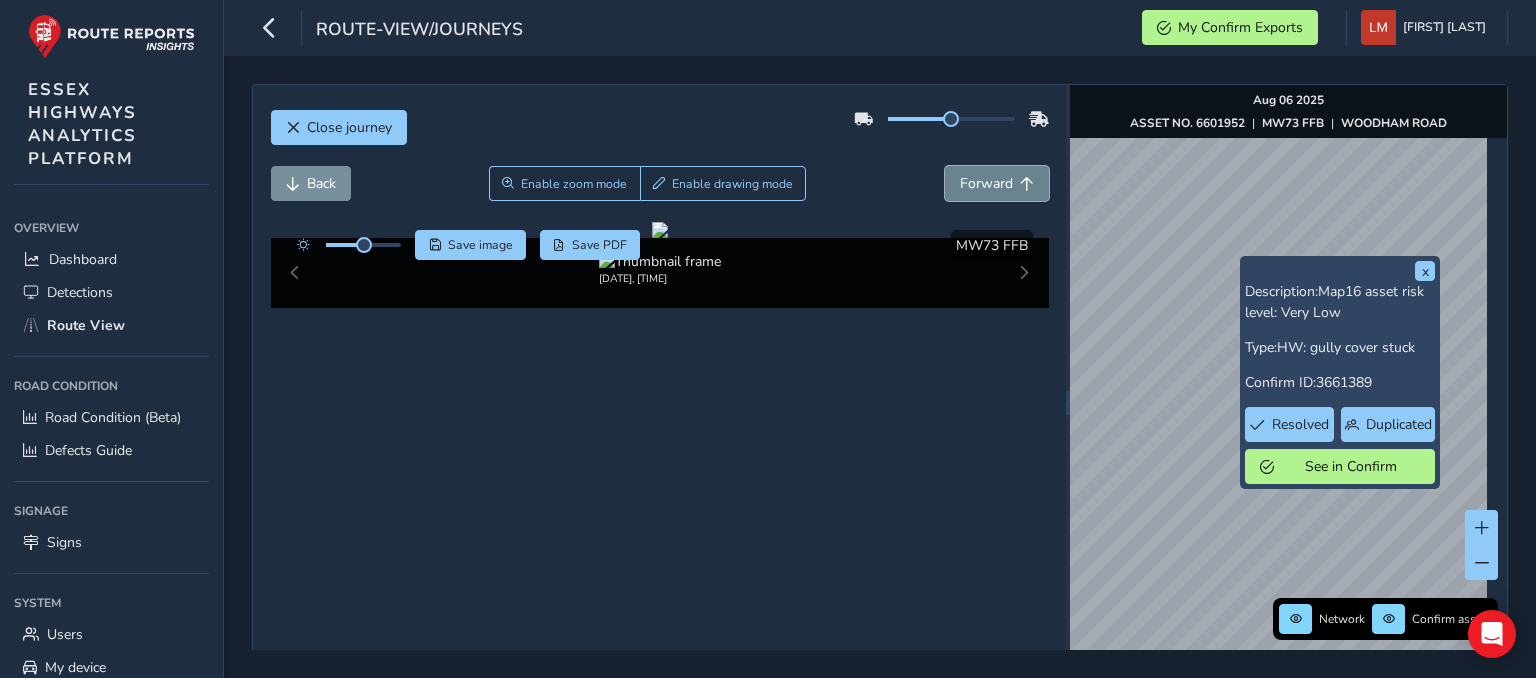 click on "Forward" at bounding box center (997, 183) 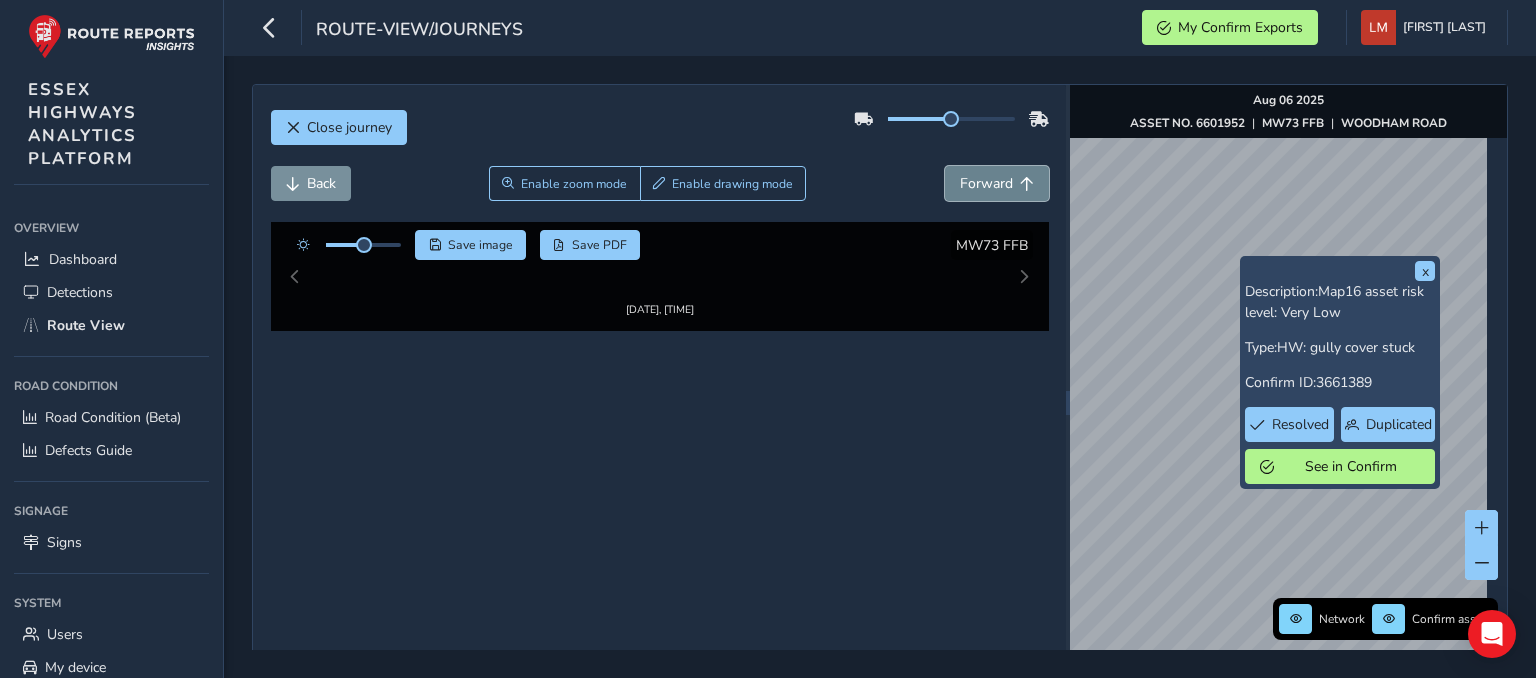 click on "Forward" at bounding box center [997, 183] 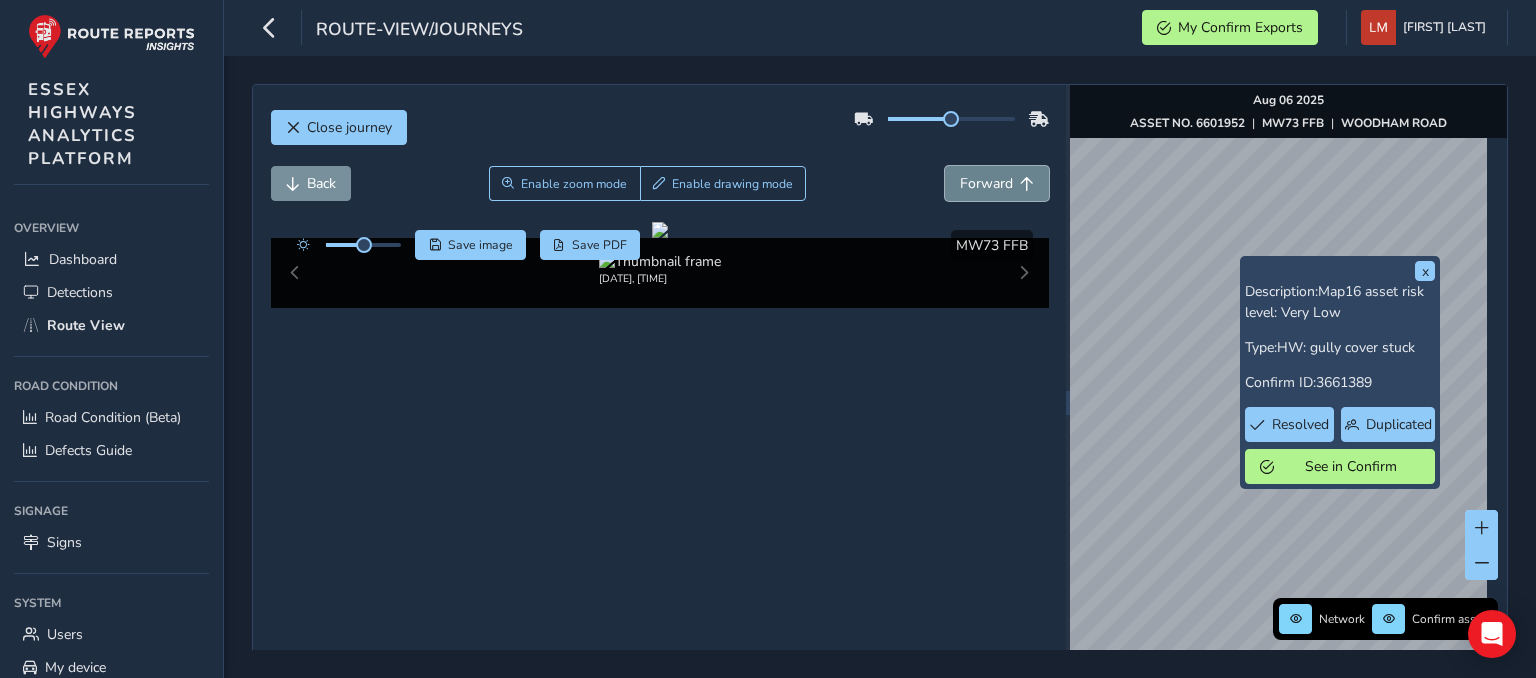 click on "Forward" at bounding box center (997, 183) 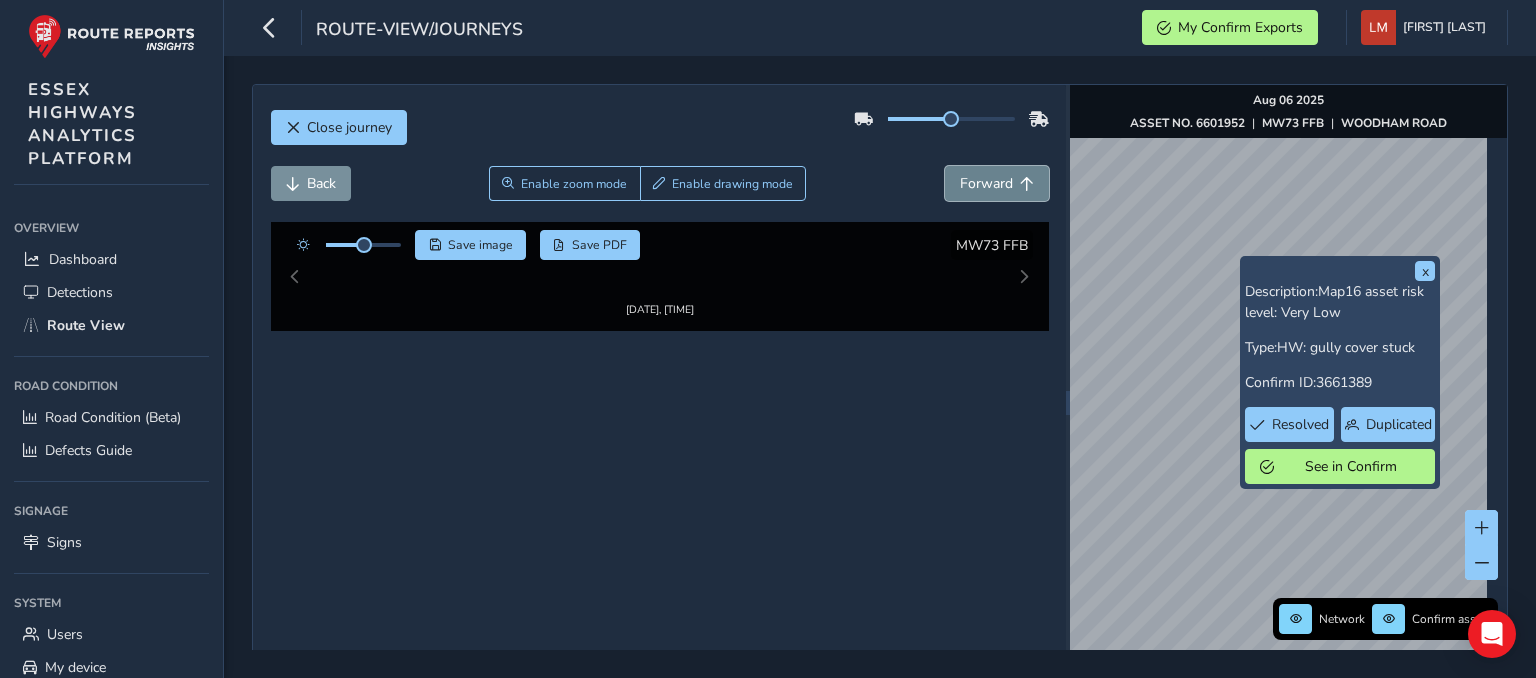 click on "Forward" at bounding box center [997, 183] 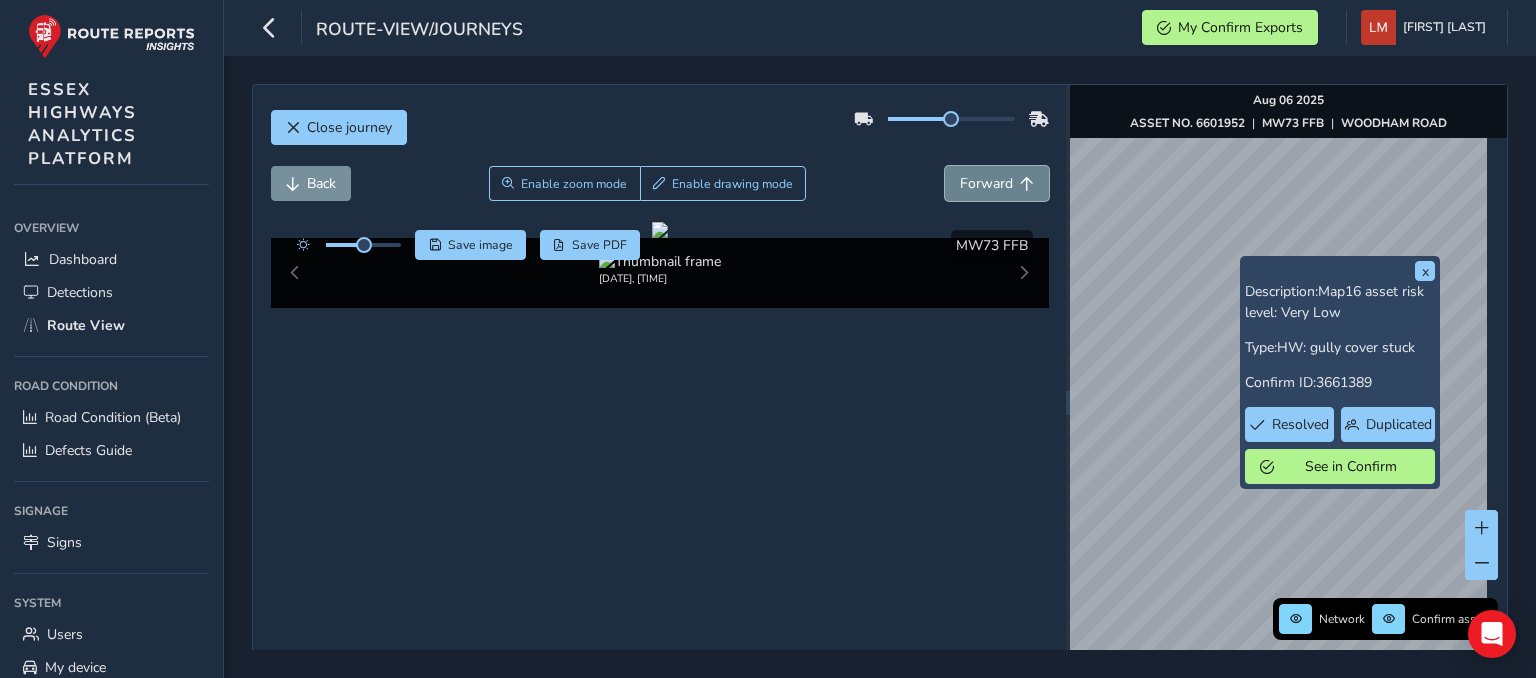 click on "Forward" at bounding box center (997, 183) 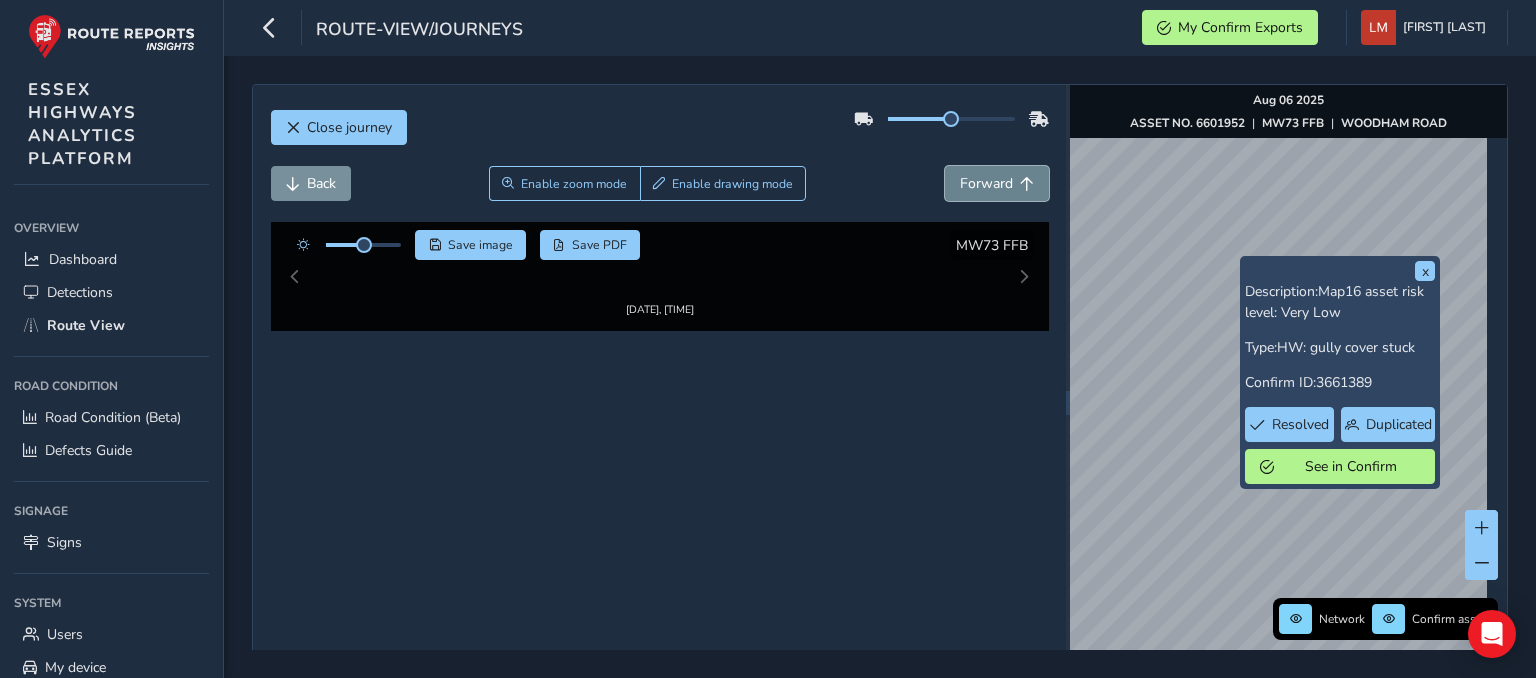 click on "Forward" at bounding box center [997, 183] 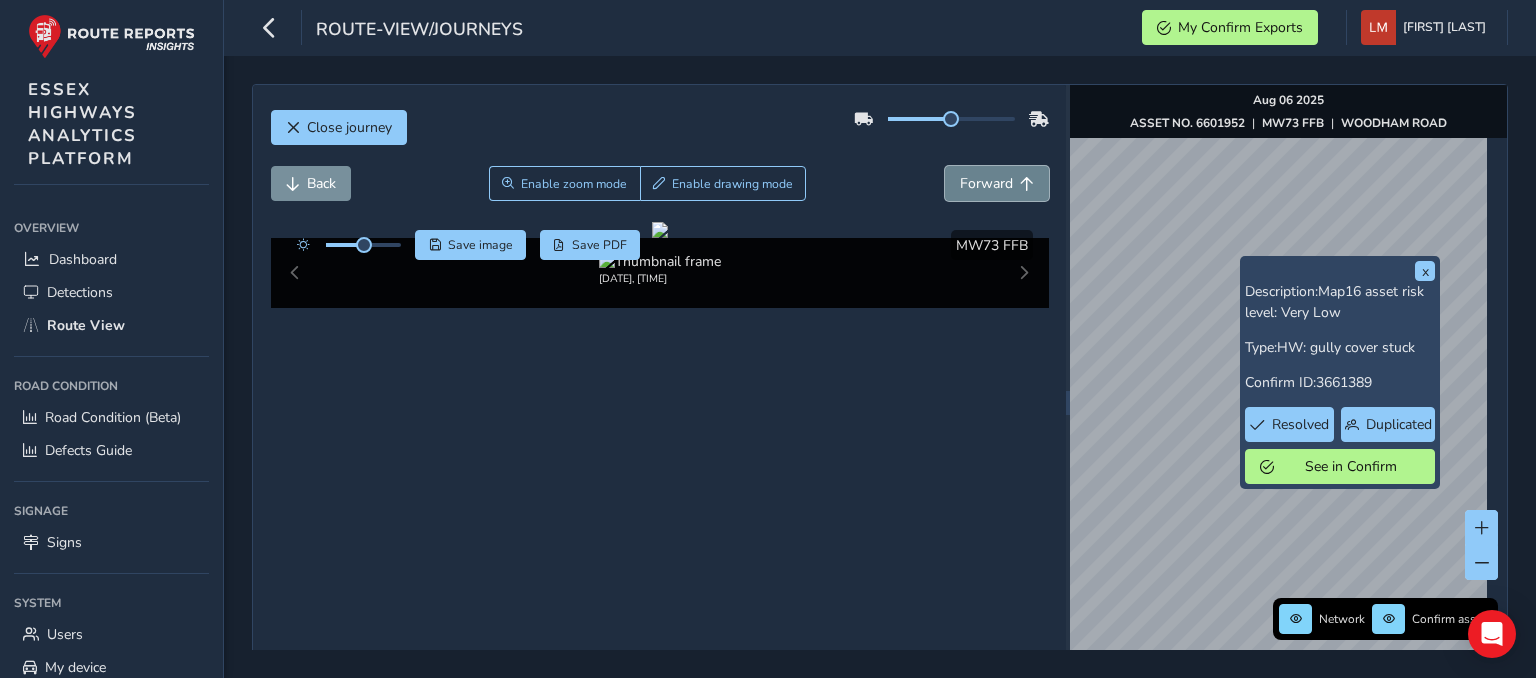 click on "Forward" at bounding box center (997, 183) 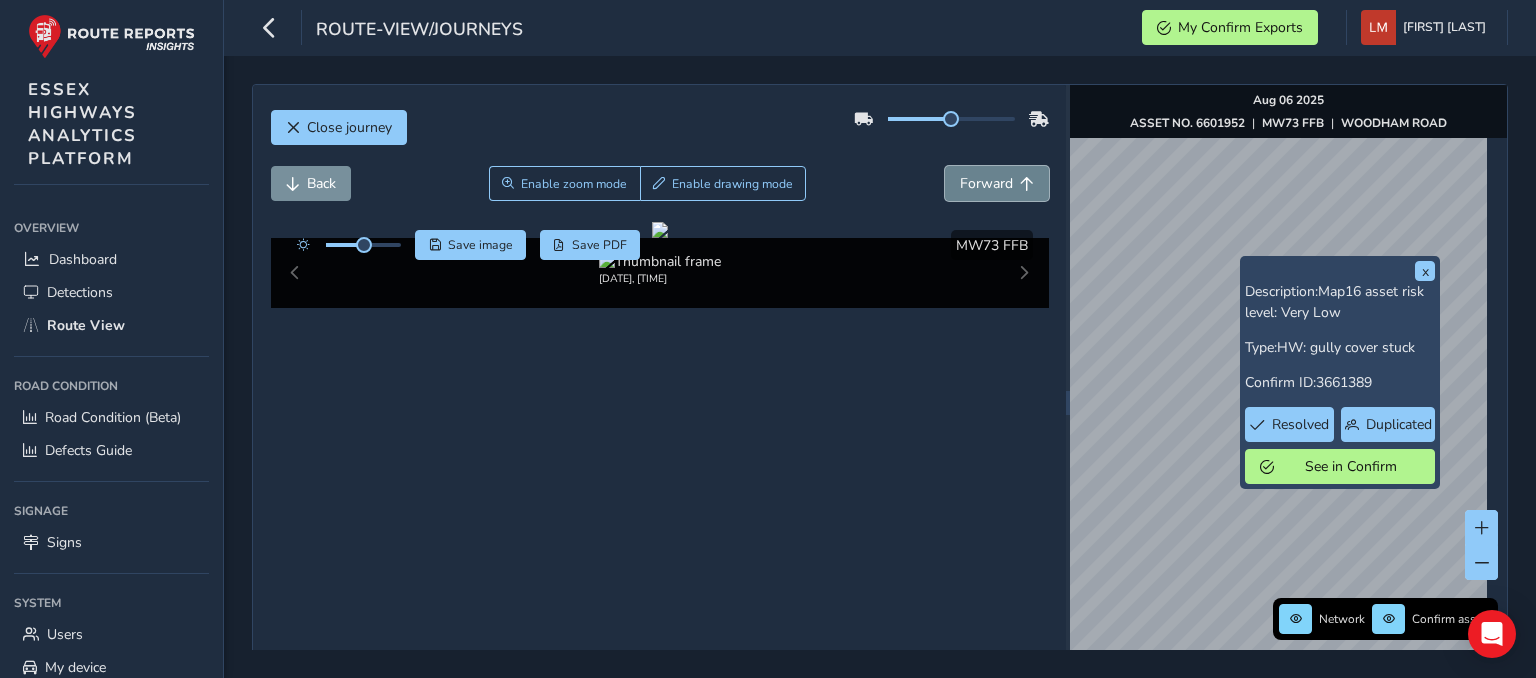 click on "Forward" at bounding box center (997, 183) 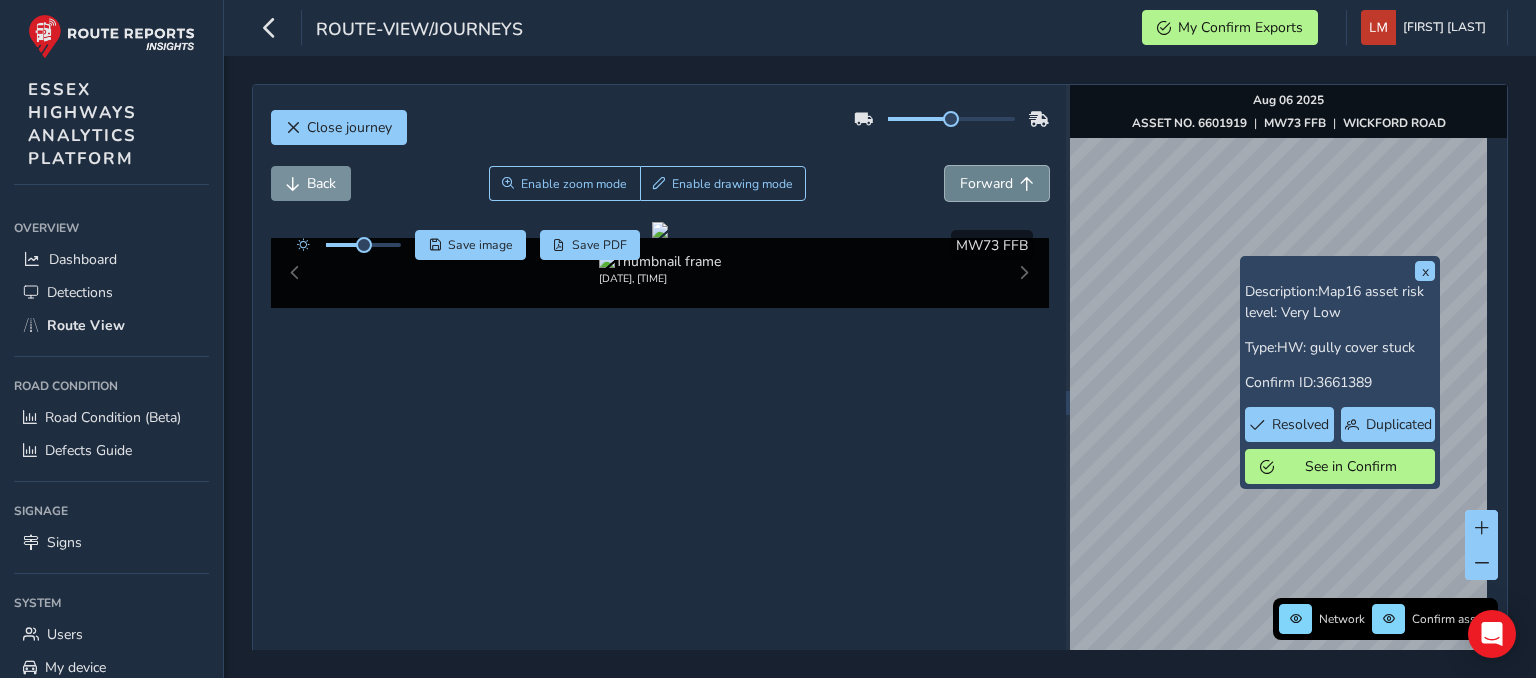 click on "Forward" at bounding box center [997, 183] 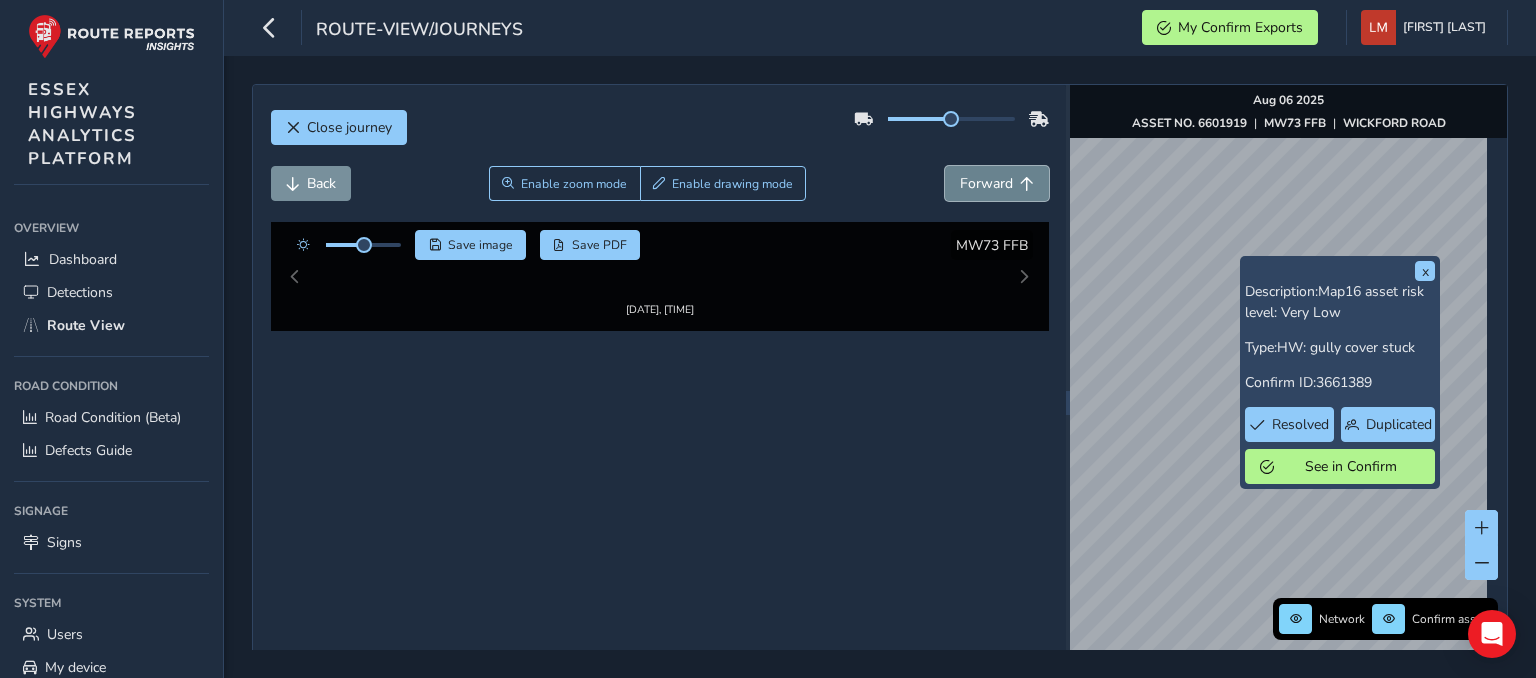 click on "Forward" at bounding box center [997, 183] 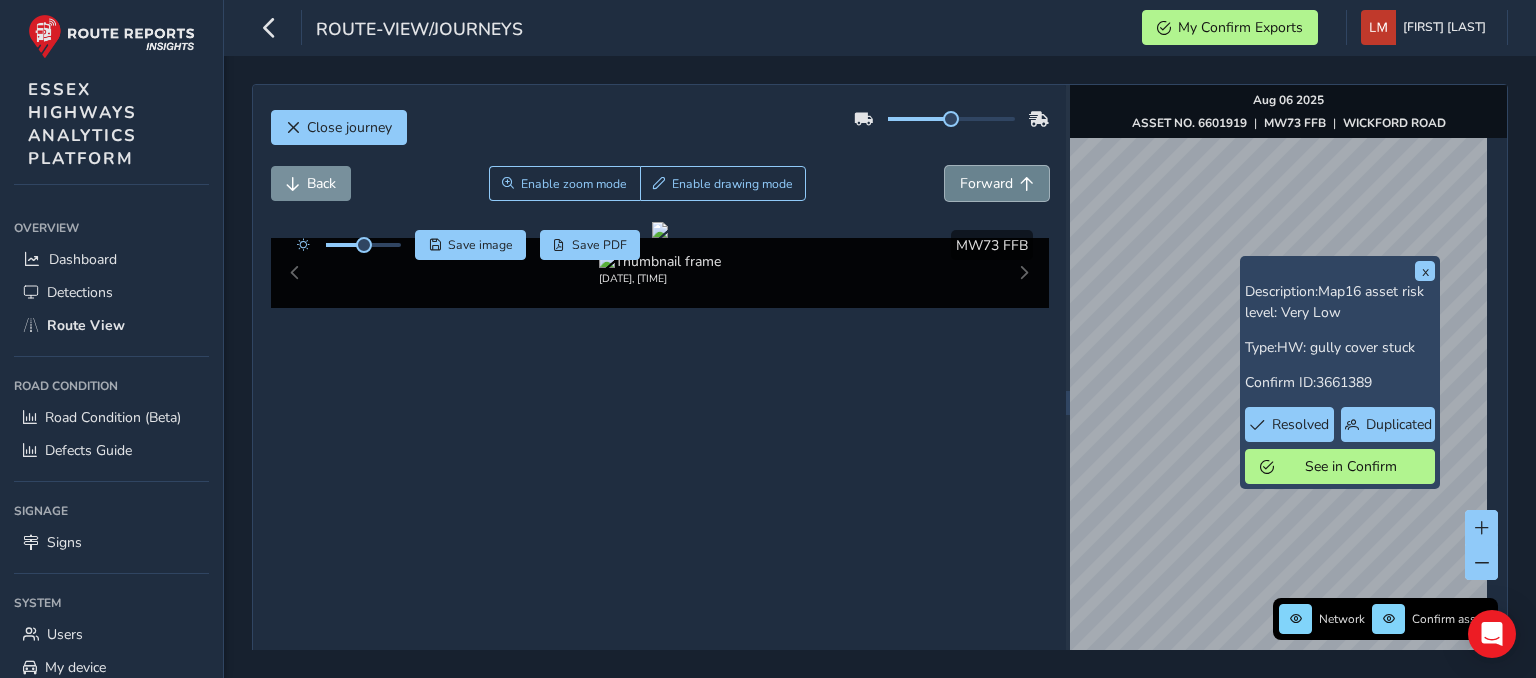 click on "Forward" at bounding box center [997, 183] 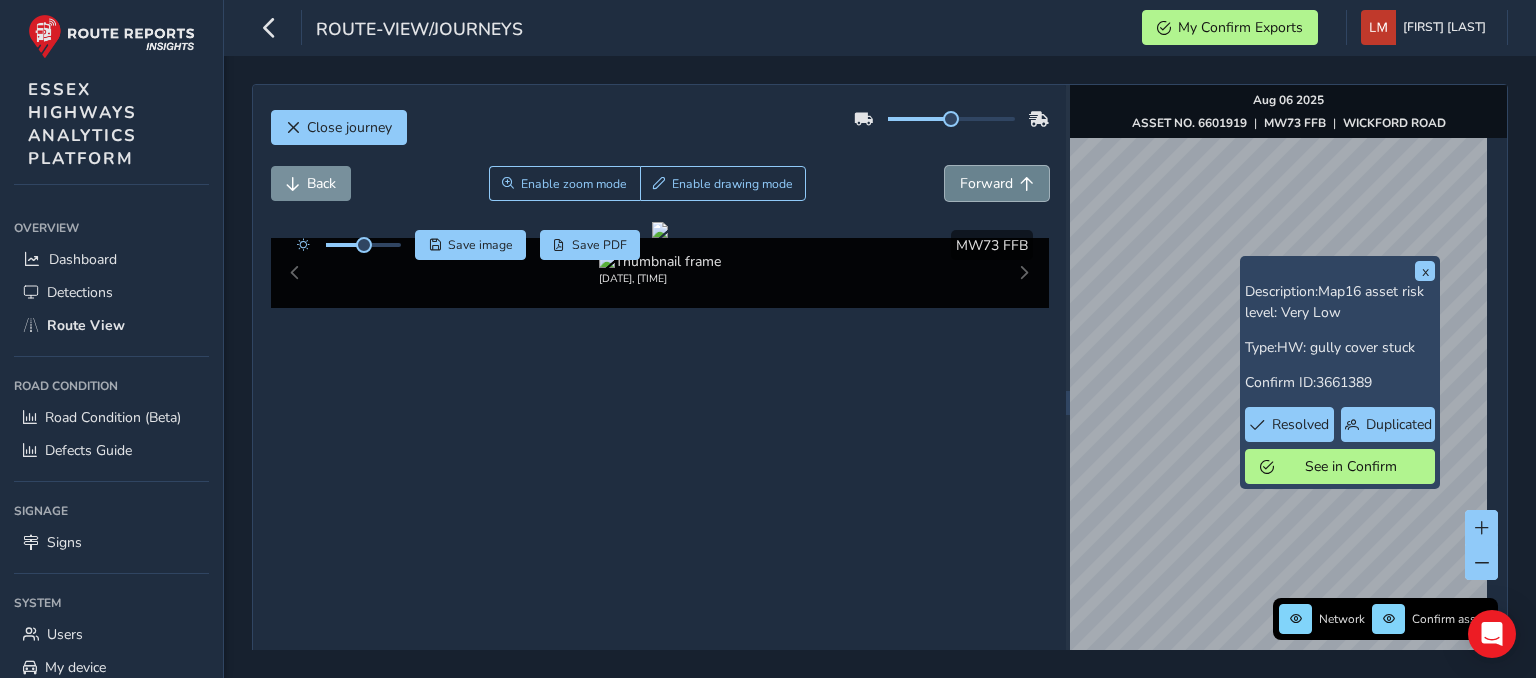 click on "Forward" at bounding box center [997, 183] 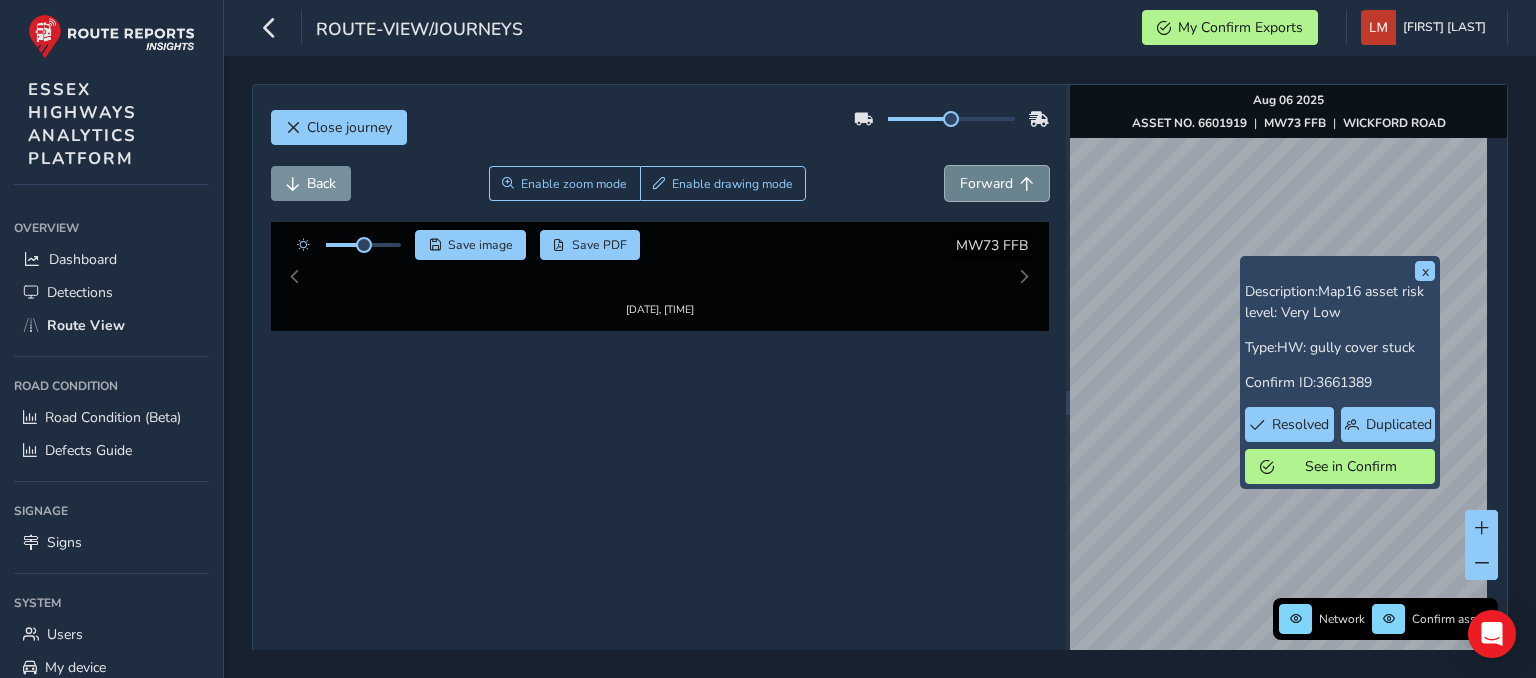 click on "Forward" at bounding box center (997, 183) 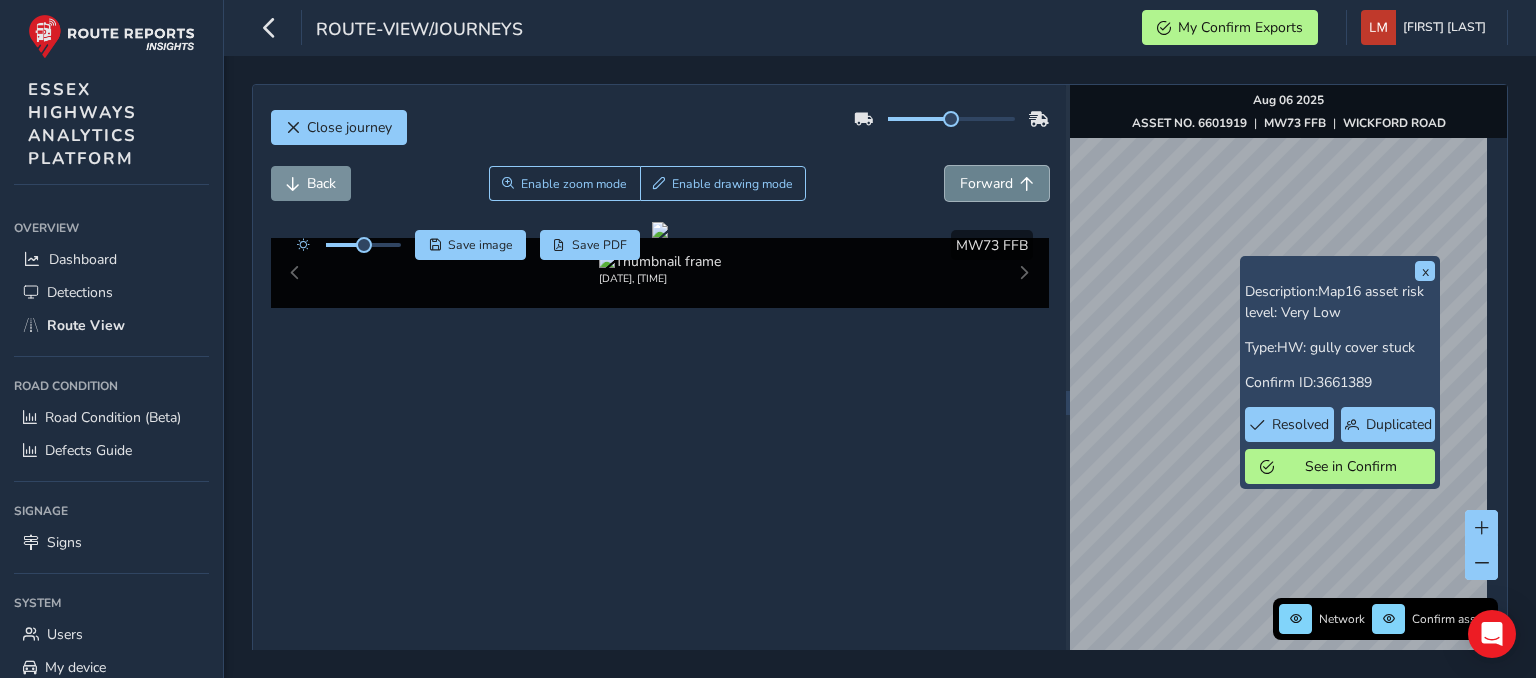 click on "Forward" at bounding box center (997, 183) 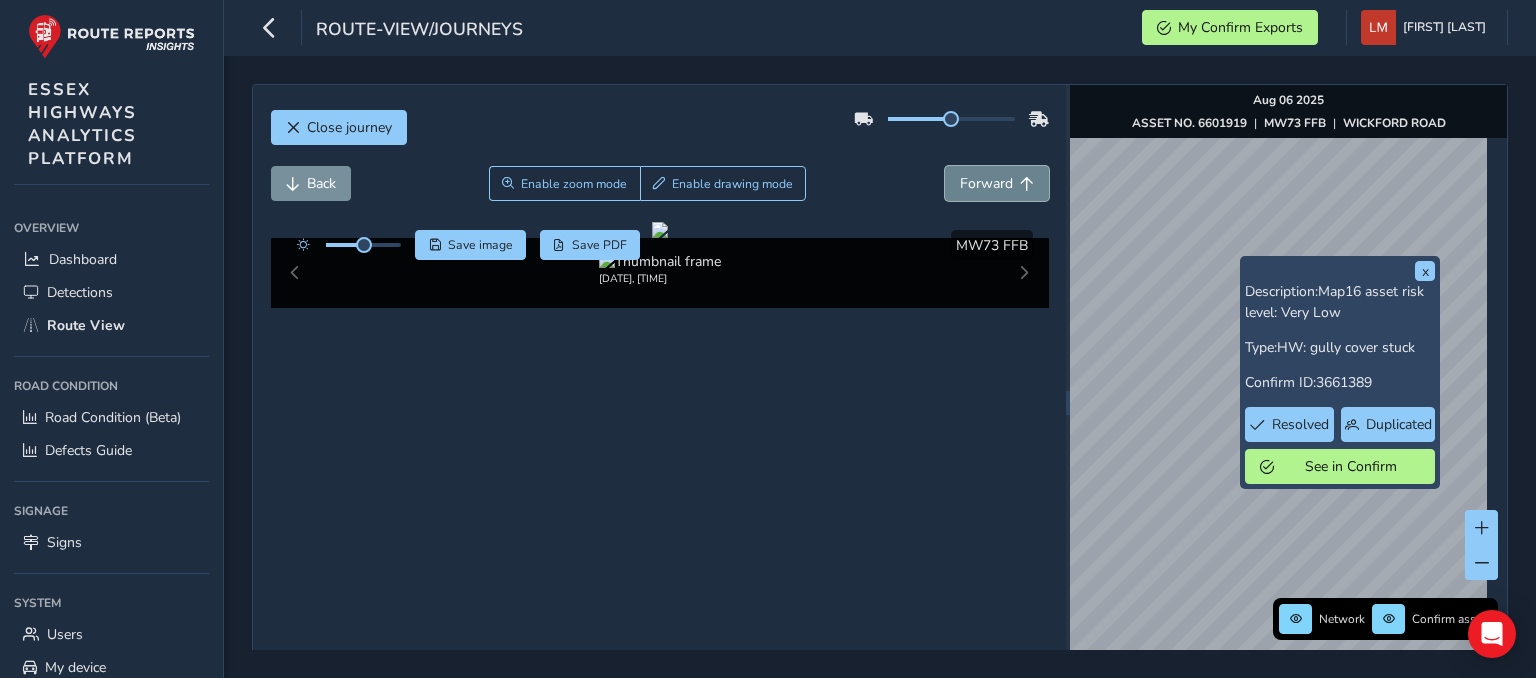 click on "Forward" at bounding box center (997, 183) 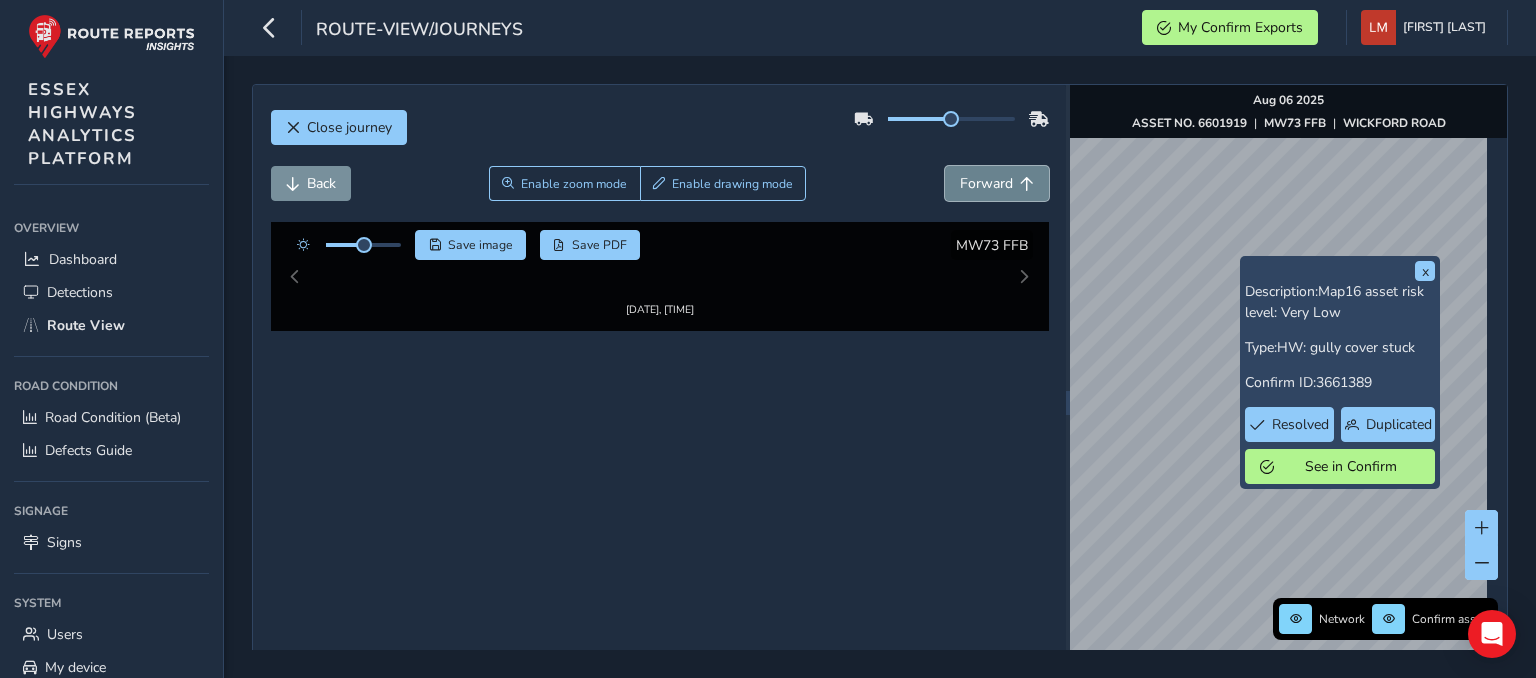 click on "Forward" at bounding box center [997, 183] 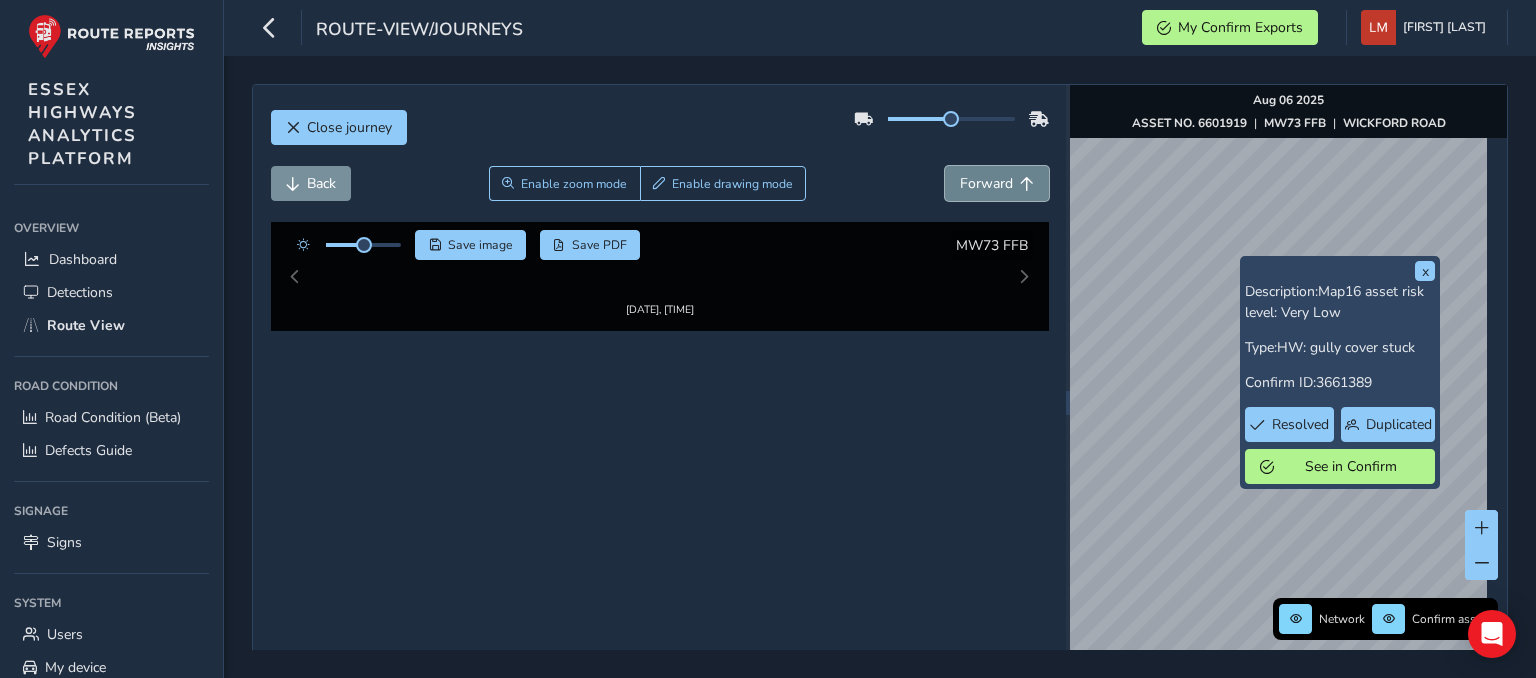 click on "Forward" at bounding box center [997, 183] 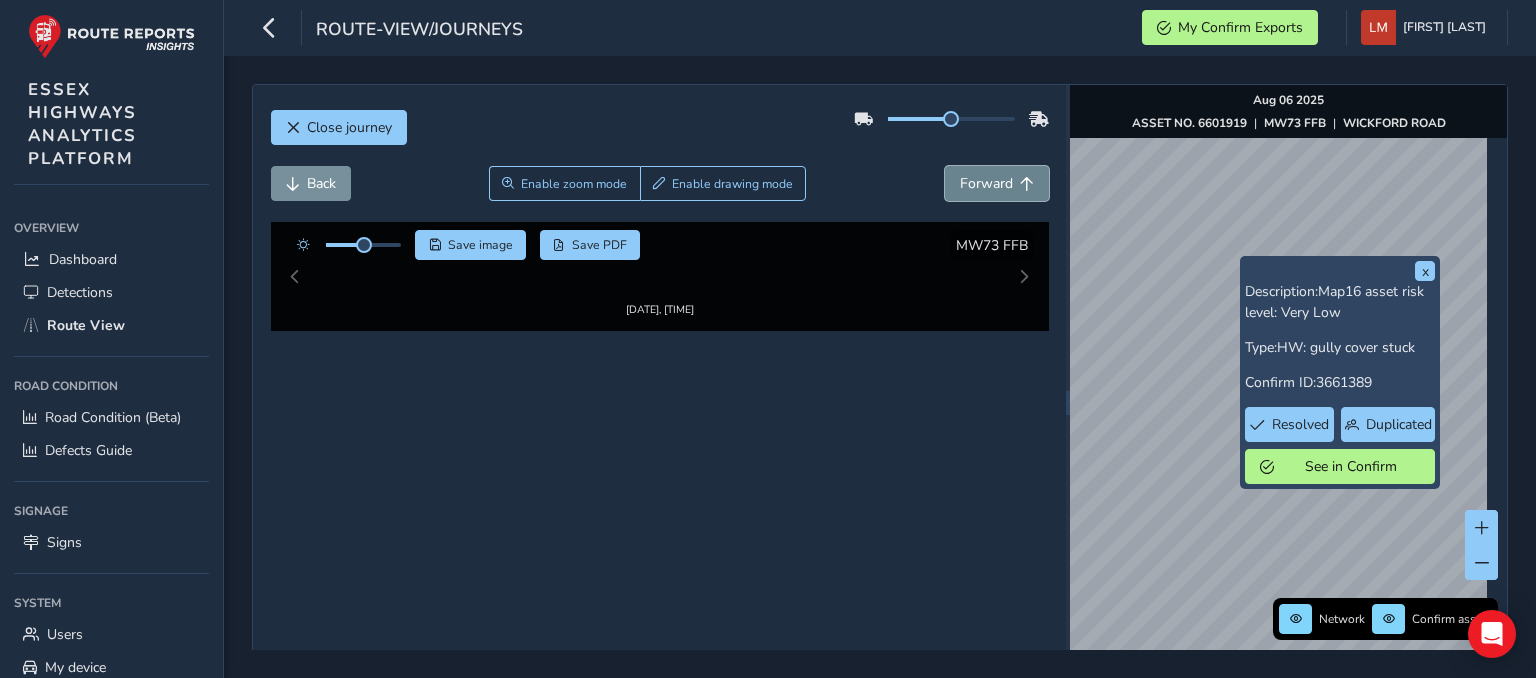 click on "Forward" at bounding box center (997, 183) 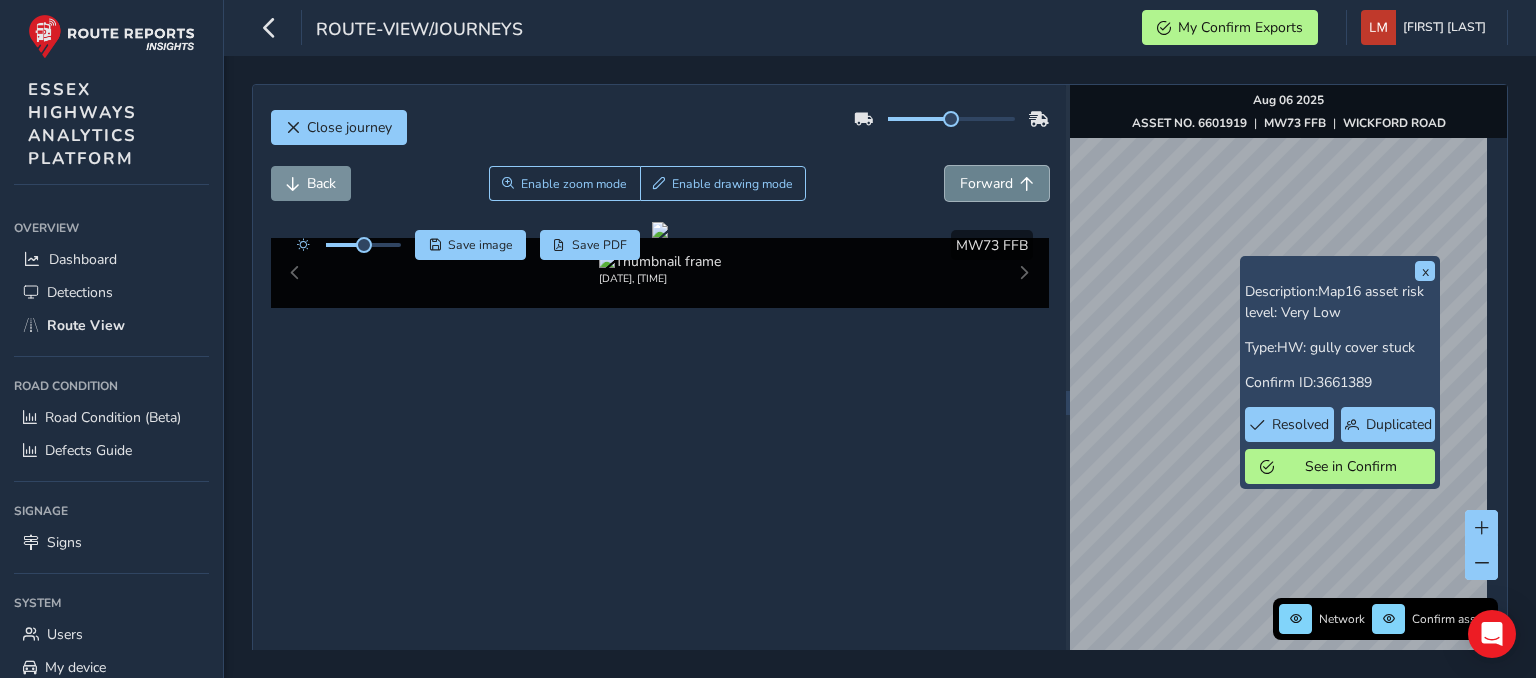 click on "Forward" at bounding box center (997, 183) 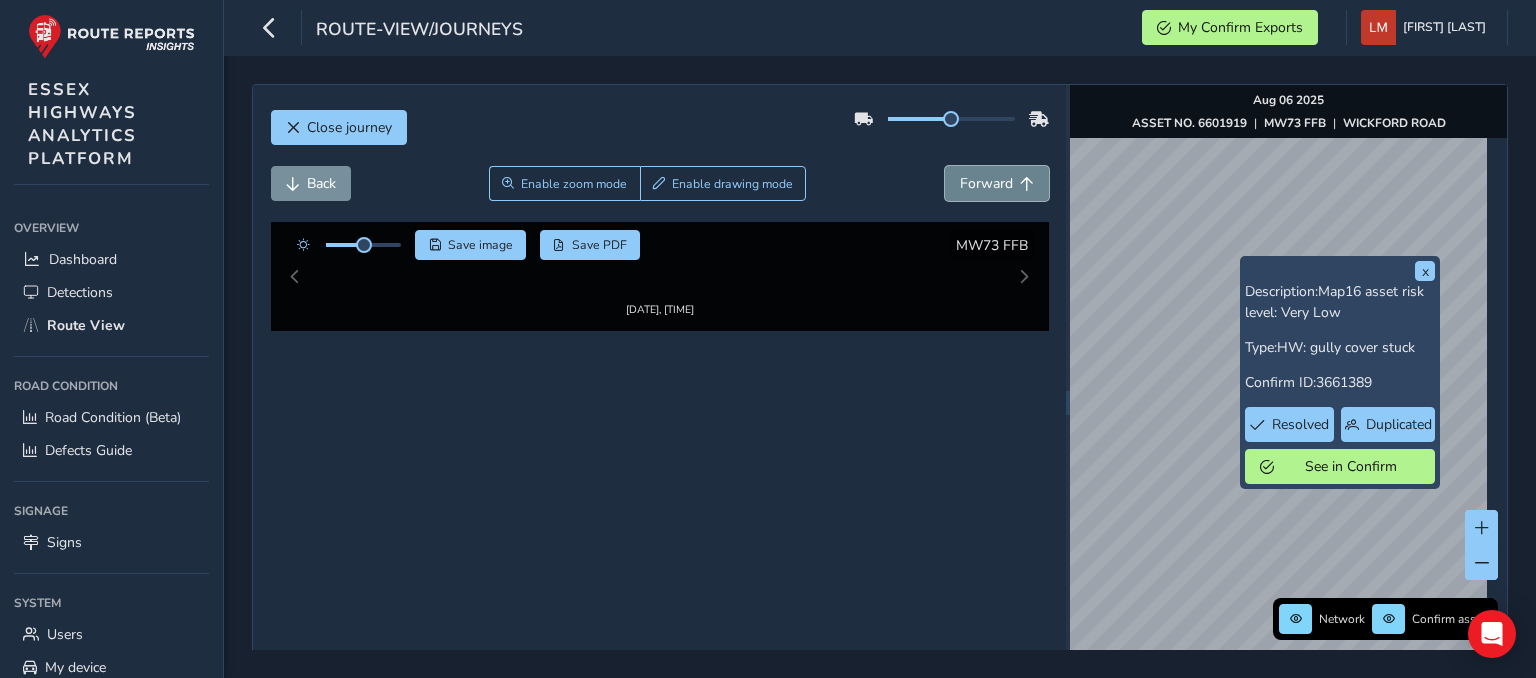click on "Forward" at bounding box center [997, 183] 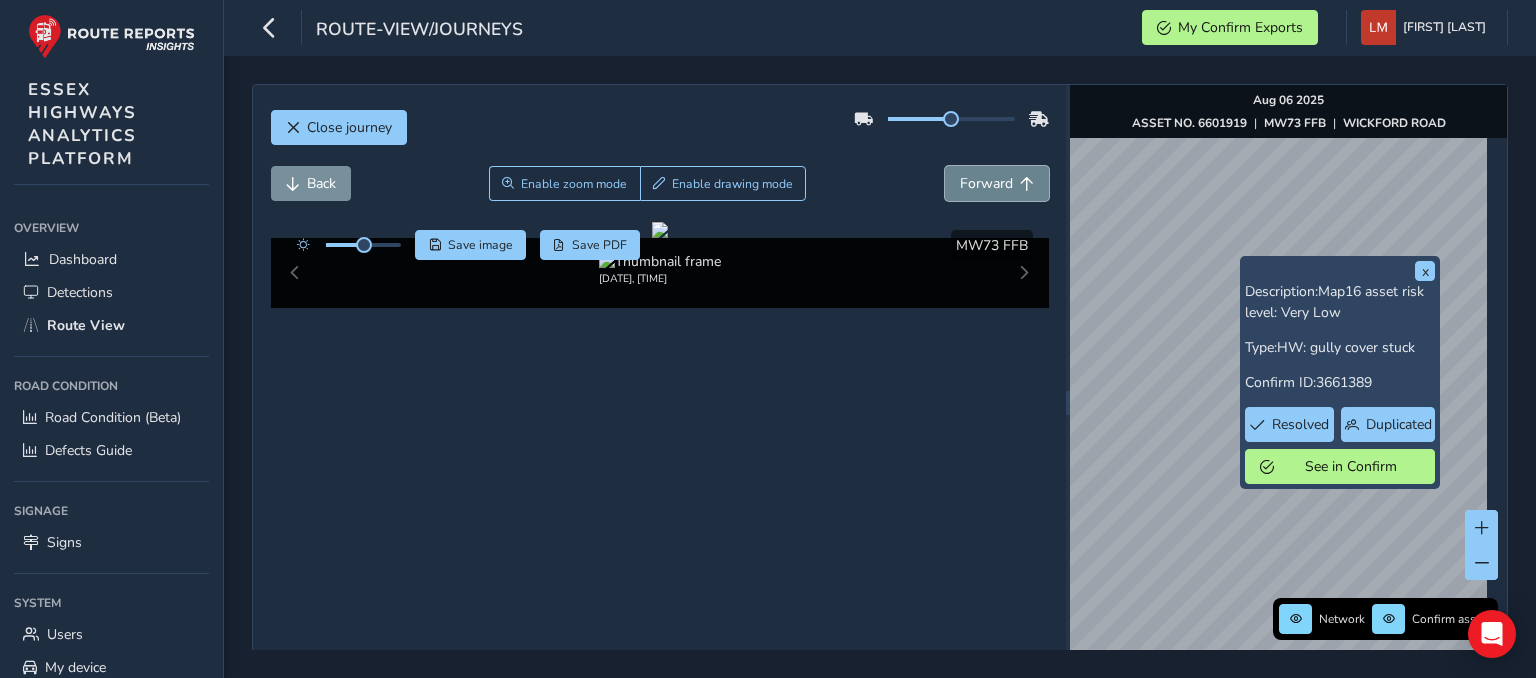 click on "Forward" at bounding box center [997, 183] 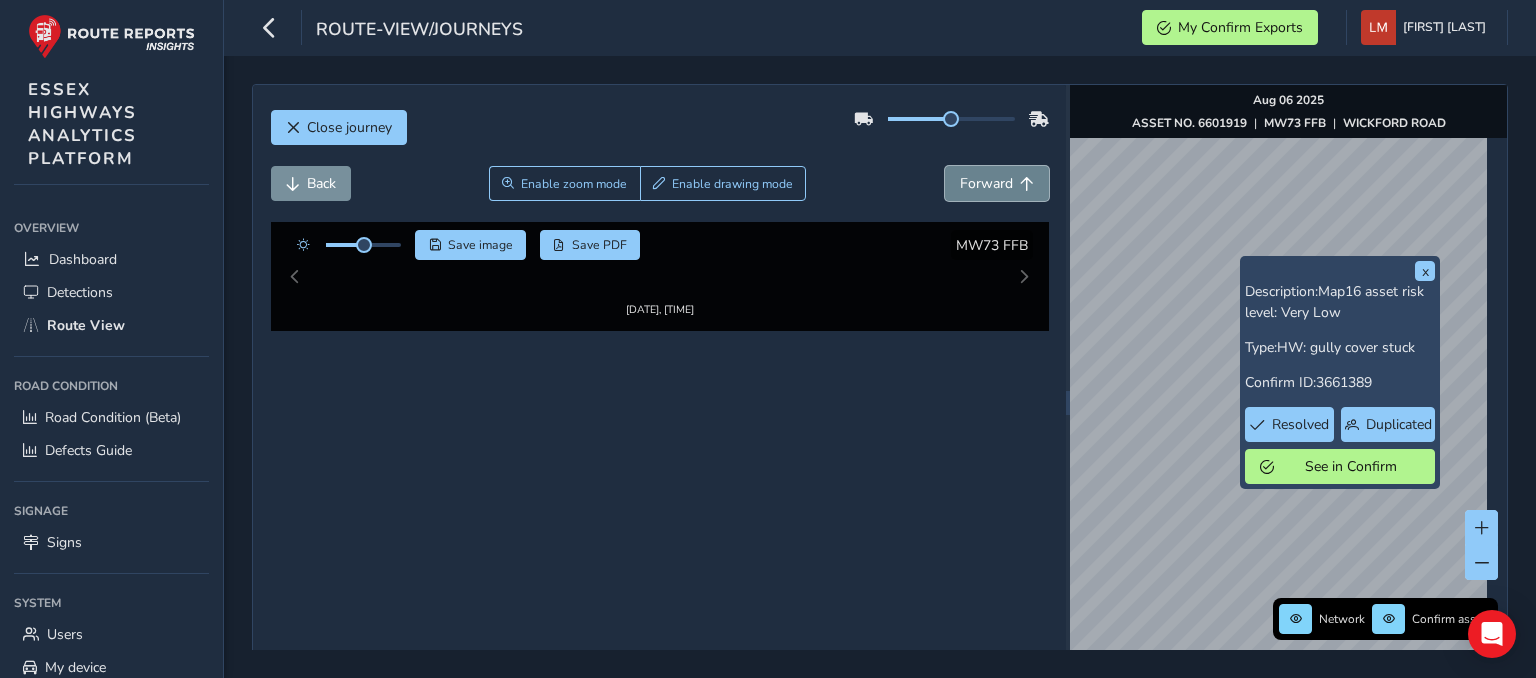 click on "Forward" at bounding box center [997, 183] 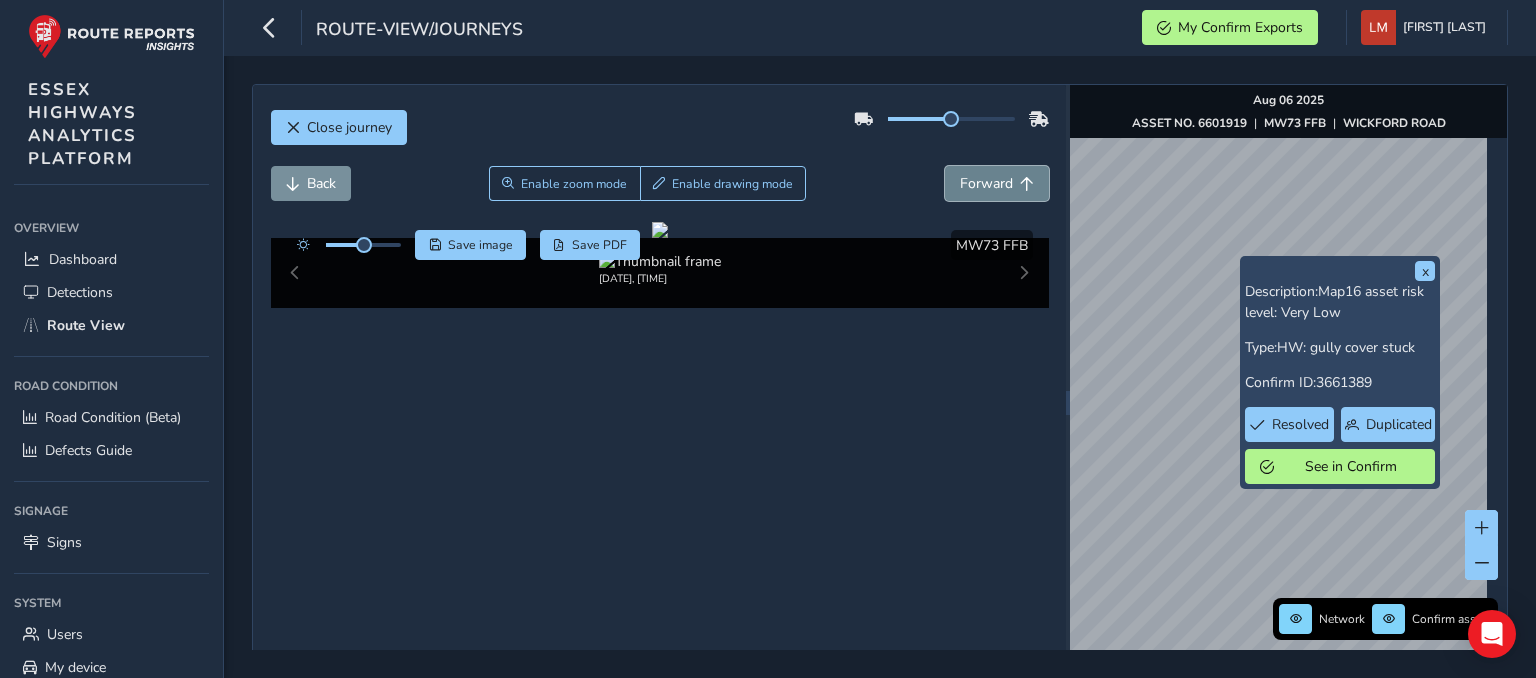 click on "Forward" at bounding box center (997, 183) 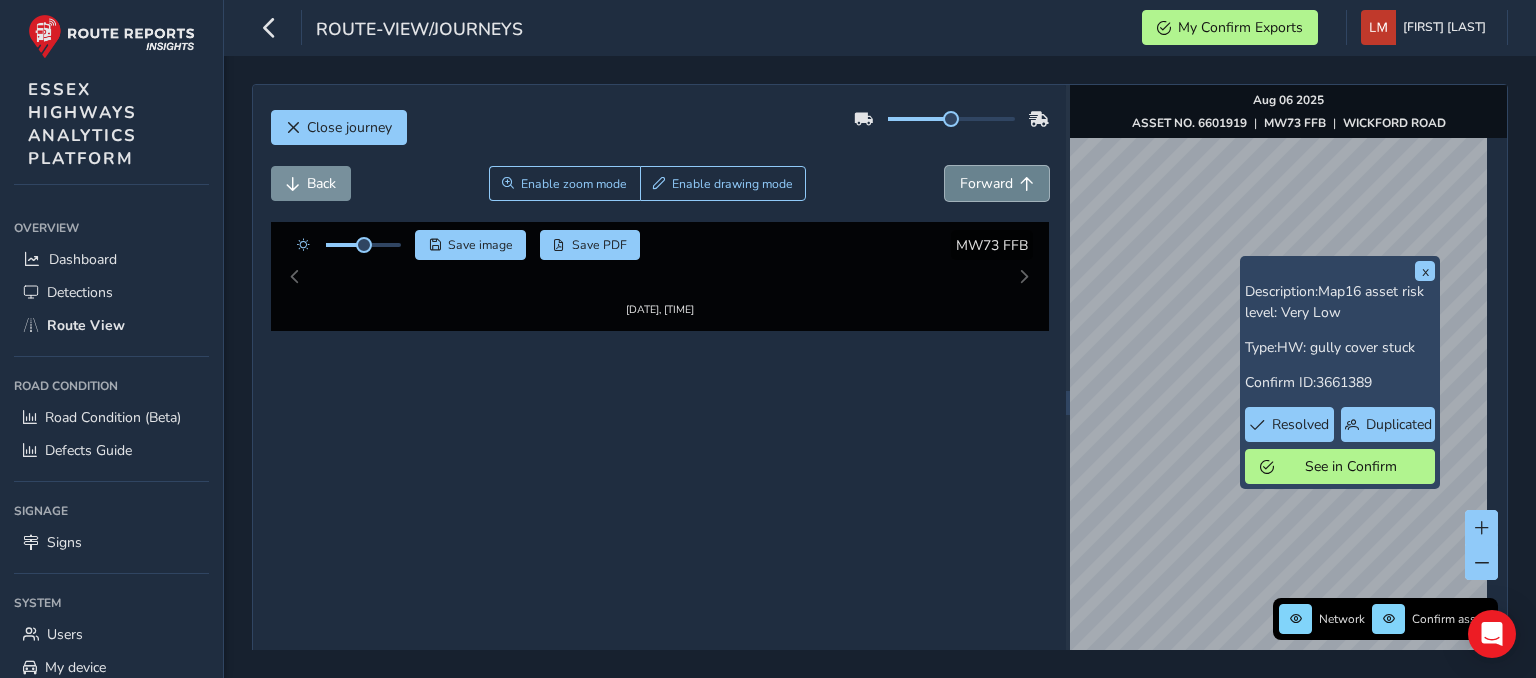 click on "Forward" at bounding box center [997, 183] 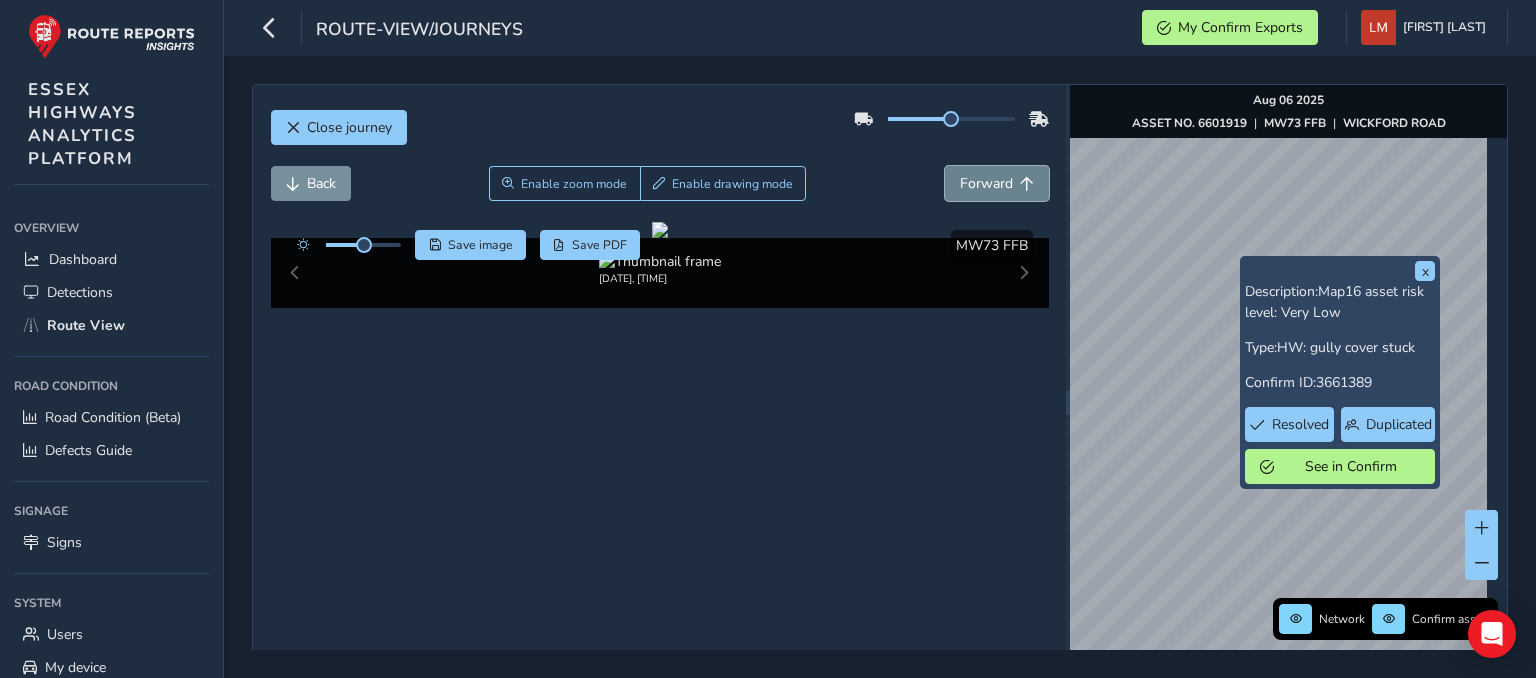 click on "Forward" at bounding box center (997, 183) 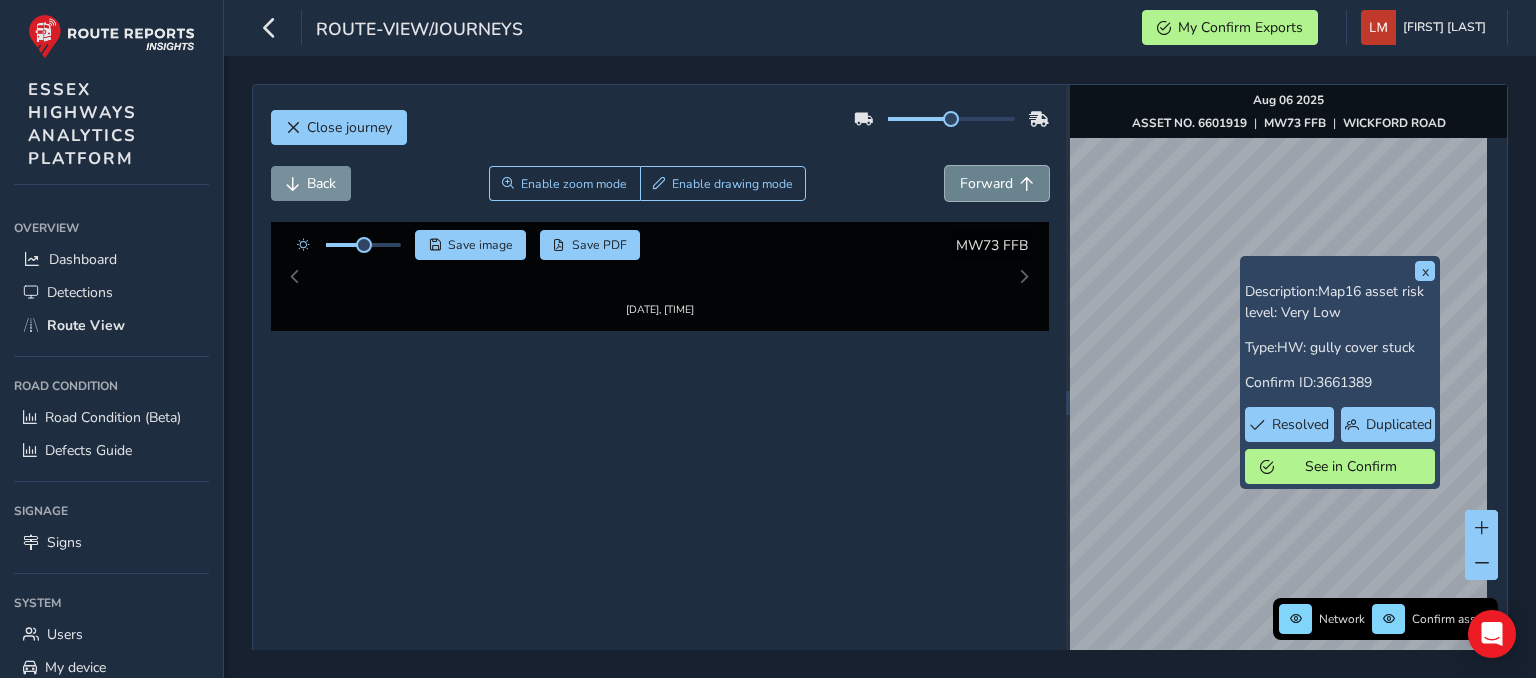 click on "Forward" at bounding box center [997, 183] 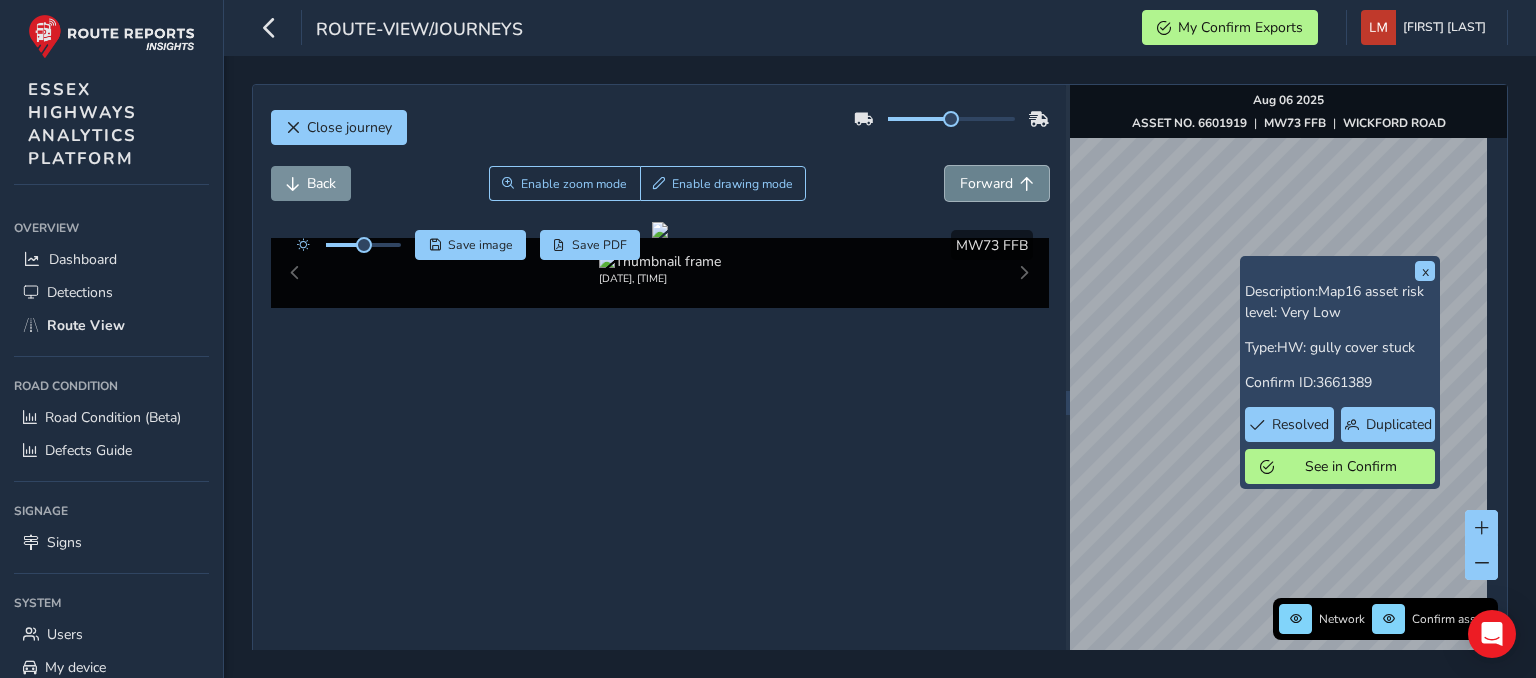 click on "Forward" at bounding box center (997, 183) 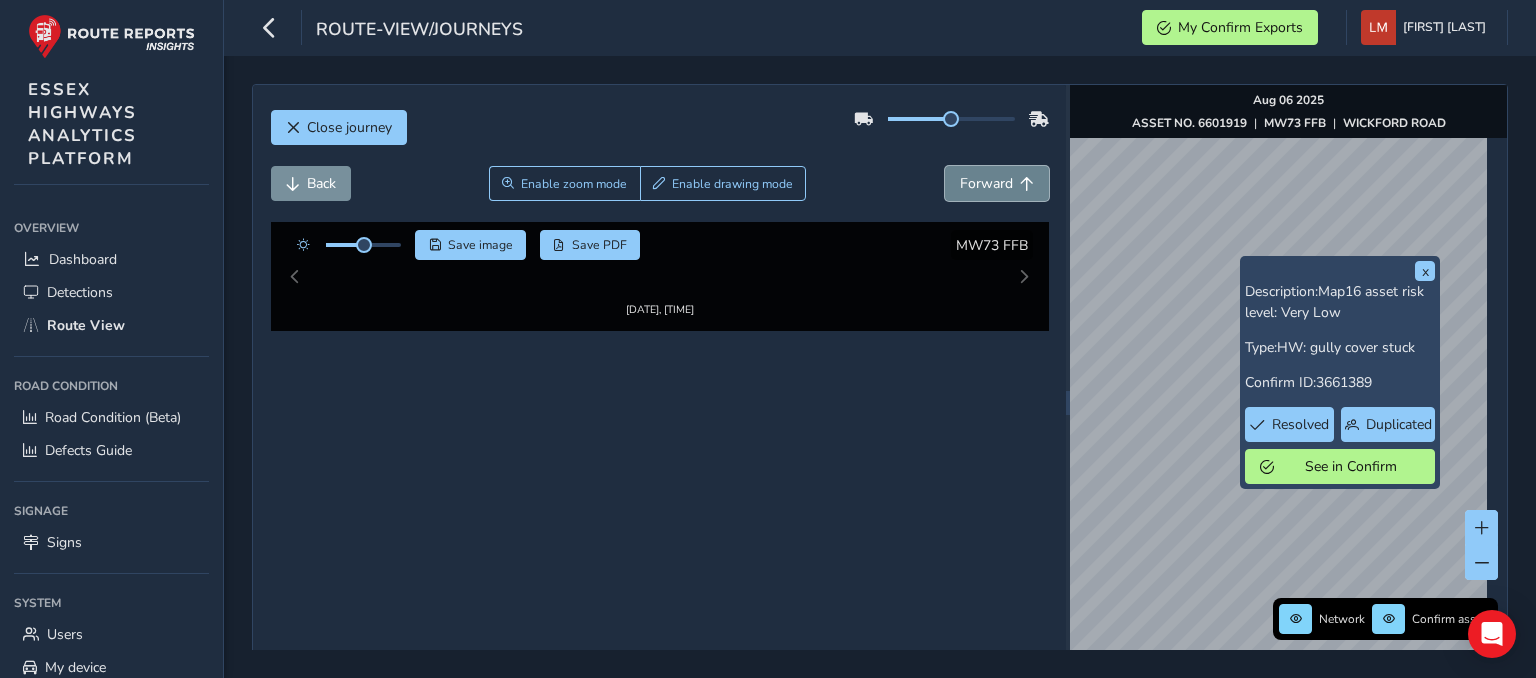 click on "Forward" at bounding box center [997, 183] 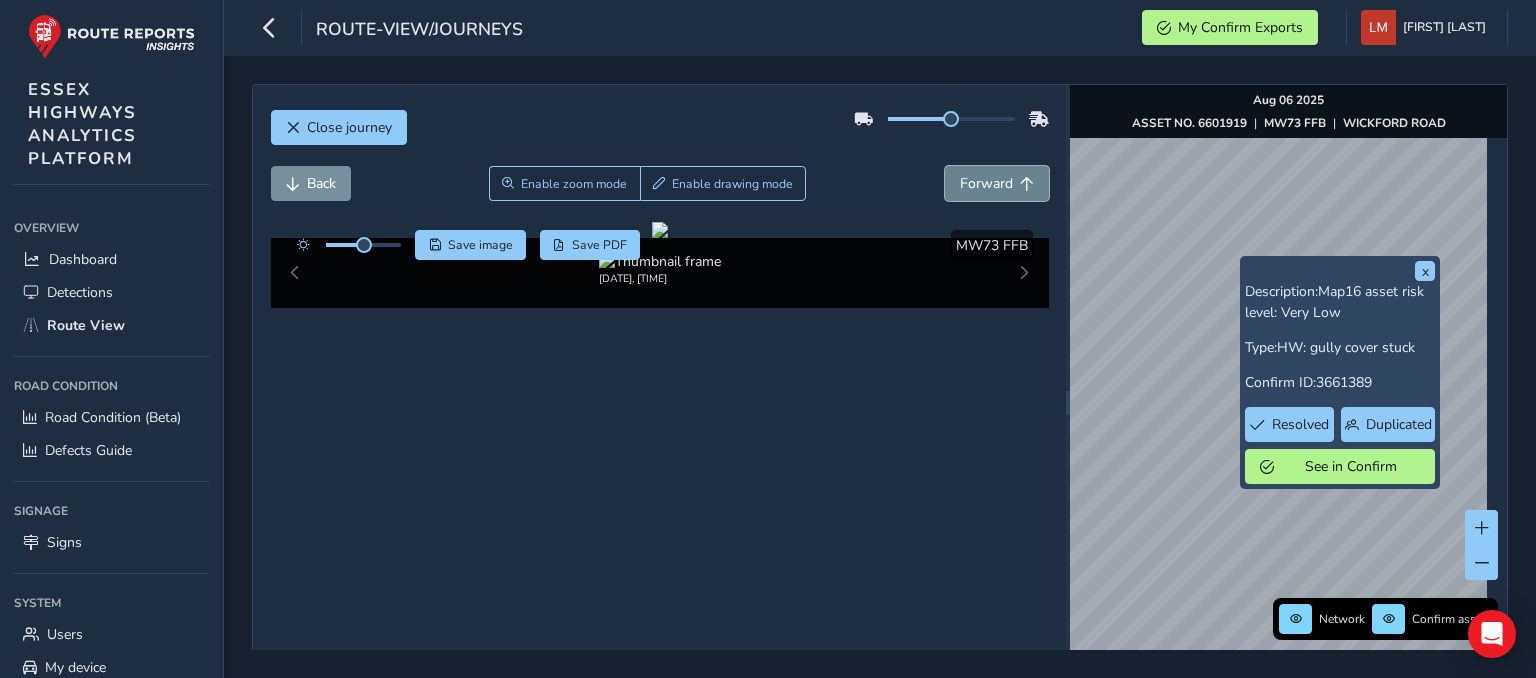 click on "Forward" at bounding box center [997, 183] 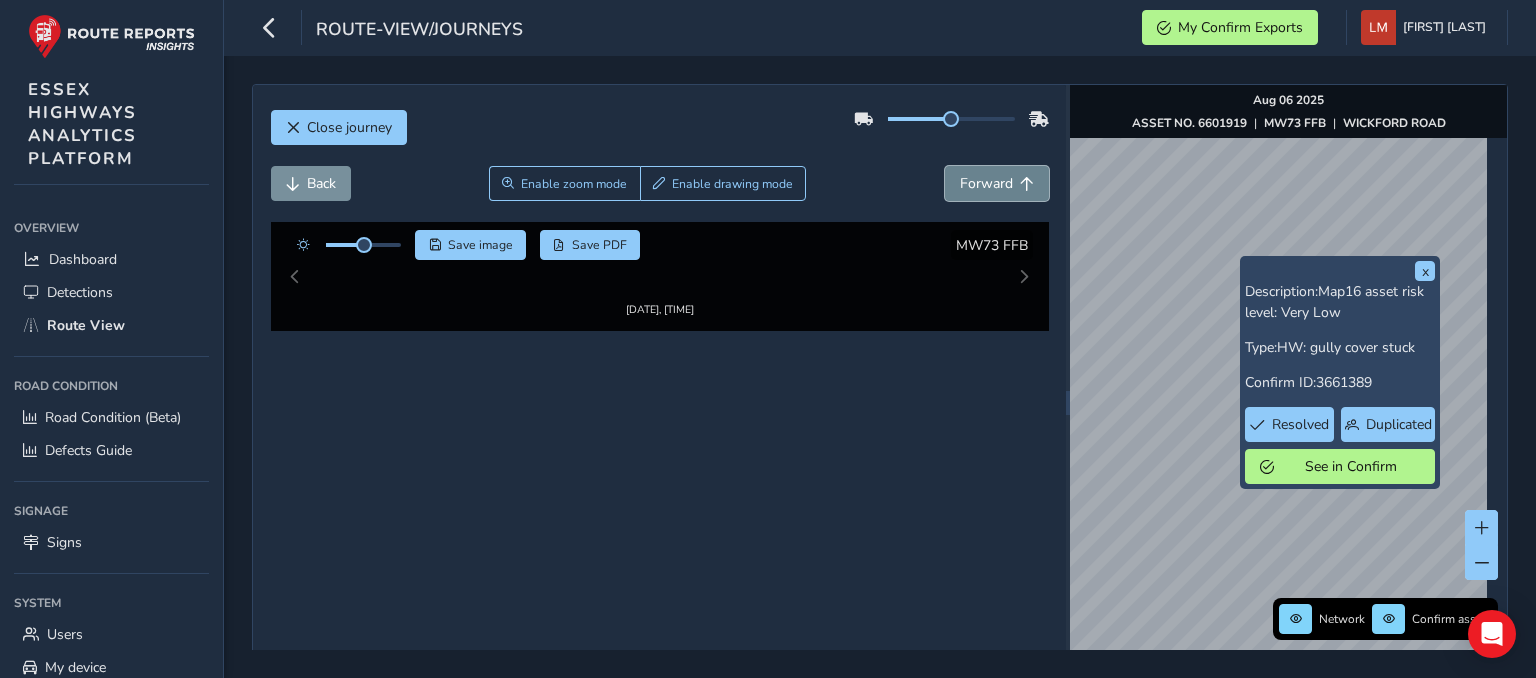 click on "Forward" at bounding box center [997, 183] 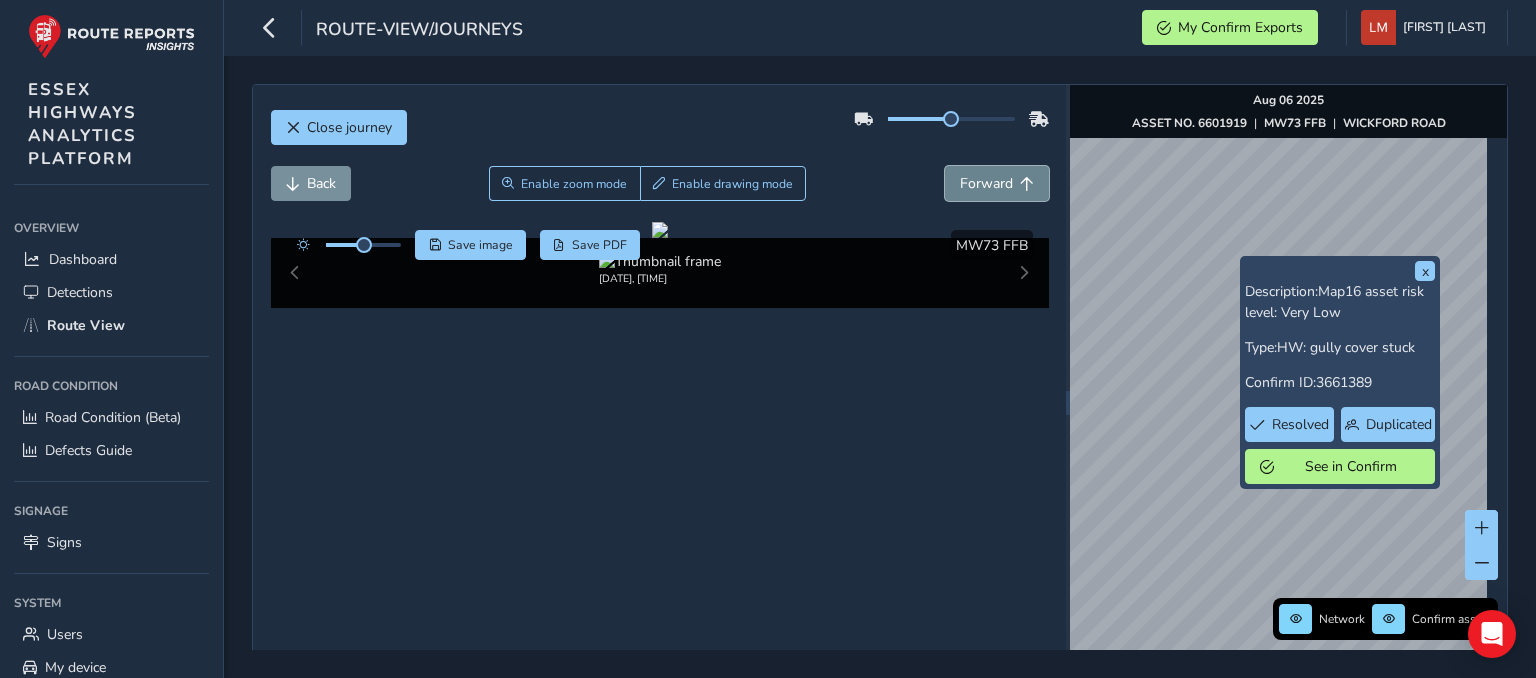 click on "Forward" at bounding box center (997, 183) 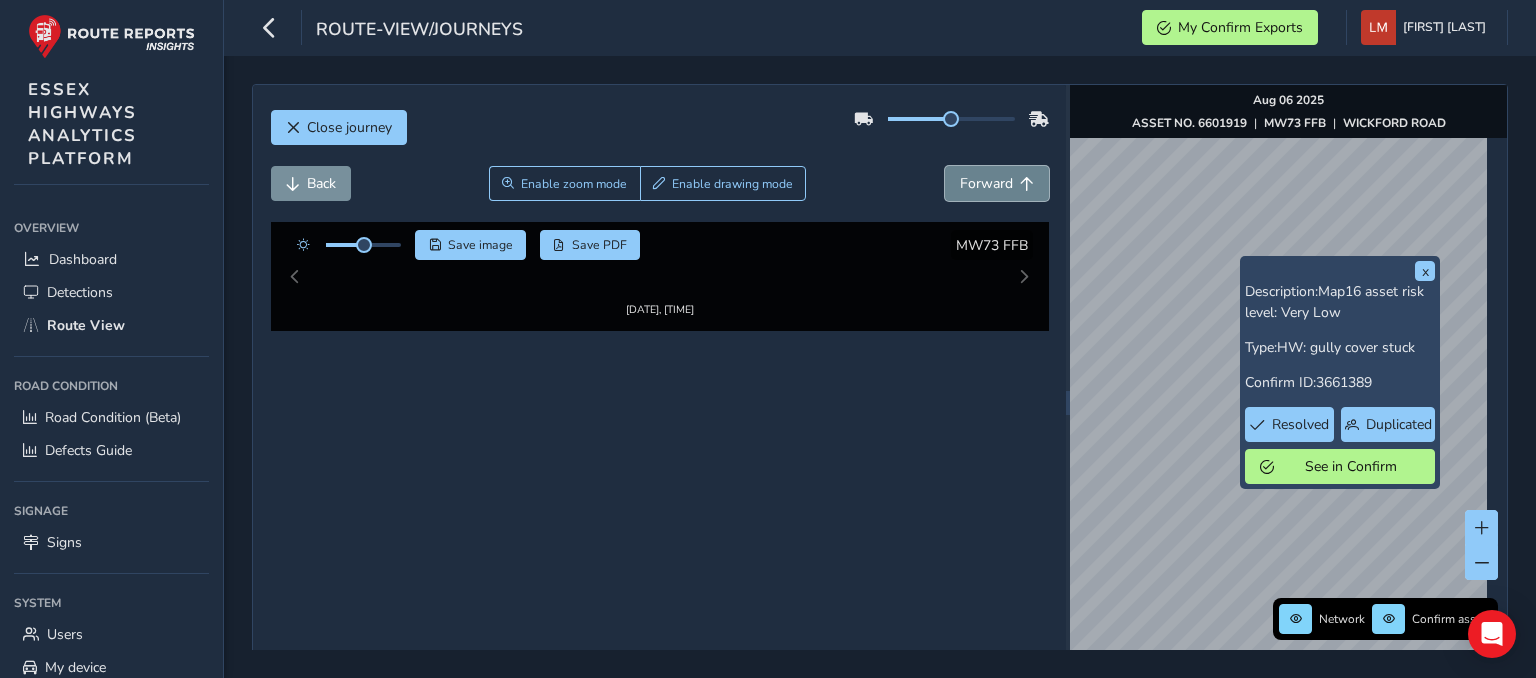 click on "Forward" at bounding box center [997, 183] 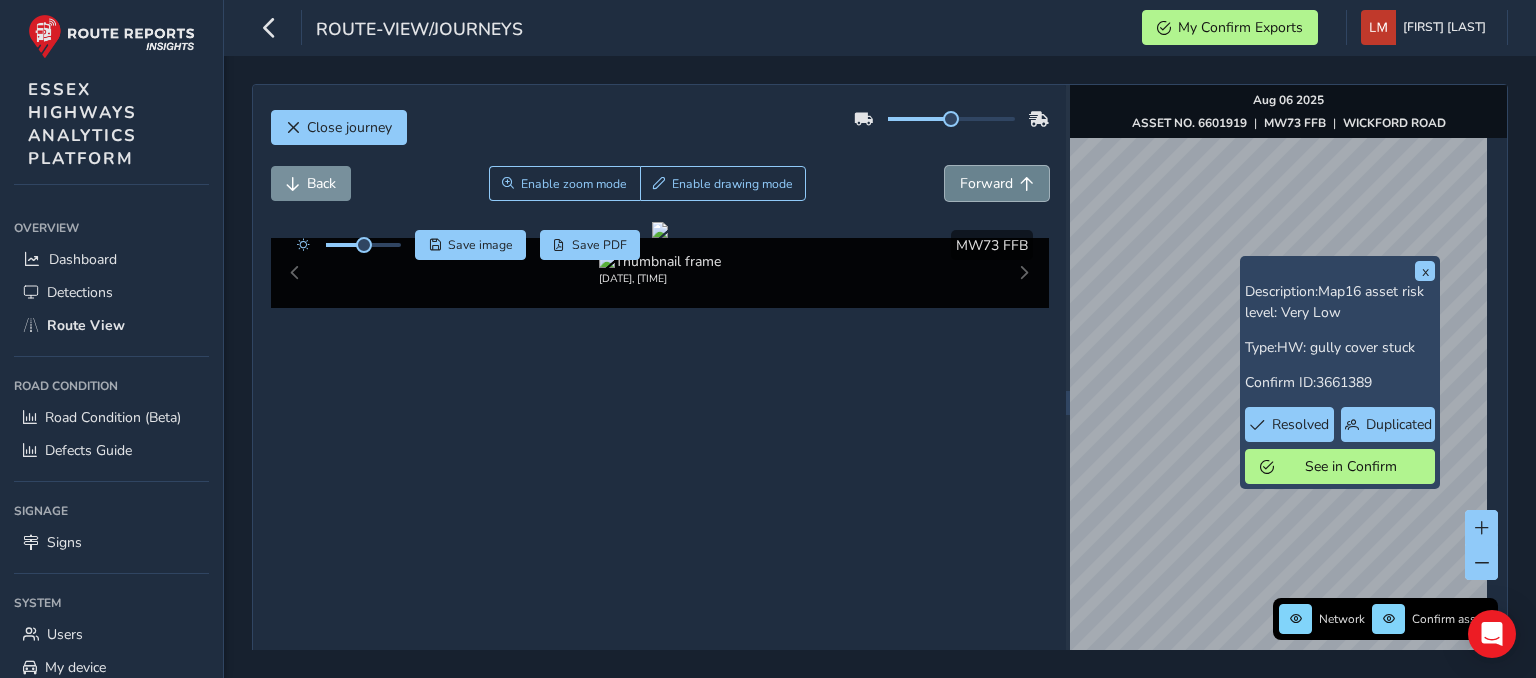 click on "Forward" at bounding box center [997, 183] 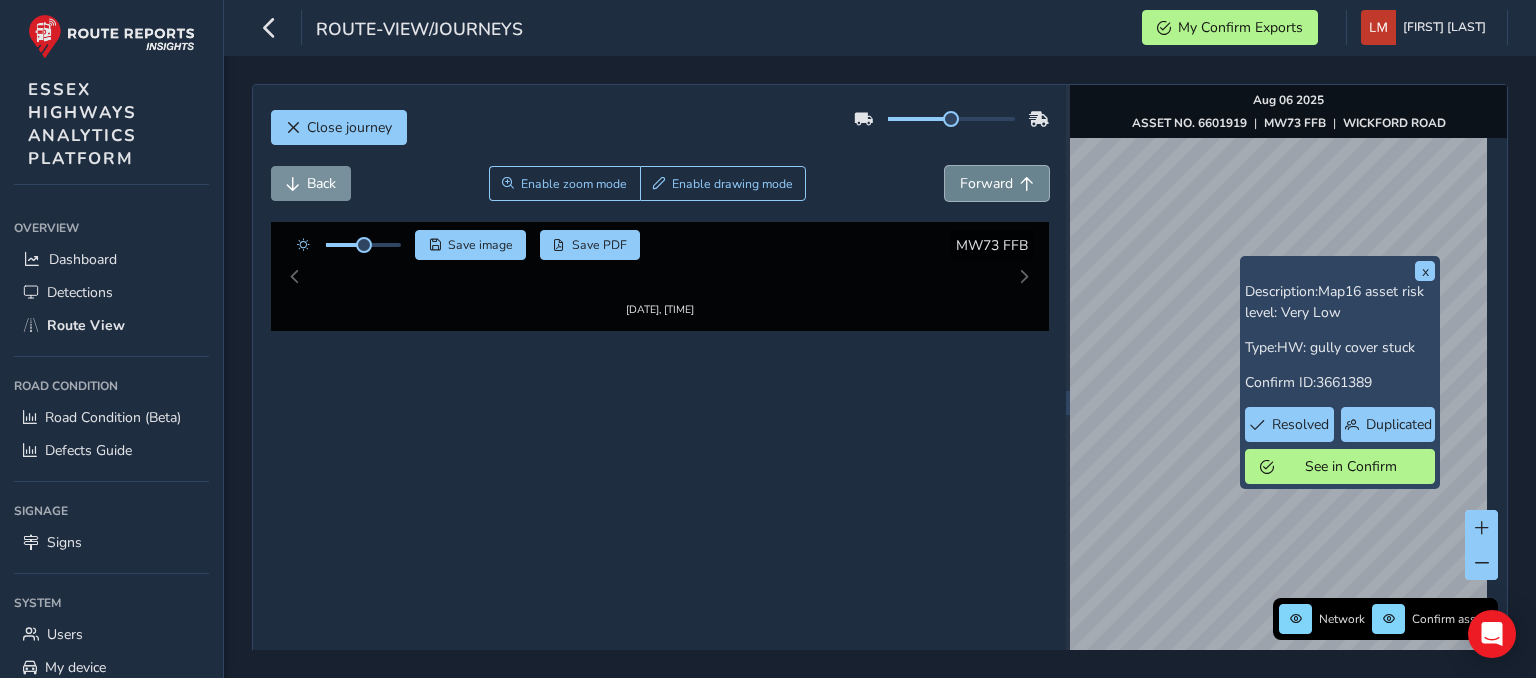 click on "Forward" at bounding box center (997, 183) 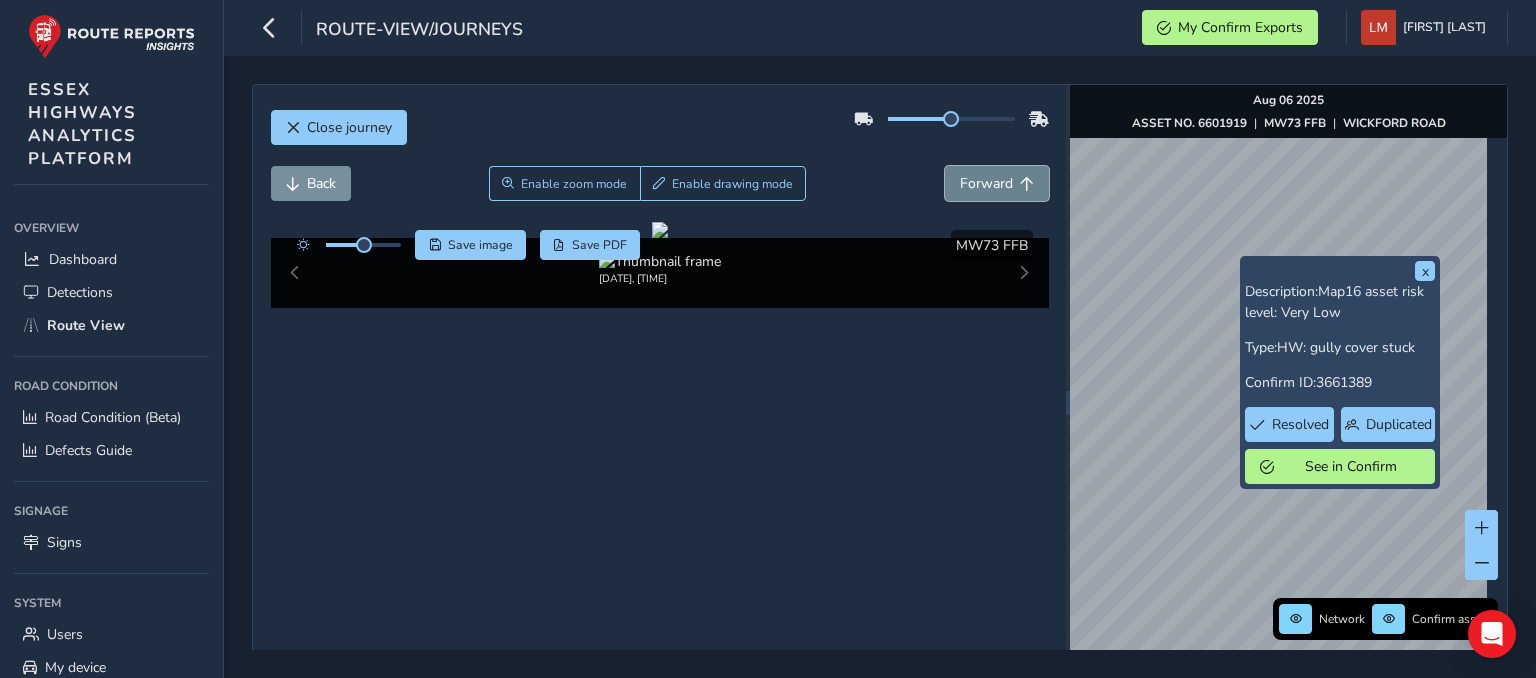 click on "Forward" at bounding box center [997, 183] 